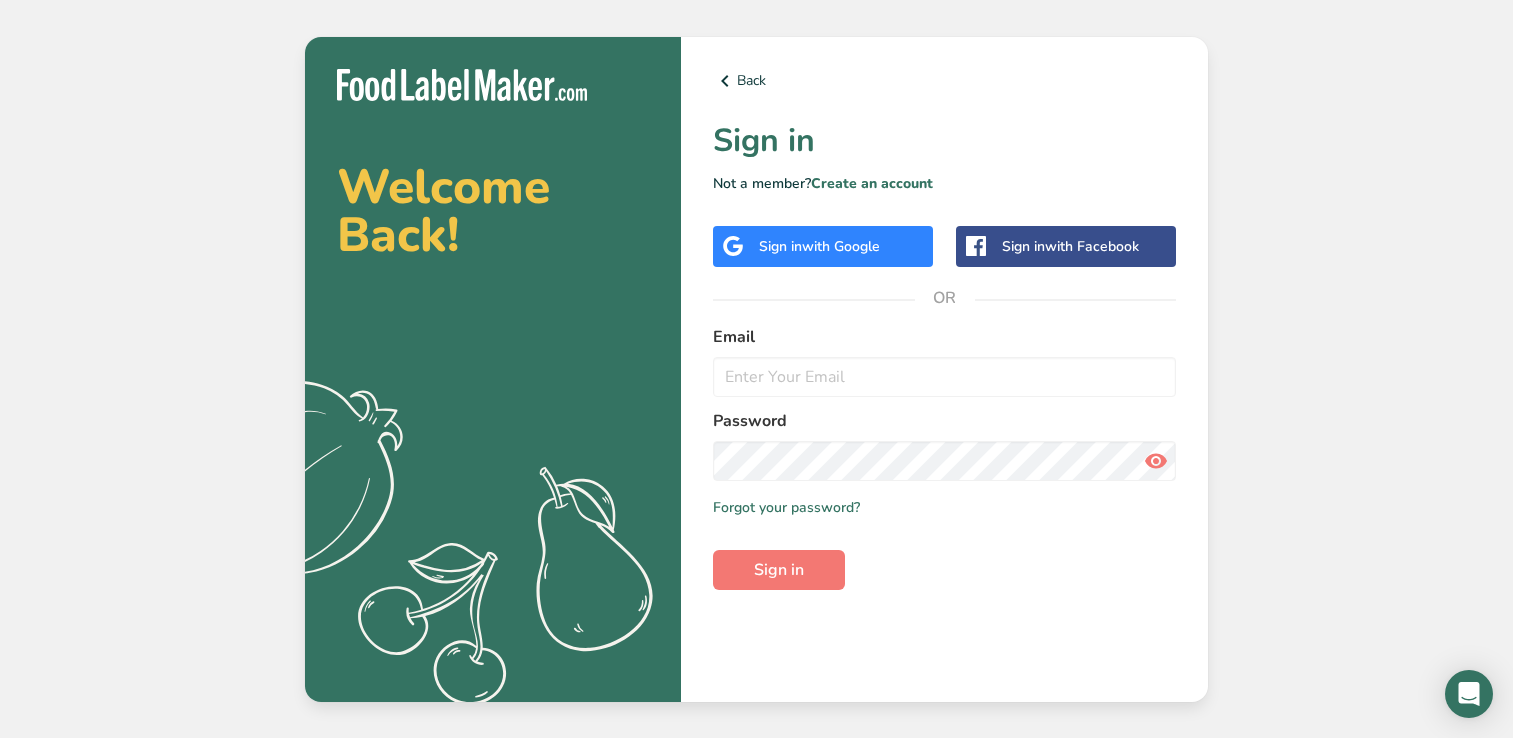 scroll, scrollTop: 0, scrollLeft: 0, axis: both 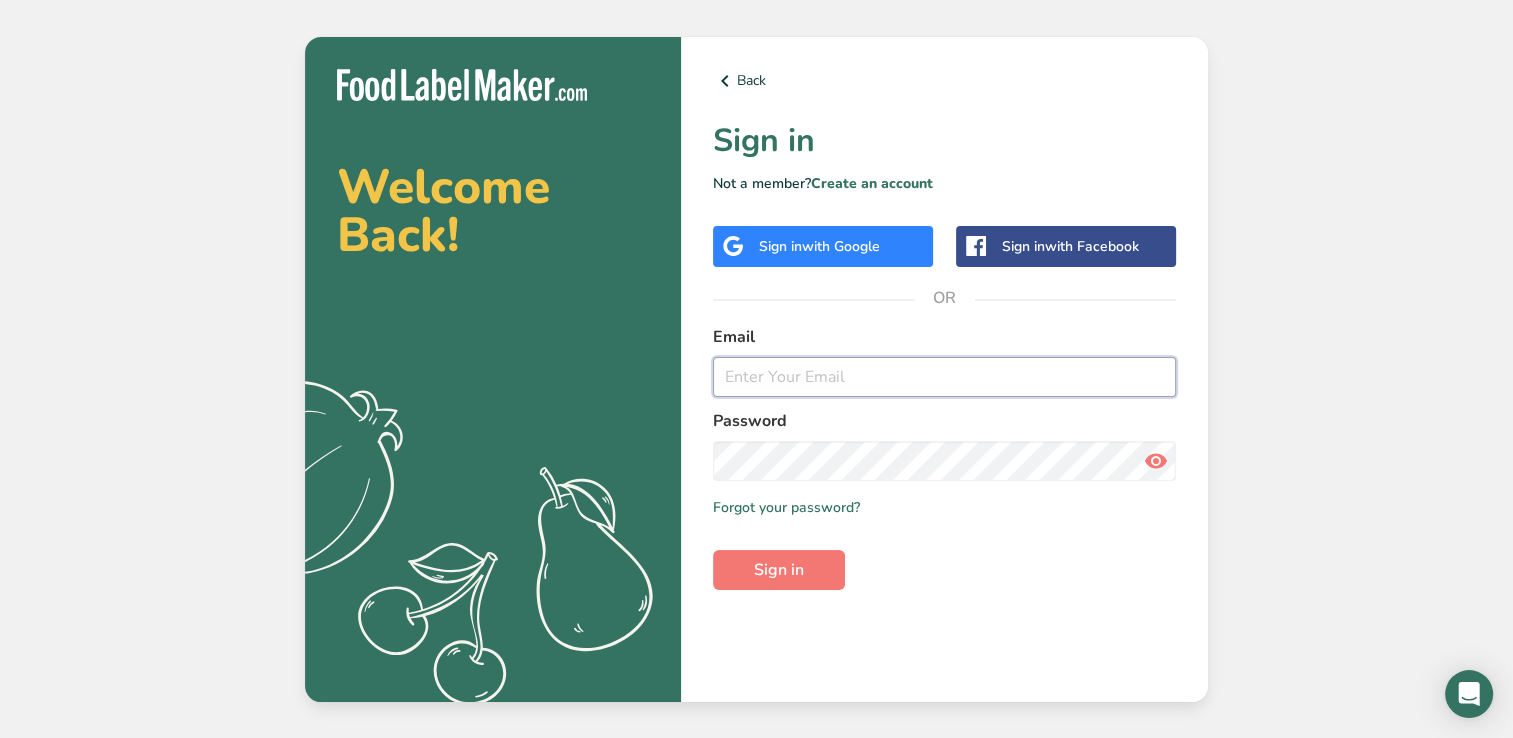 click at bounding box center [944, 377] 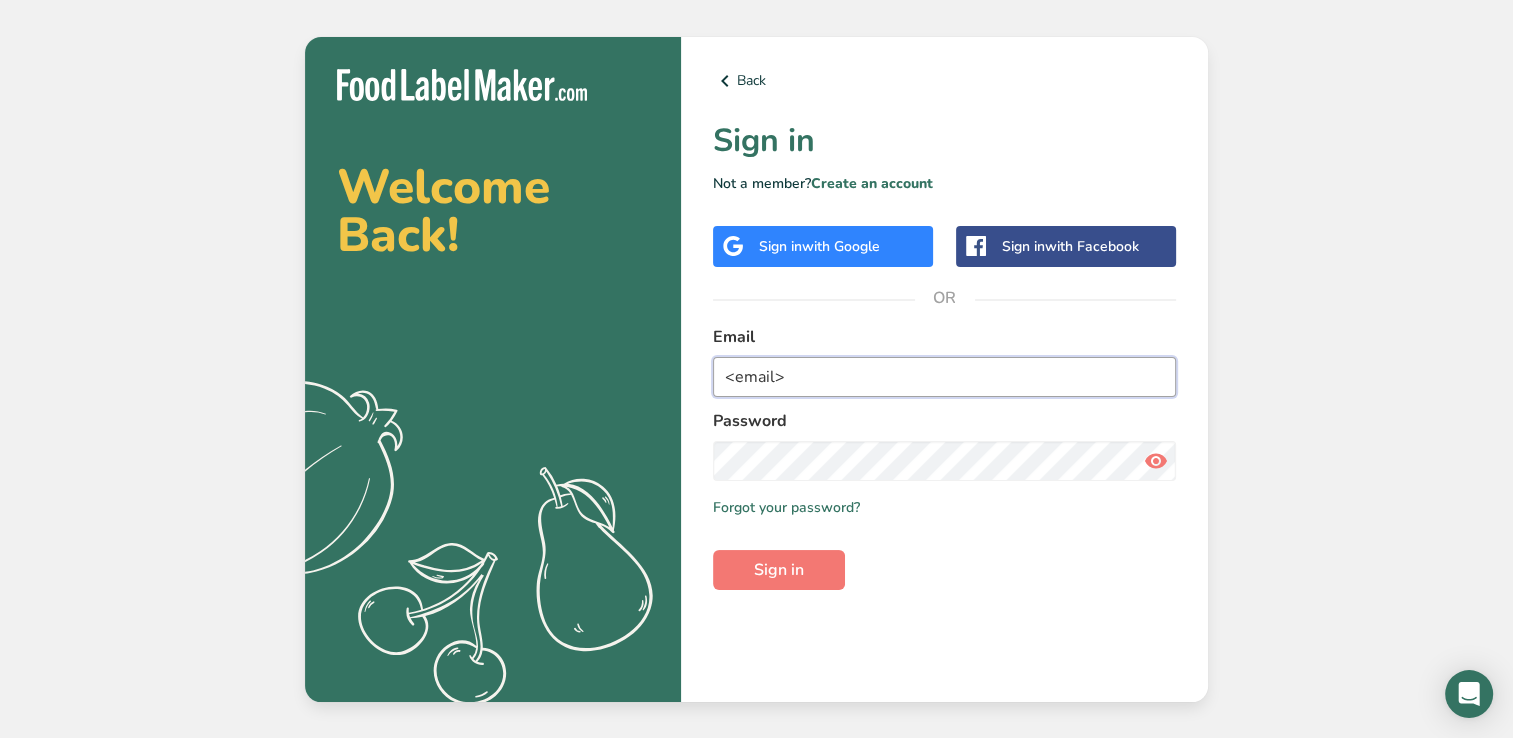 click on "<email>" at bounding box center [944, 377] 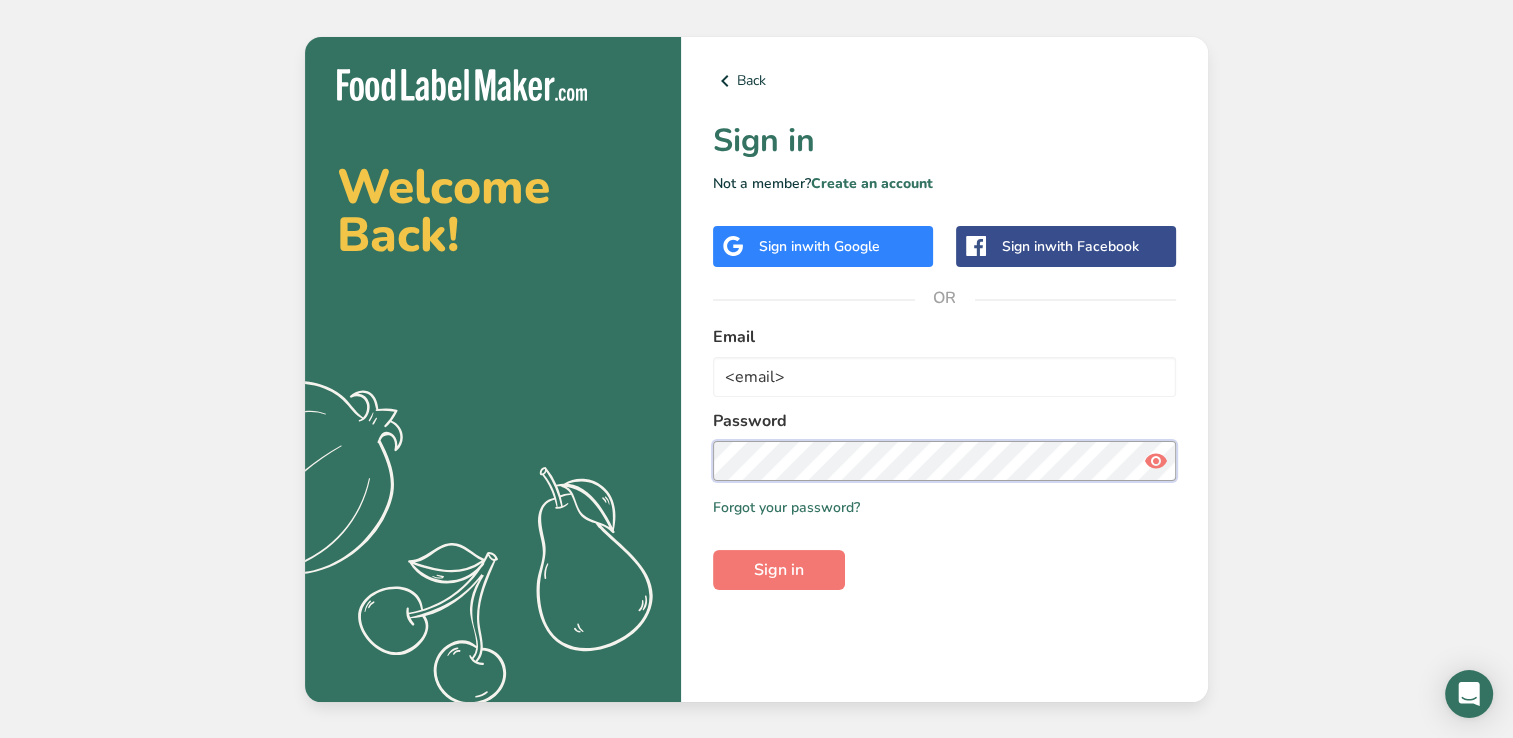 click on "Sign in" at bounding box center [779, 570] 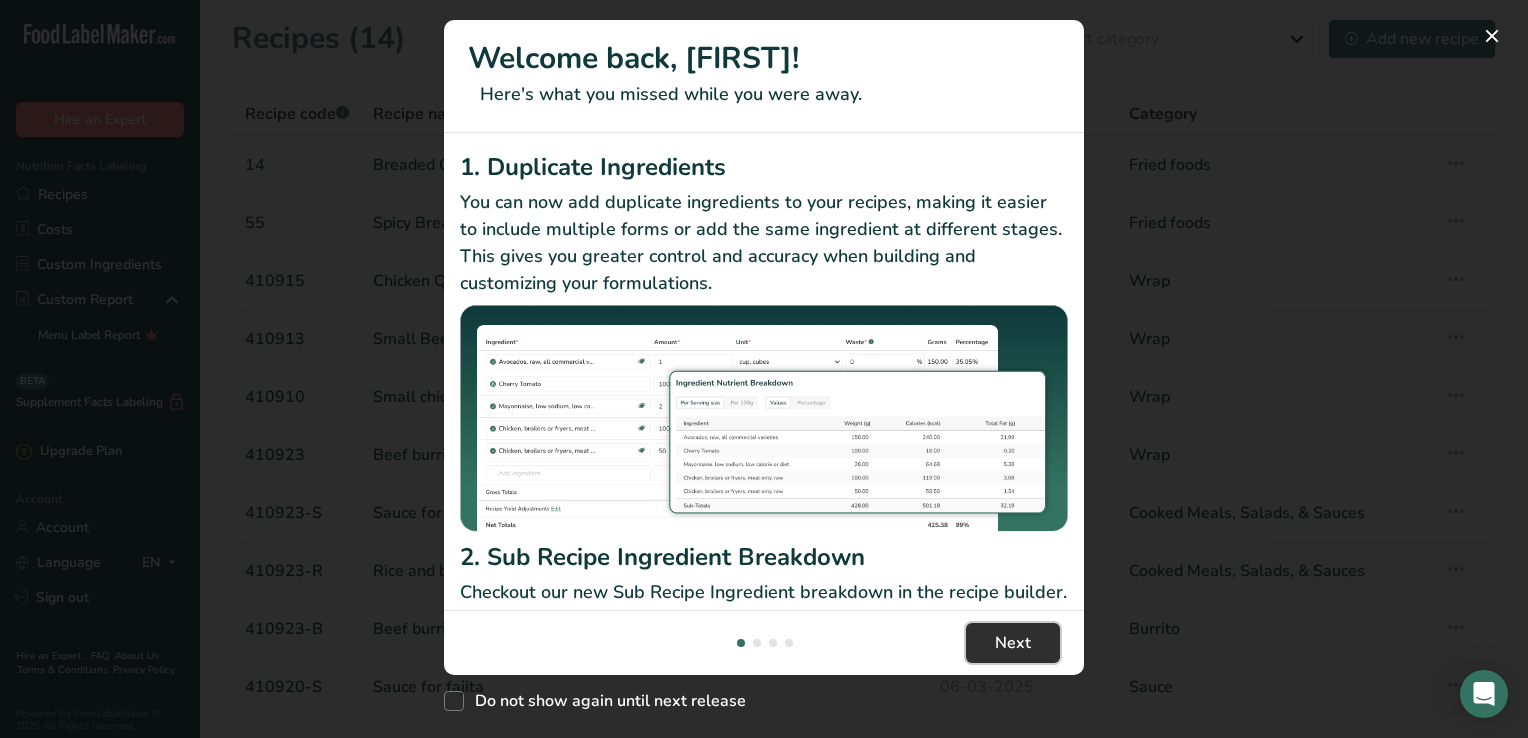 click on "Next" at bounding box center (1013, 643) 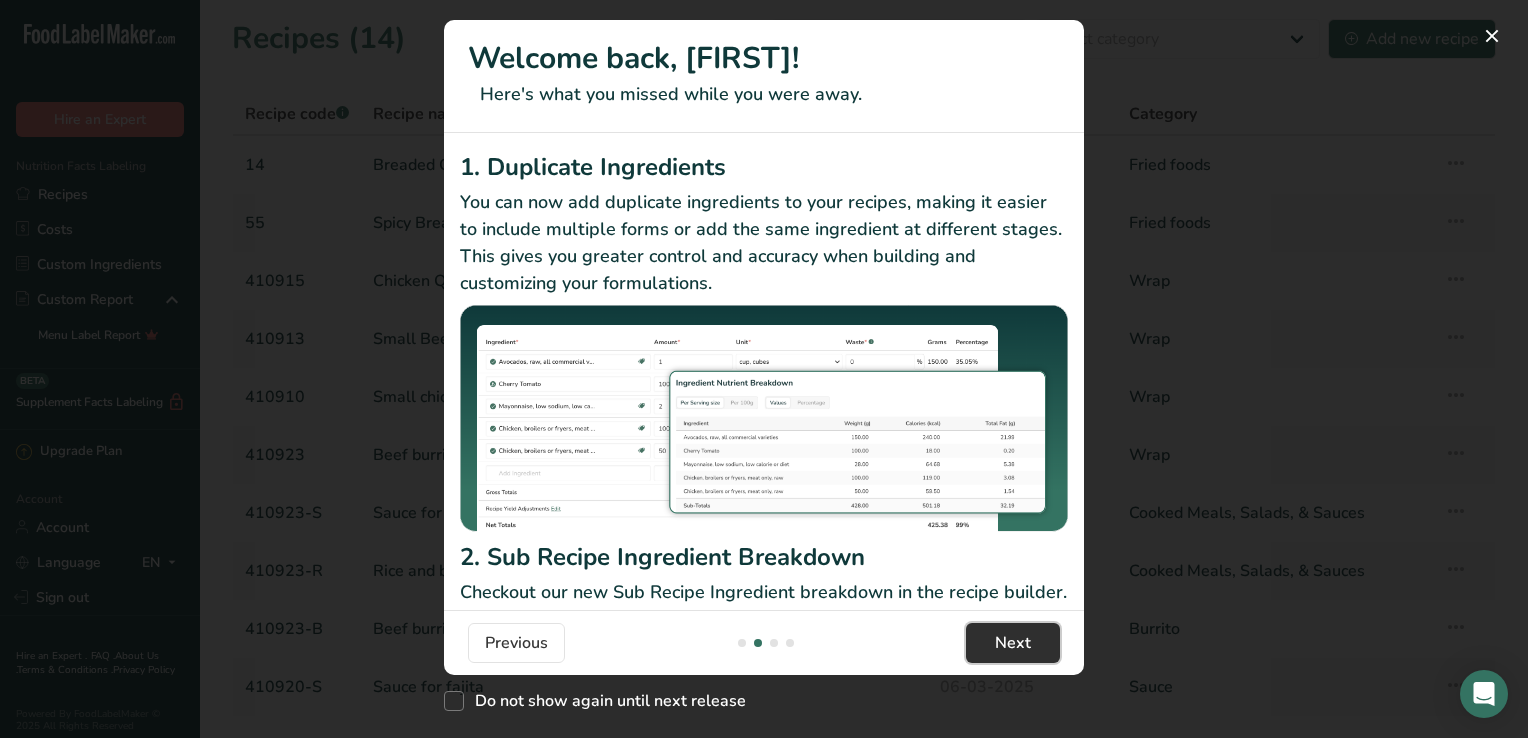 scroll, scrollTop: 0, scrollLeft: 640, axis: horizontal 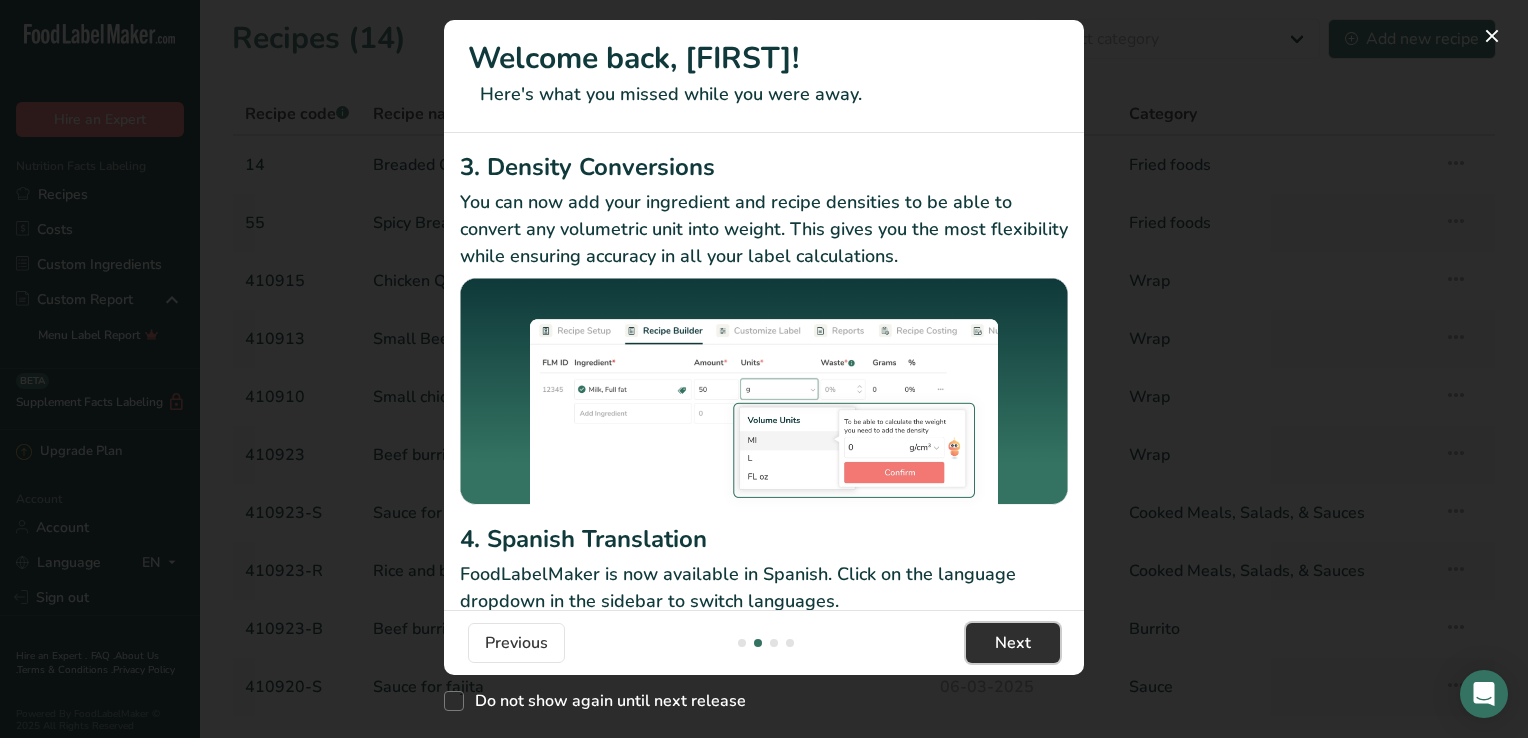 click on "Next" at bounding box center [1013, 643] 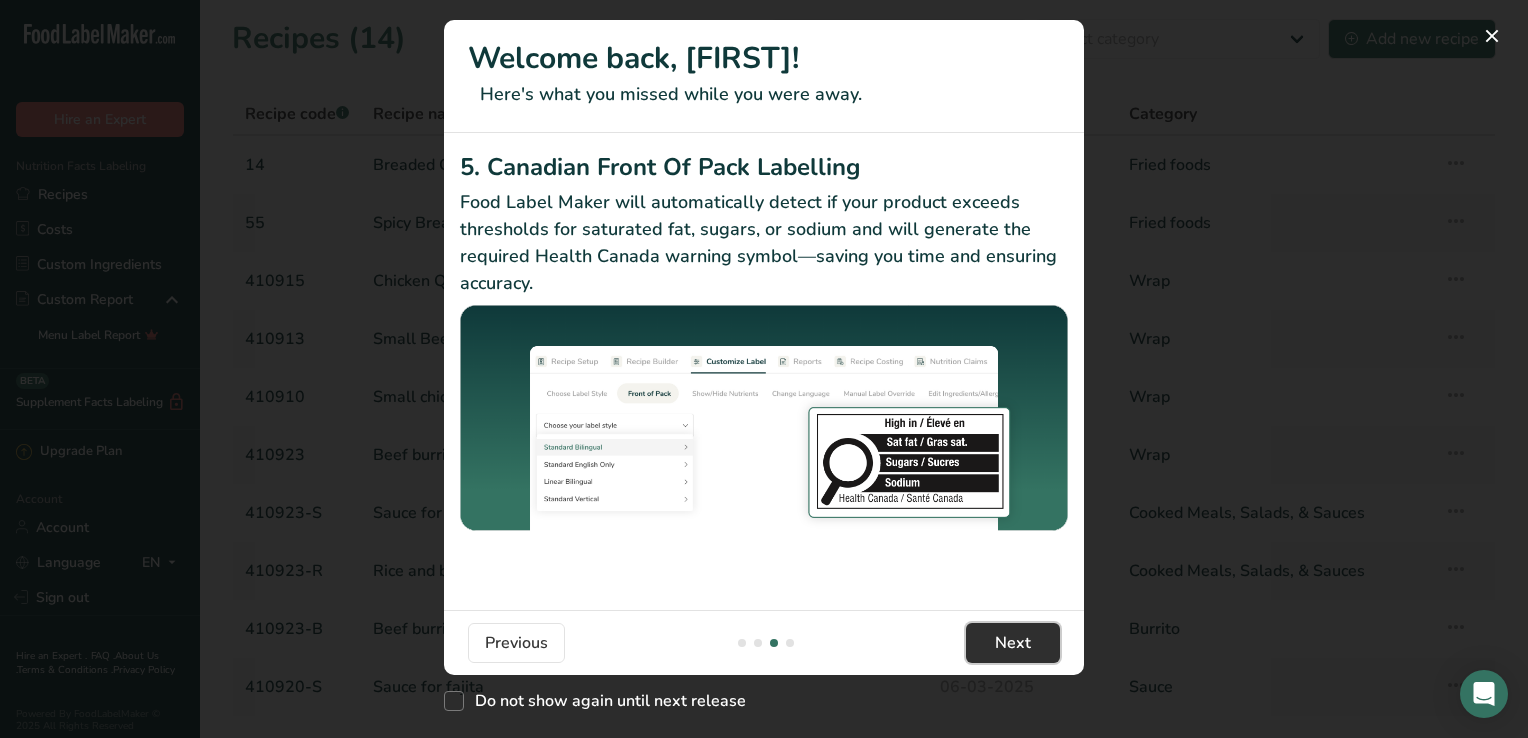 click on "Next" at bounding box center (1013, 643) 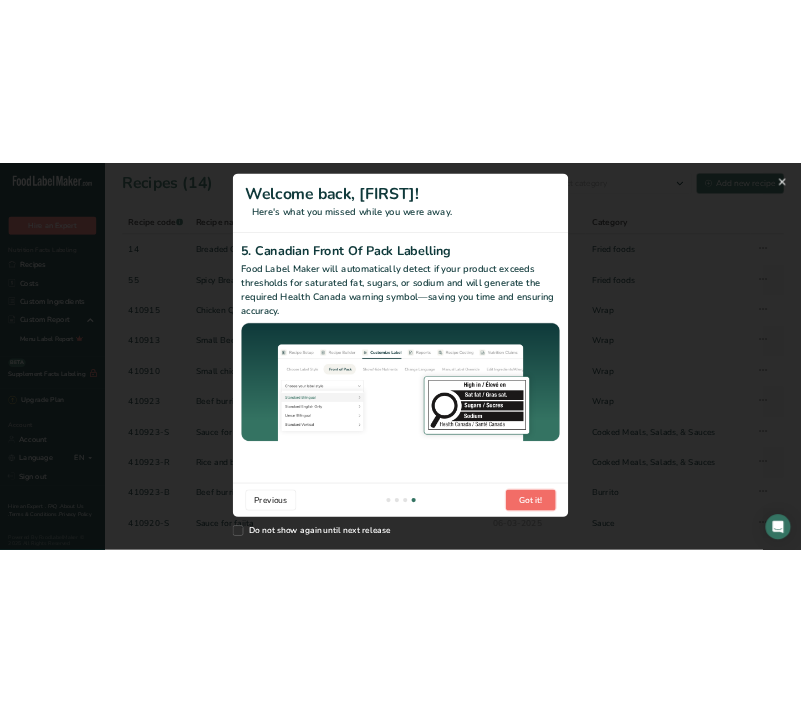 scroll, scrollTop: 0, scrollLeft: 1904, axis: horizontal 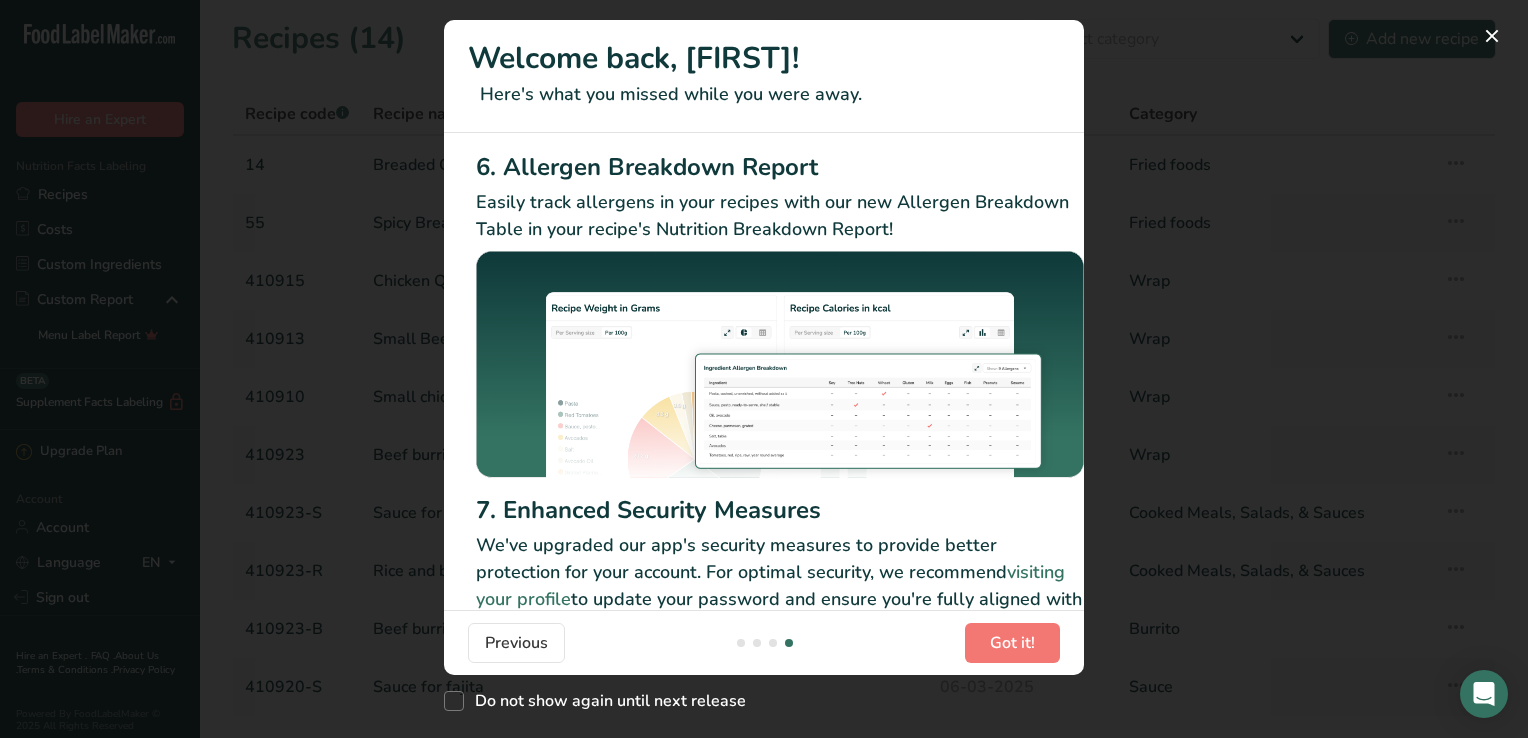 click at bounding box center (764, 369) 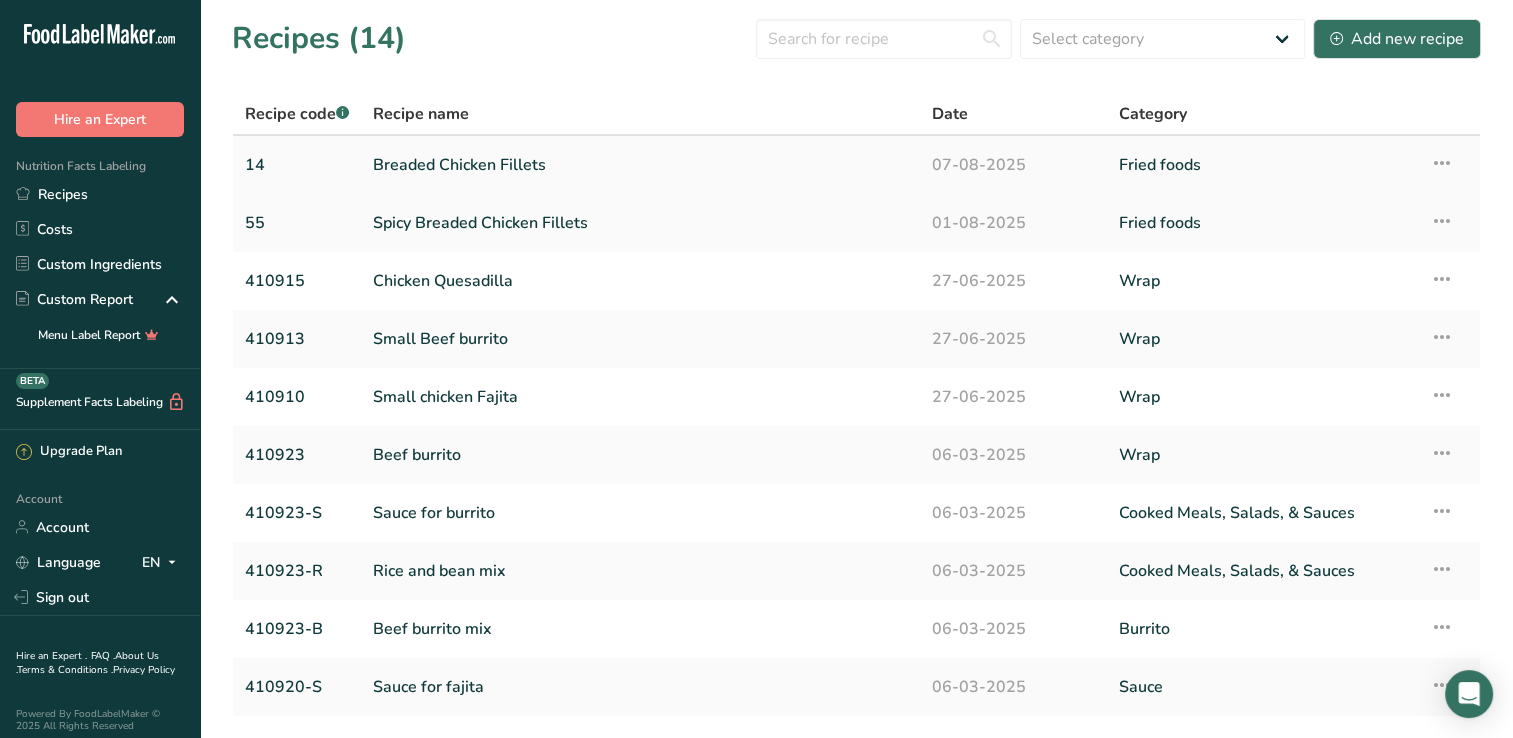click on "Breaded Chicken Fillets" at bounding box center (640, 165) 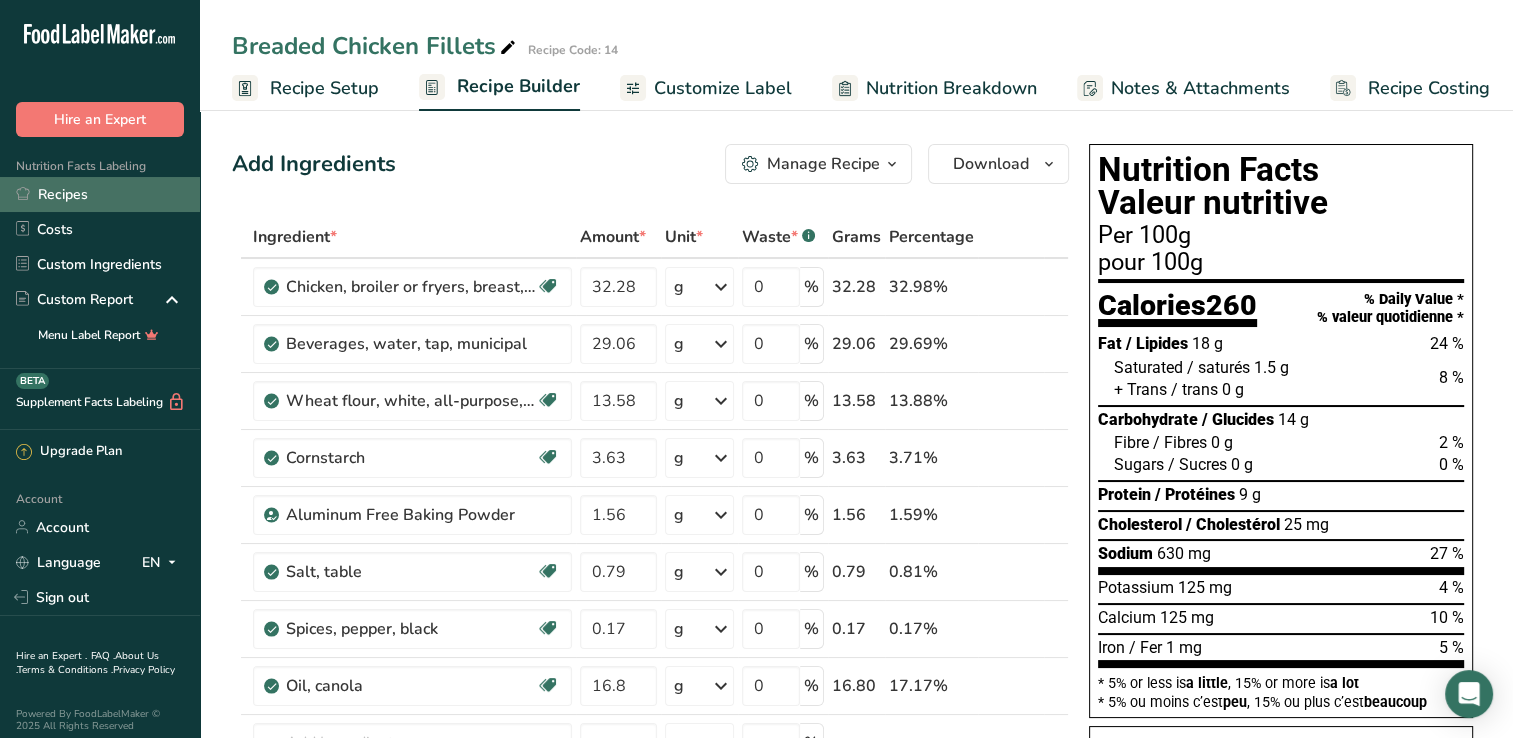 click on "Recipes" at bounding box center (100, 194) 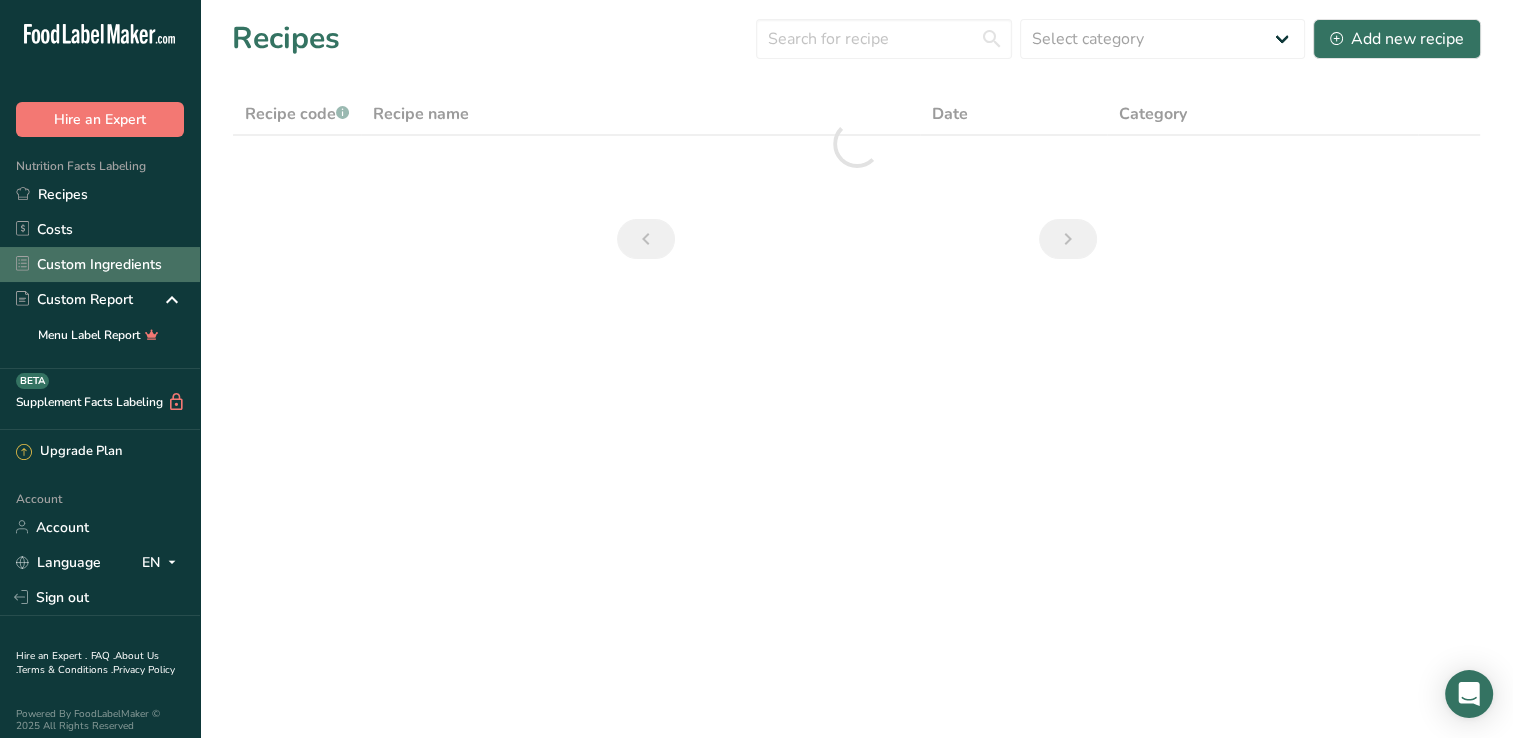 click on "Custom Ingredients" at bounding box center (100, 264) 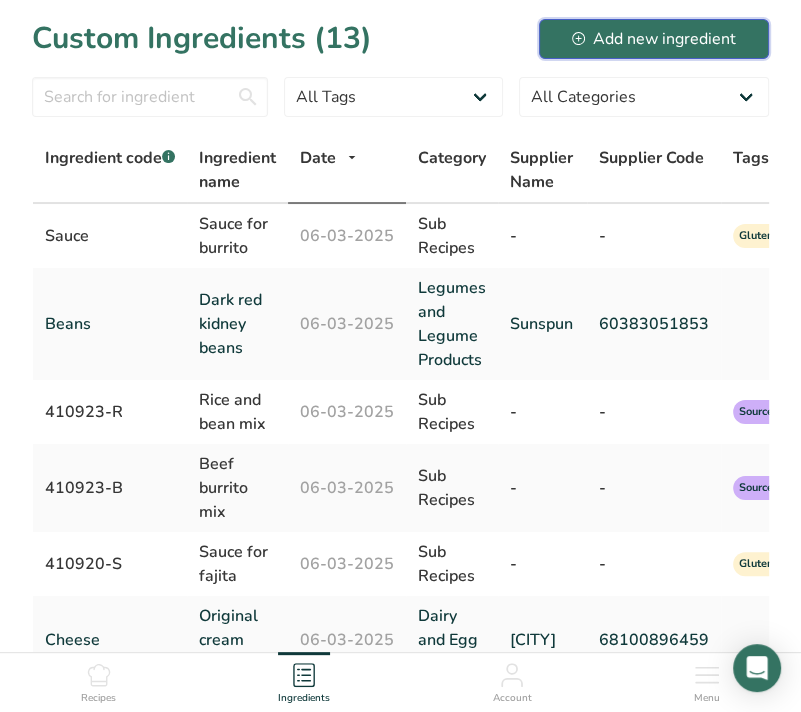 click on "Add new ingredient" at bounding box center (654, 39) 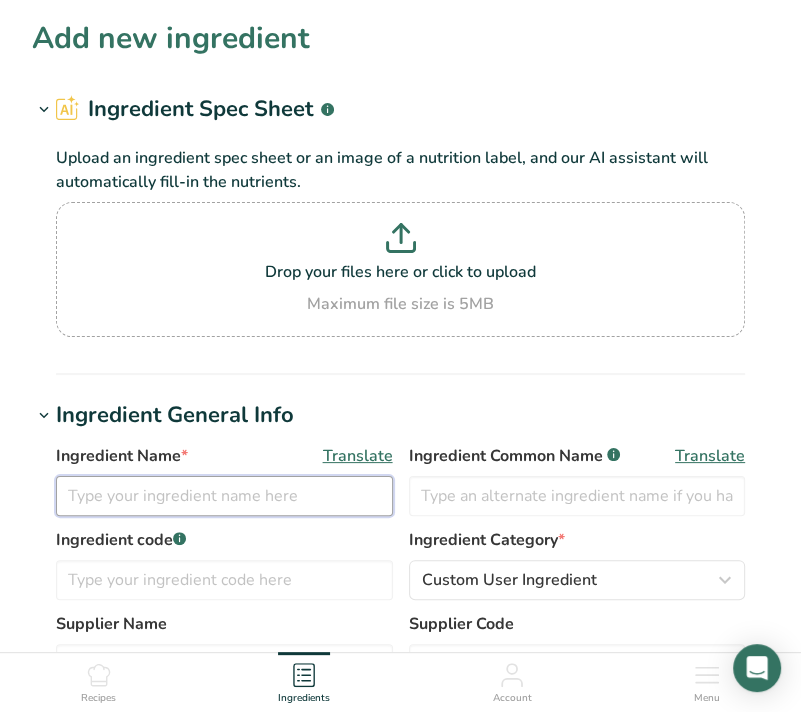 click at bounding box center (224, 496) 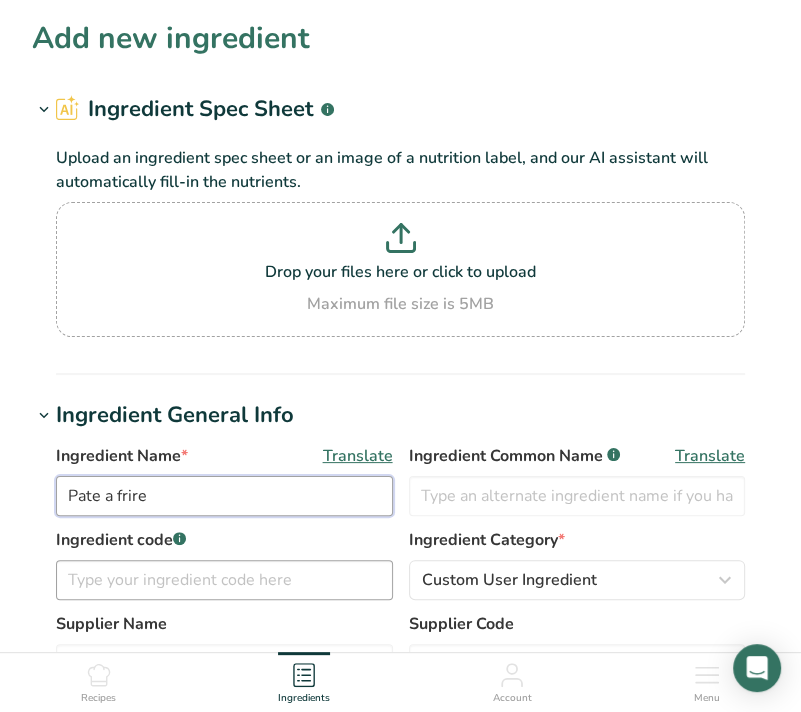 type on "Pate a frire" 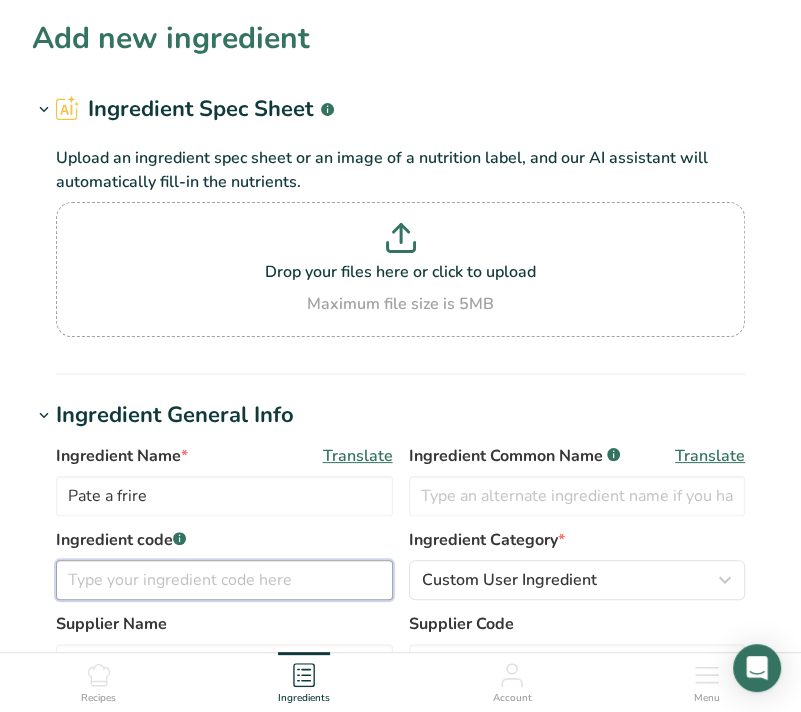 click at bounding box center (224, 580) 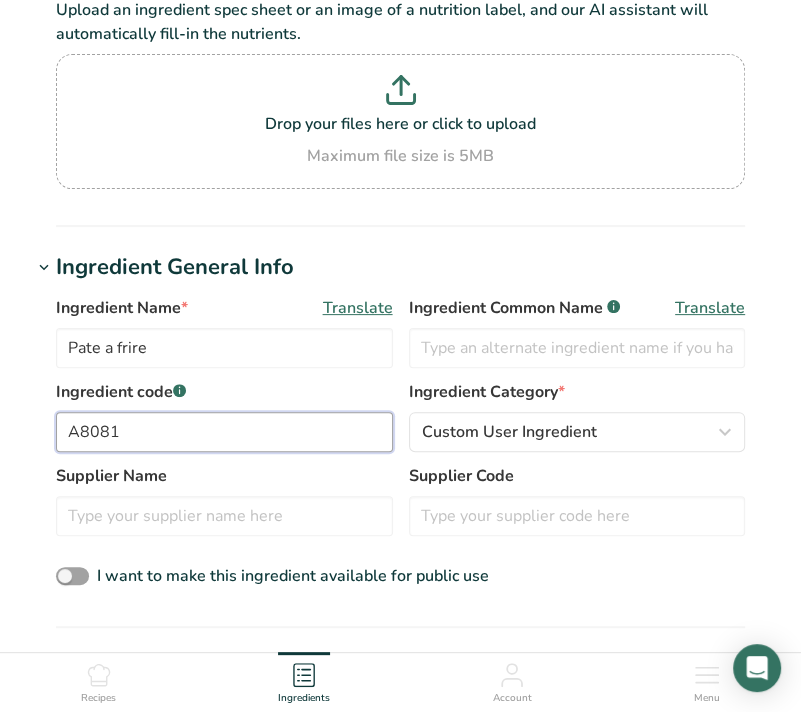 scroll, scrollTop: 200, scrollLeft: 0, axis: vertical 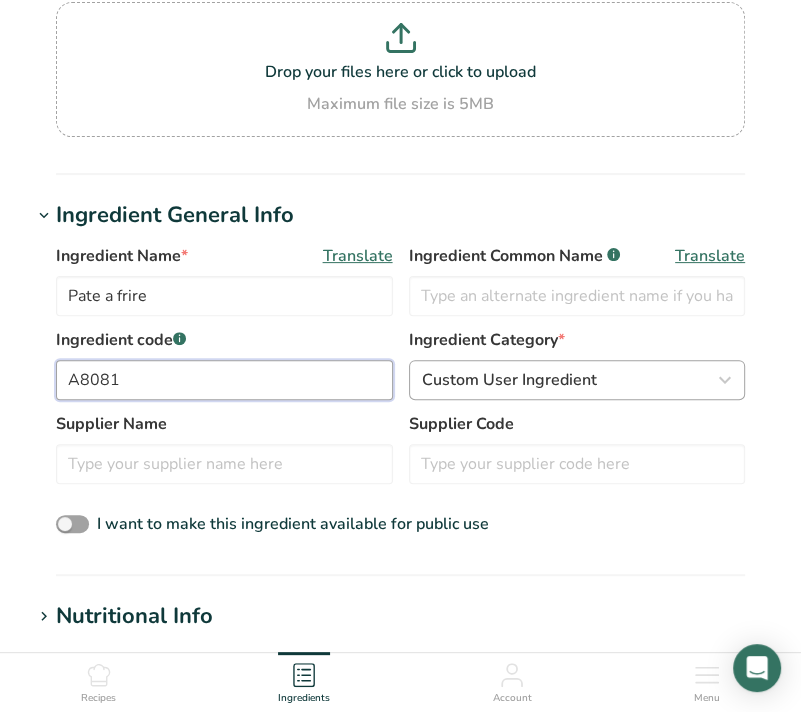 type on "A8081" 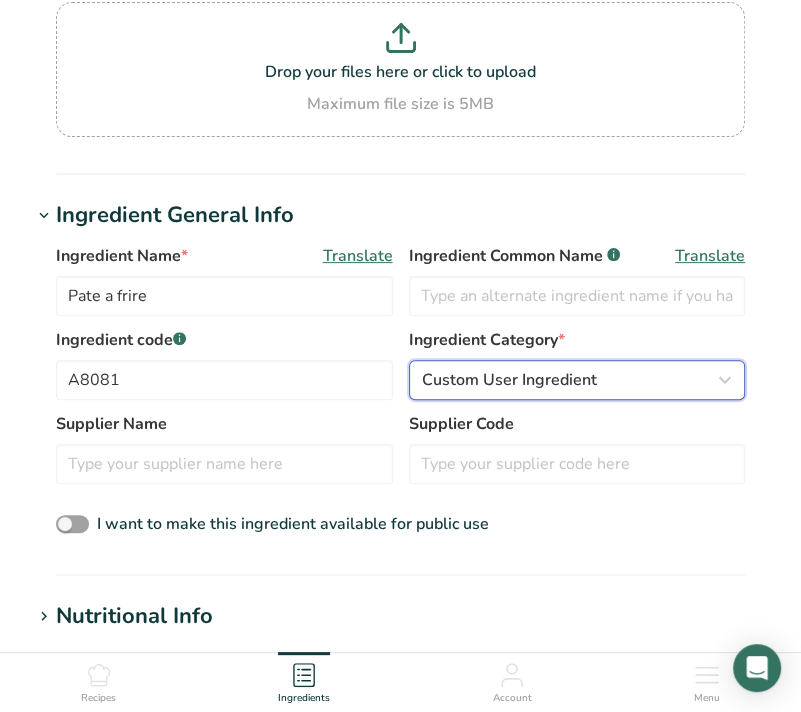 click on "Custom User Ingredient" at bounding box center (577, 380) 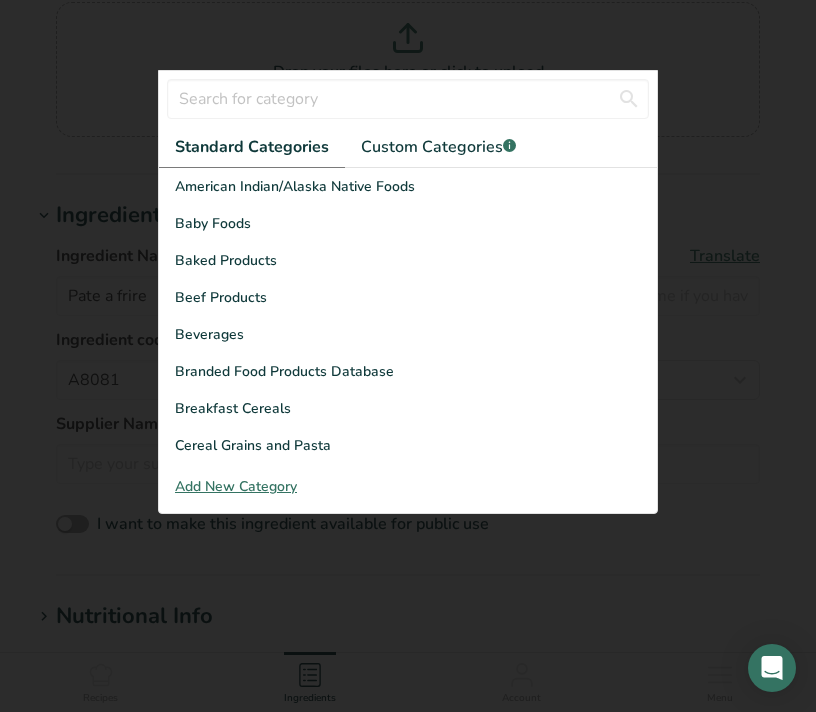 click at bounding box center (408, 356) 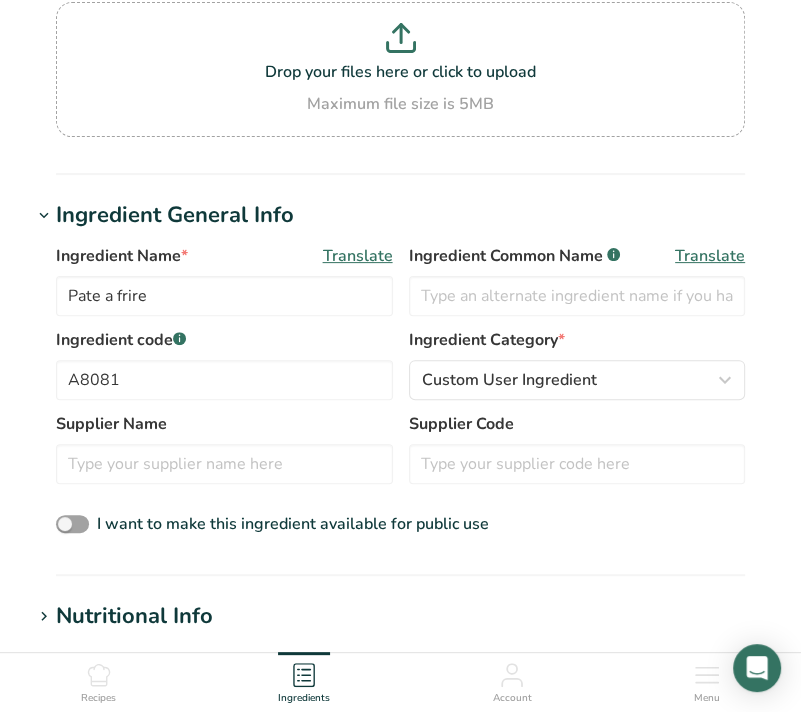 scroll, scrollTop: 400, scrollLeft: 0, axis: vertical 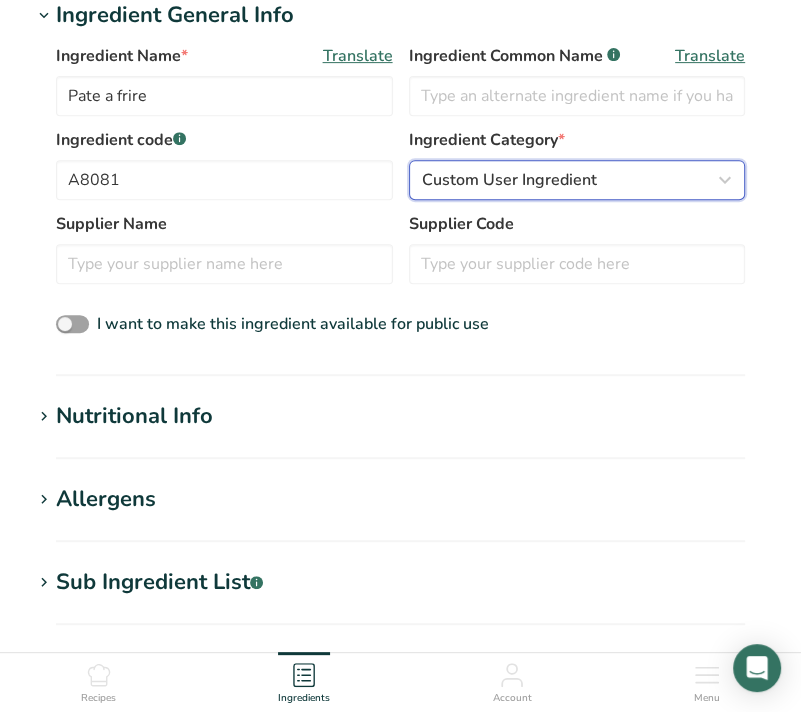 click on "Custom User Ingredient" at bounding box center [571, 180] 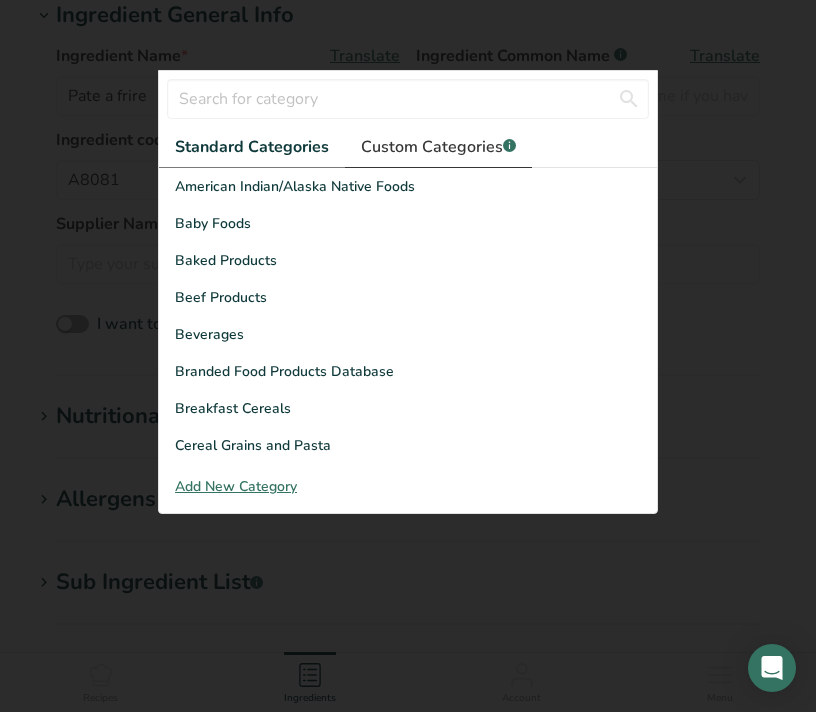 click on "Custom Categories
.a-a{fill:#347362;}.b-a{fill:#fff;}" at bounding box center [438, 147] 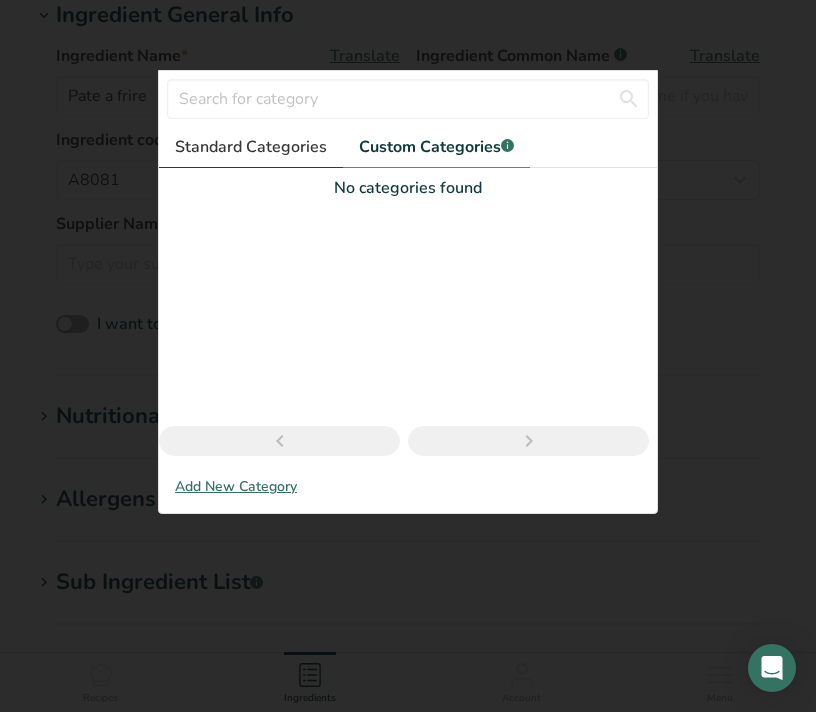 click on "Standard Categories" at bounding box center (251, 147) 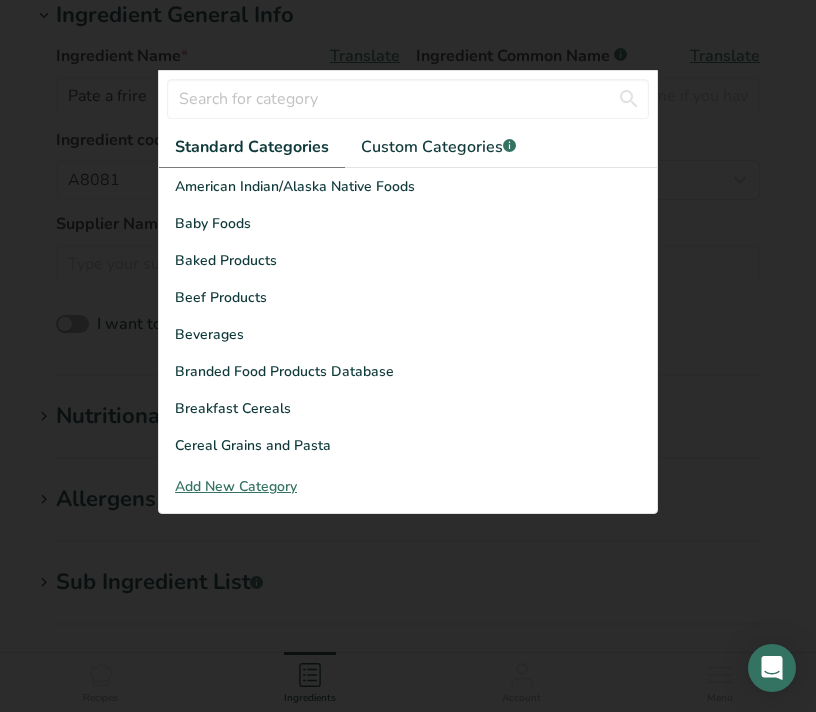 click at bounding box center [408, 356] 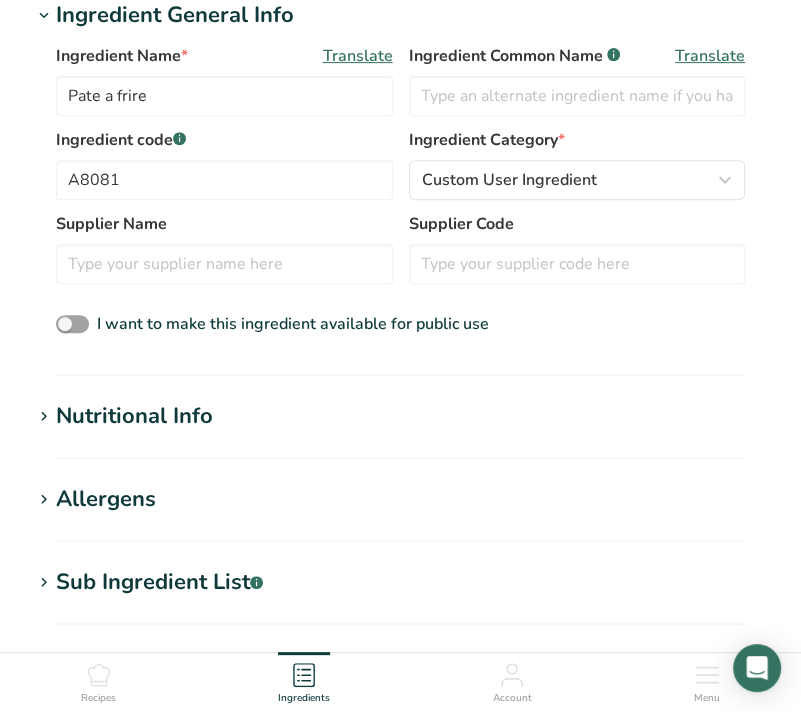 scroll, scrollTop: 500, scrollLeft: 0, axis: vertical 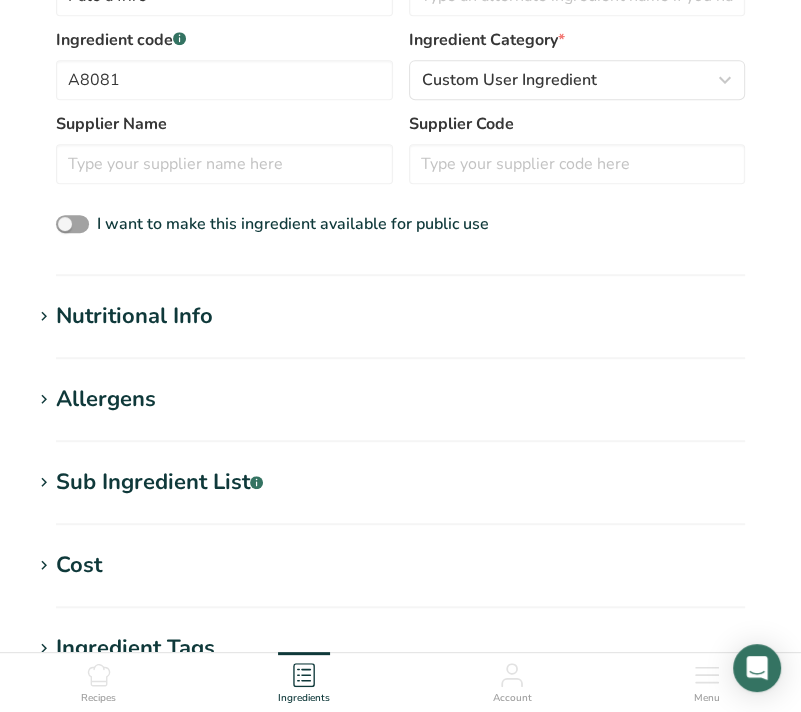 click at bounding box center (44, 317) 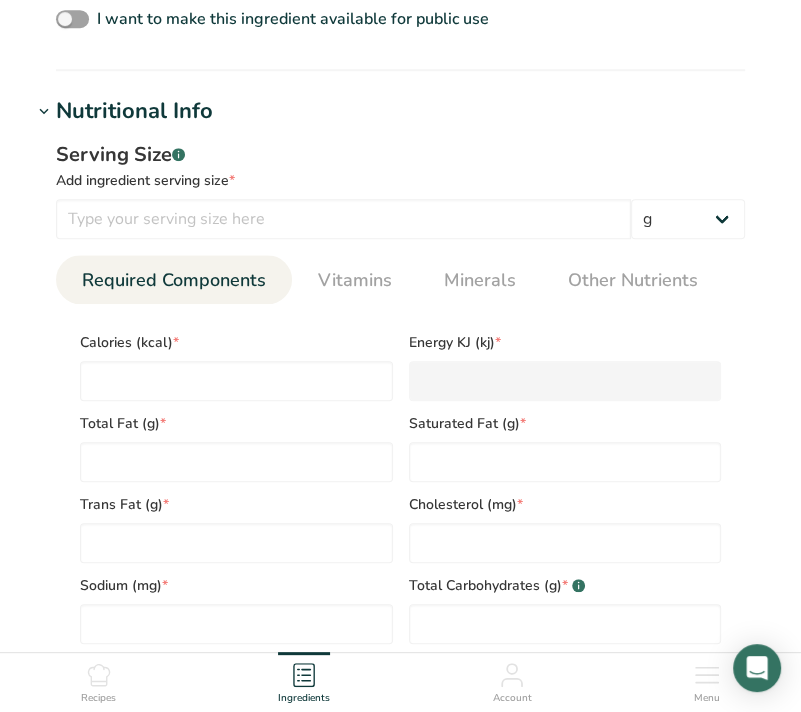 scroll, scrollTop: 800, scrollLeft: 0, axis: vertical 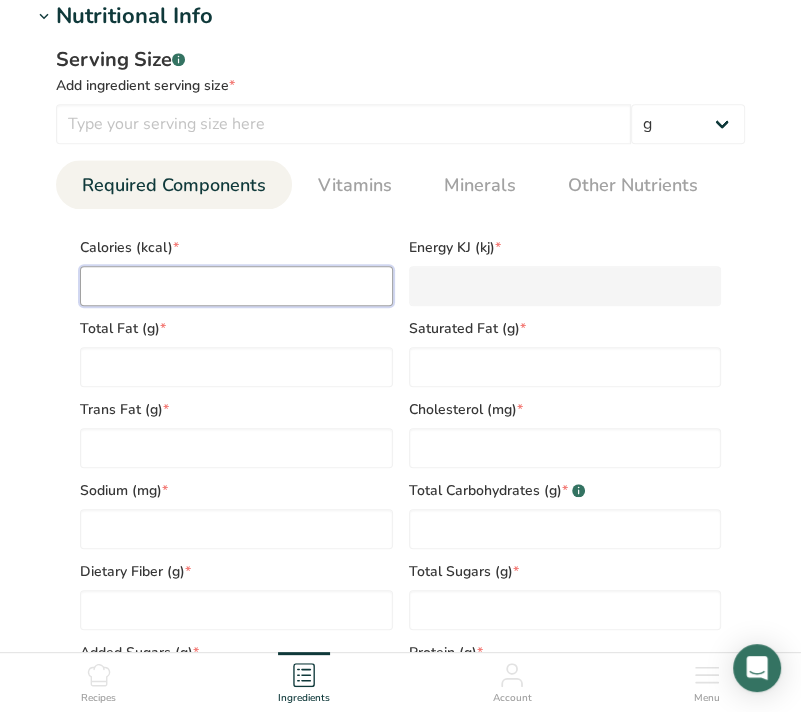 click at bounding box center (236, 286) 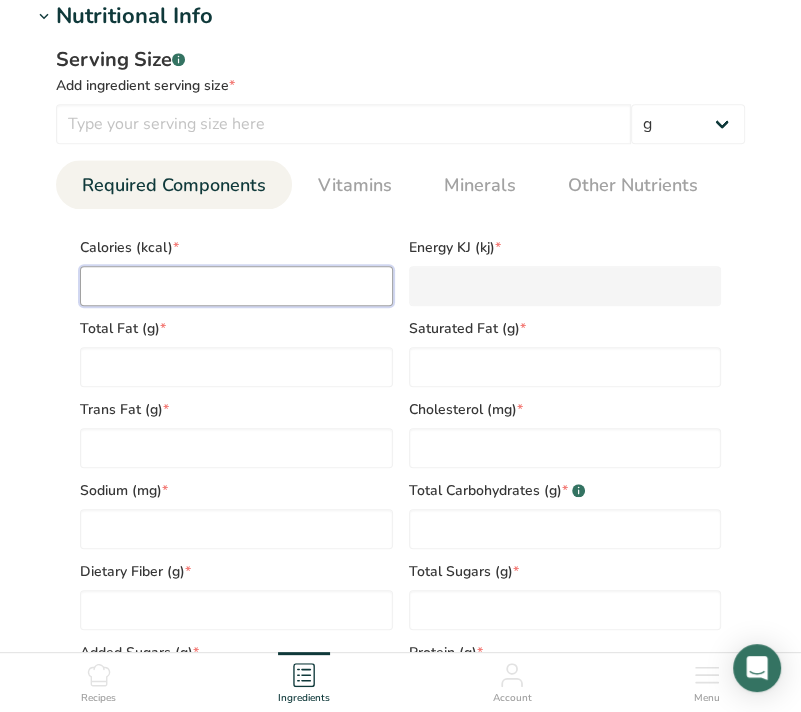 type on "3" 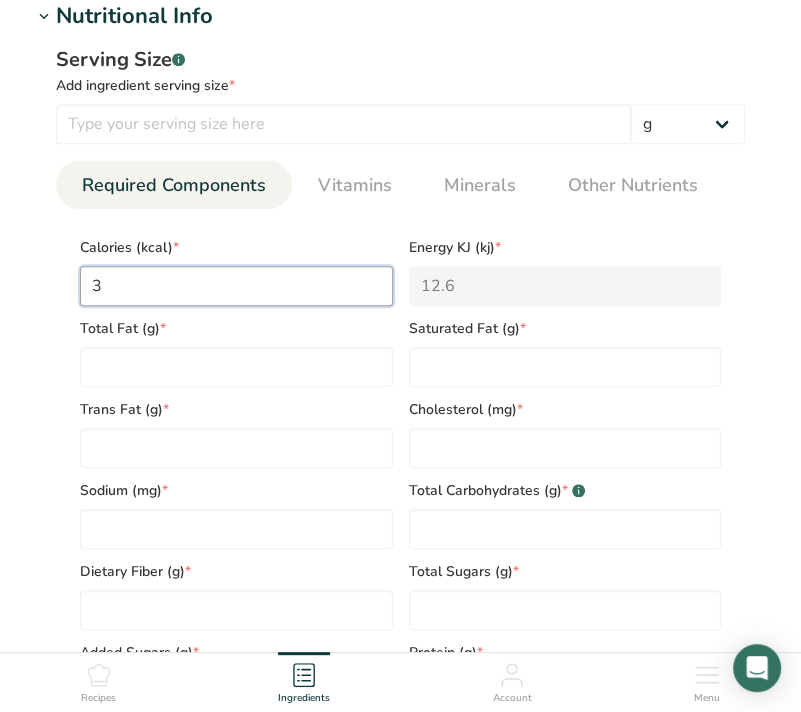 type on "33" 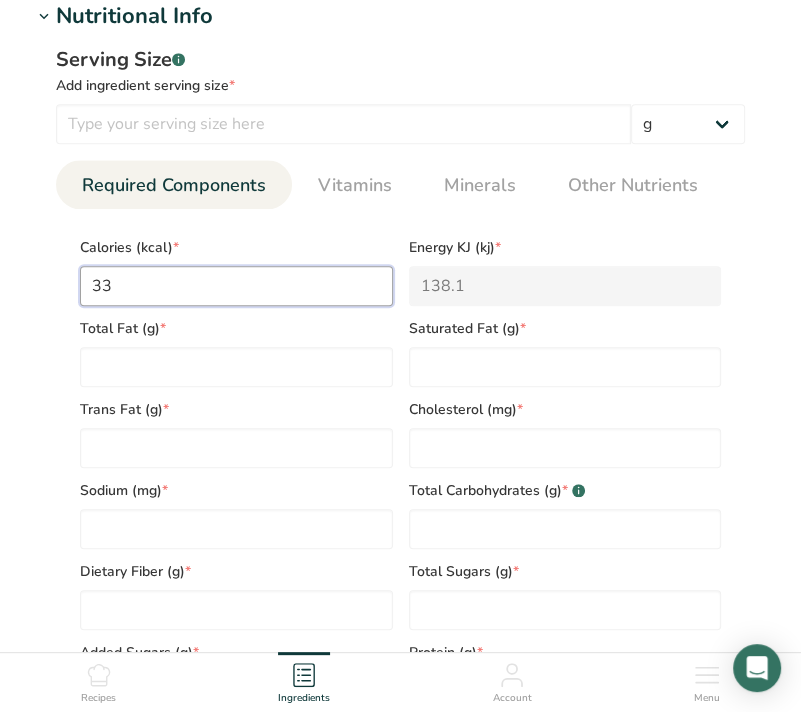 type on "333" 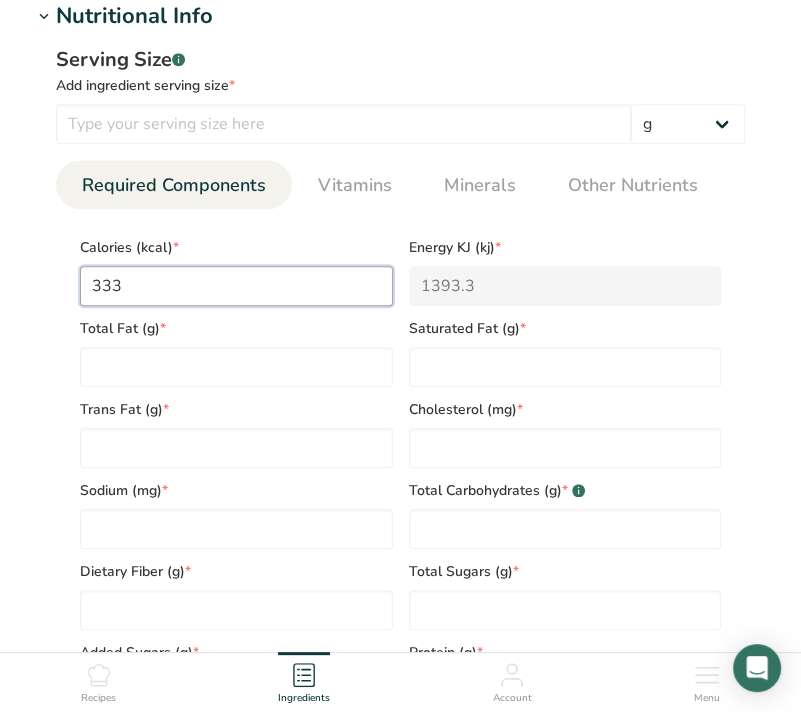 type on "333.4" 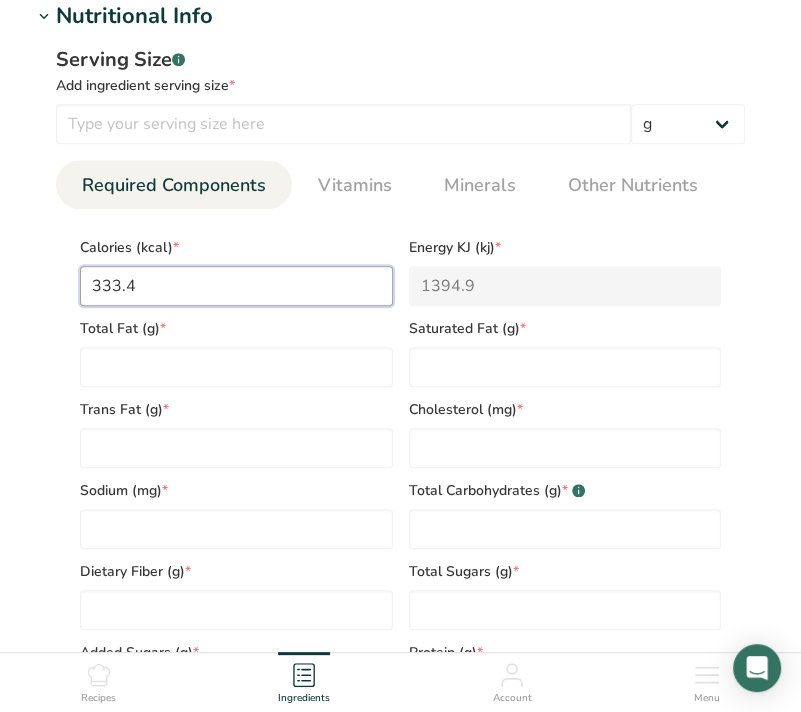 type on "333.41" 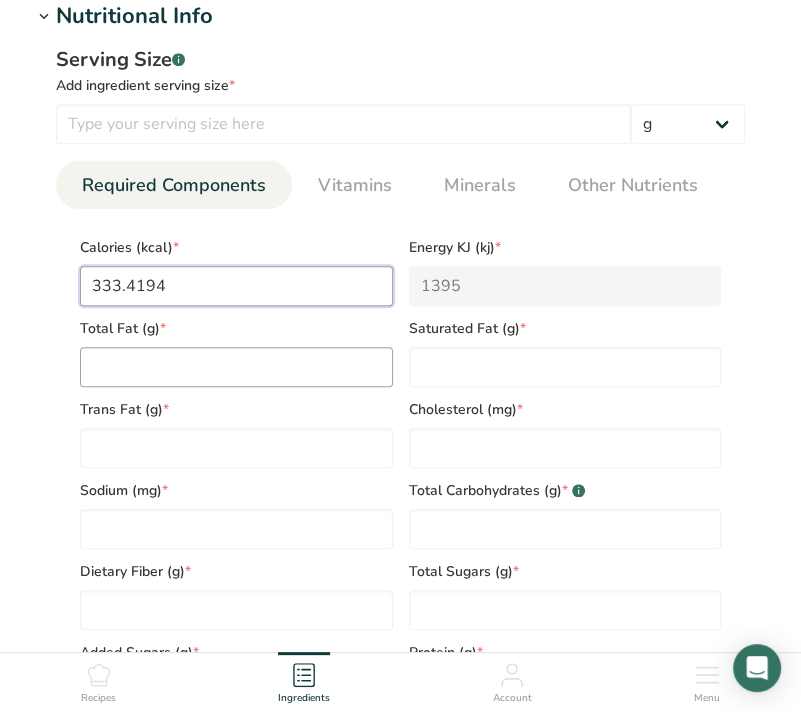 type on "333.4194" 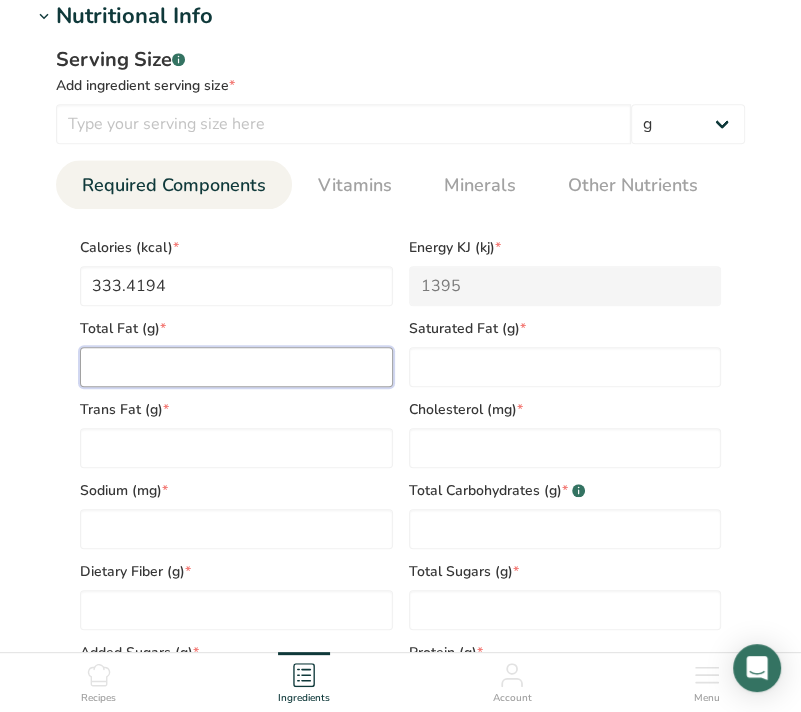 click at bounding box center [236, 367] 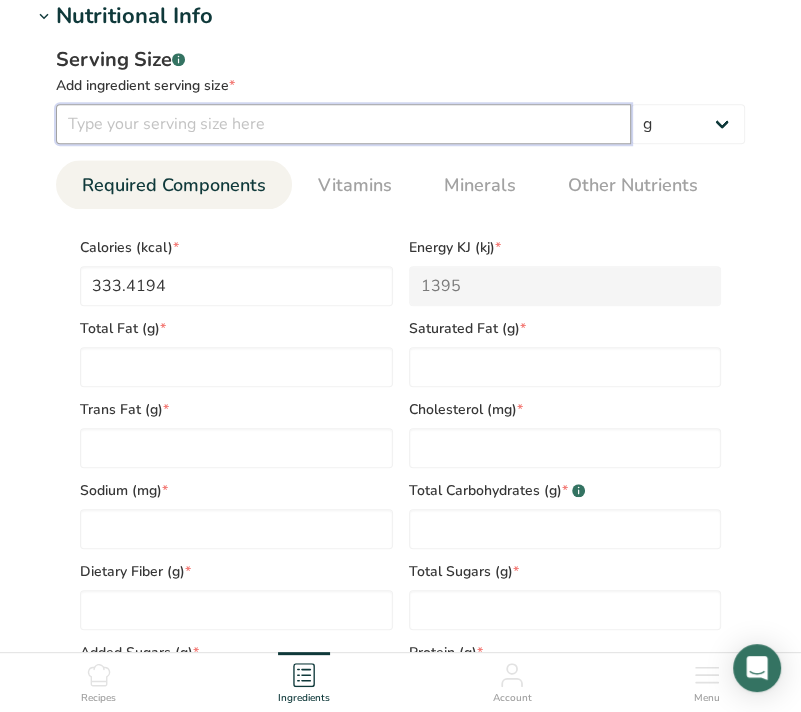 click at bounding box center [343, 124] 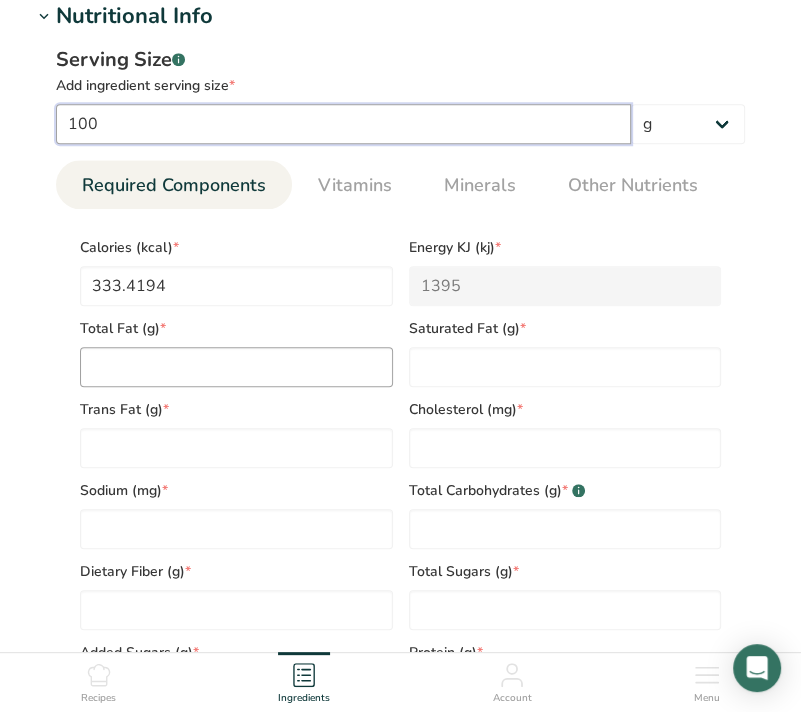 type on "100" 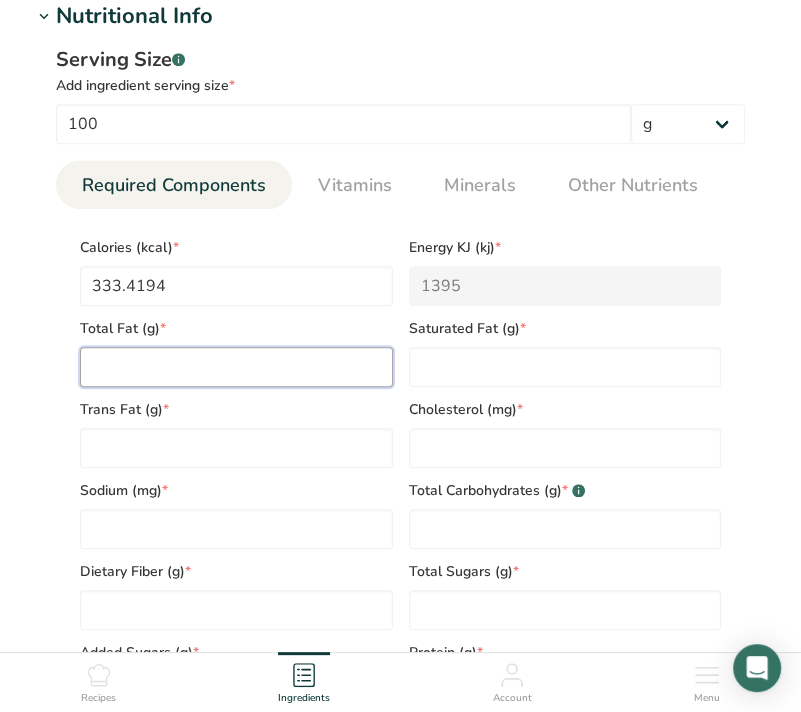 click at bounding box center (236, 367) 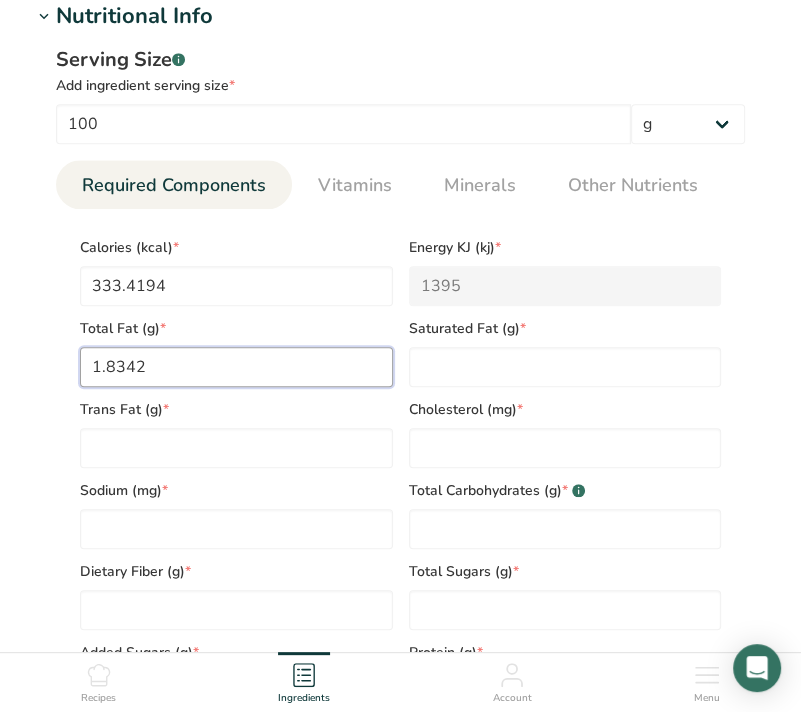 click on "1.8342" at bounding box center (236, 367) 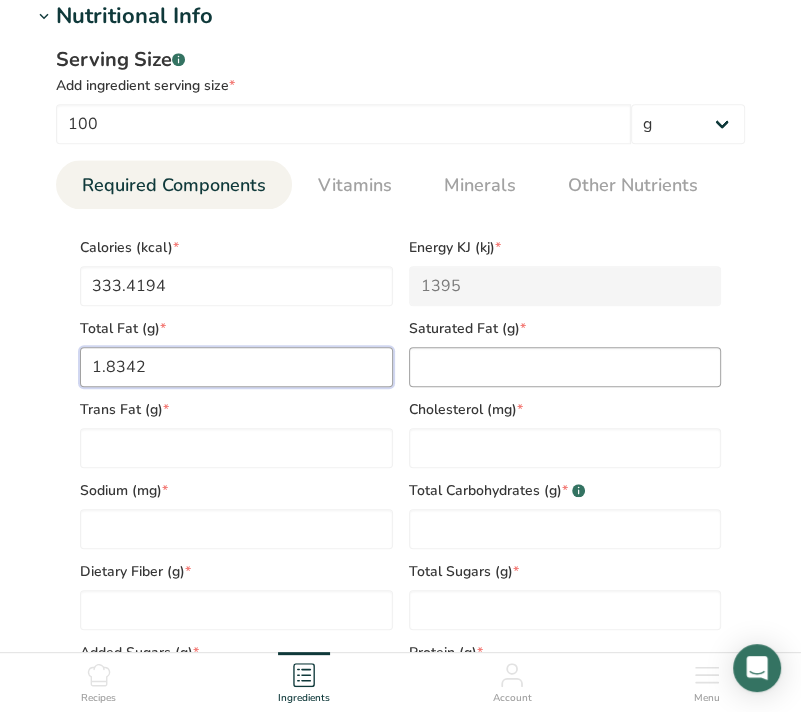 type on "1.8342" 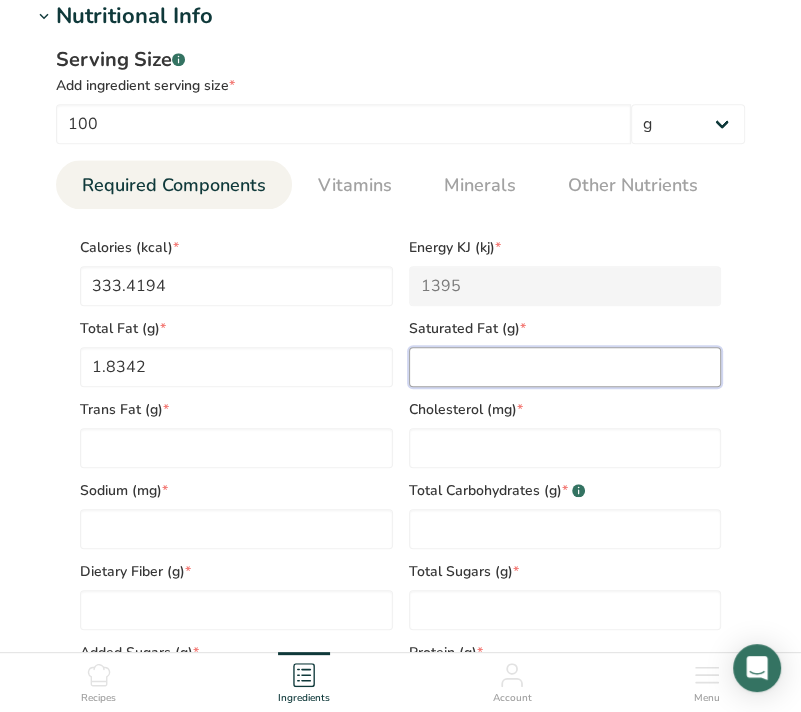 click at bounding box center [565, 367] 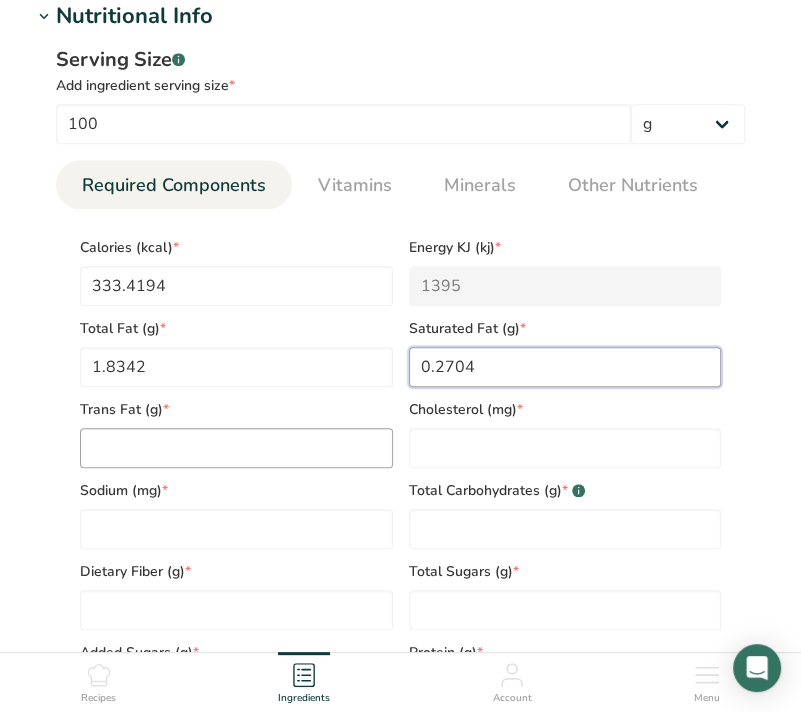 type on "0.2704" 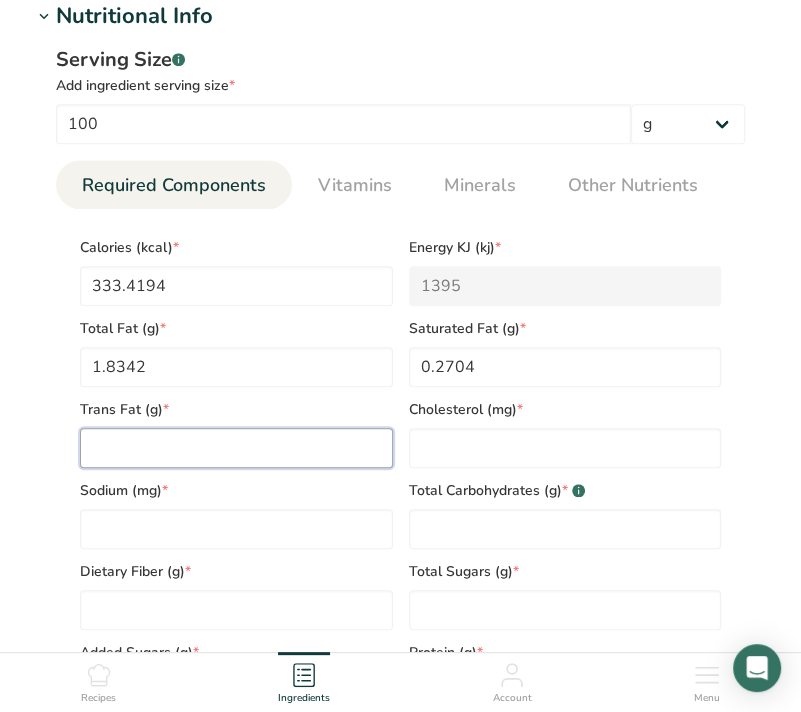 click at bounding box center [236, 448] 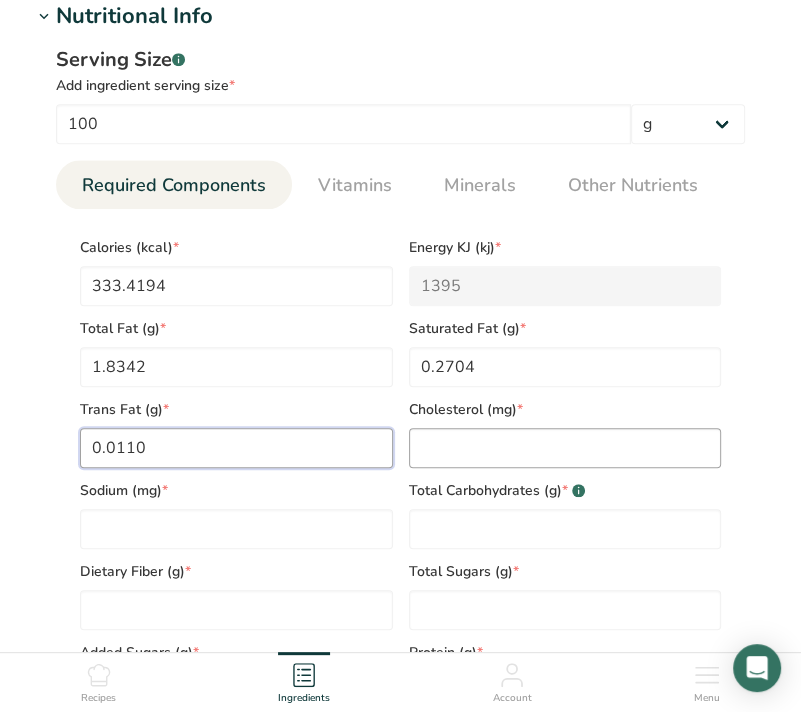type on "0.0110" 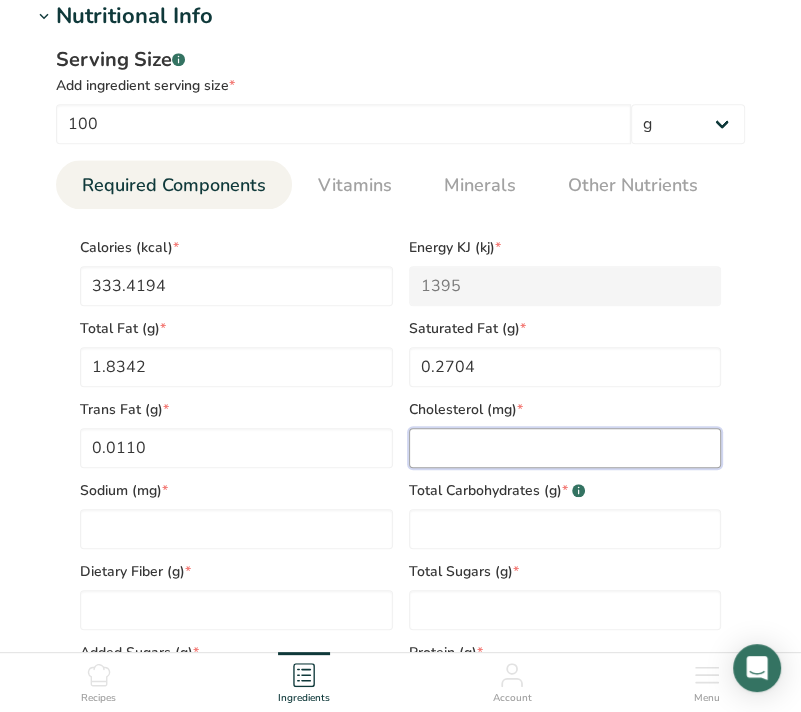 click at bounding box center (565, 448) 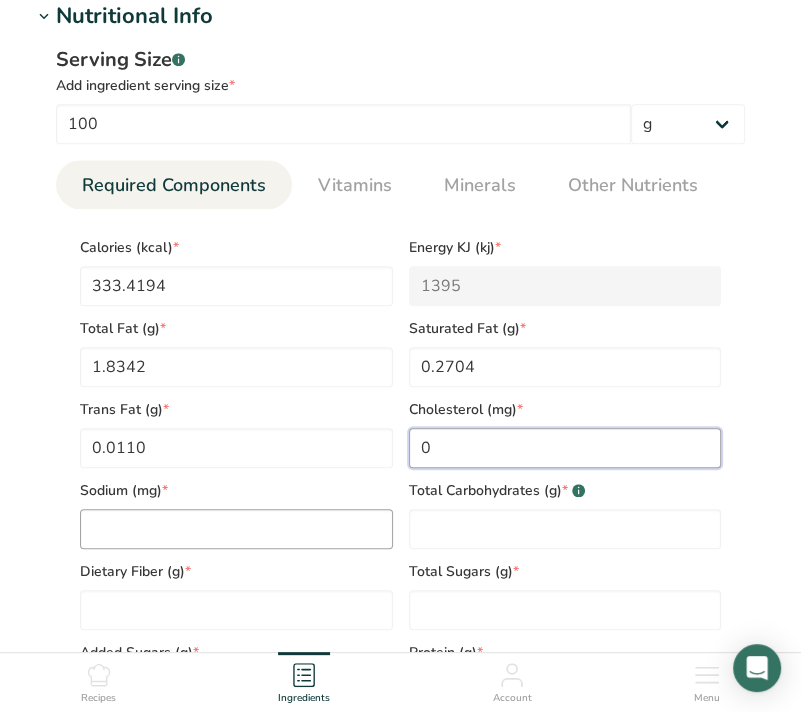 type on "0" 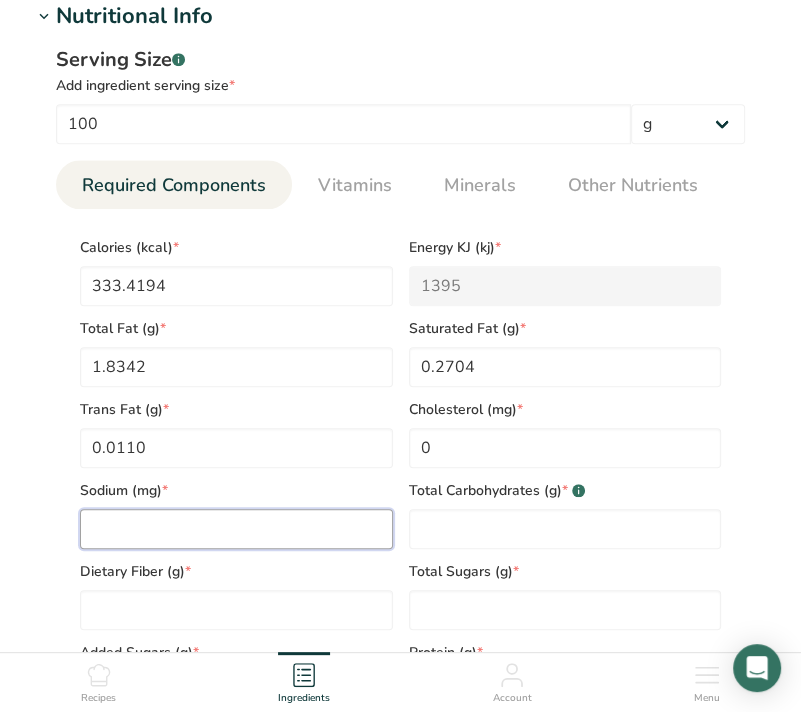 click at bounding box center [236, 529] 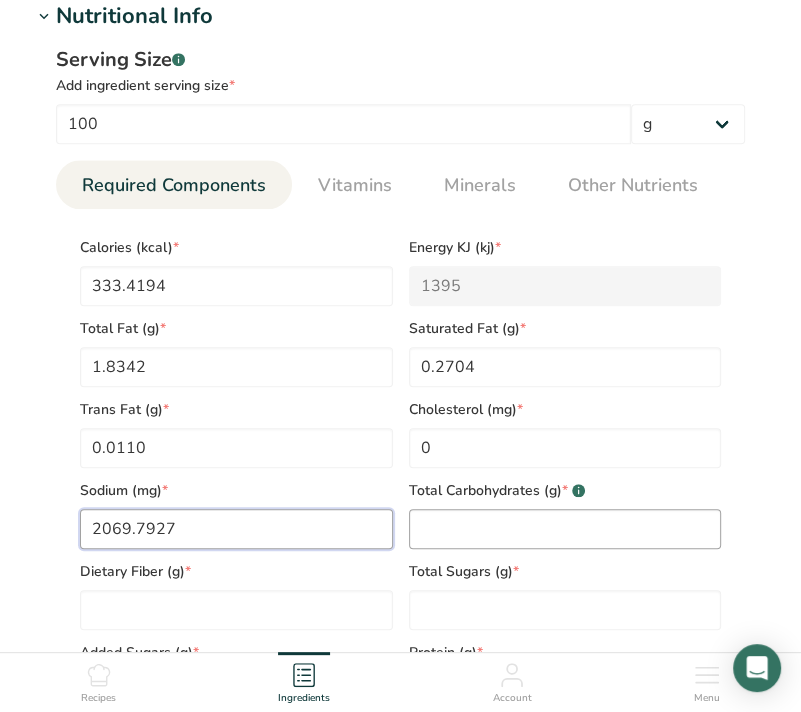 type on "2069.7927" 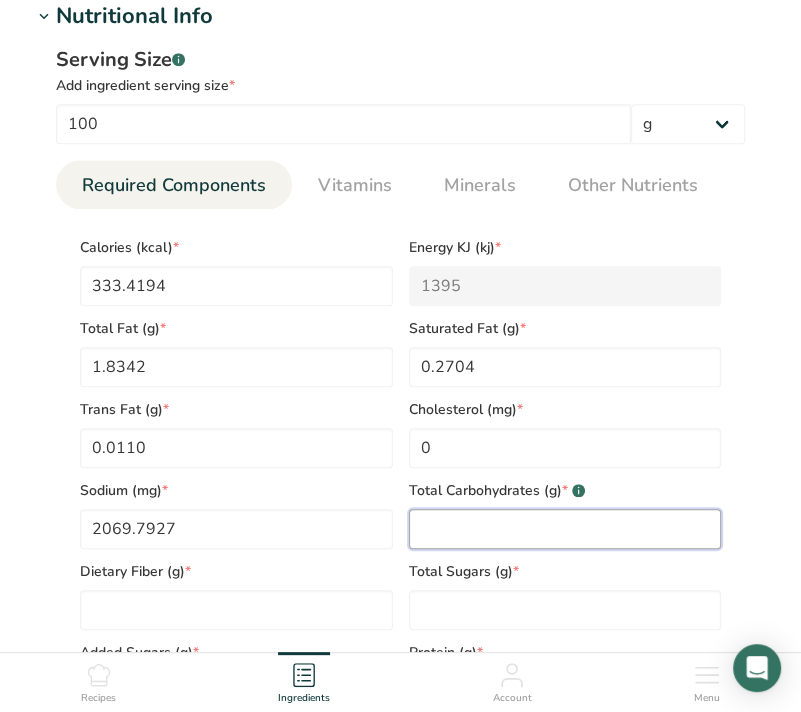 click at bounding box center (565, 529) 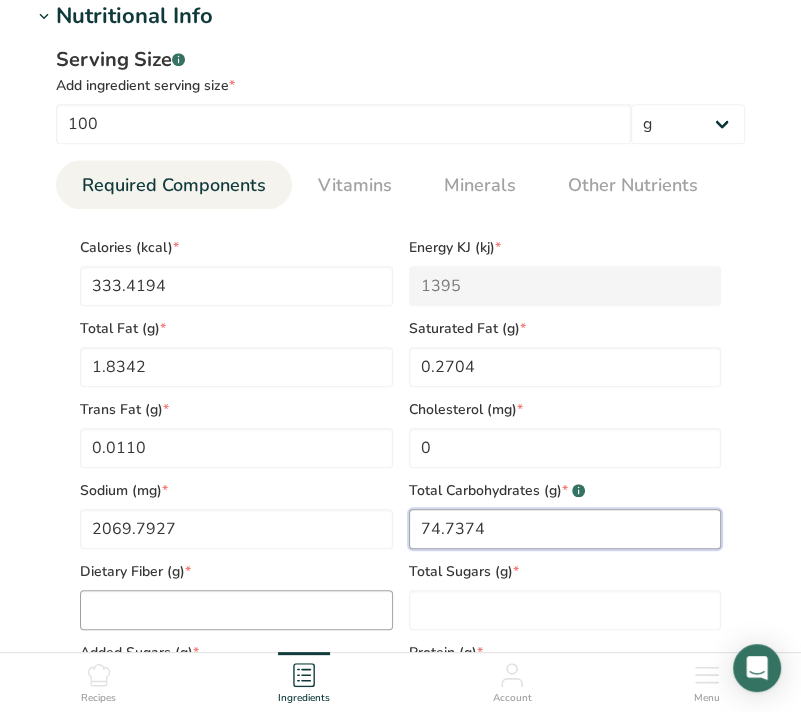 type on "74.7374" 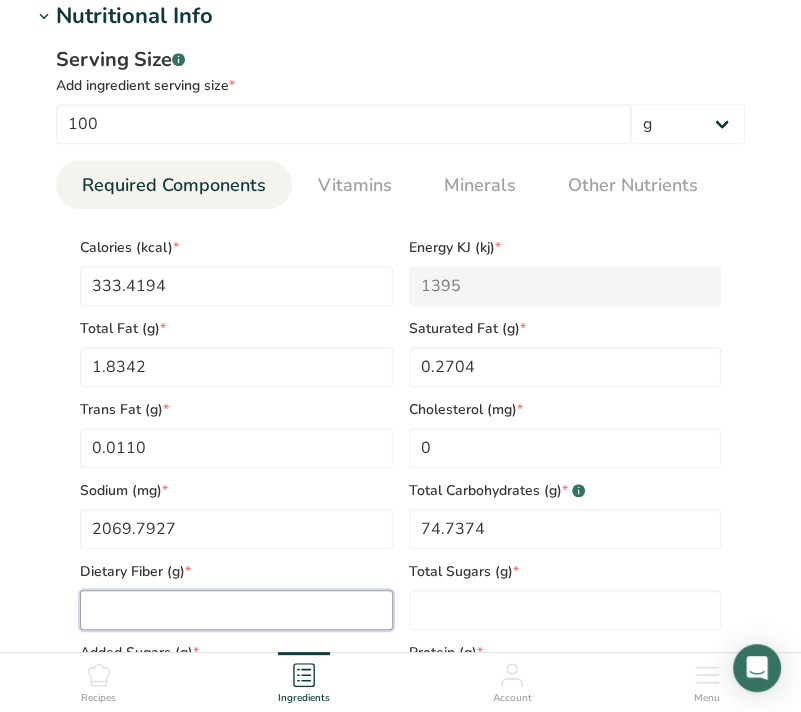 click at bounding box center [236, 610] 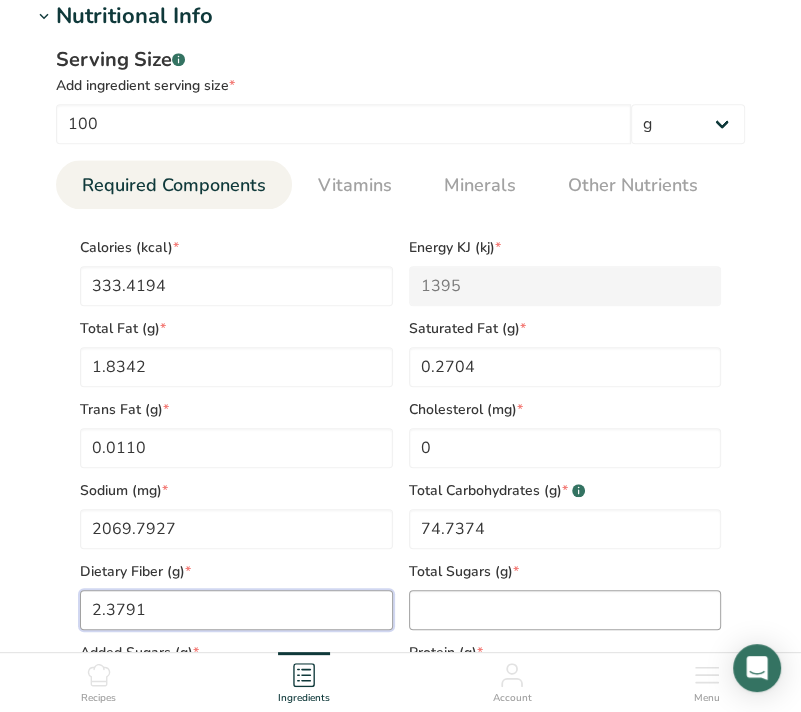 type on "2.3791" 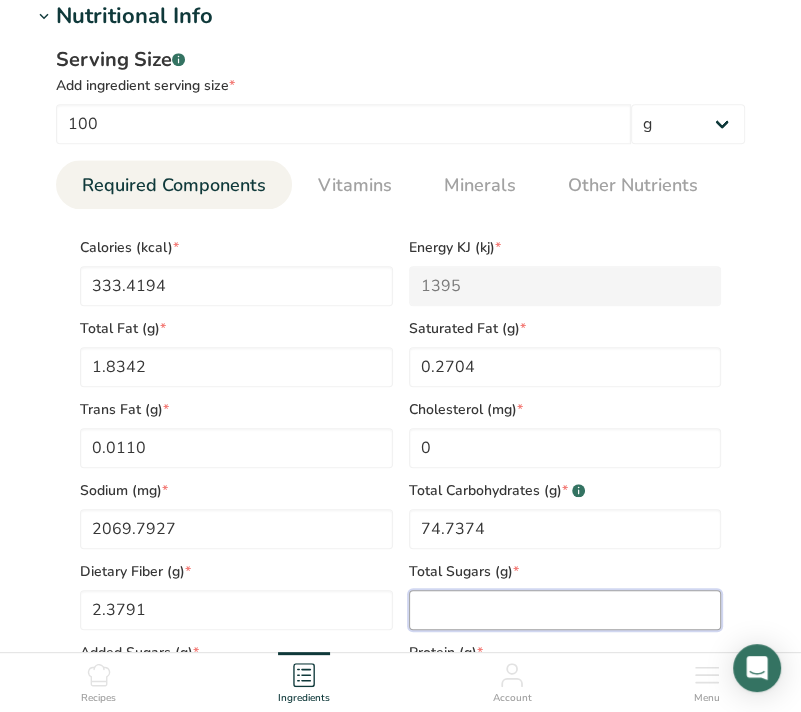 click at bounding box center (565, 610) 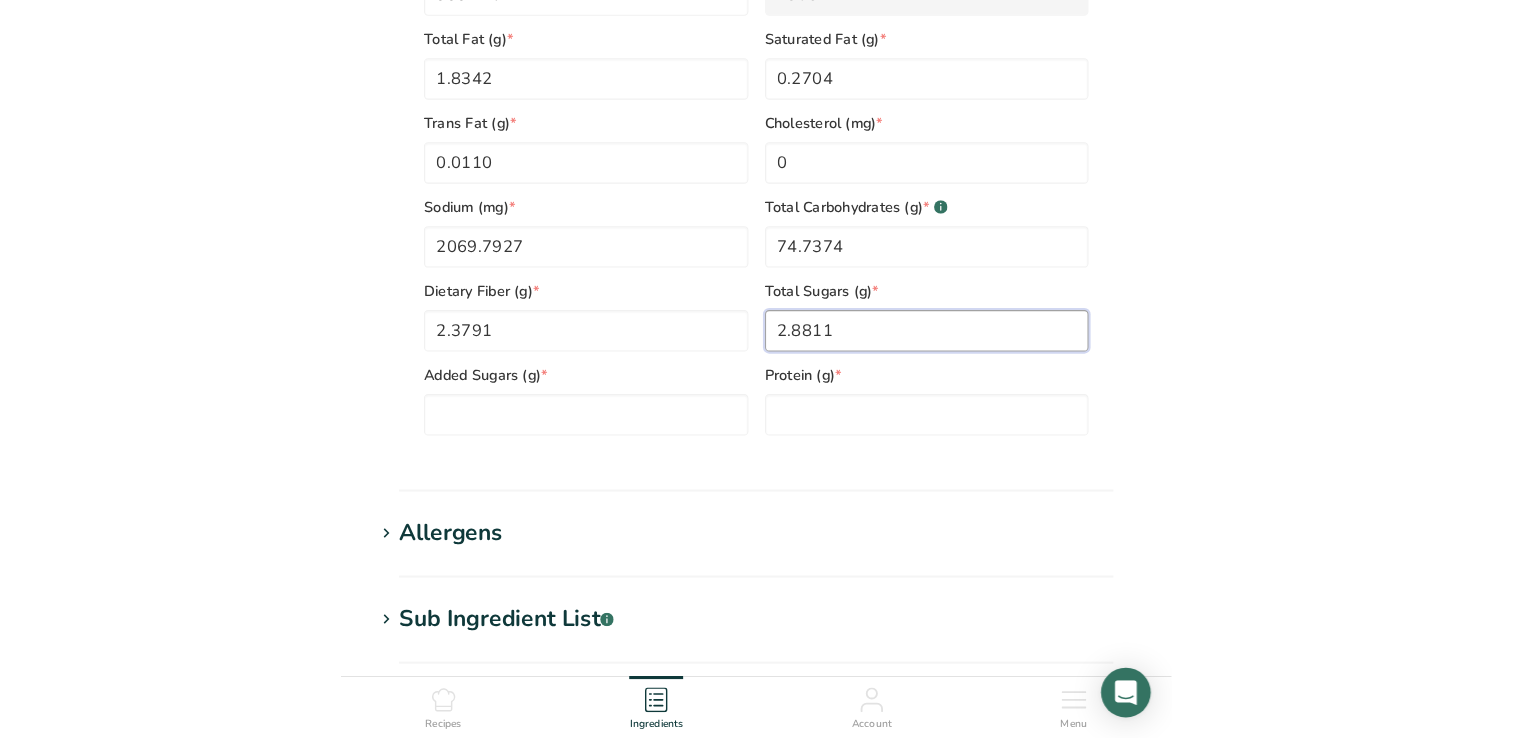 scroll, scrollTop: 1123, scrollLeft: 0, axis: vertical 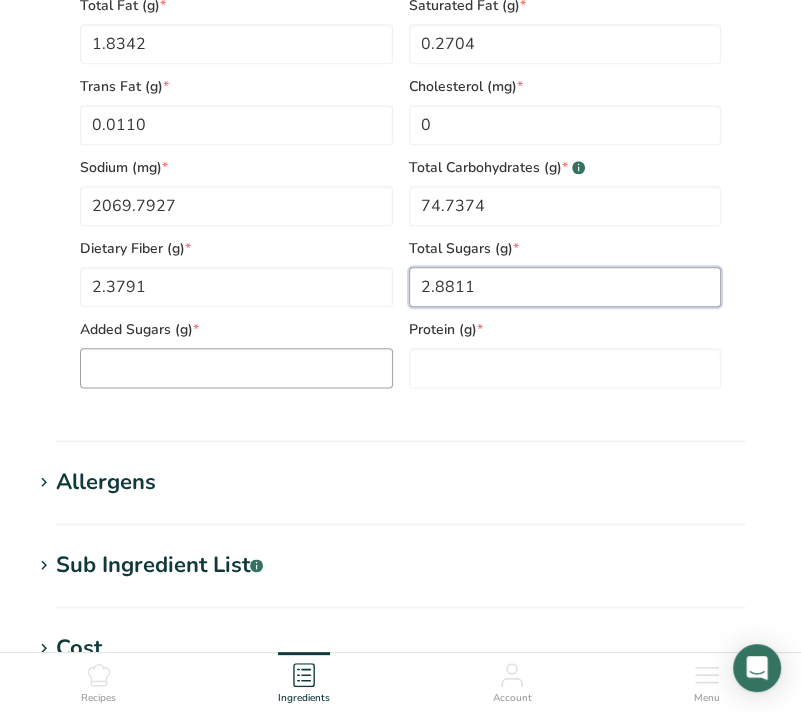 type on "2.8811" 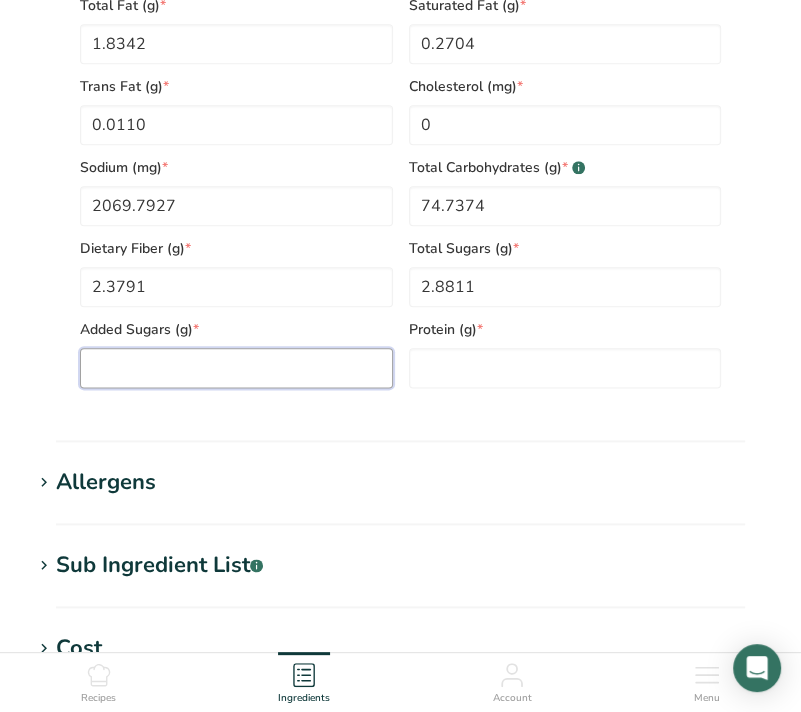 click at bounding box center (236, 368) 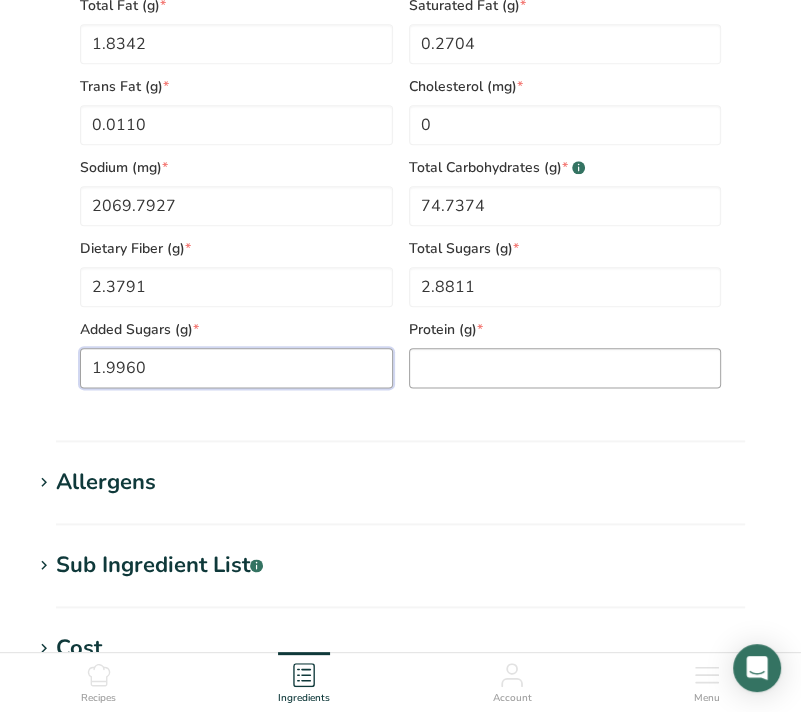 type on "1.9960" 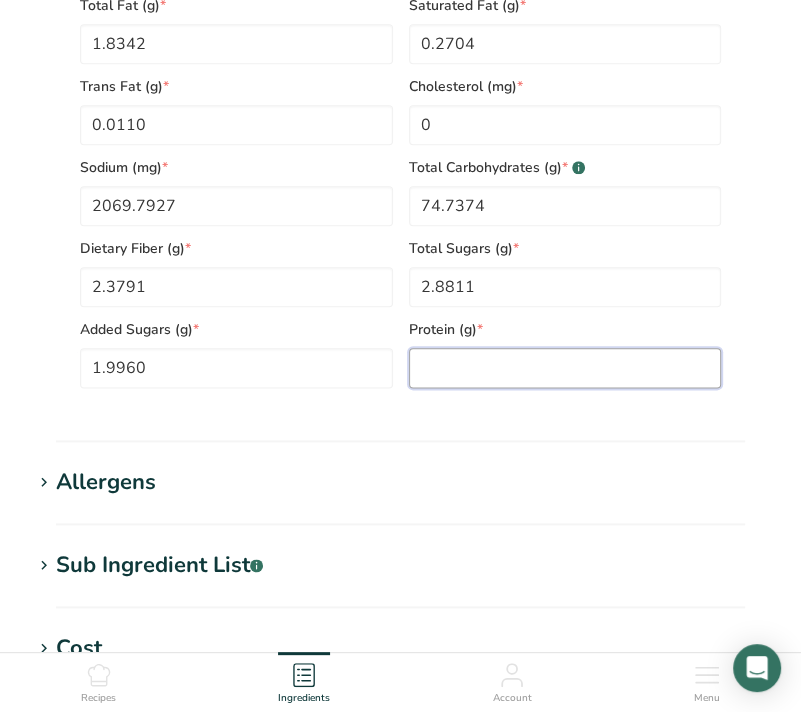 click at bounding box center [565, 368] 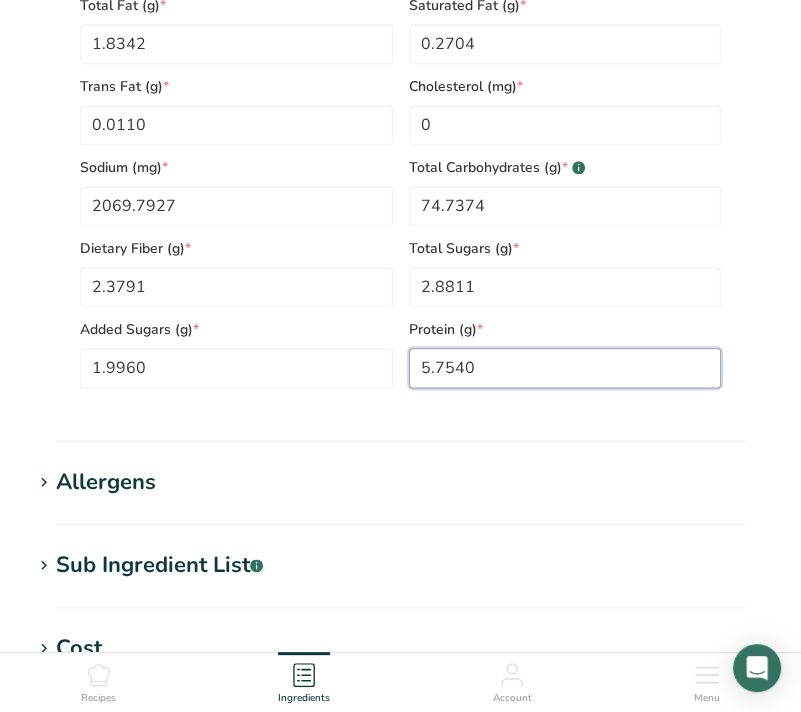 type on "5.7540" 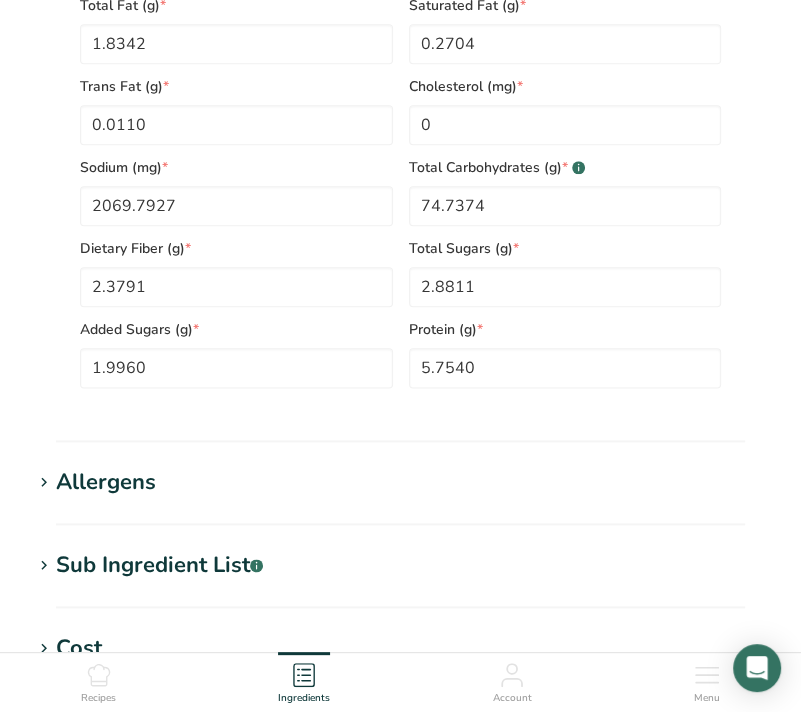 click on "Allergens" at bounding box center [400, 482] 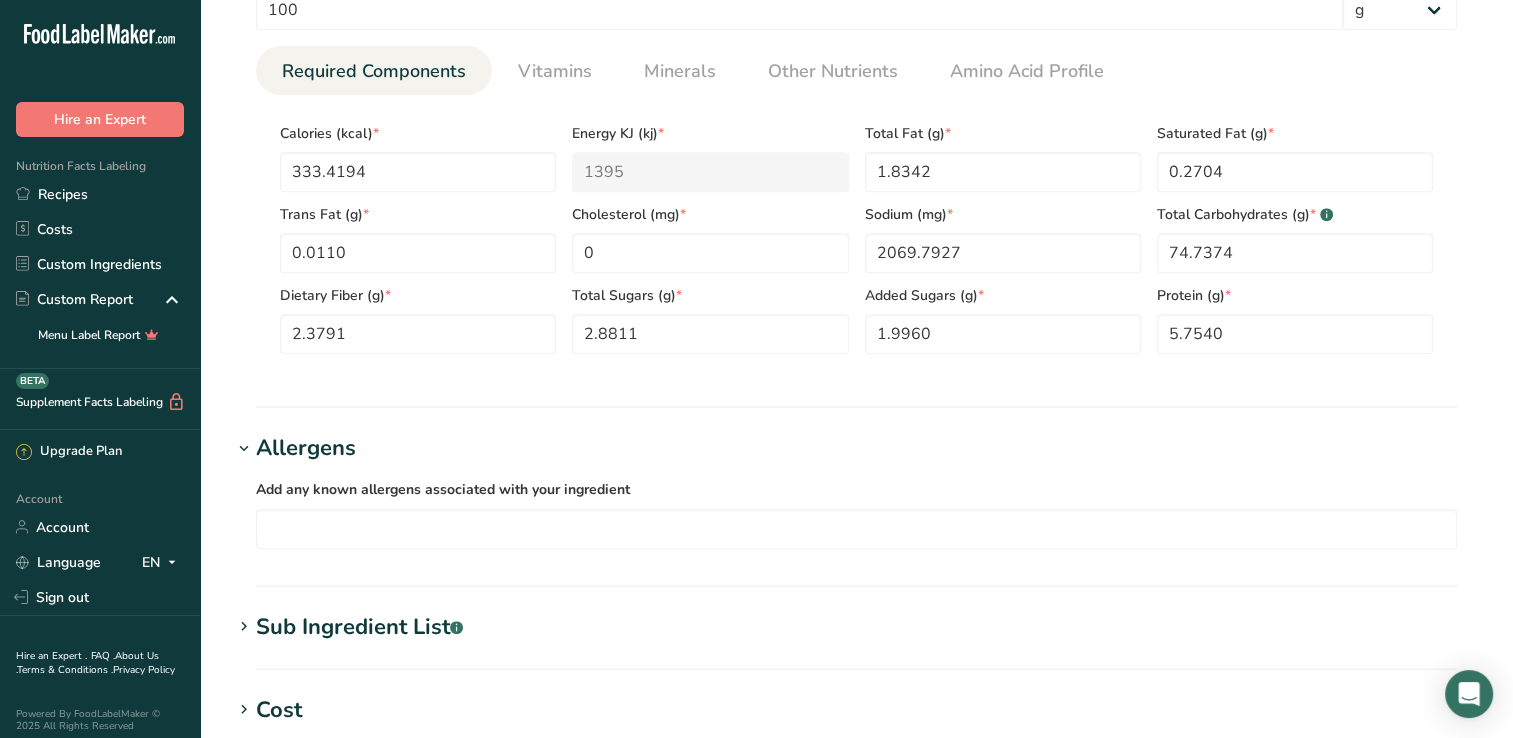 scroll, scrollTop: 891, scrollLeft: 0, axis: vertical 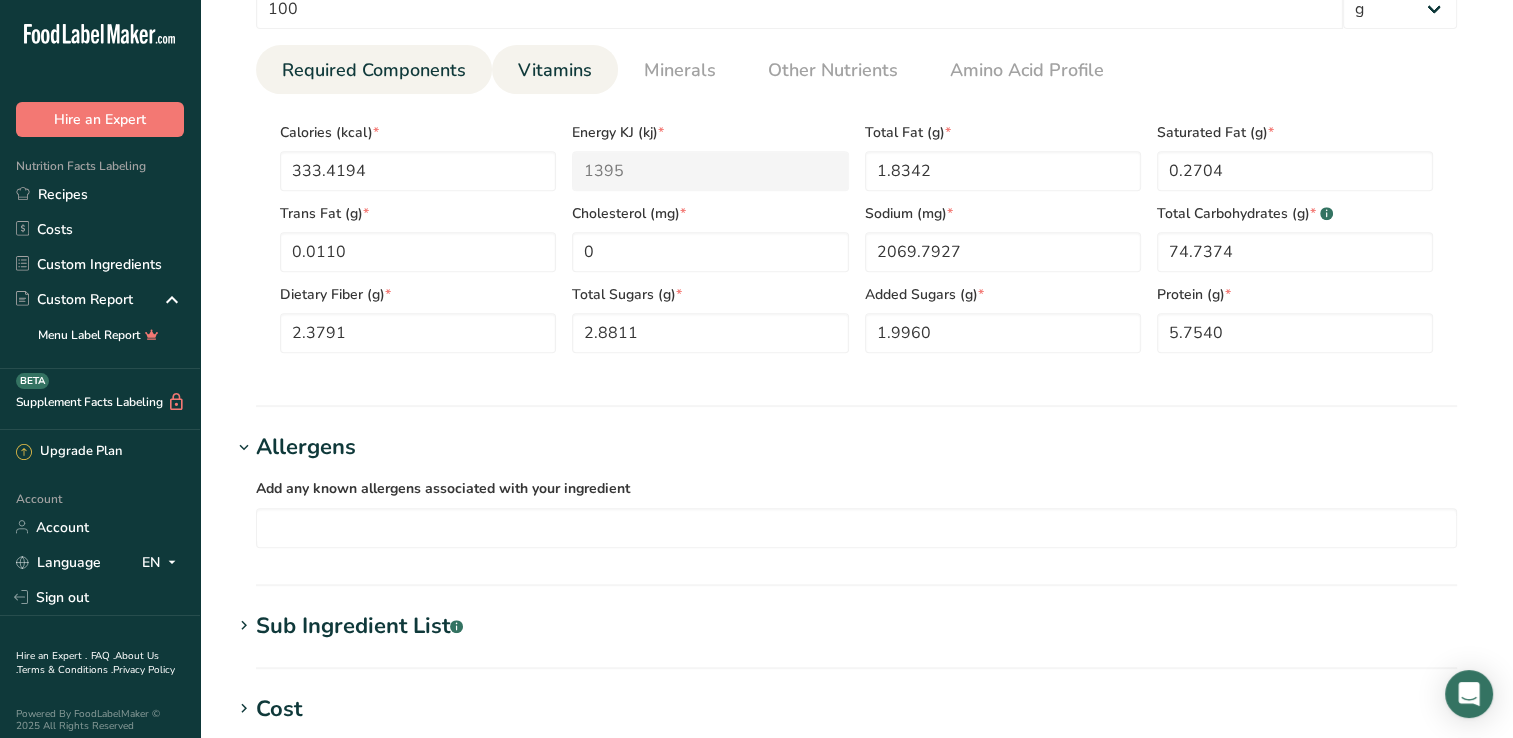click on "Vitamins" at bounding box center [555, 70] 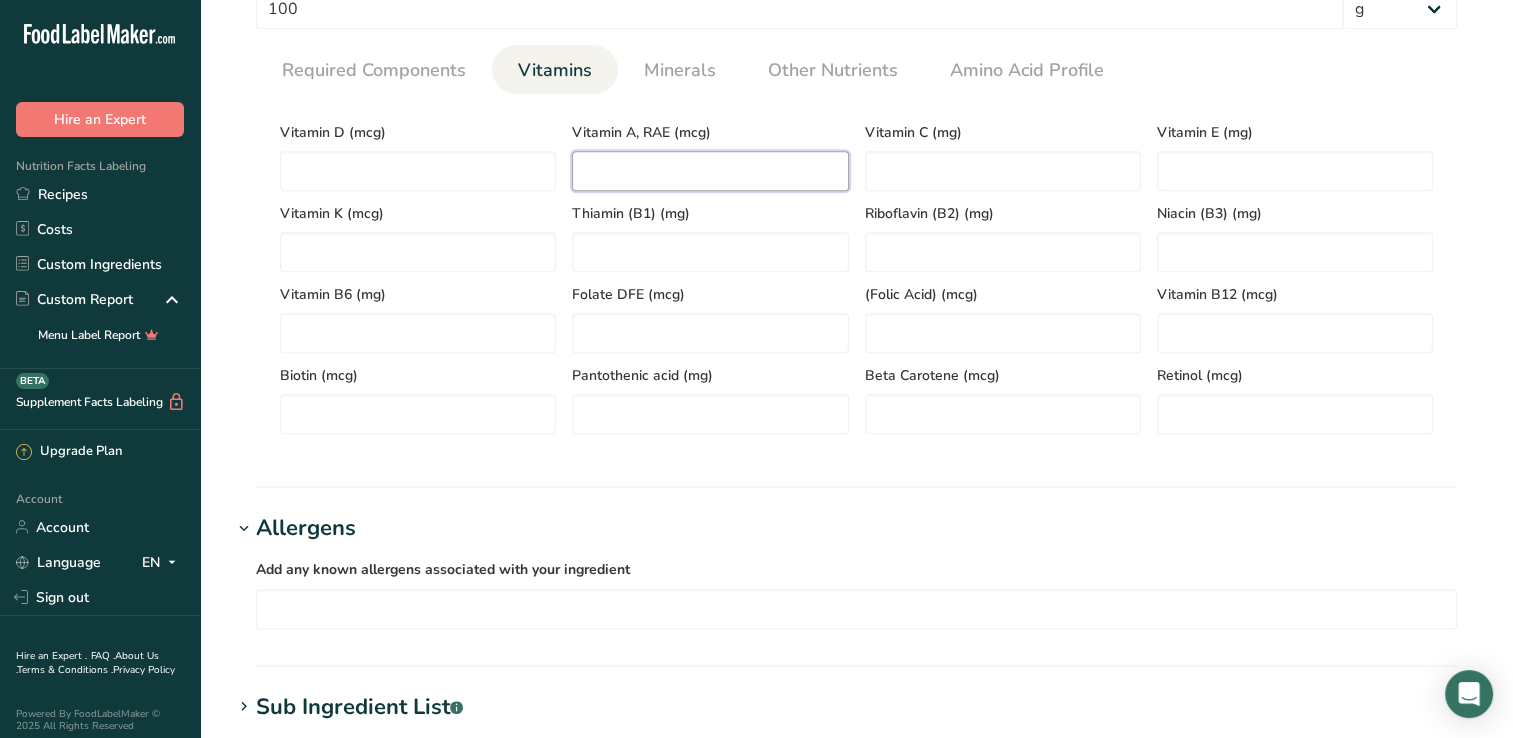 click at bounding box center [710, 171] 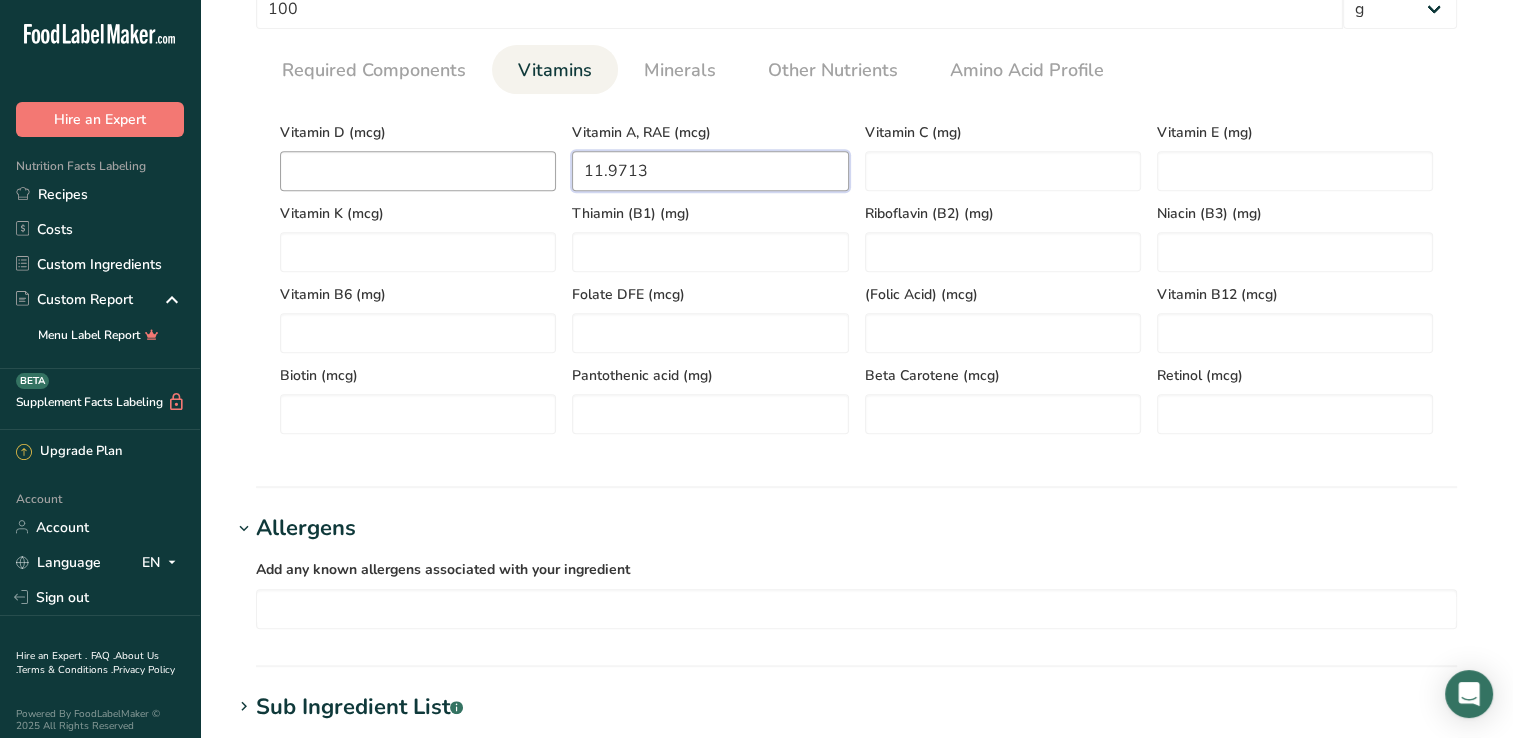 type on "11.9713" 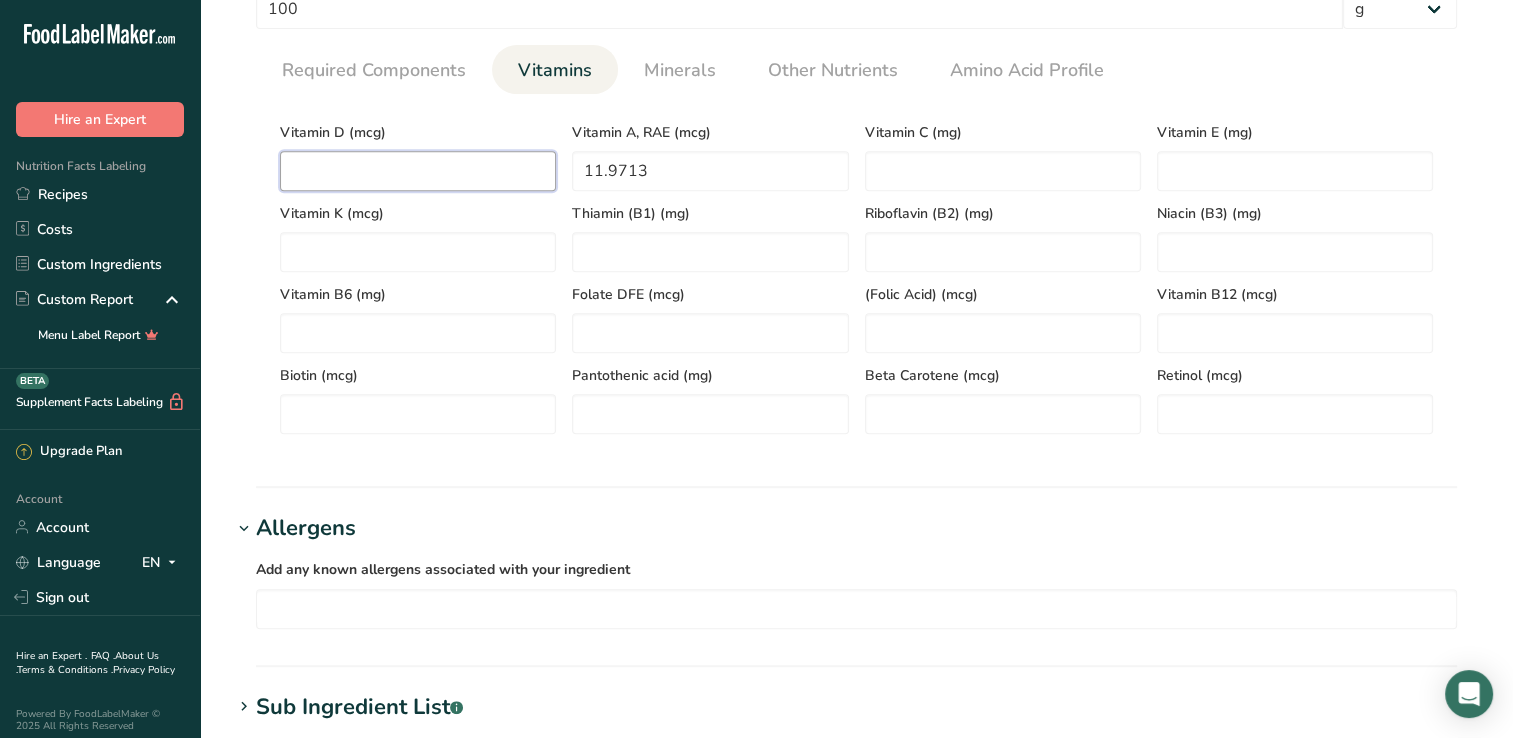 click at bounding box center [418, 171] 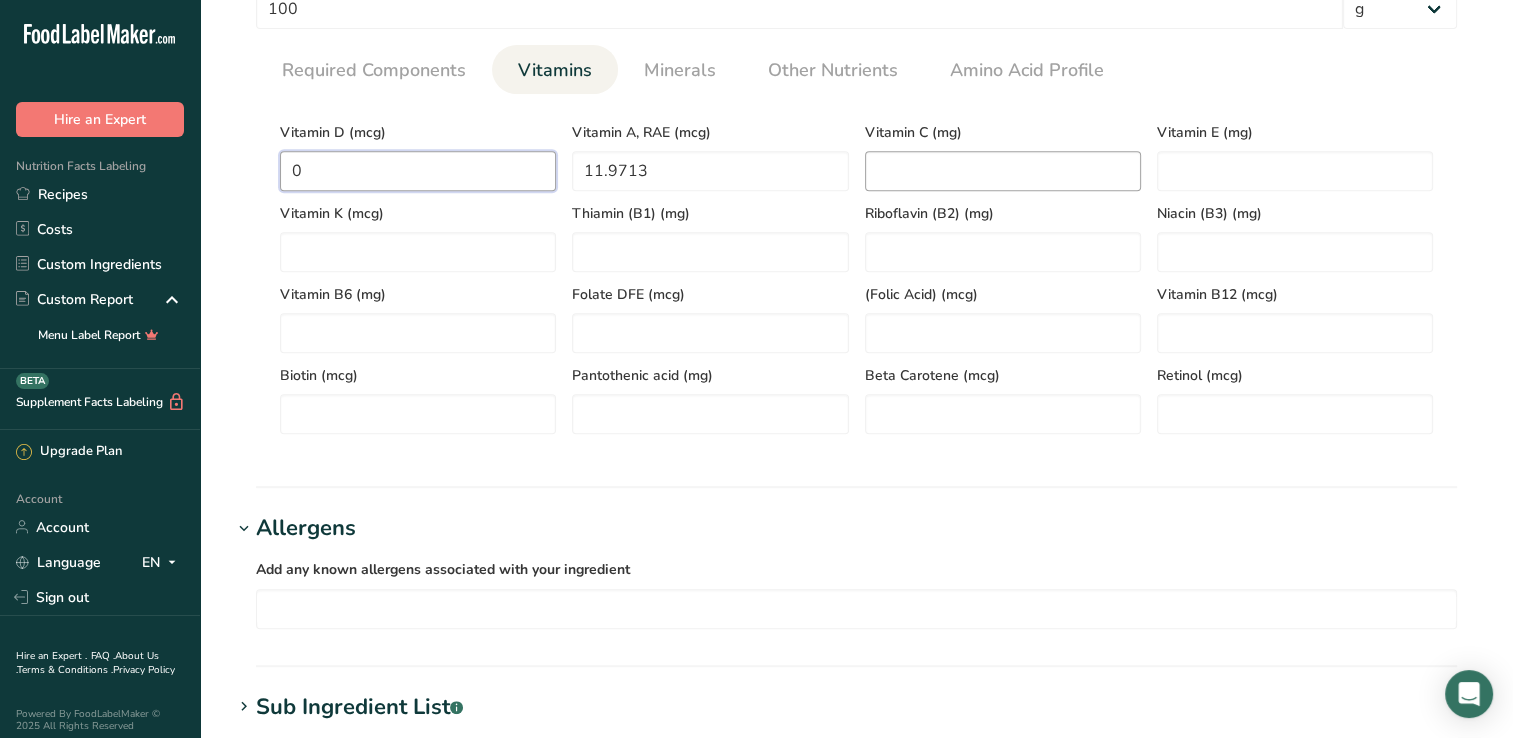 type on "0" 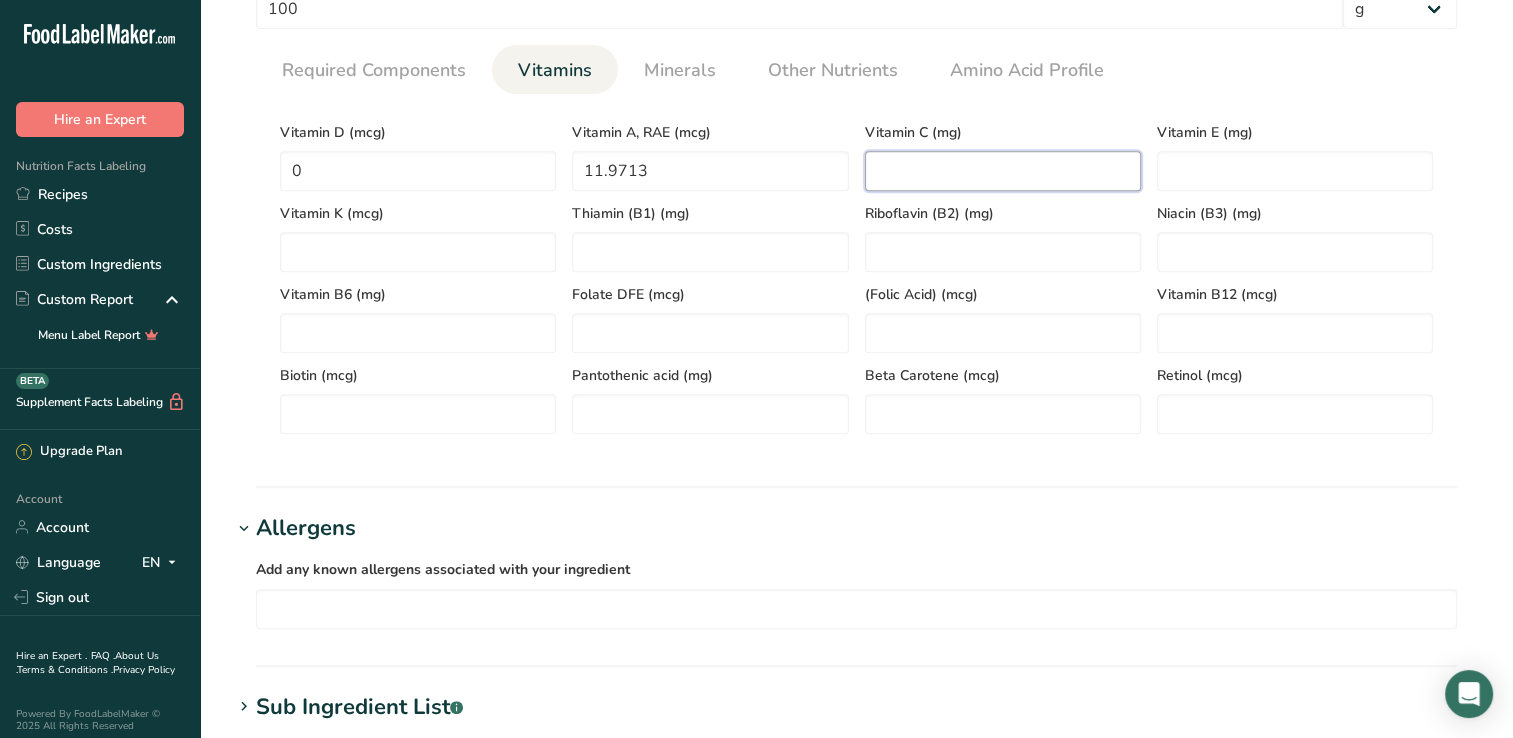 click at bounding box center (1003, 171) 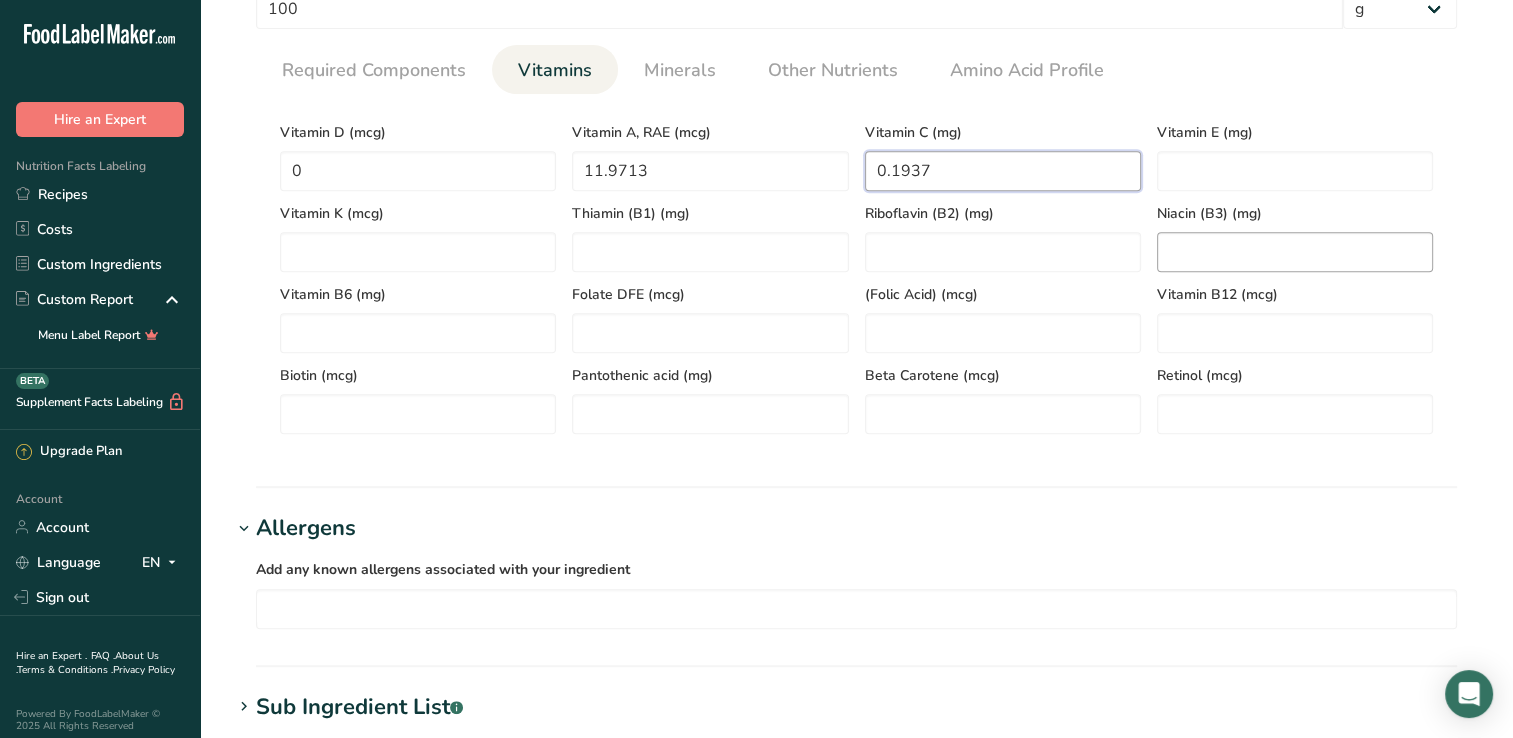 type on "0.1937" 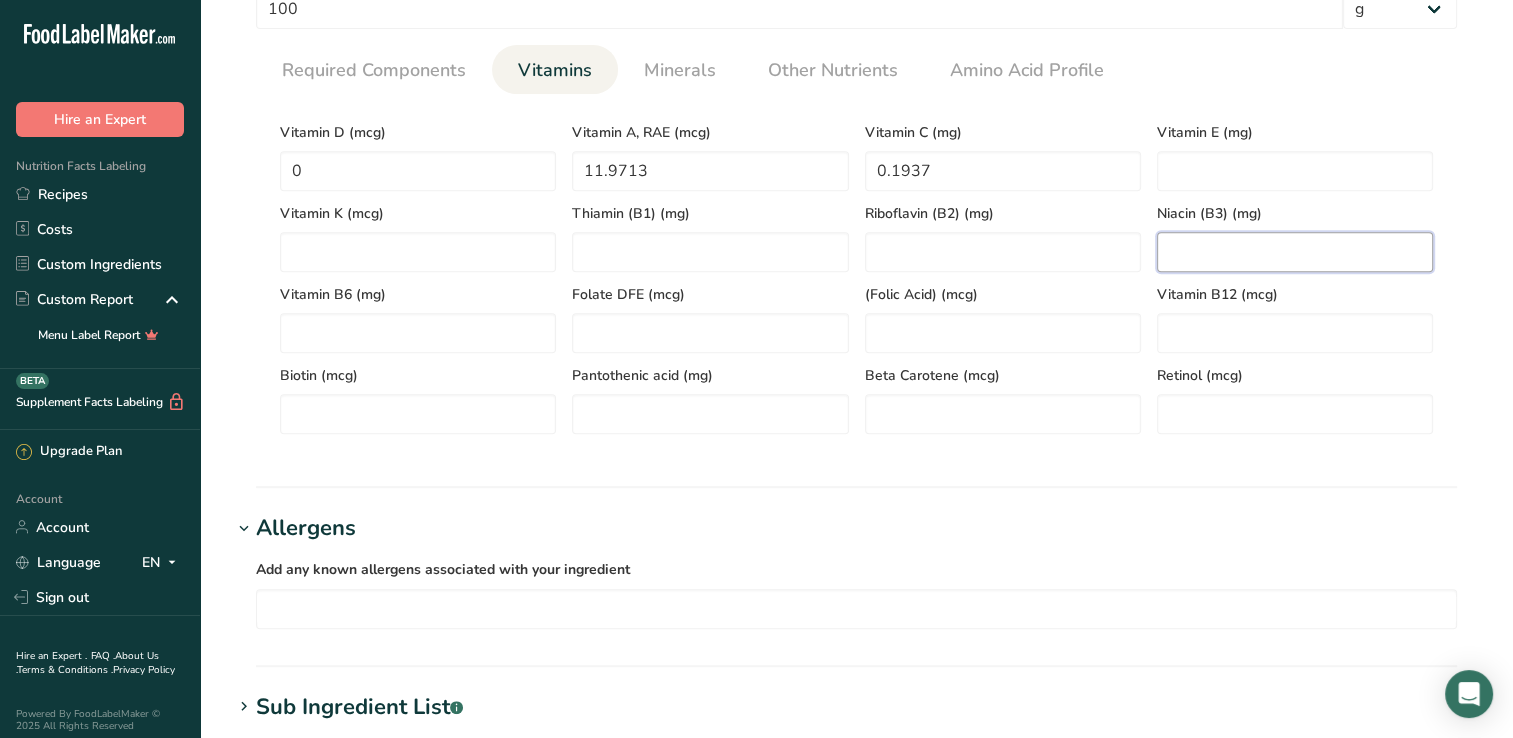 click at bounding box center (1295, 252) 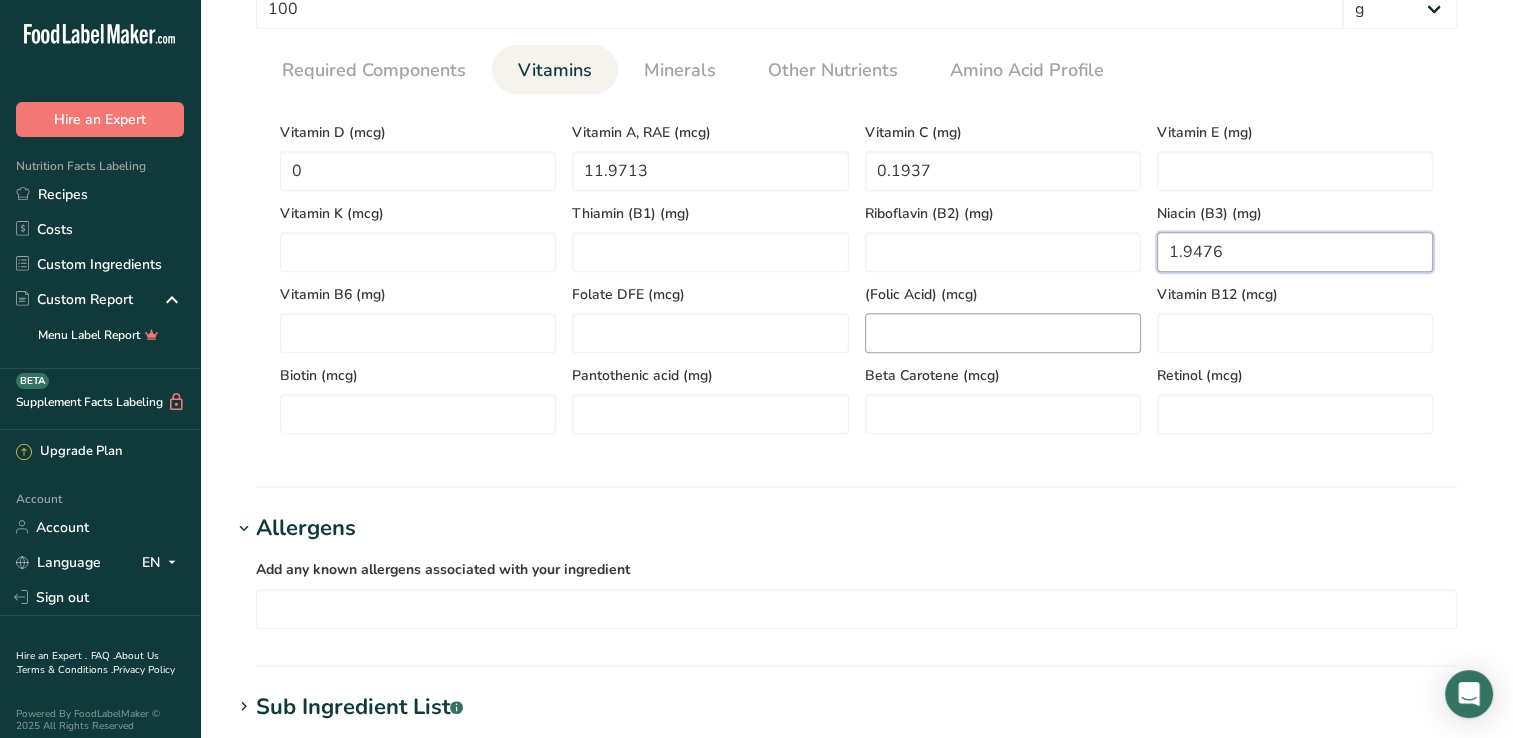 type on "1.9476" 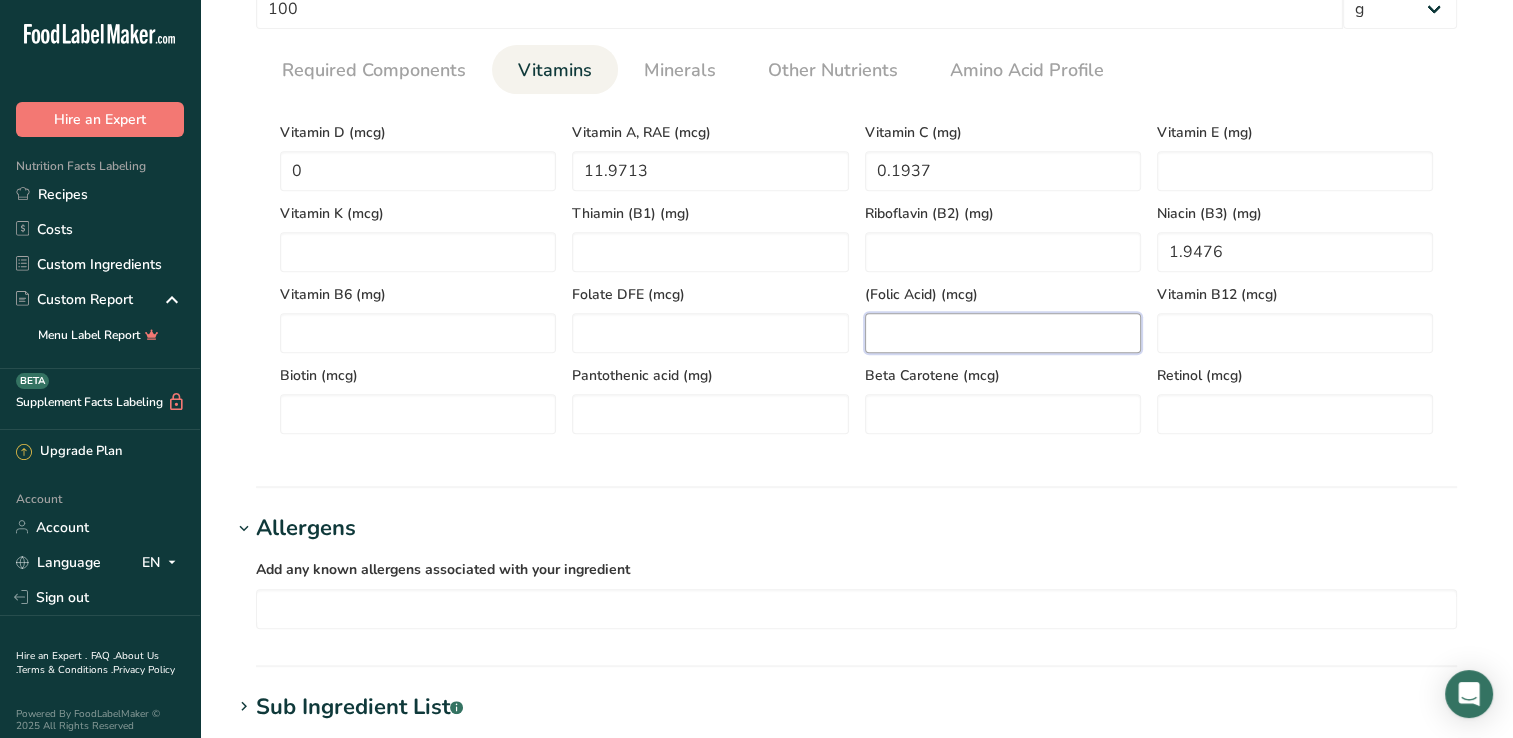 click at bounding box center (1003, 333) 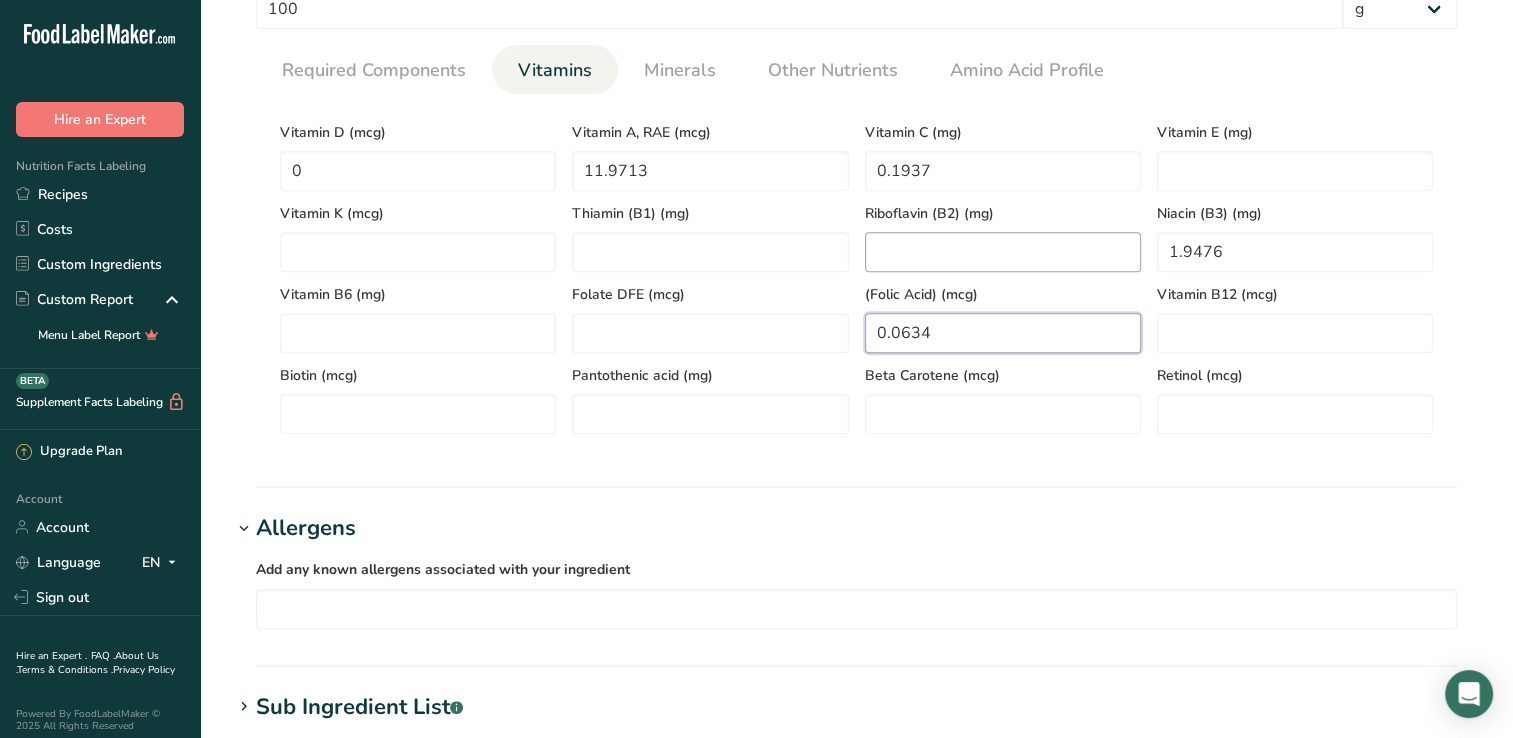 type on "0.0634" 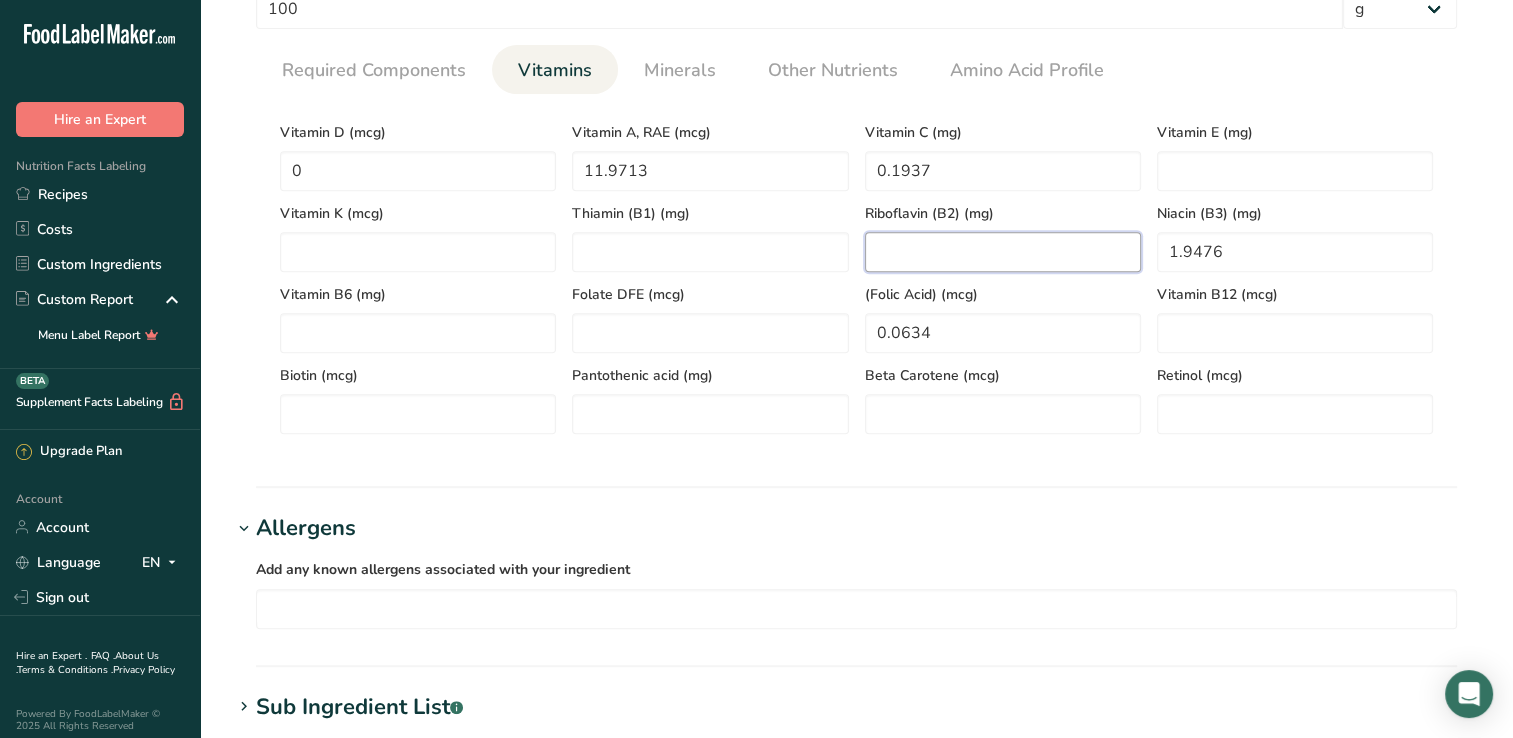 click at bounding box center (1003, 252) 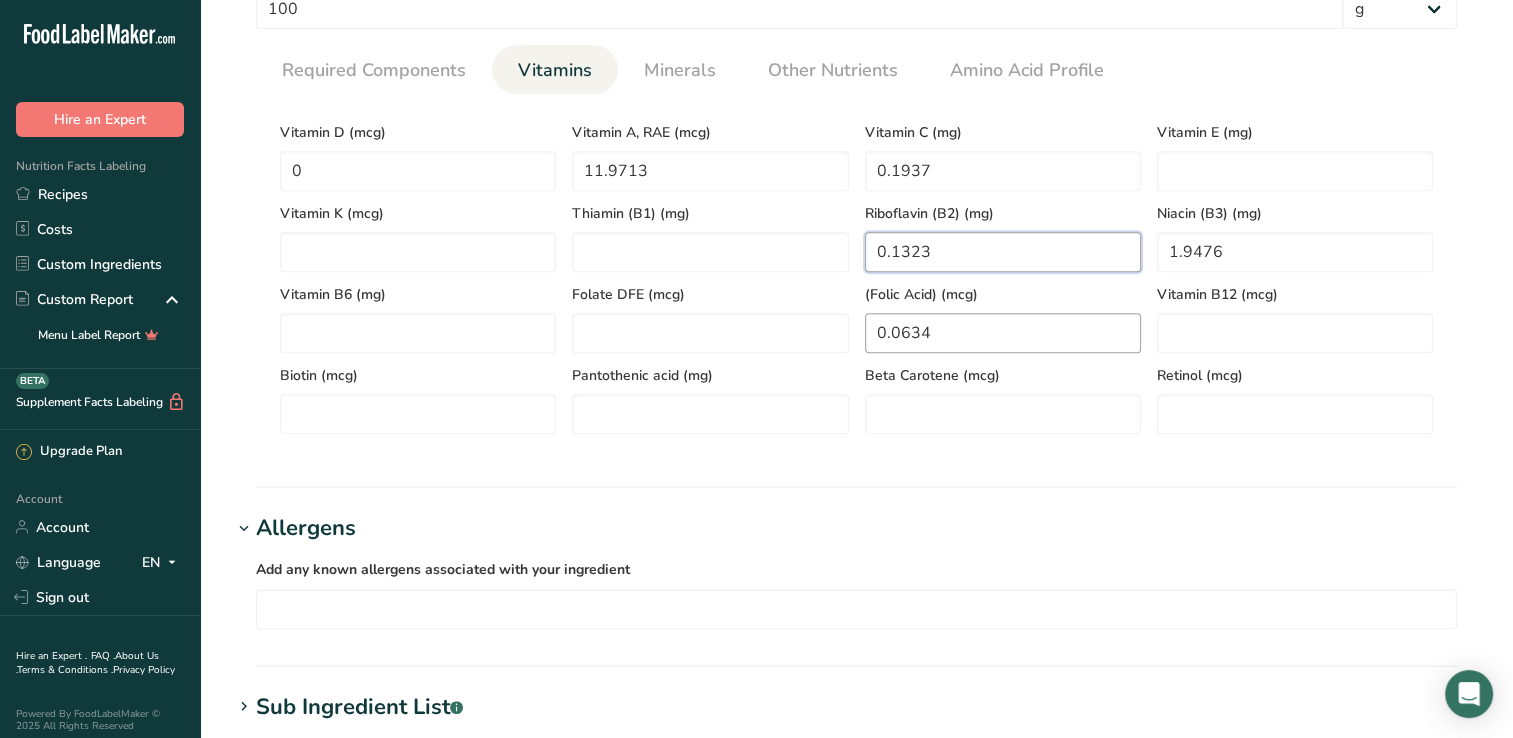 type on "0.1323" 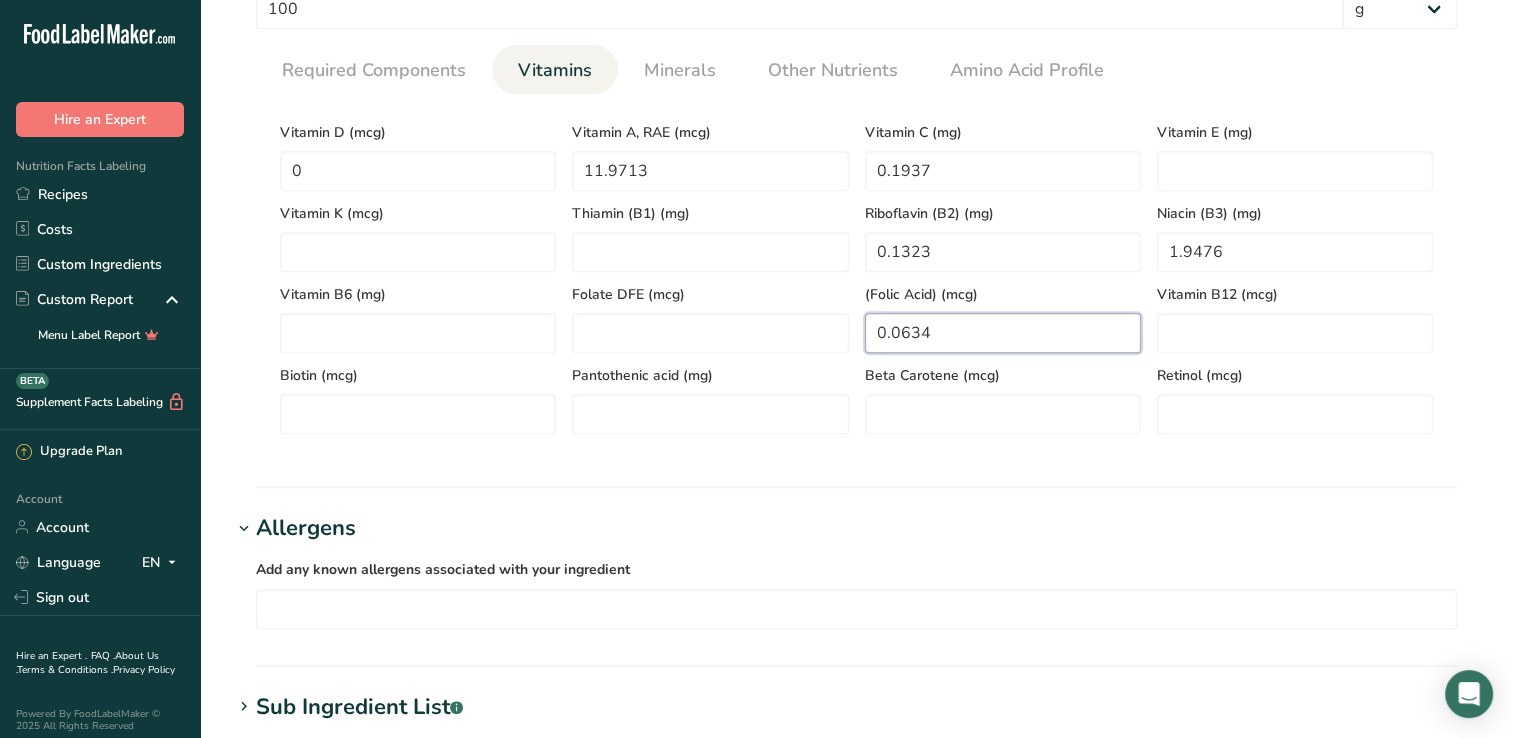 click on "0.0634" at bounding box center (1003, 333) 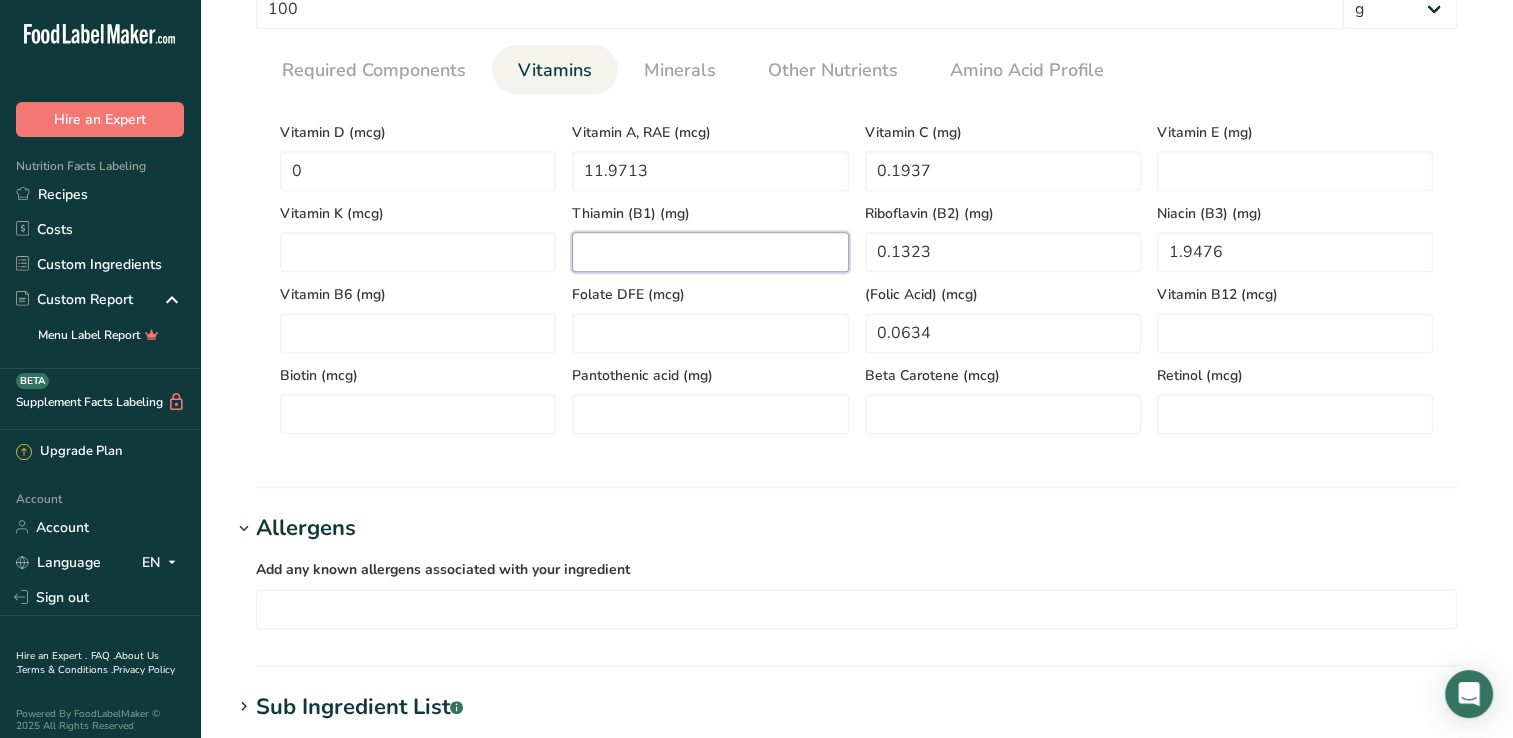 click at bounding box center [710, 252] 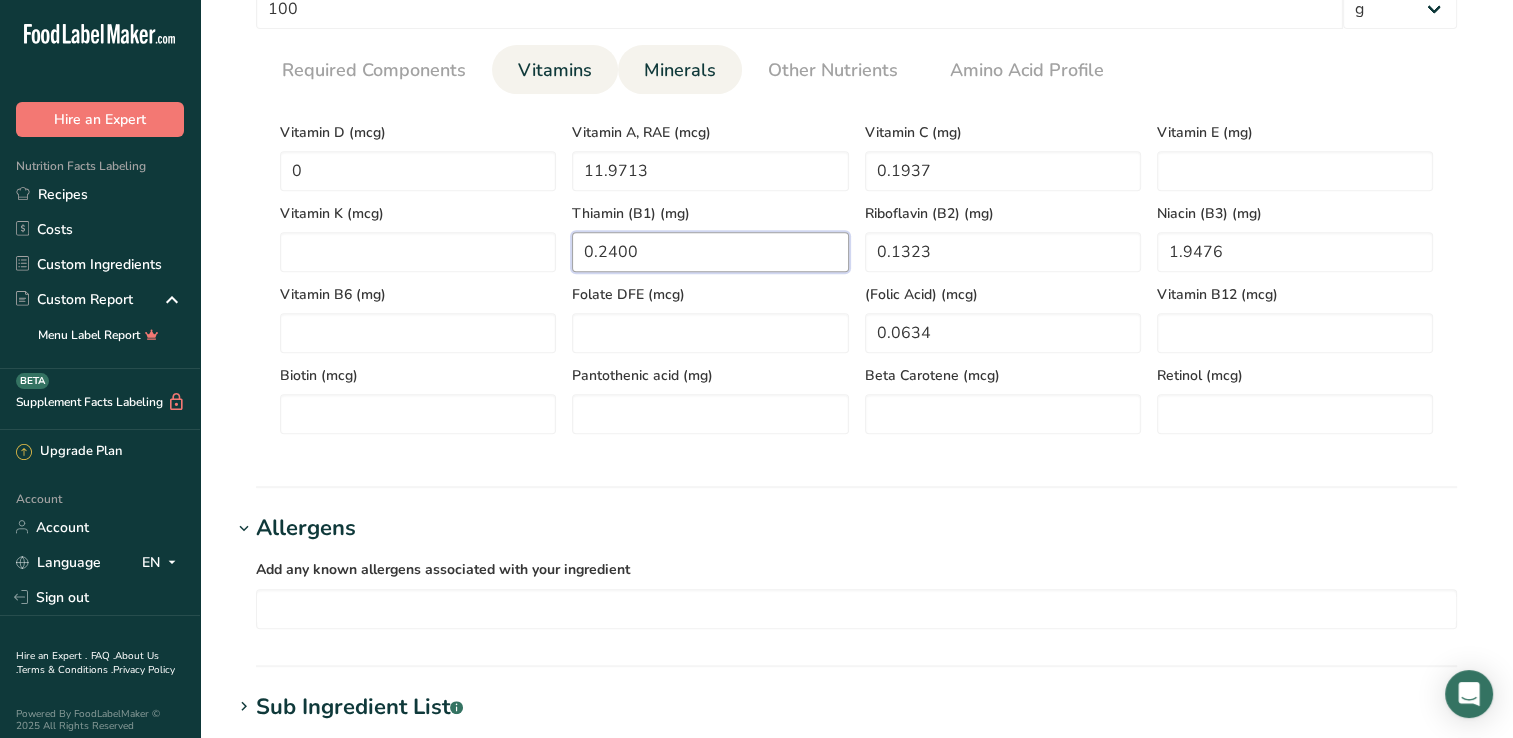 type on "0.2400" 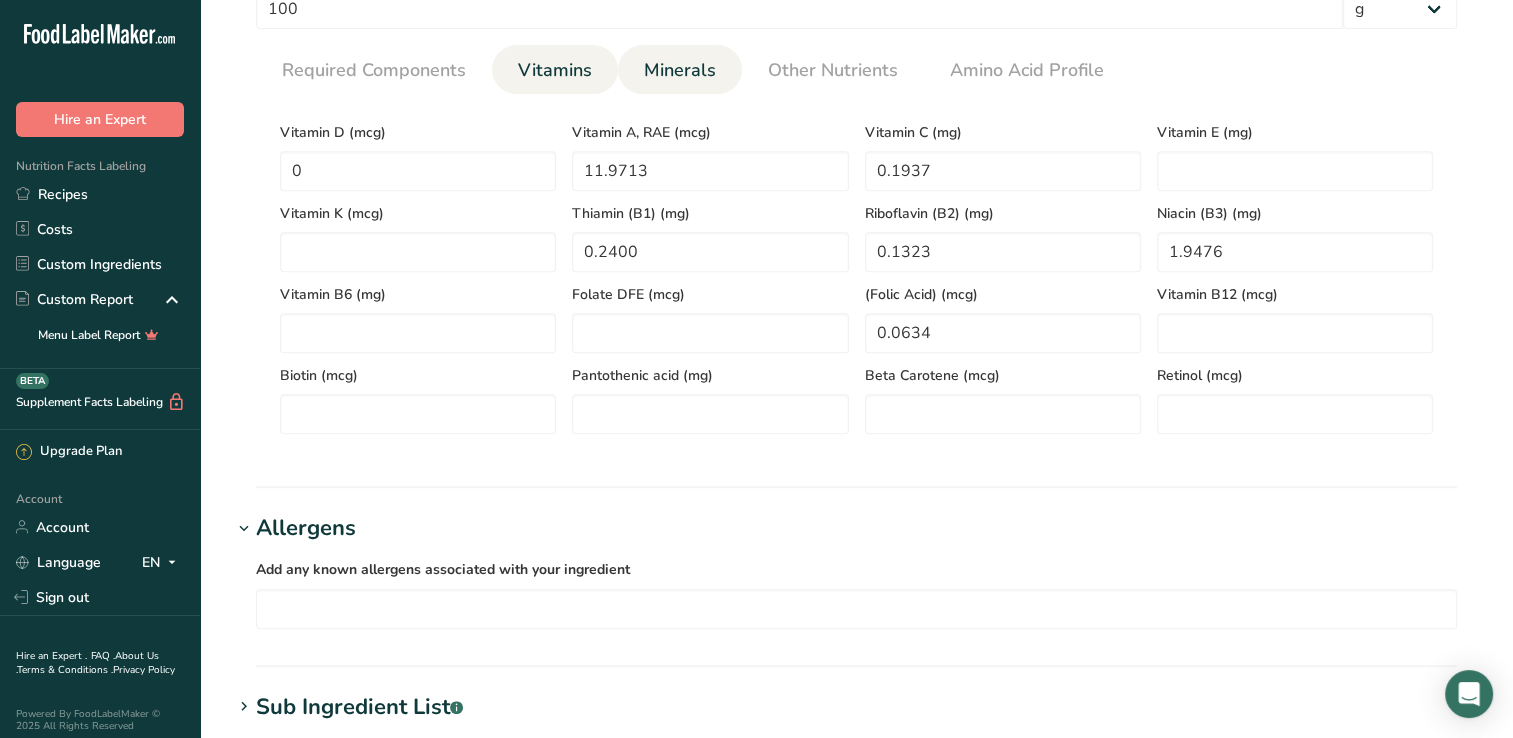 click on "Minerals" at bounding box center (680, 70) 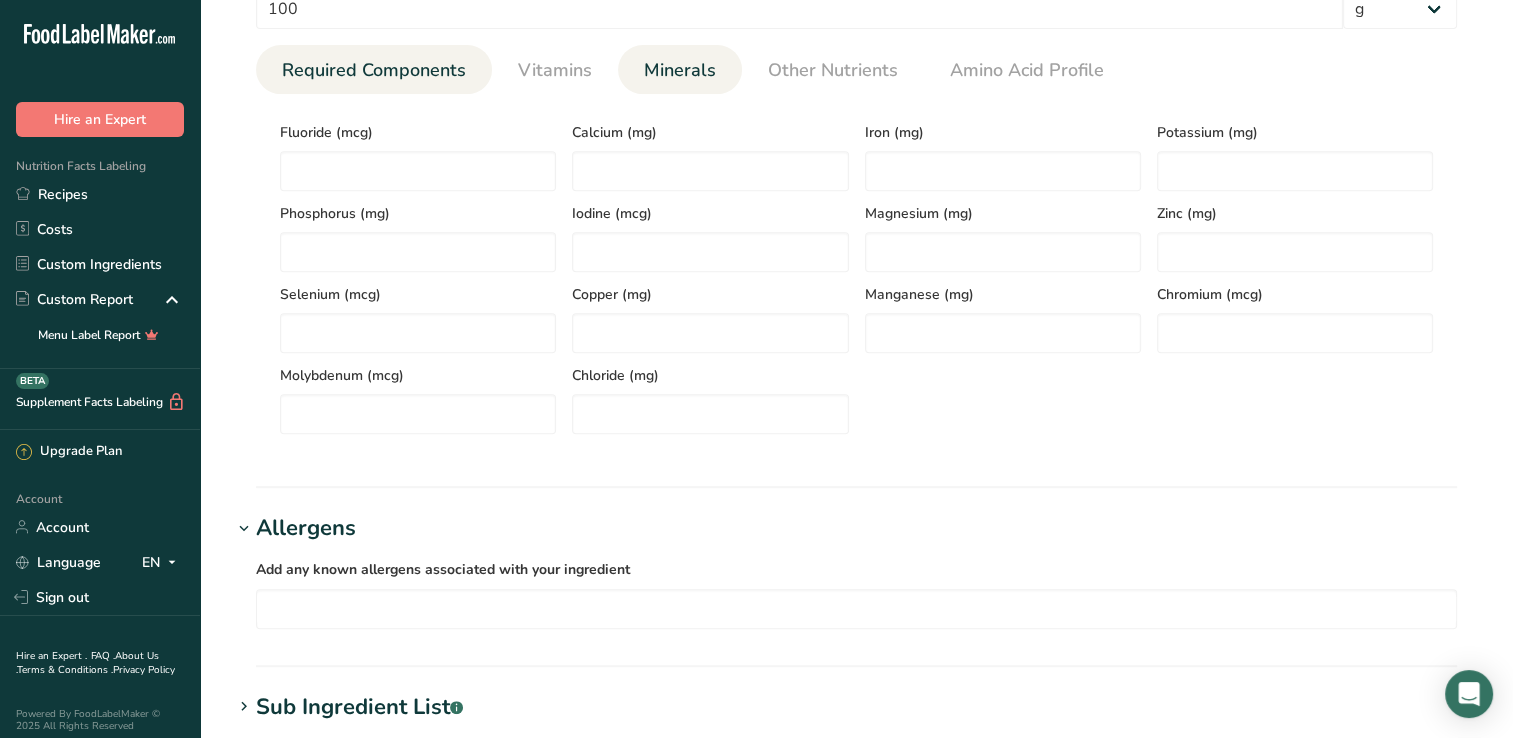 click on "Required Components" at bounding box center [374, 70] 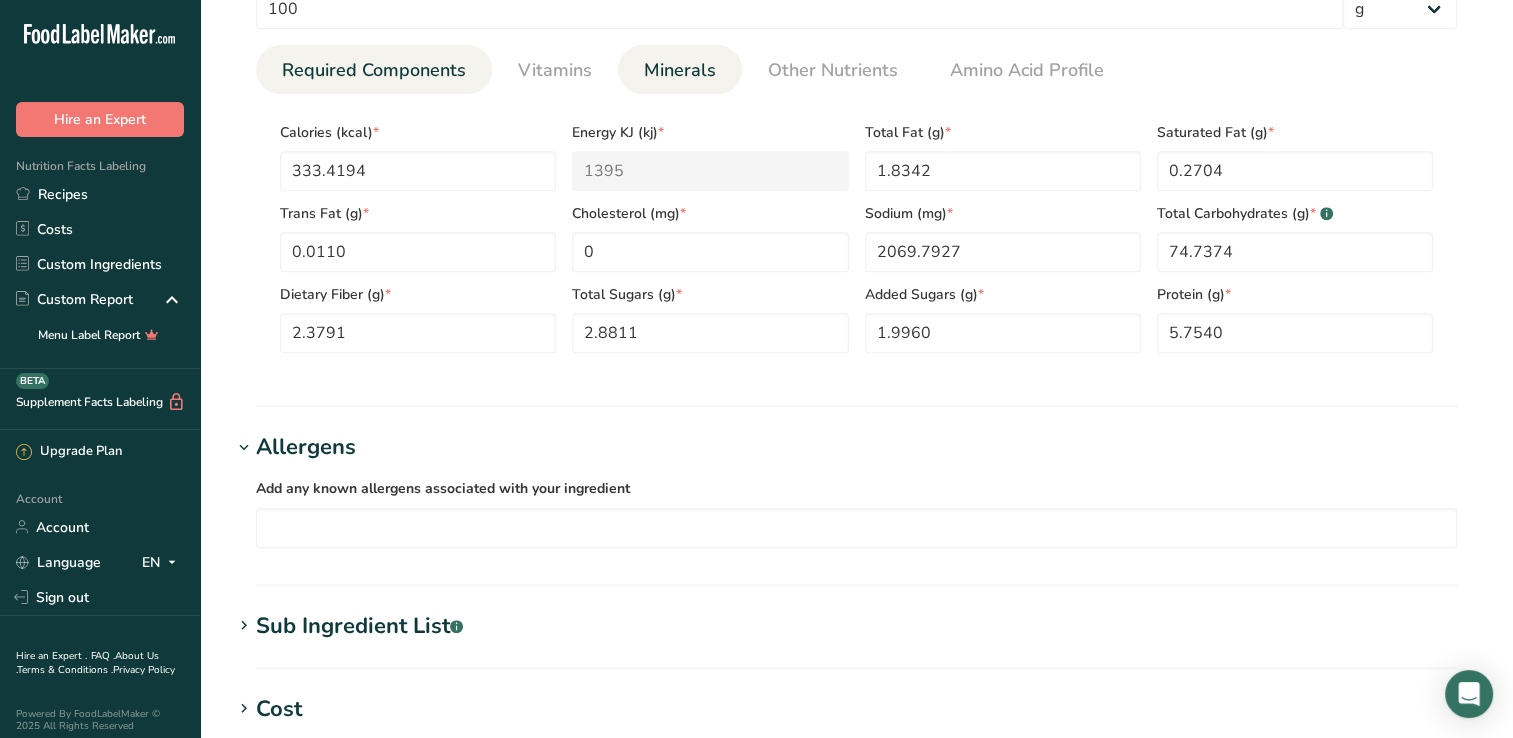 click on "Minerals" at bounding box center (680, 70) 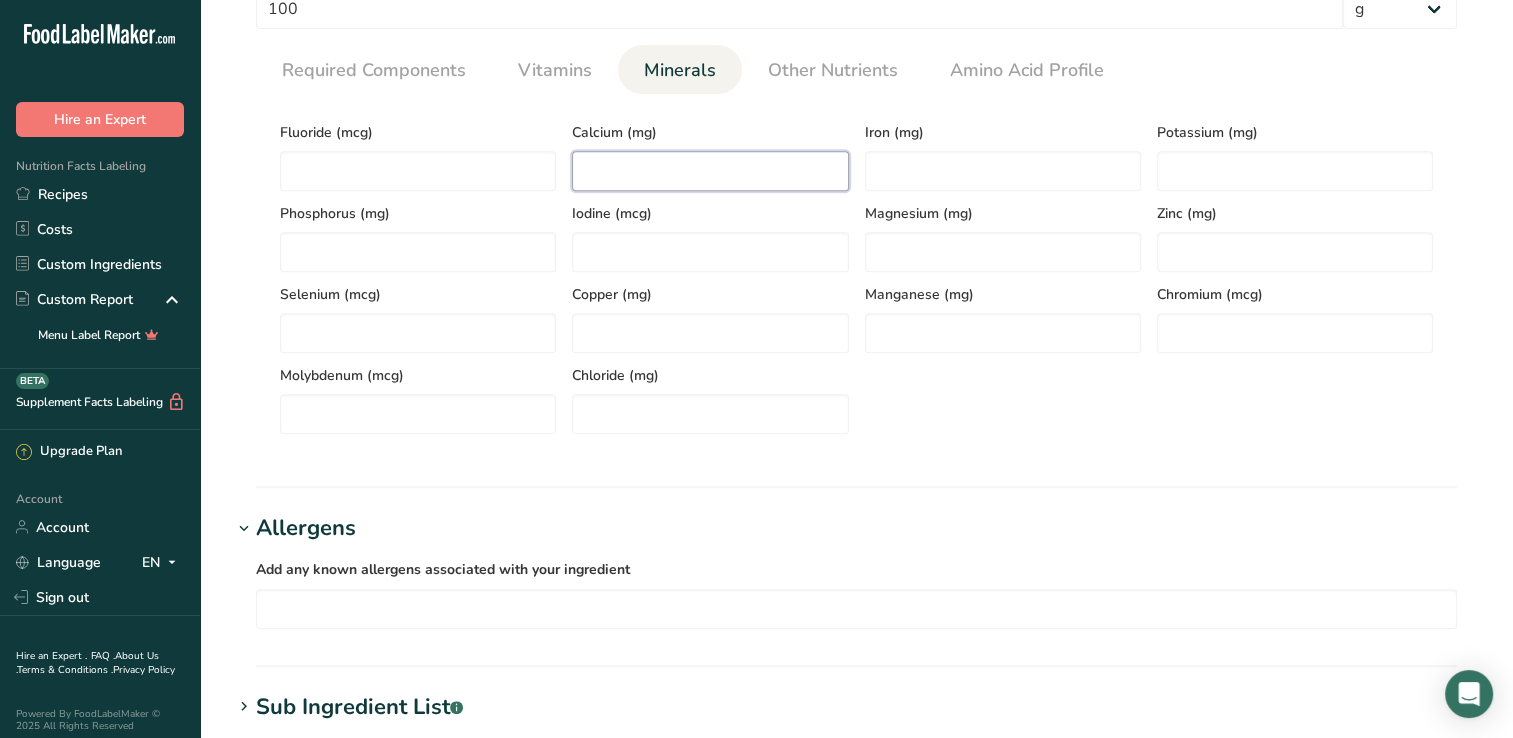 click at bounding box center (710, 171) 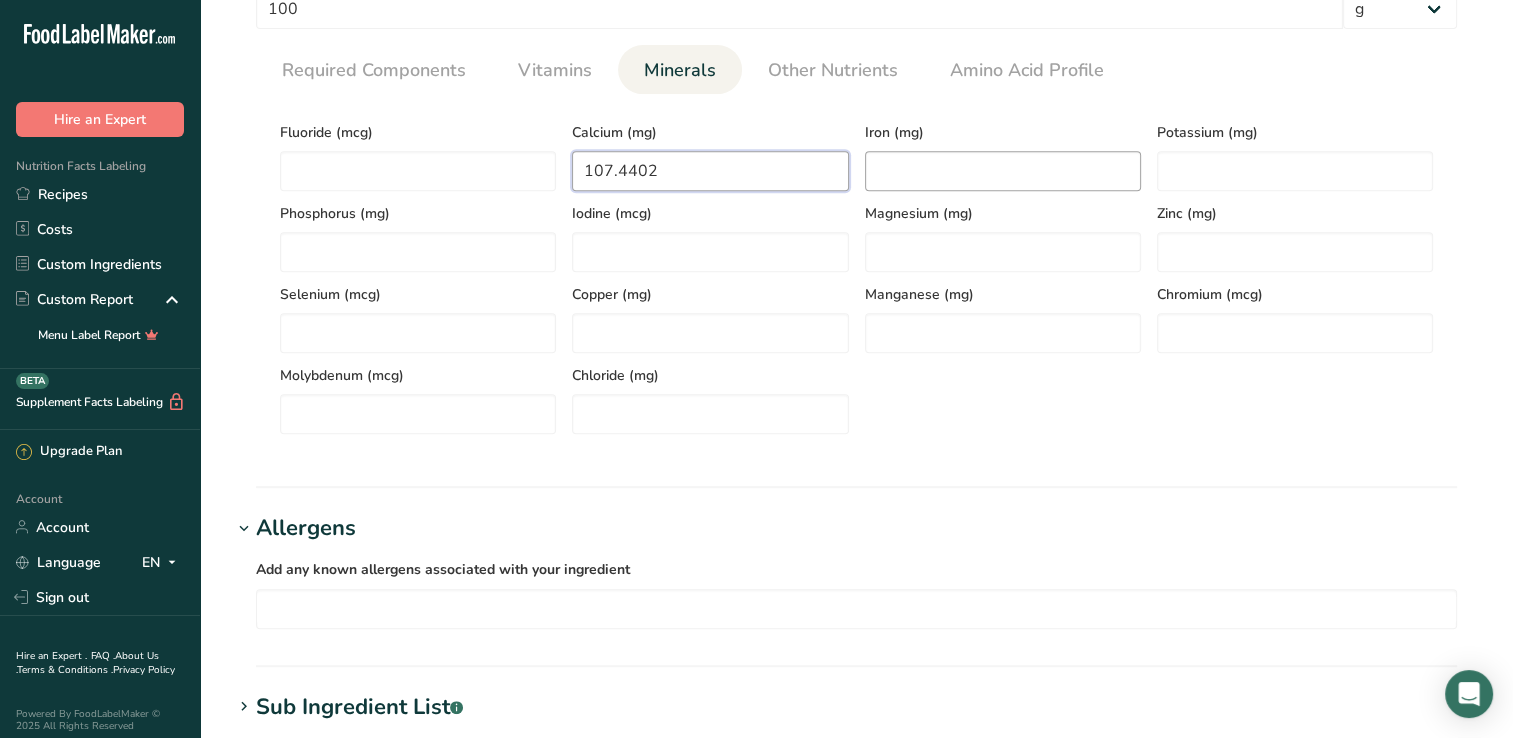 type on "107.4402" 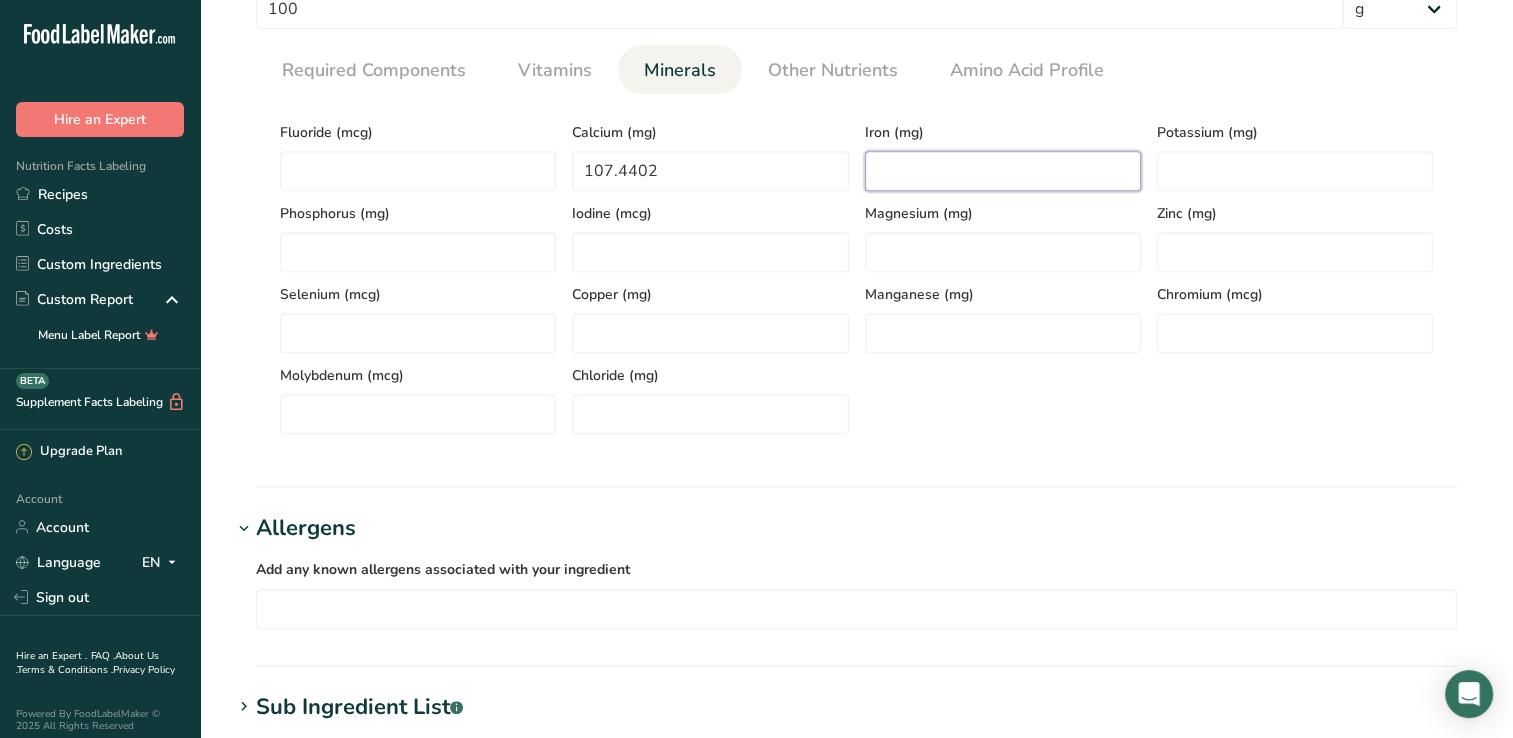 click at bounding box center [1003, 171] 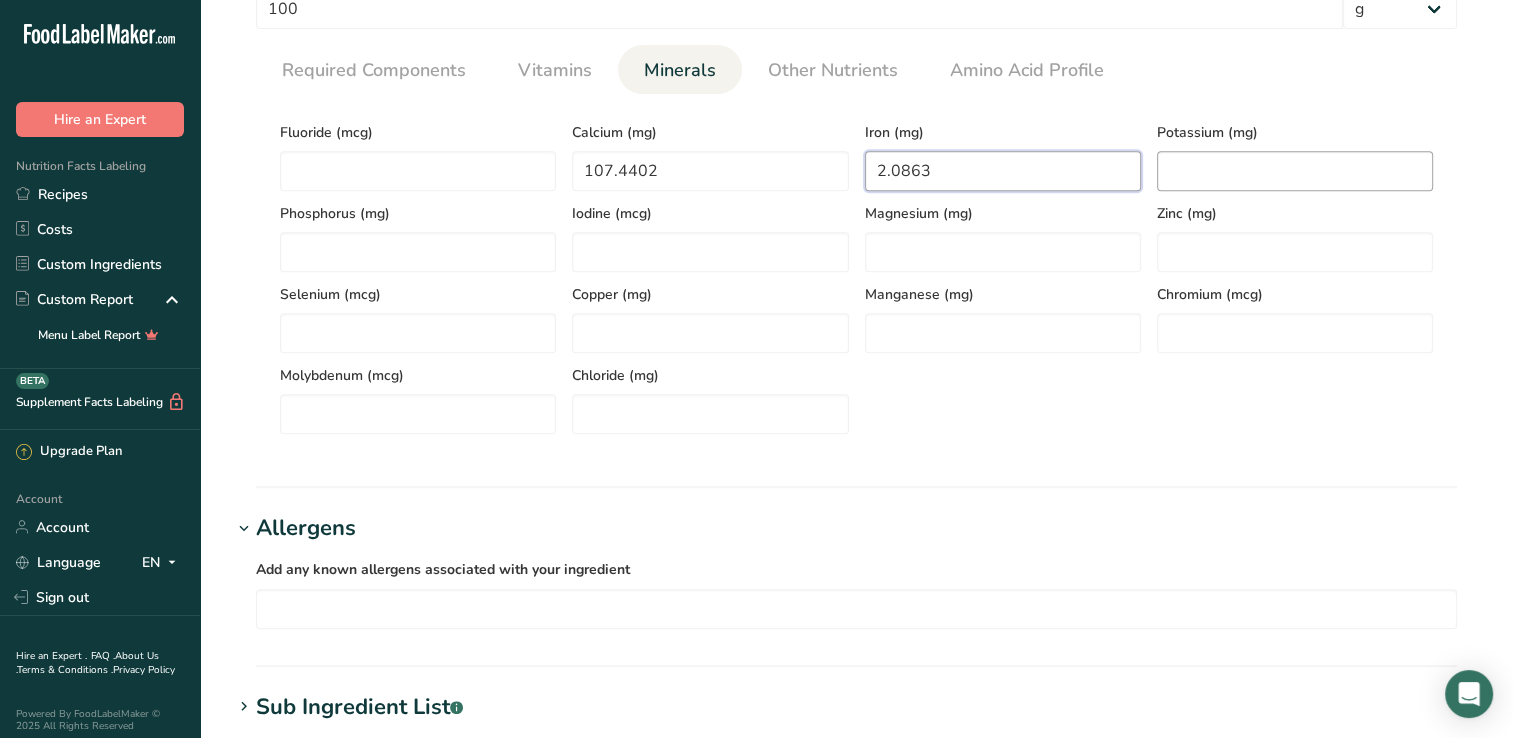 type on "2.0863" 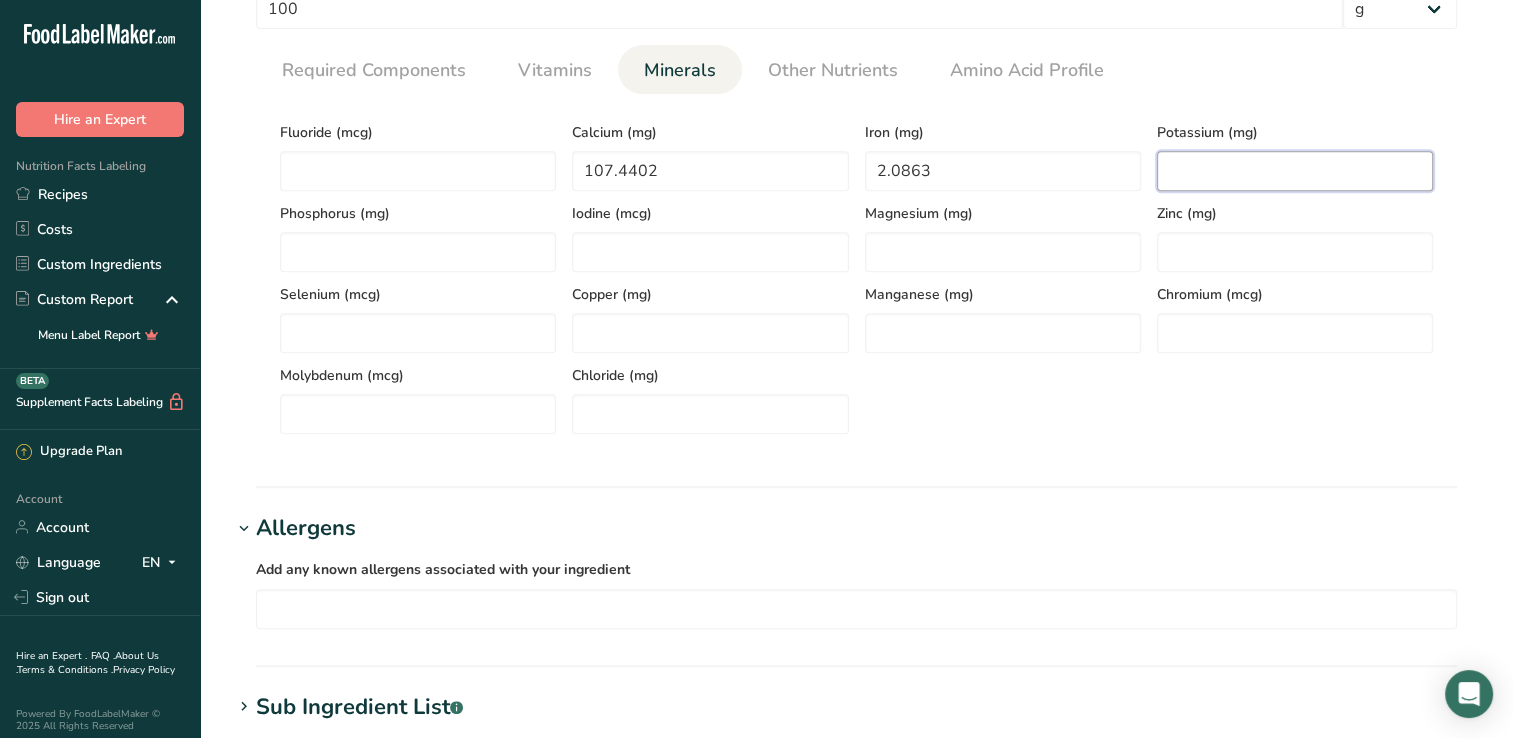 click at bounding box center [1295, 171] 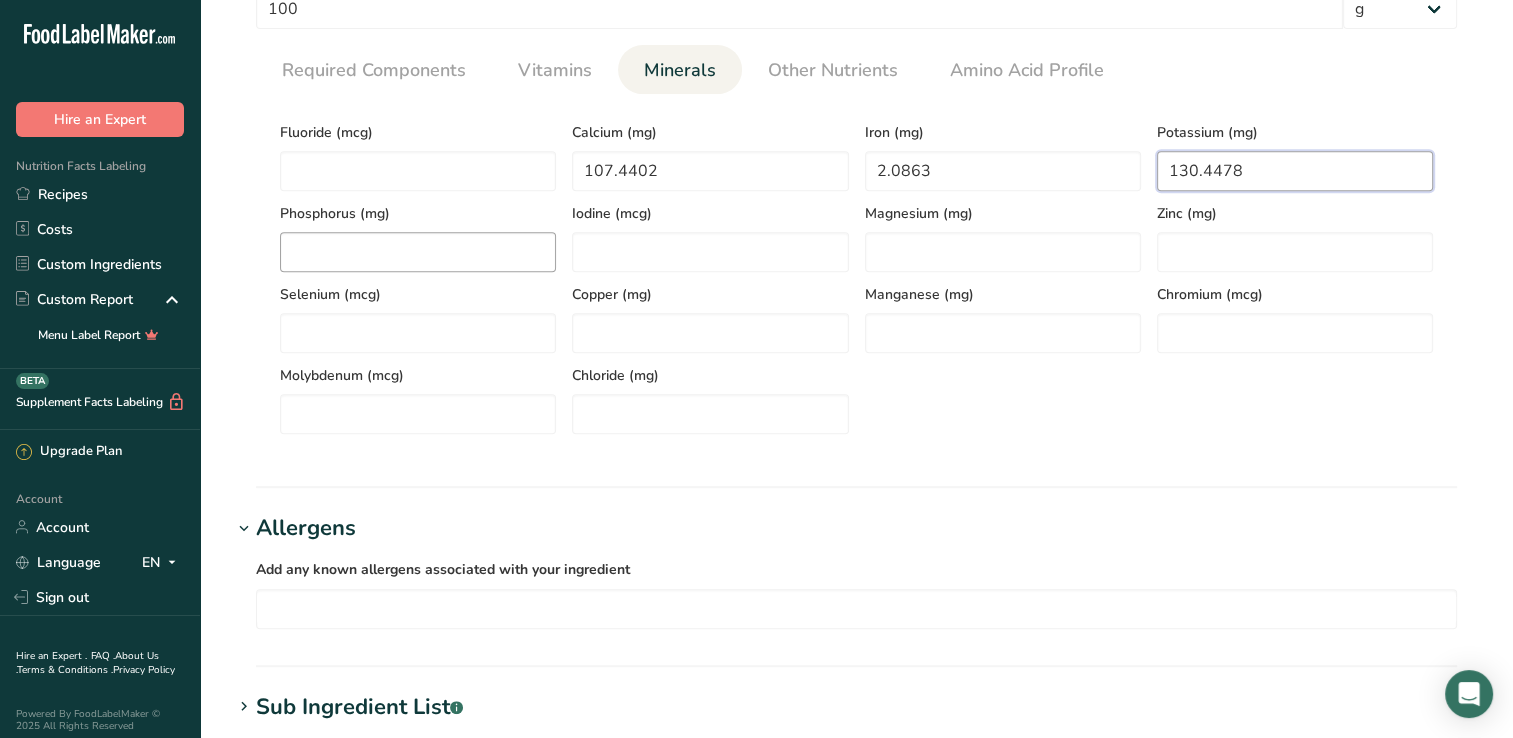 type on "130.4478" 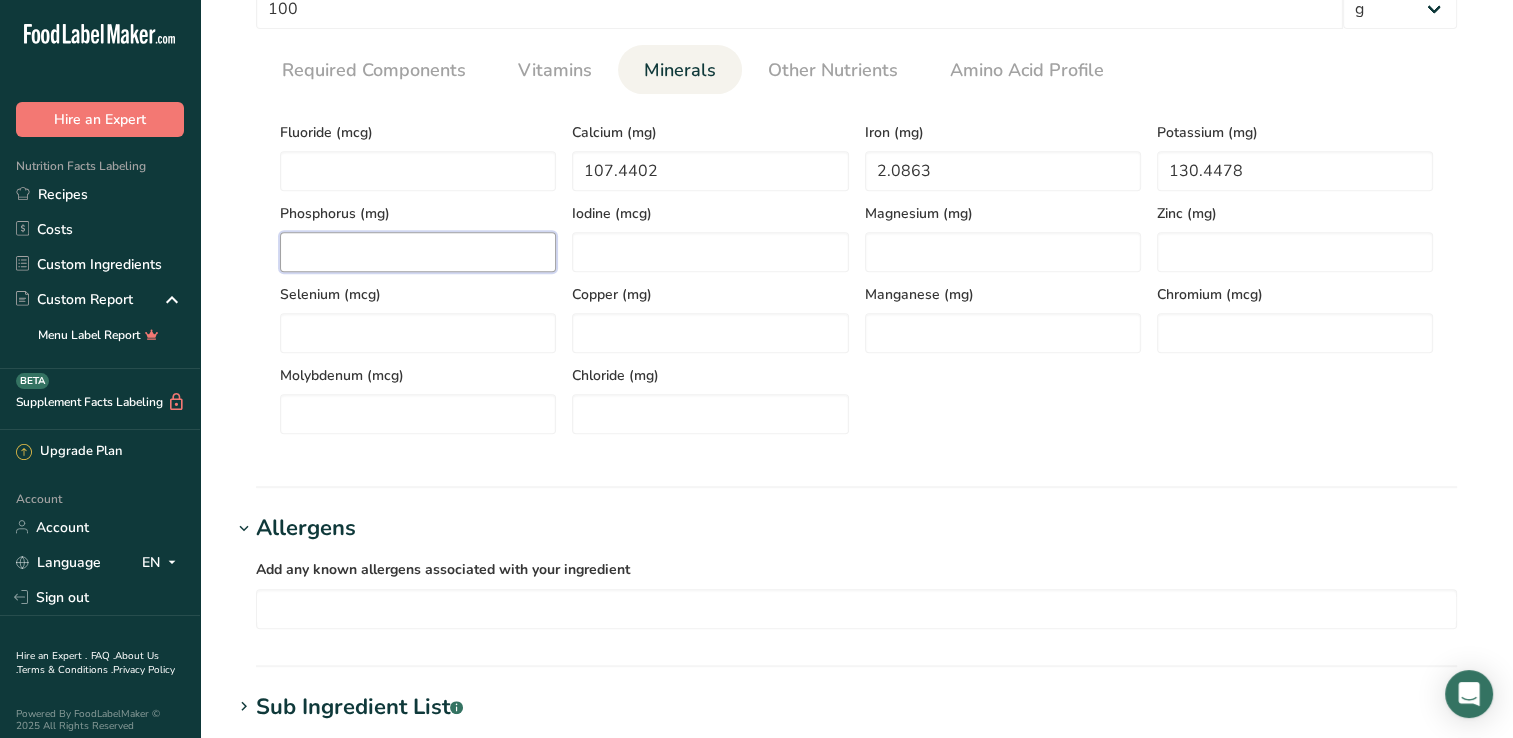 click at bounding box center [418, 252] 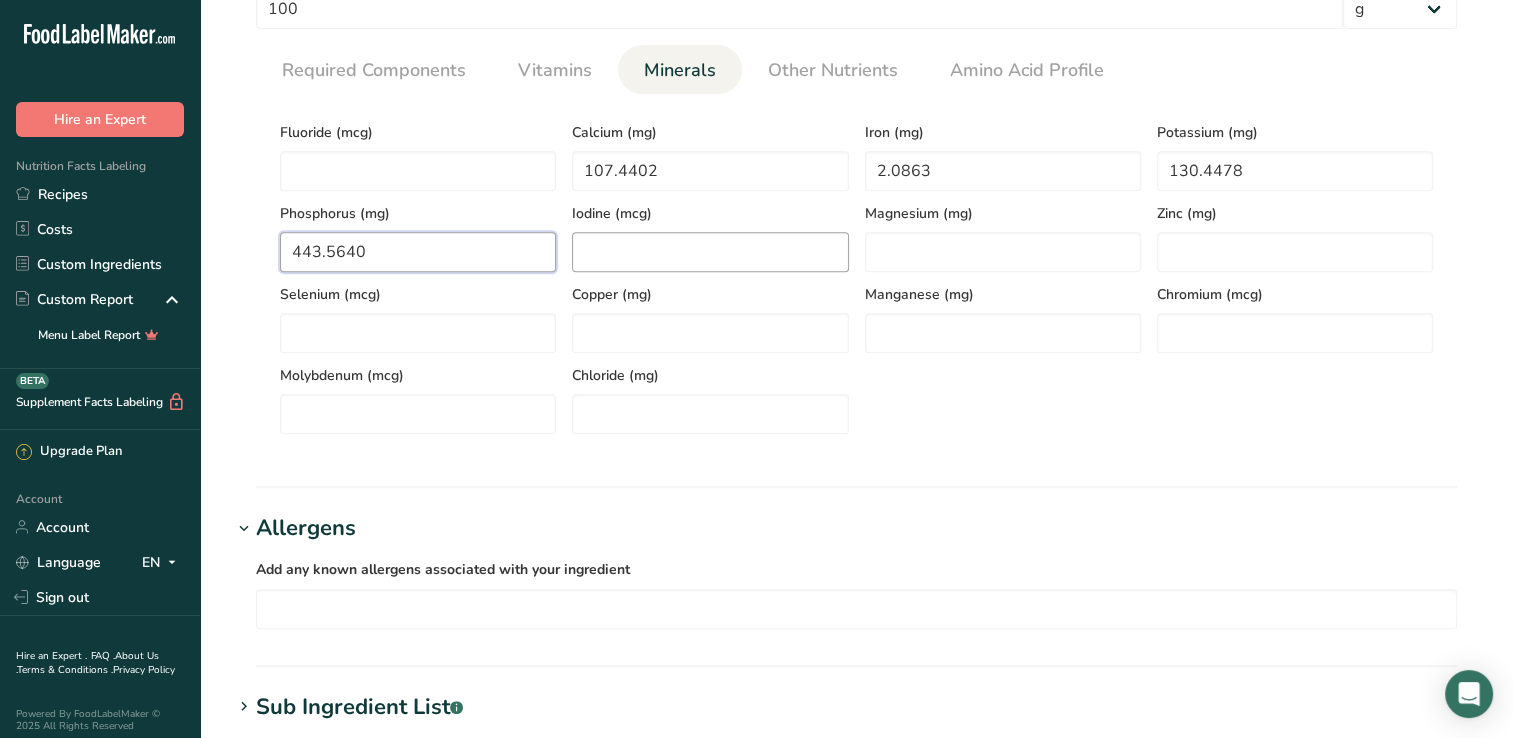 type on "443.5640" 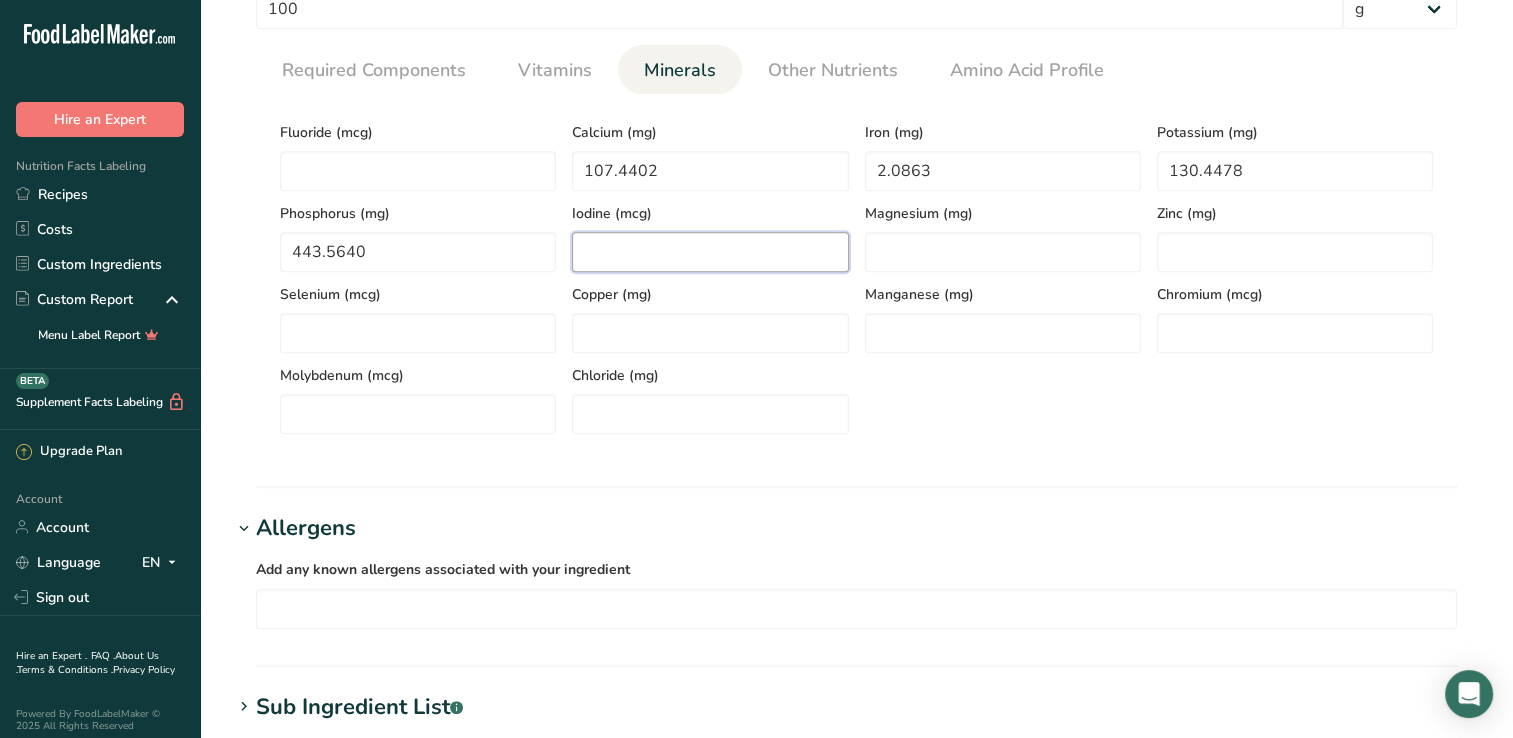 click at bounding box center [710, 252] 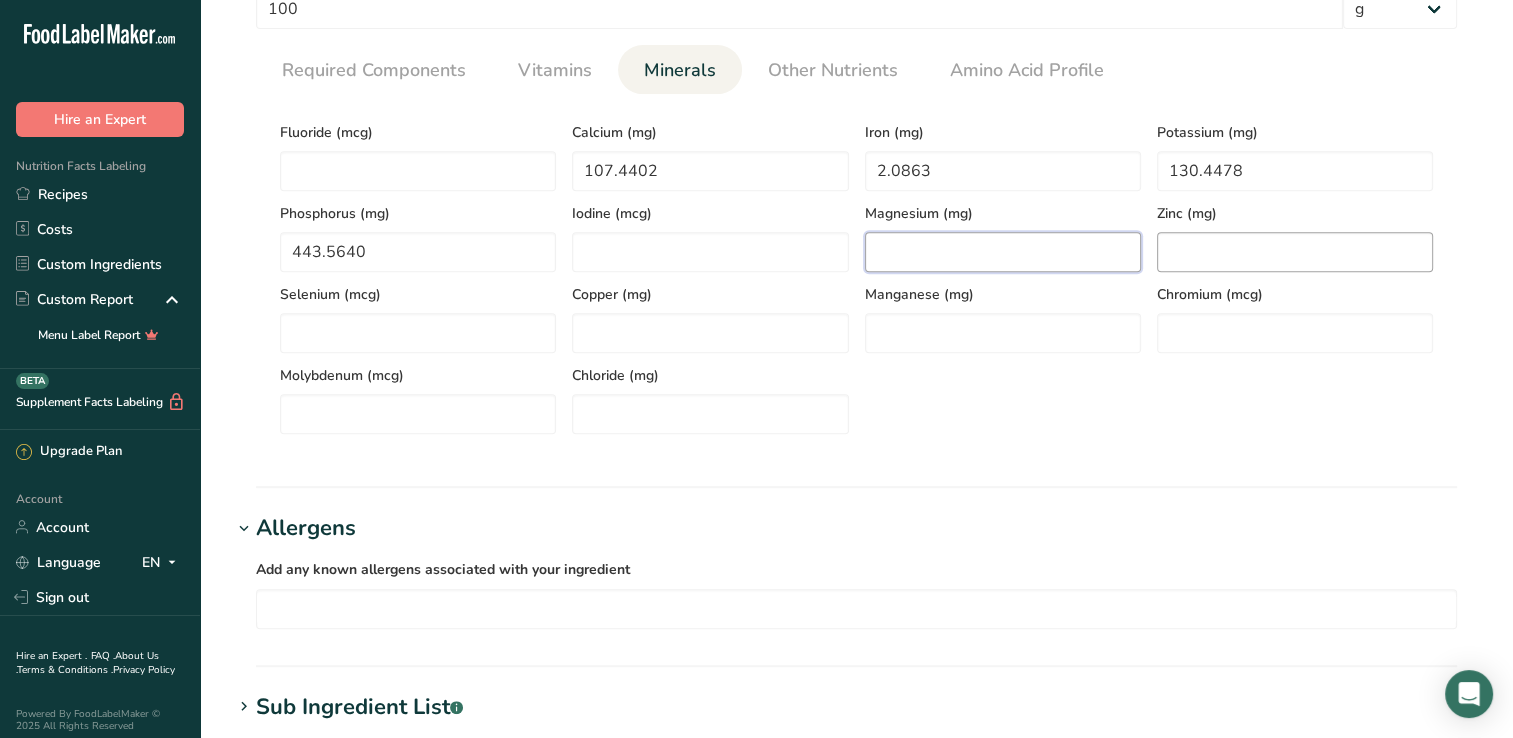 drag, startPoint x: 1073, startPoint y: 246, endPoint x: 1209, endPoint y: 258, distance: 136.52838 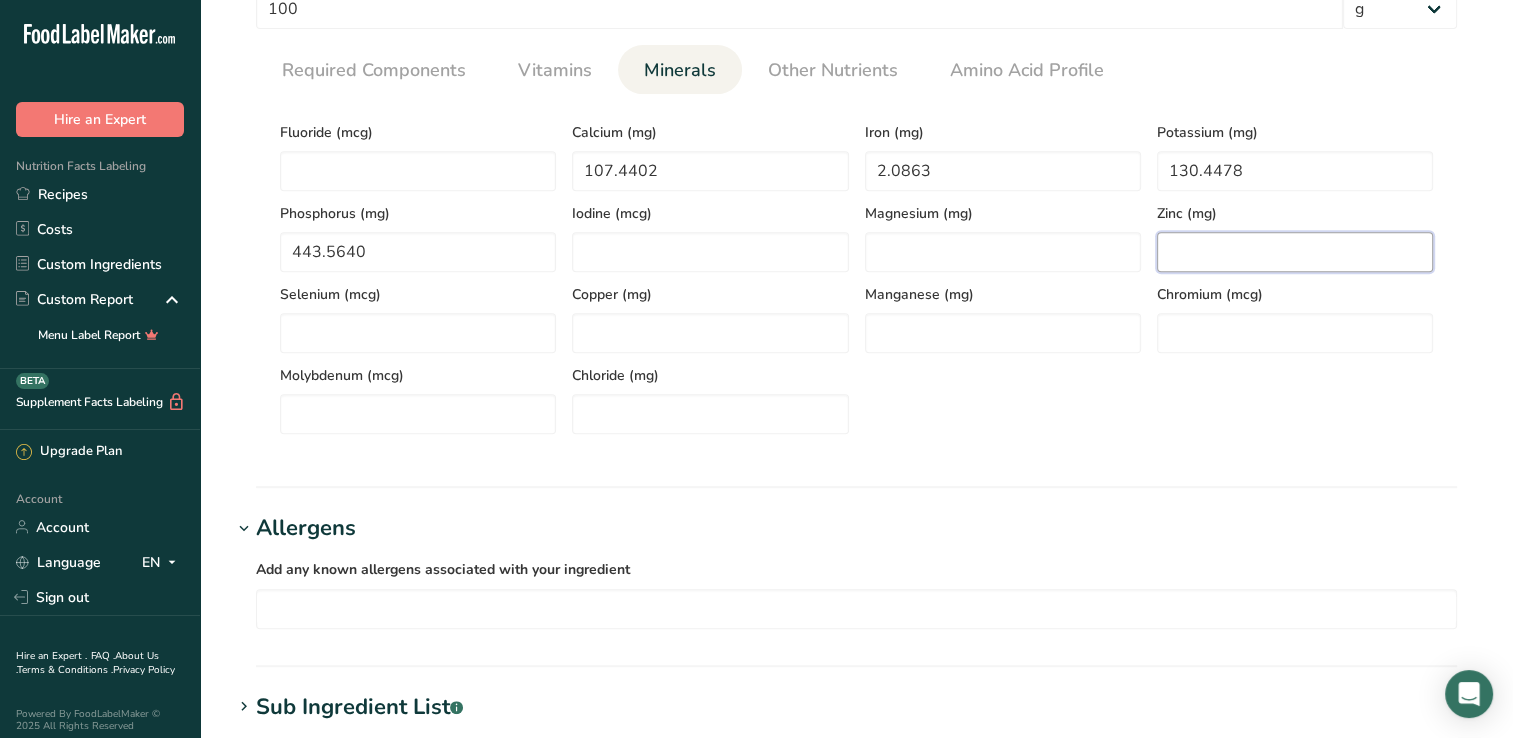 click at bounding box center (1295, 252) 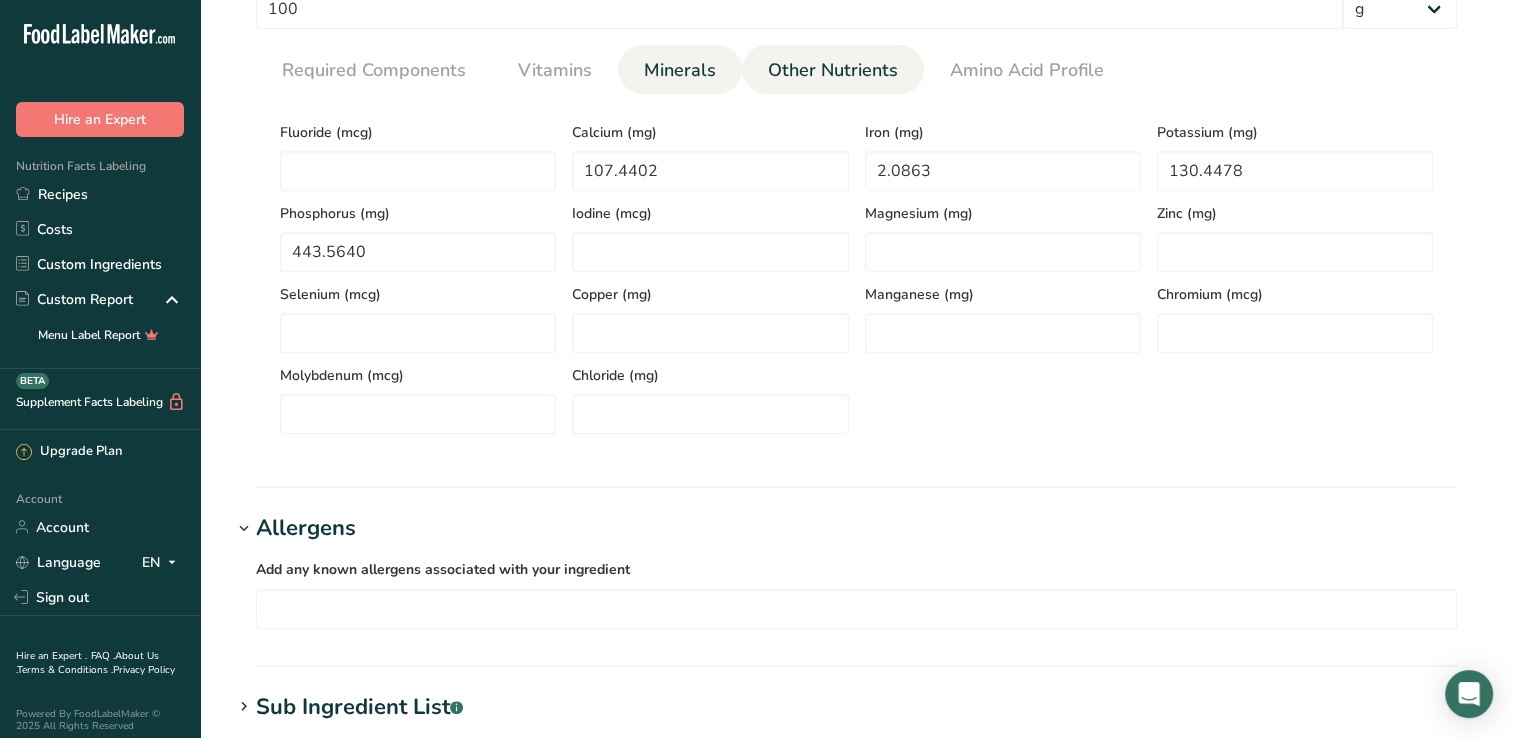 click on "Other Nutrients" at bounding box center (833, 70) 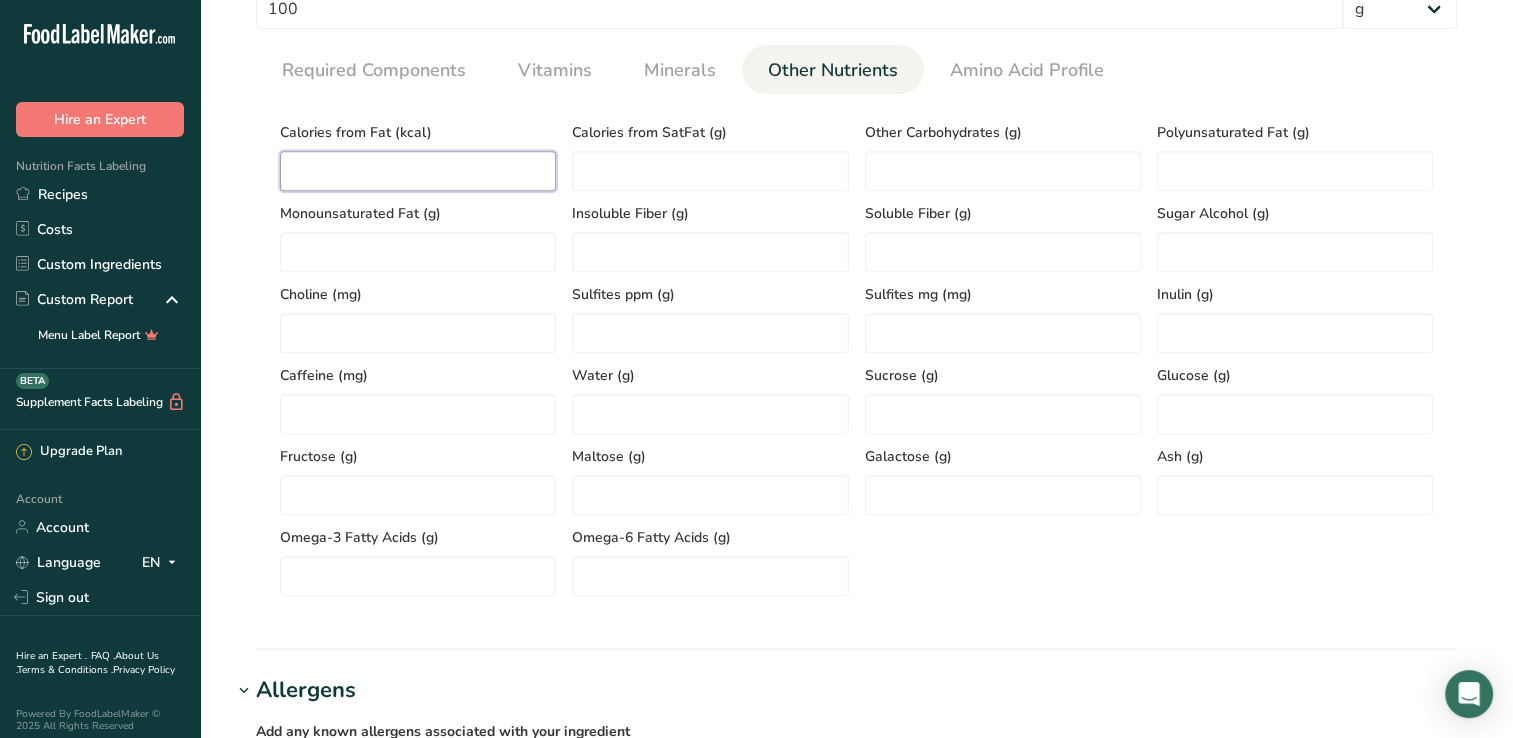 click at bounding box center (418, 171) 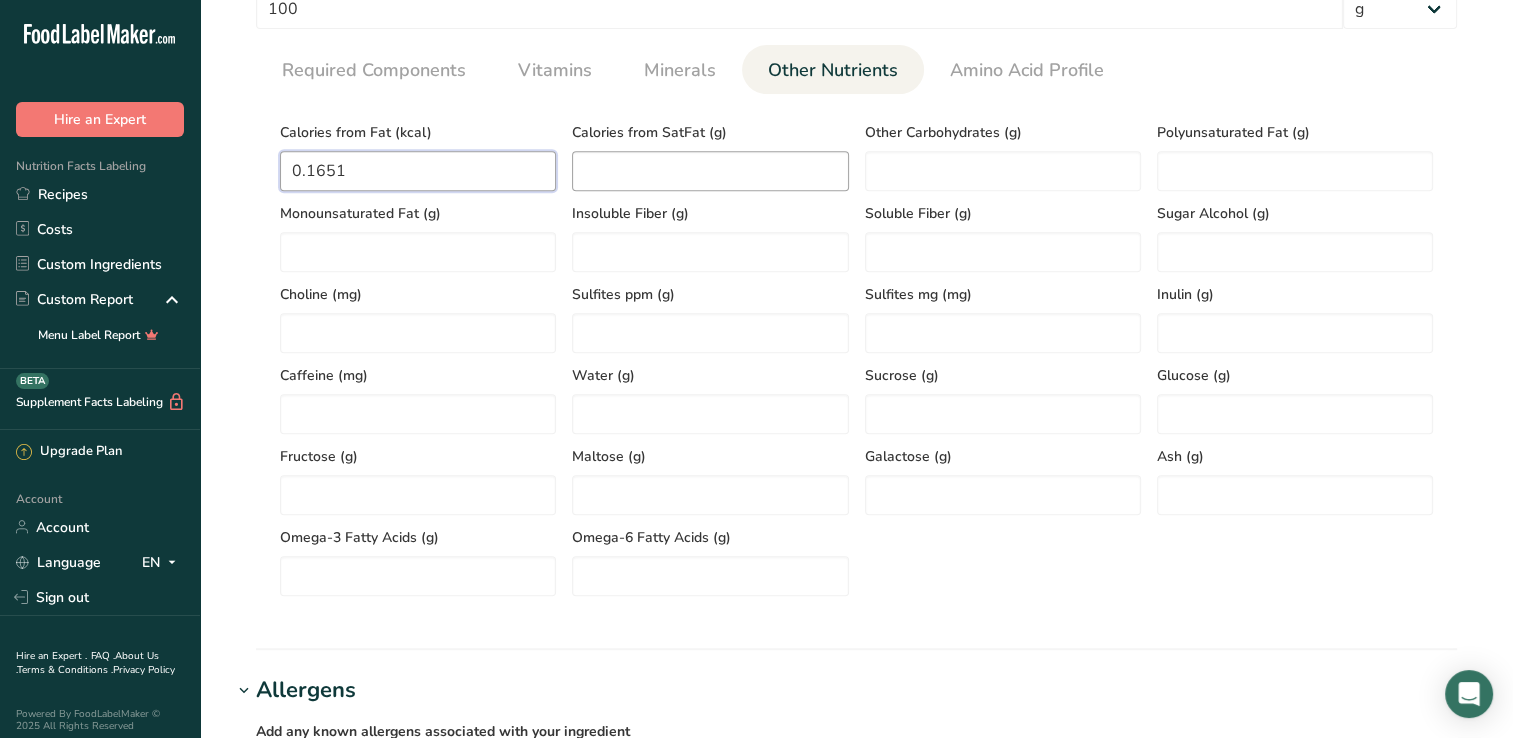 type on "0.1651" 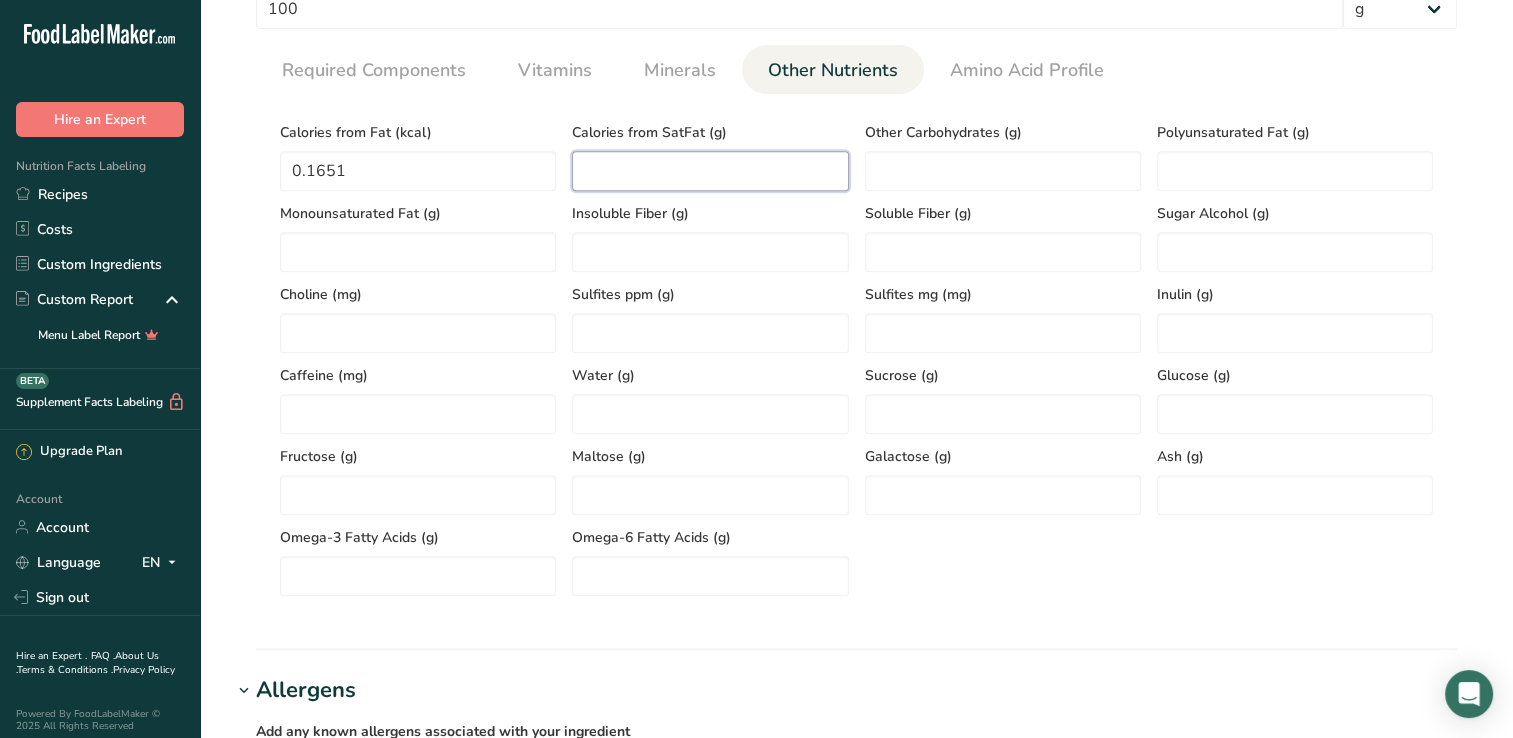 click at bounding box center (710, 171) 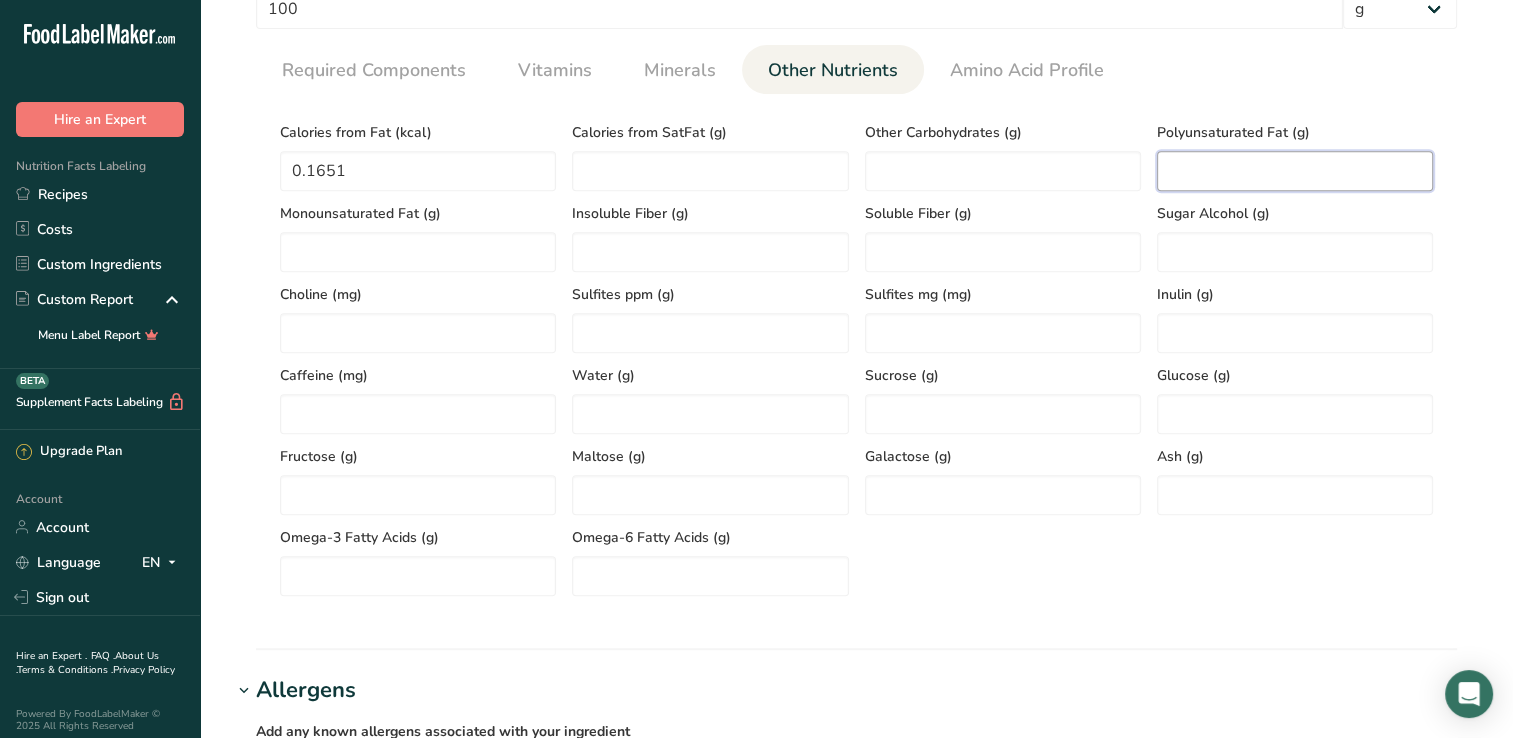 click at bounding box center (1295, 171) 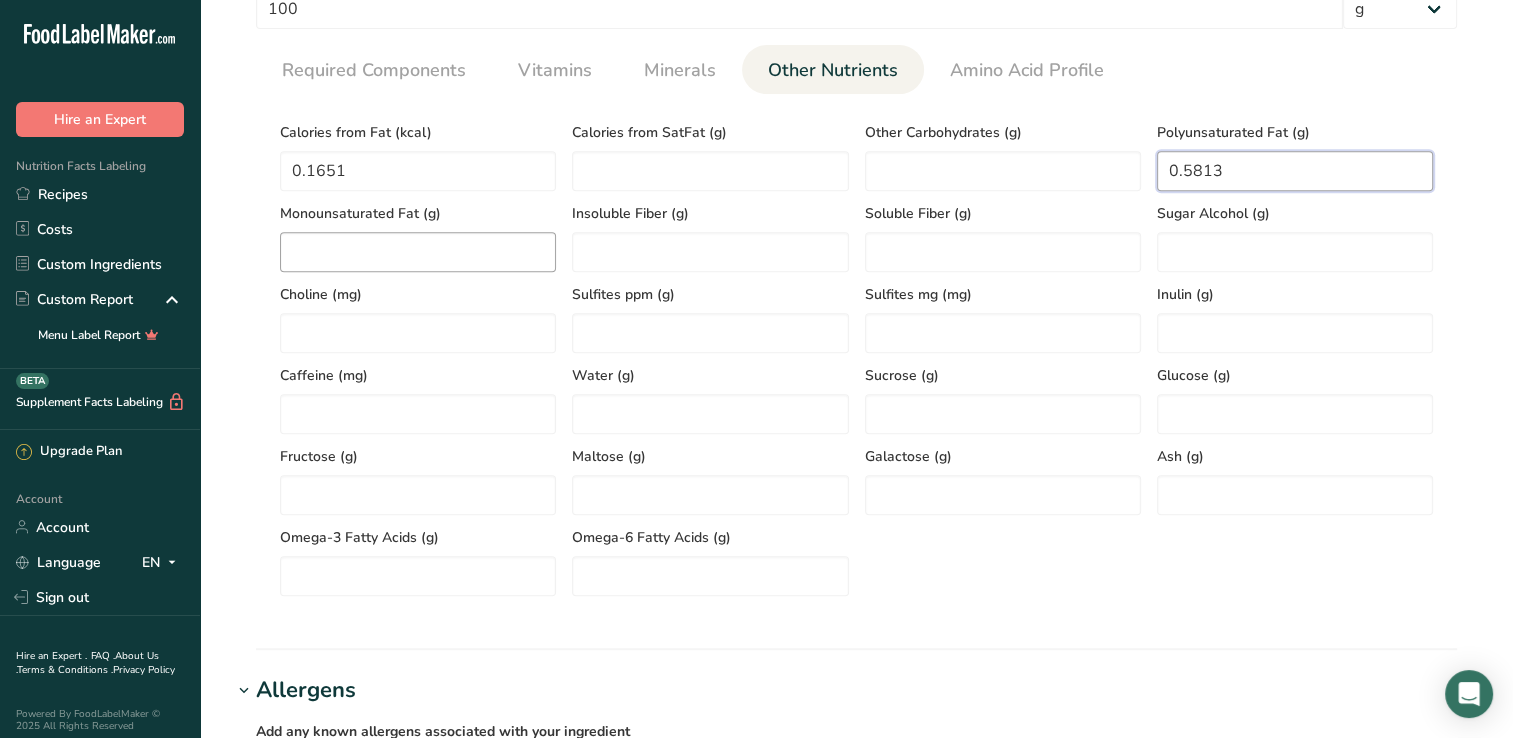 type on "0.5813" 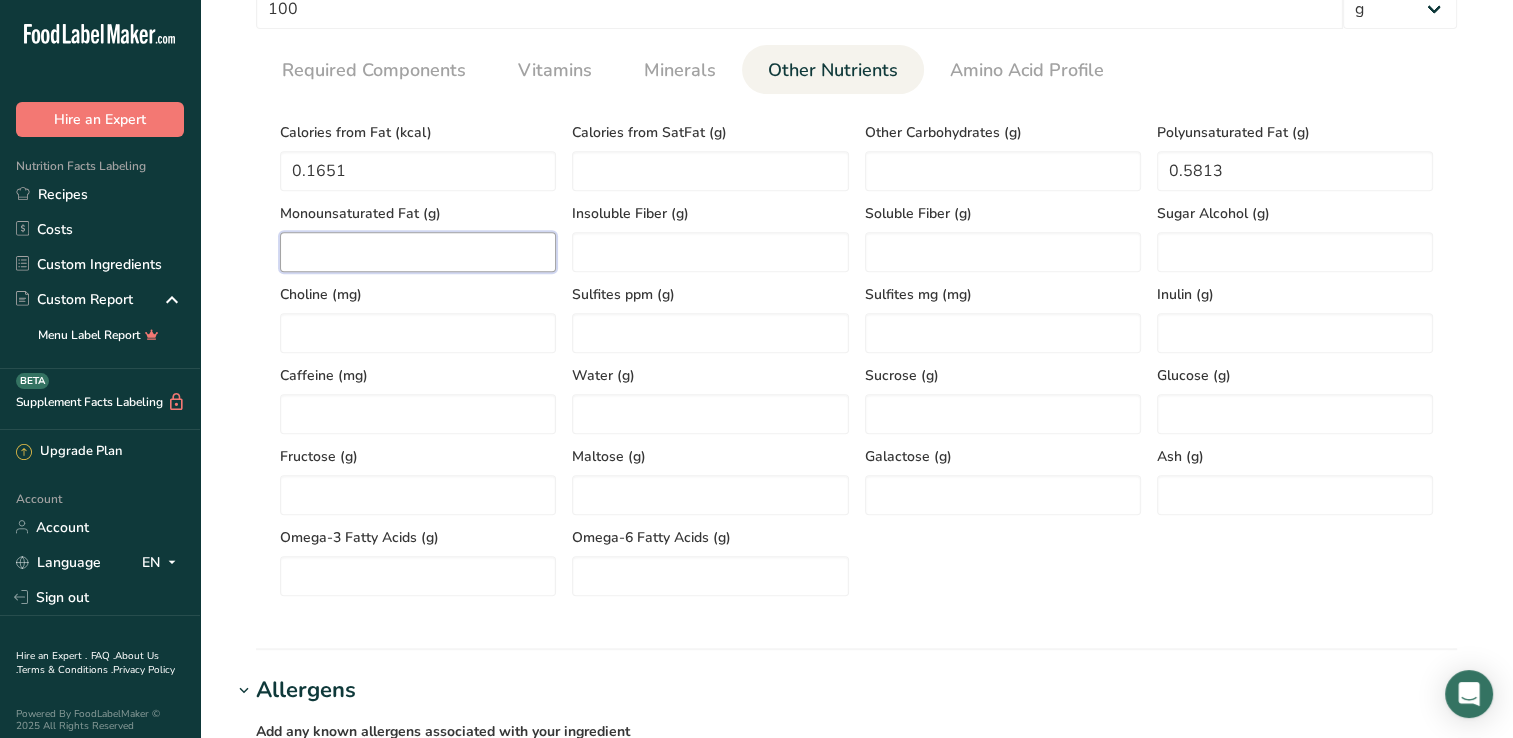 click at bounding box center [418, 252] 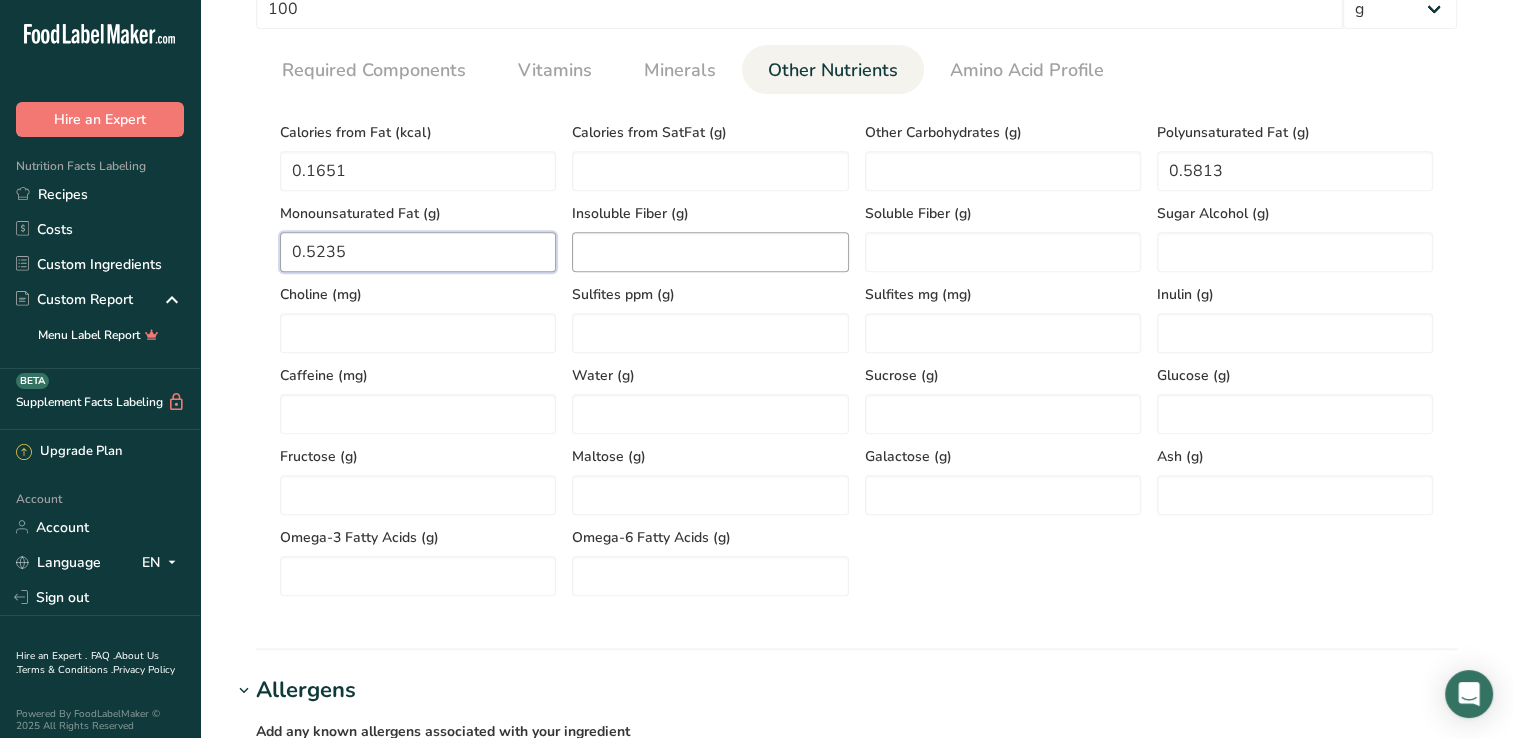 type on "0.5235" 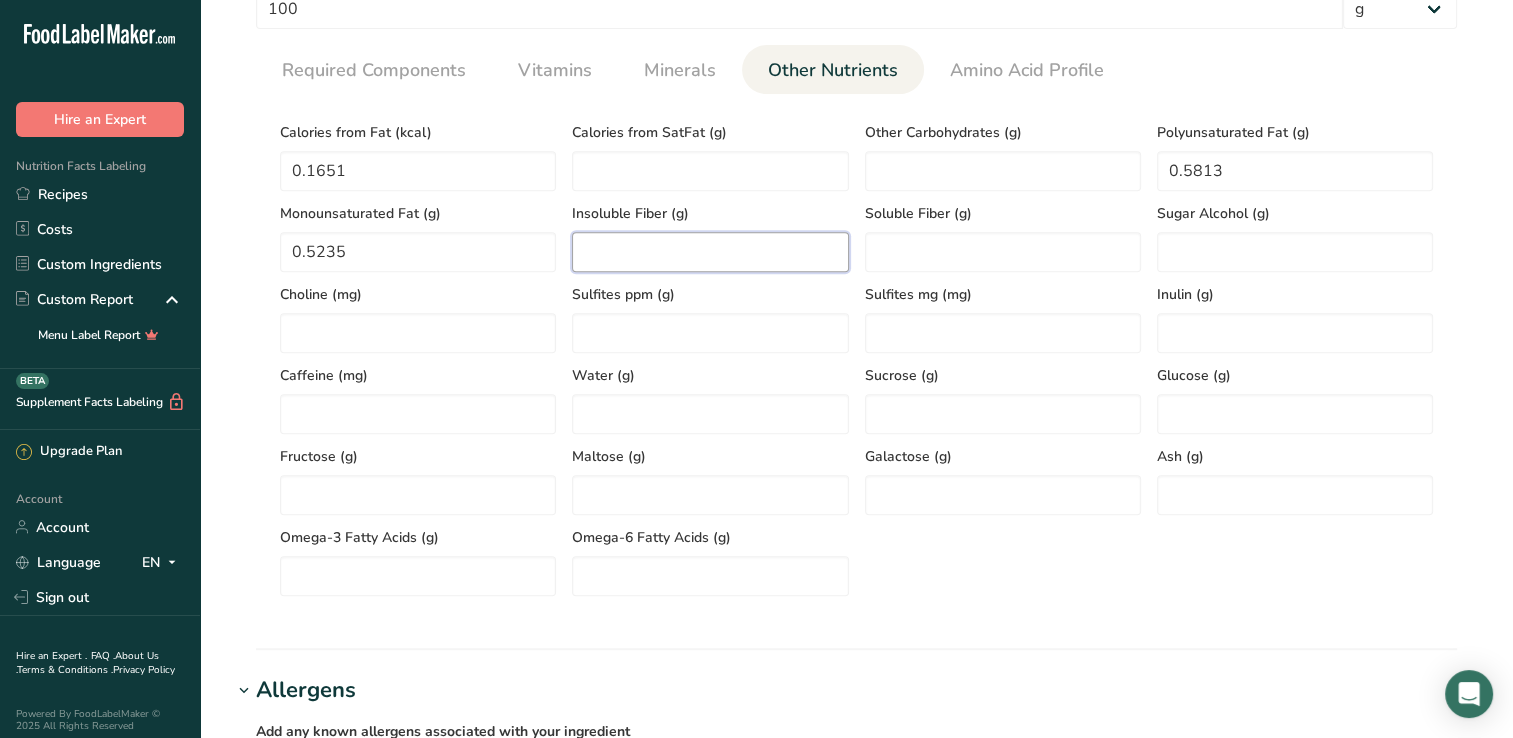 click at bounding box center [710, 252] 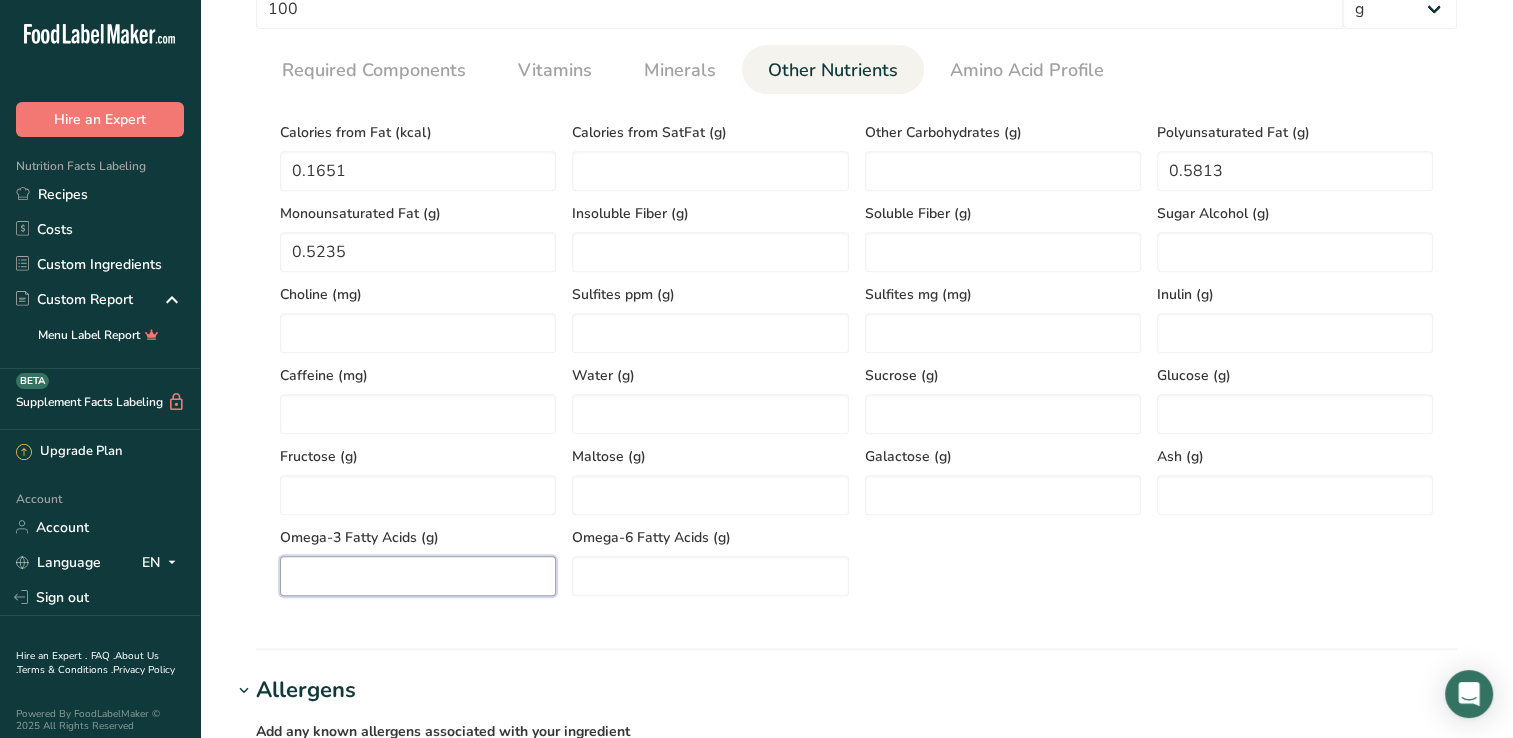 click at bounding box center [418, 576] 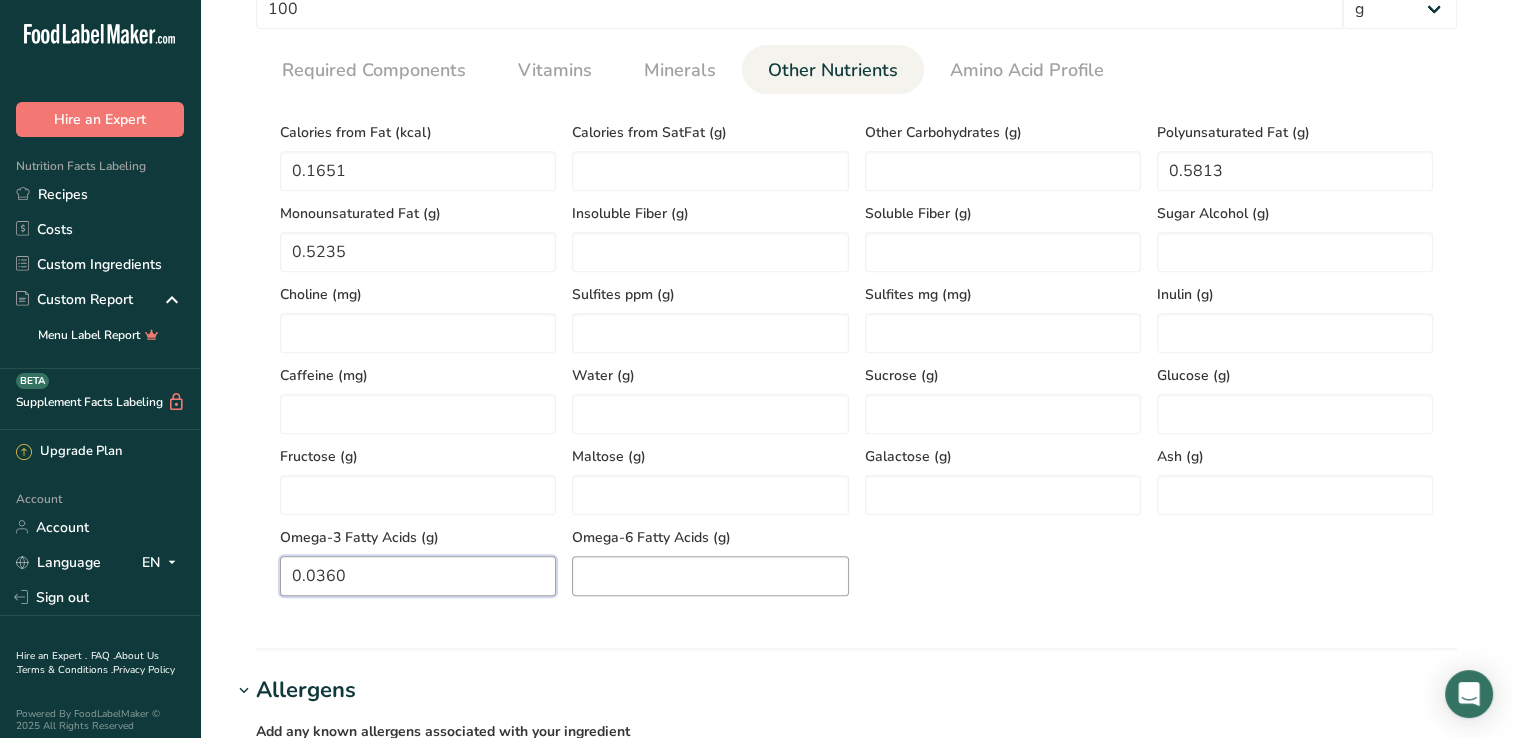 type on "0.0360" 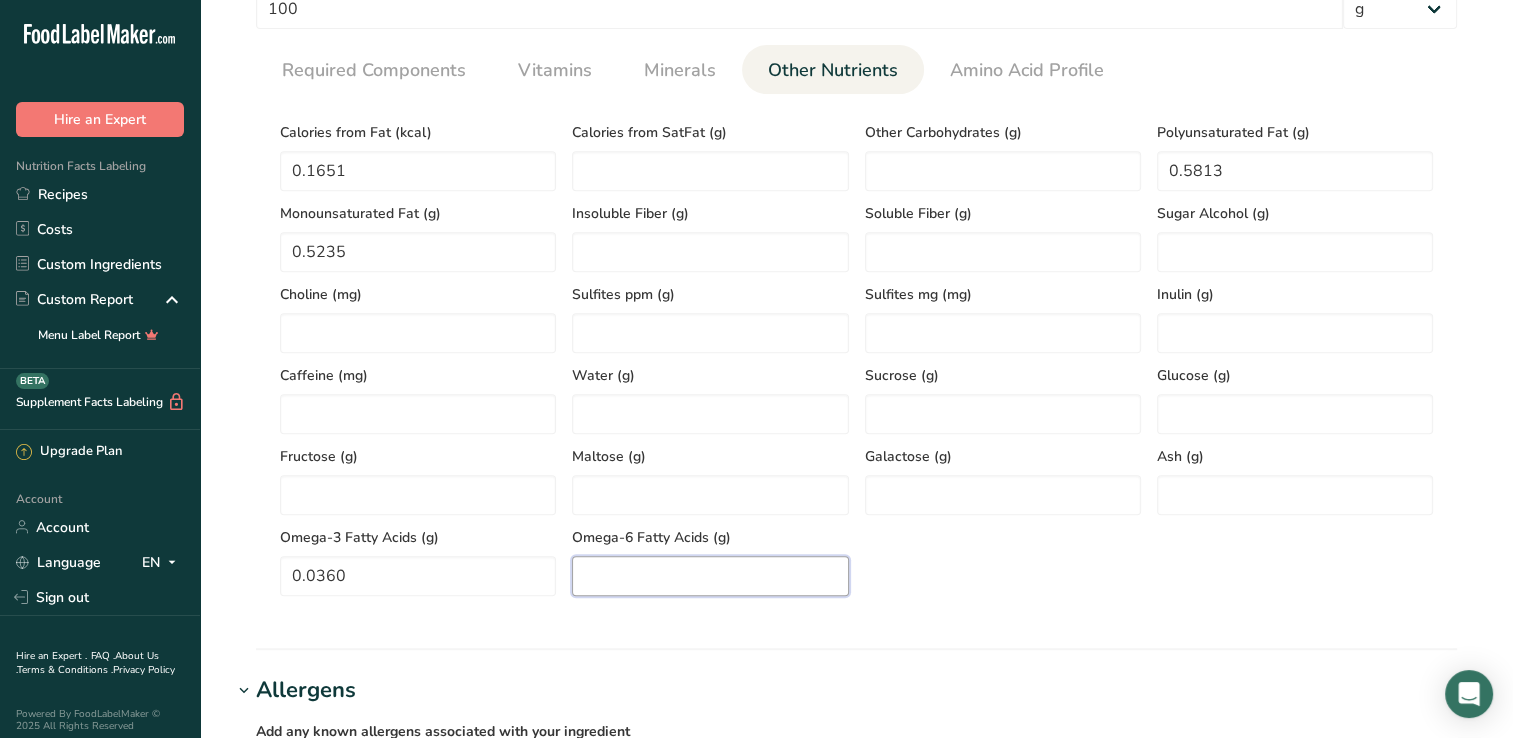 click at bounding box center (710, 576) 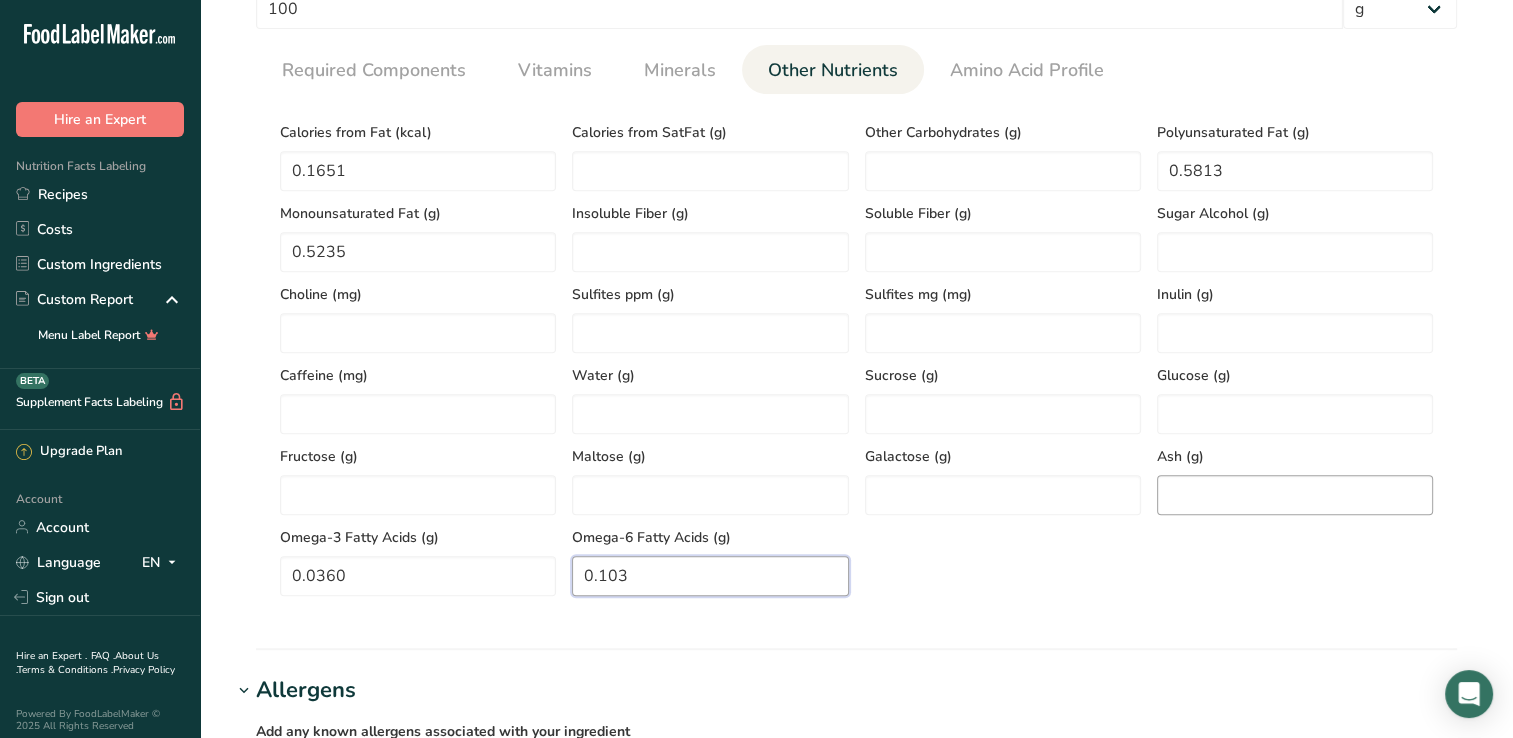 type on "0.103" 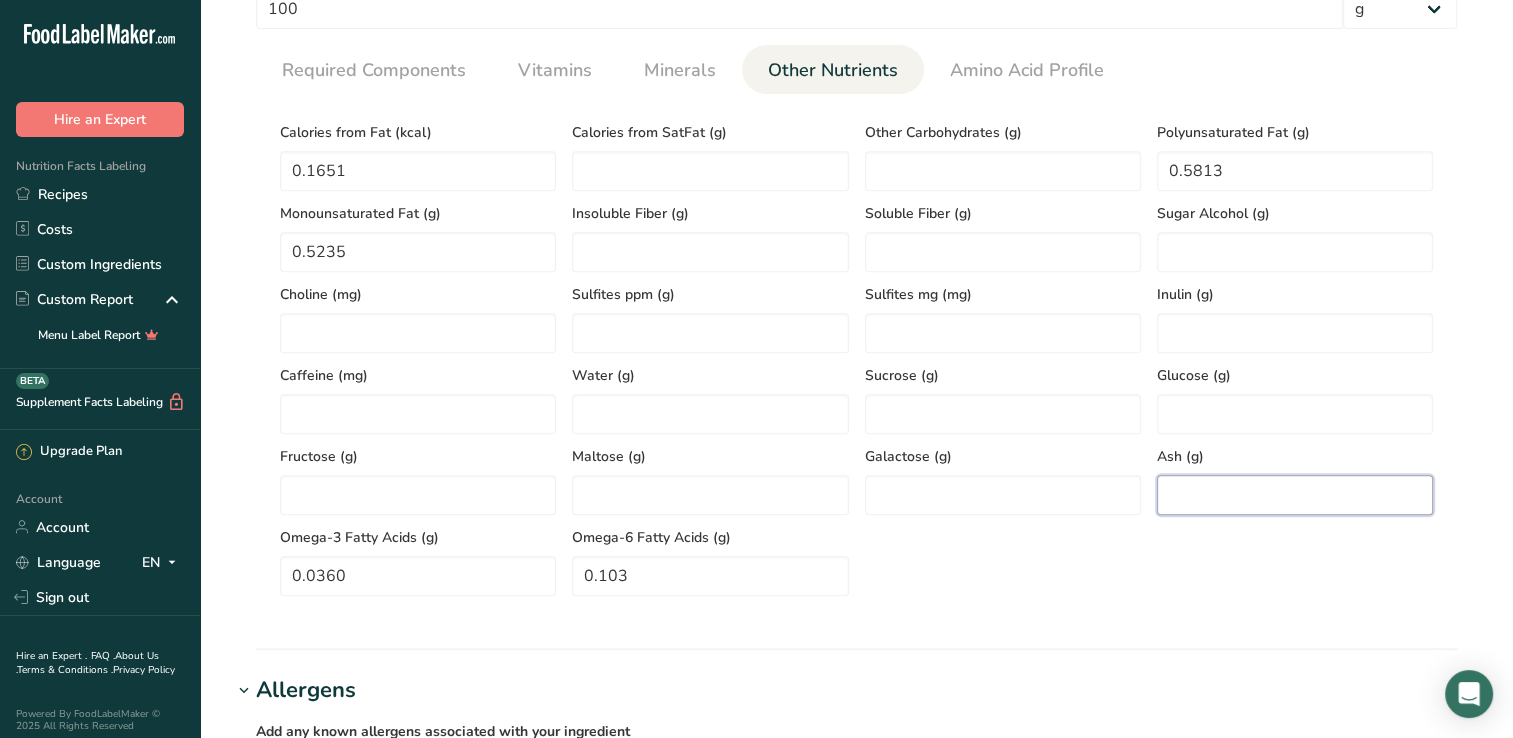 click at bounding box center [1295, 495] 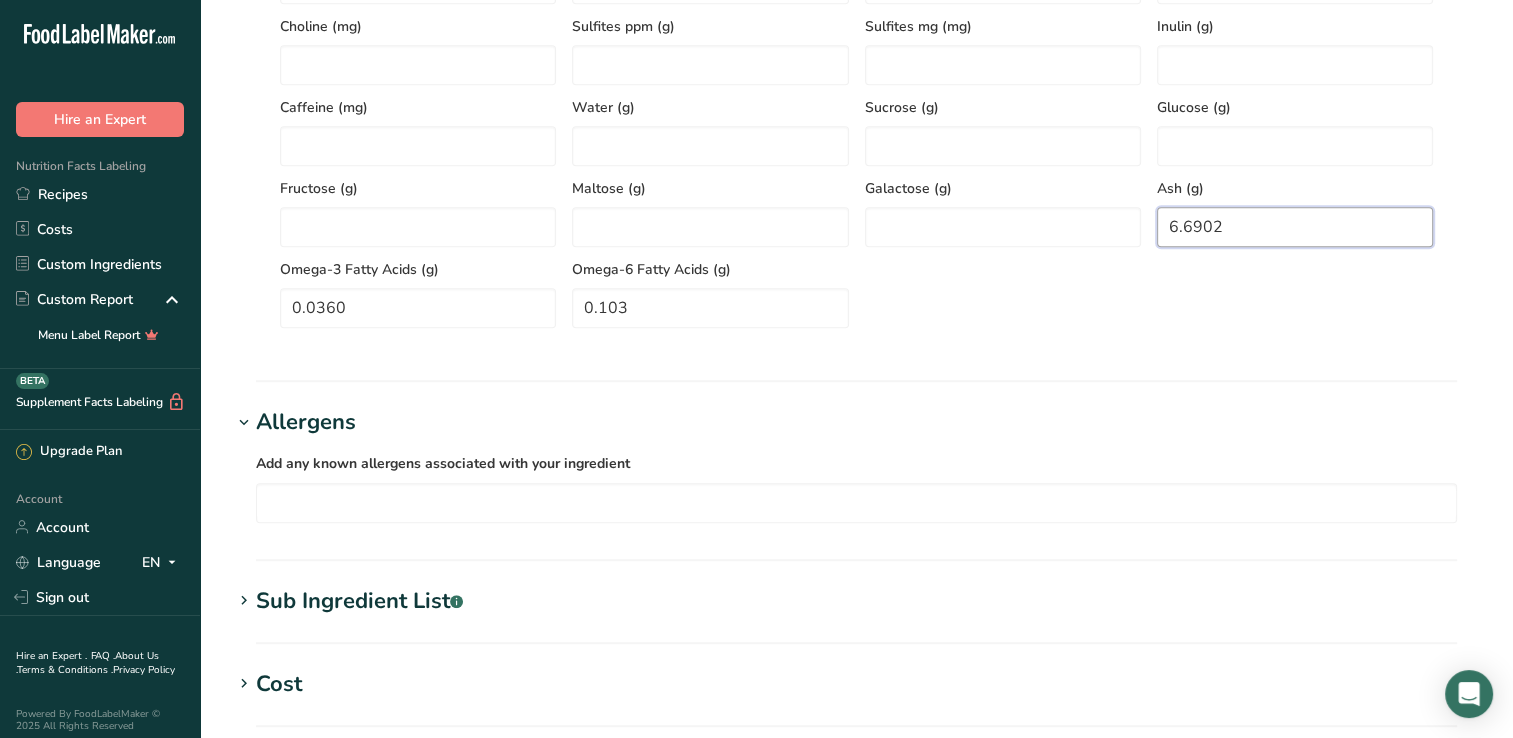 scroll, scrollTop: 1171, scrollLeft: 0, axis: vertical 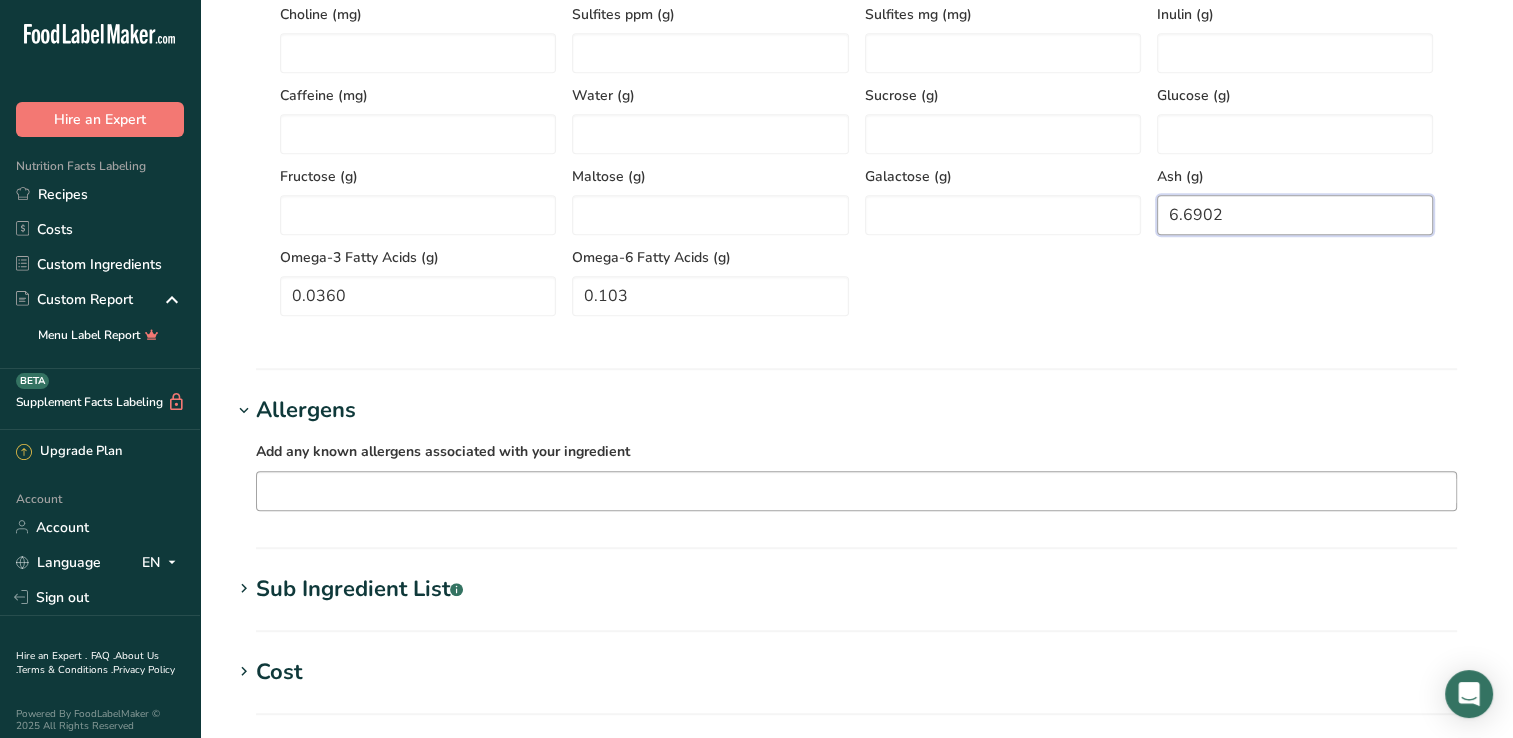 type on "6.6902" 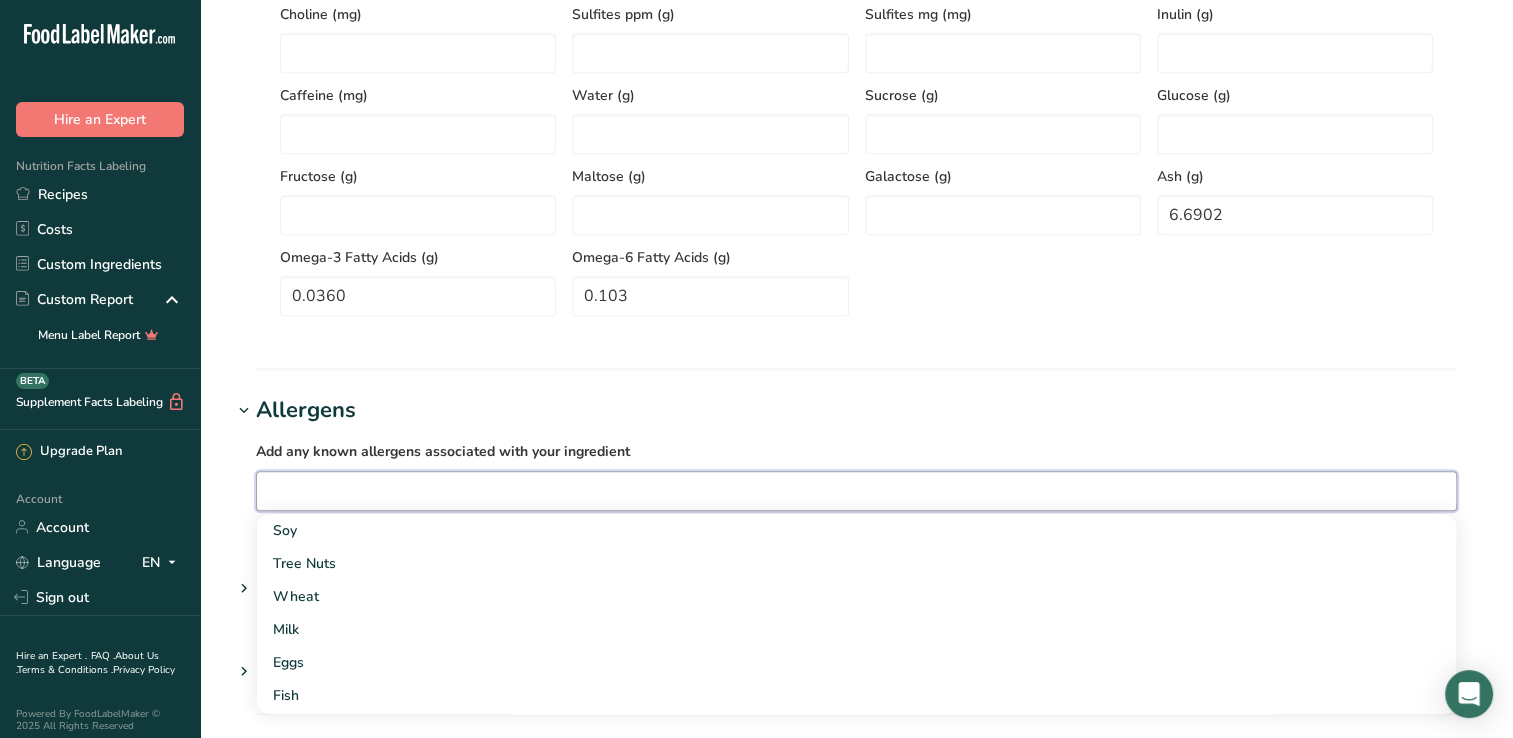 click at bounding box center (856, 490) 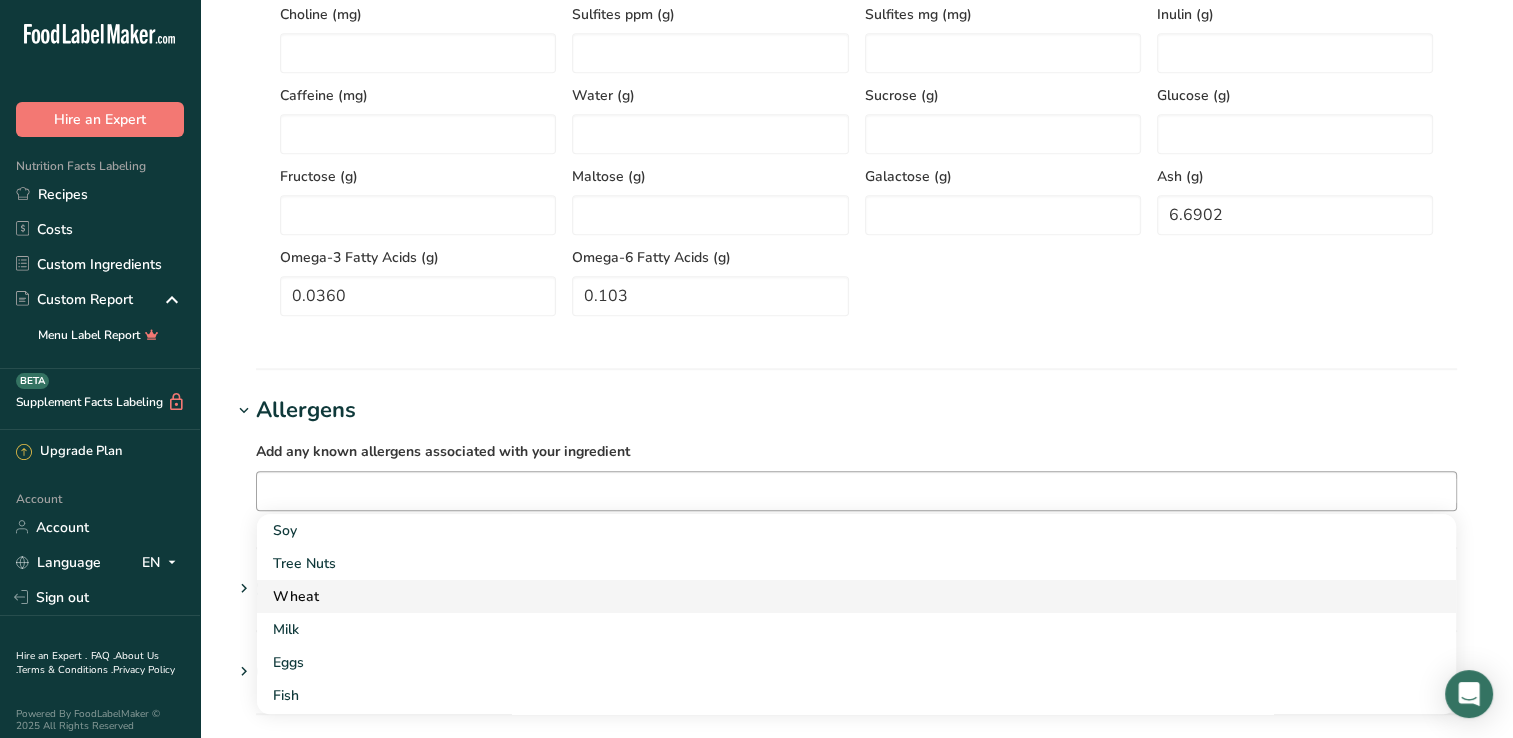 click on "Wheat" at bounding box center (840, 596) 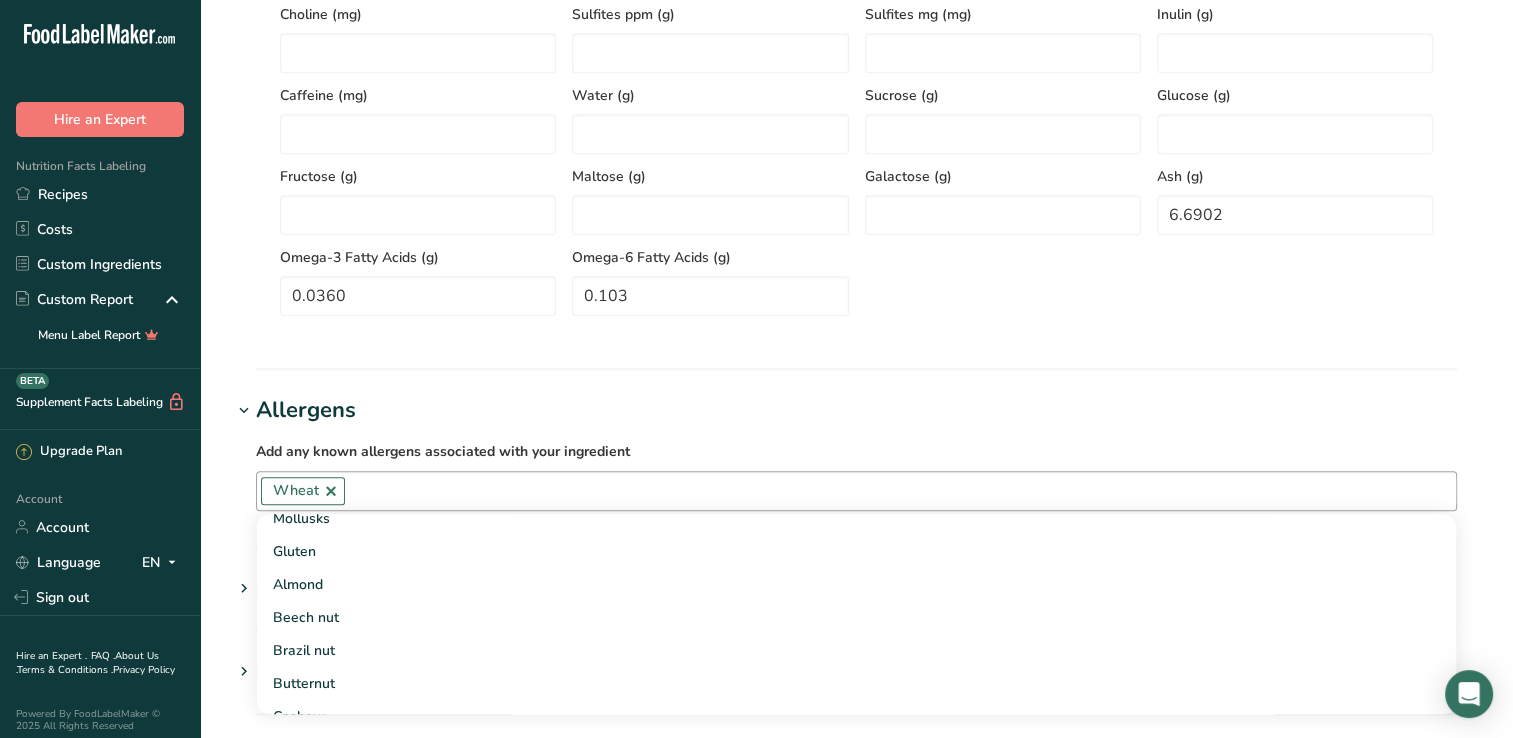 scroll, scrollTop: 394, scrollLeft: 0, axis: vertical 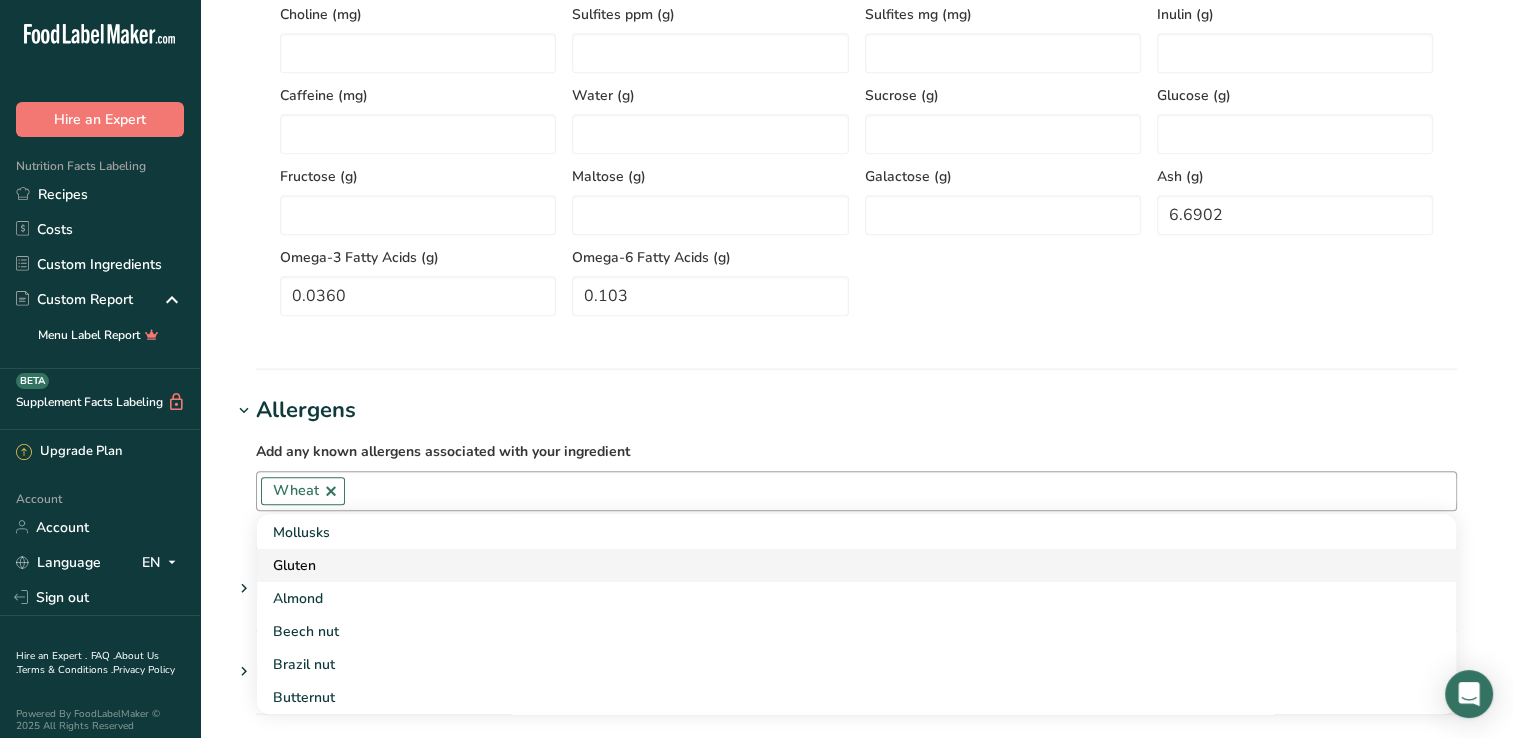 click on "Gluten" at bounding box center [840, 565] 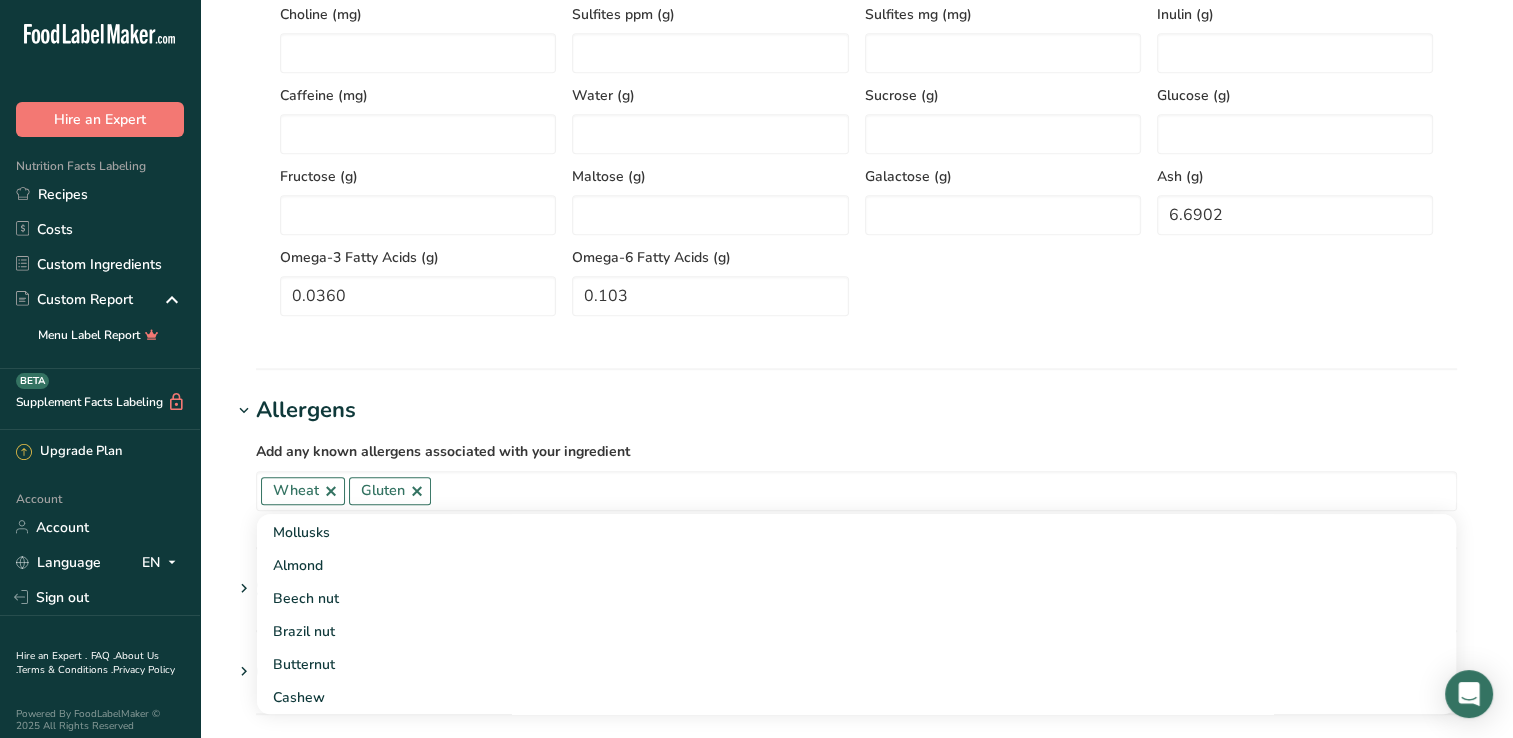 click on "Add any known allergens associated with your ingredient
Wheat
Gluten
Soy
Tree Nuts
Milk
Eggs
Fish
Peanuts
Sesame
Crustaceans
Sulphites
Celery
Mustard
Lupins
Mollusks
Almond
Beech nut
Brazil nut
Butternut
Cashew
Chestnut
Chinquapin
Coconut
Hazelnut
Gingko nut
Hickory nut" at bounding box center (856, 475) 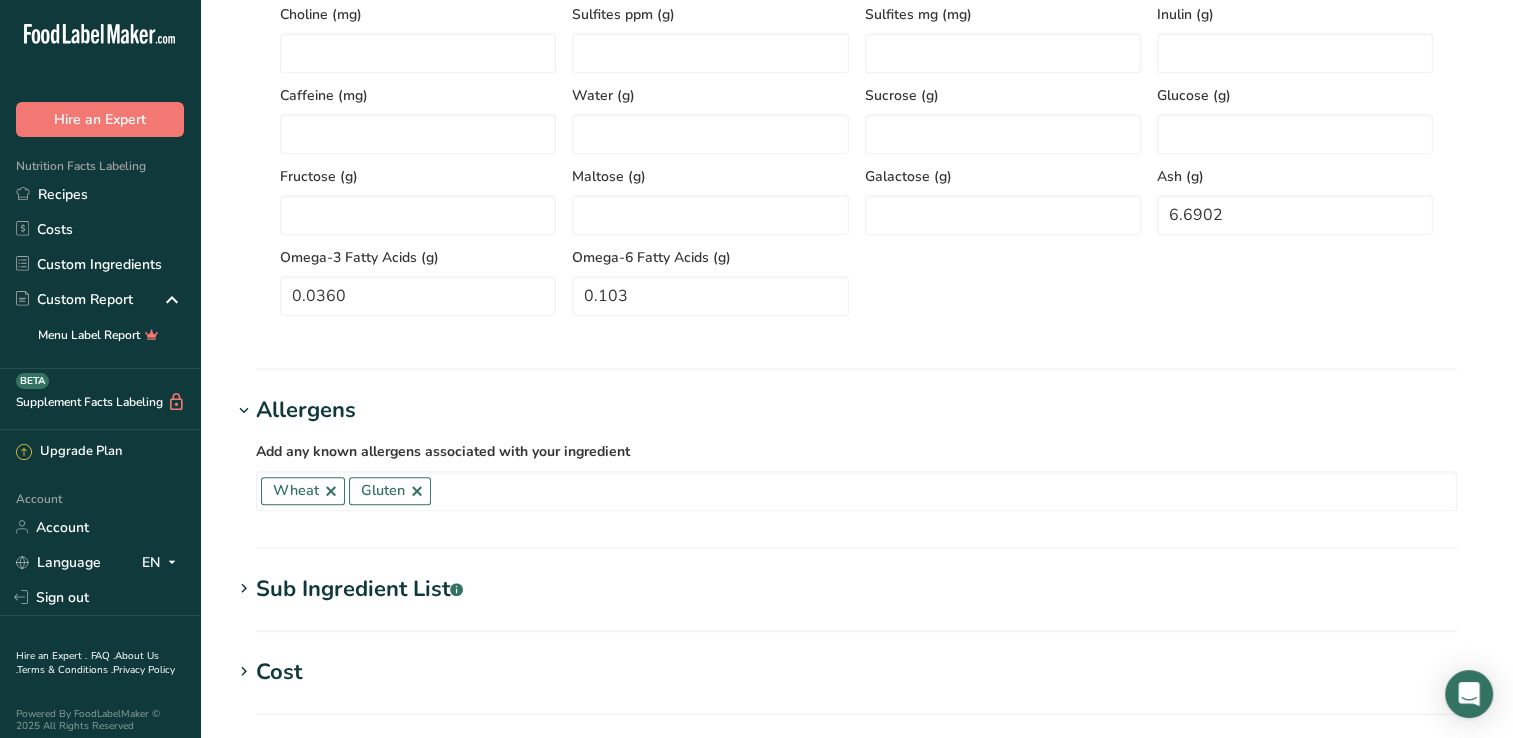 click at bounding box center (244, 589) 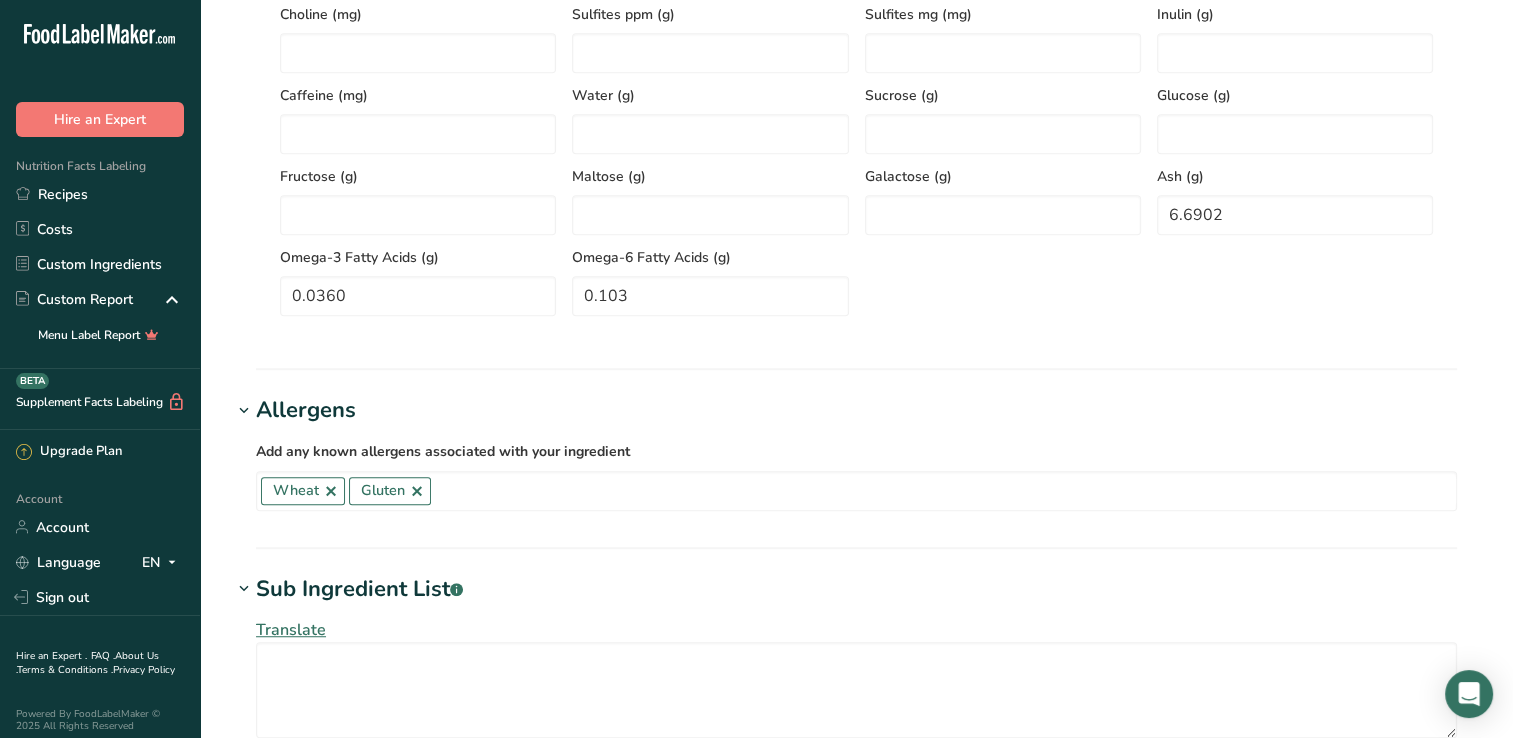 click at bounding box center (244, 589) 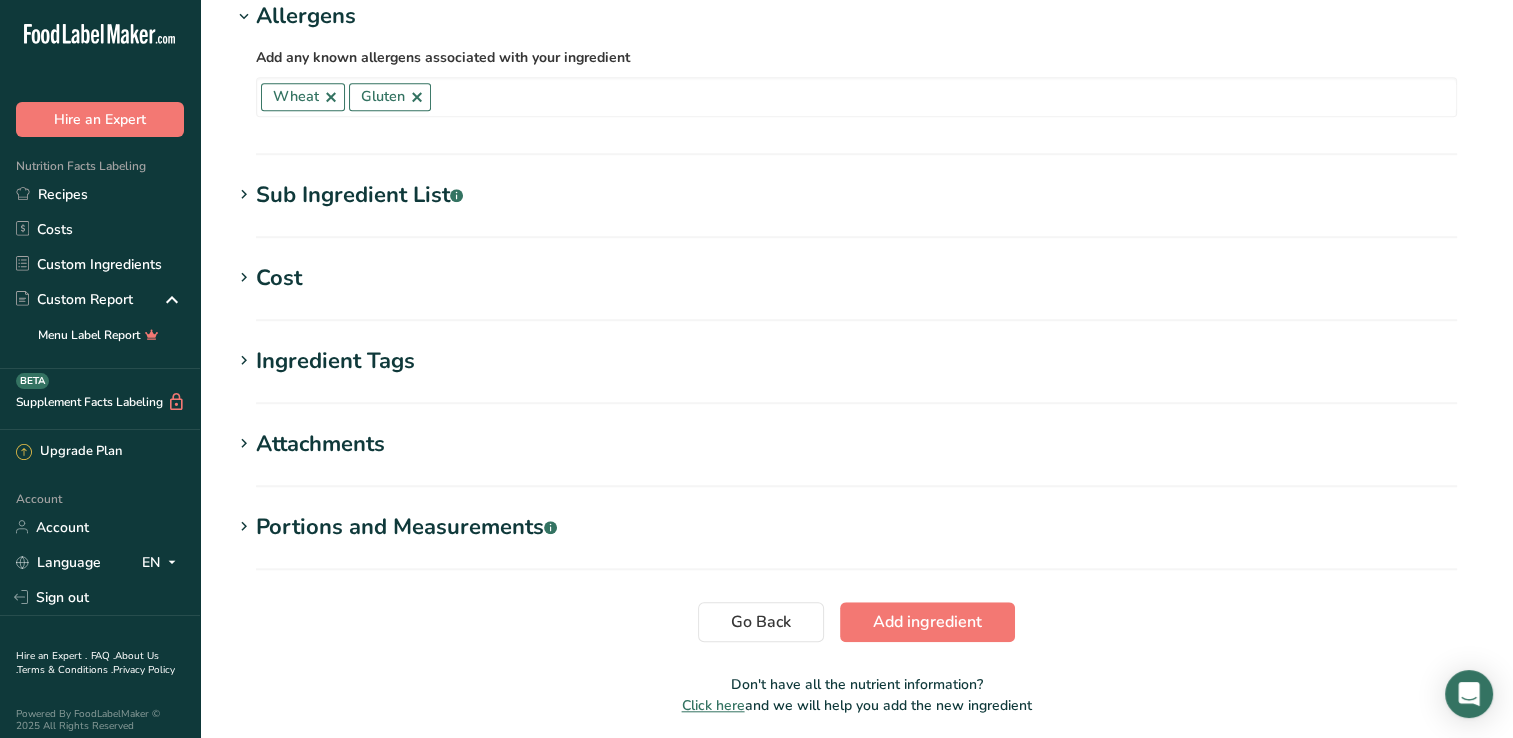 scroll, scrollTop: 1569, scrollLeft: 0, axis: vertical 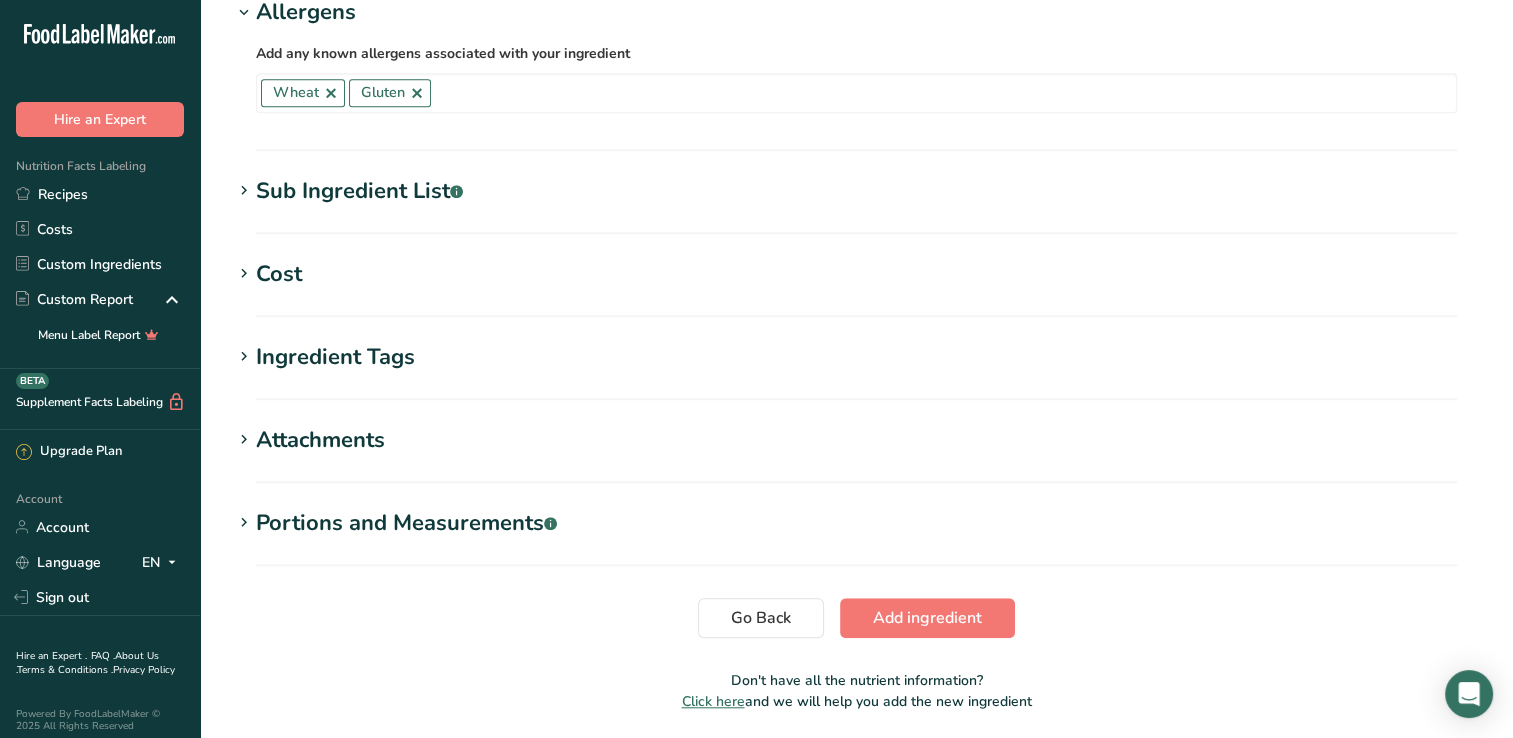 click at bounding box center (244, 191) 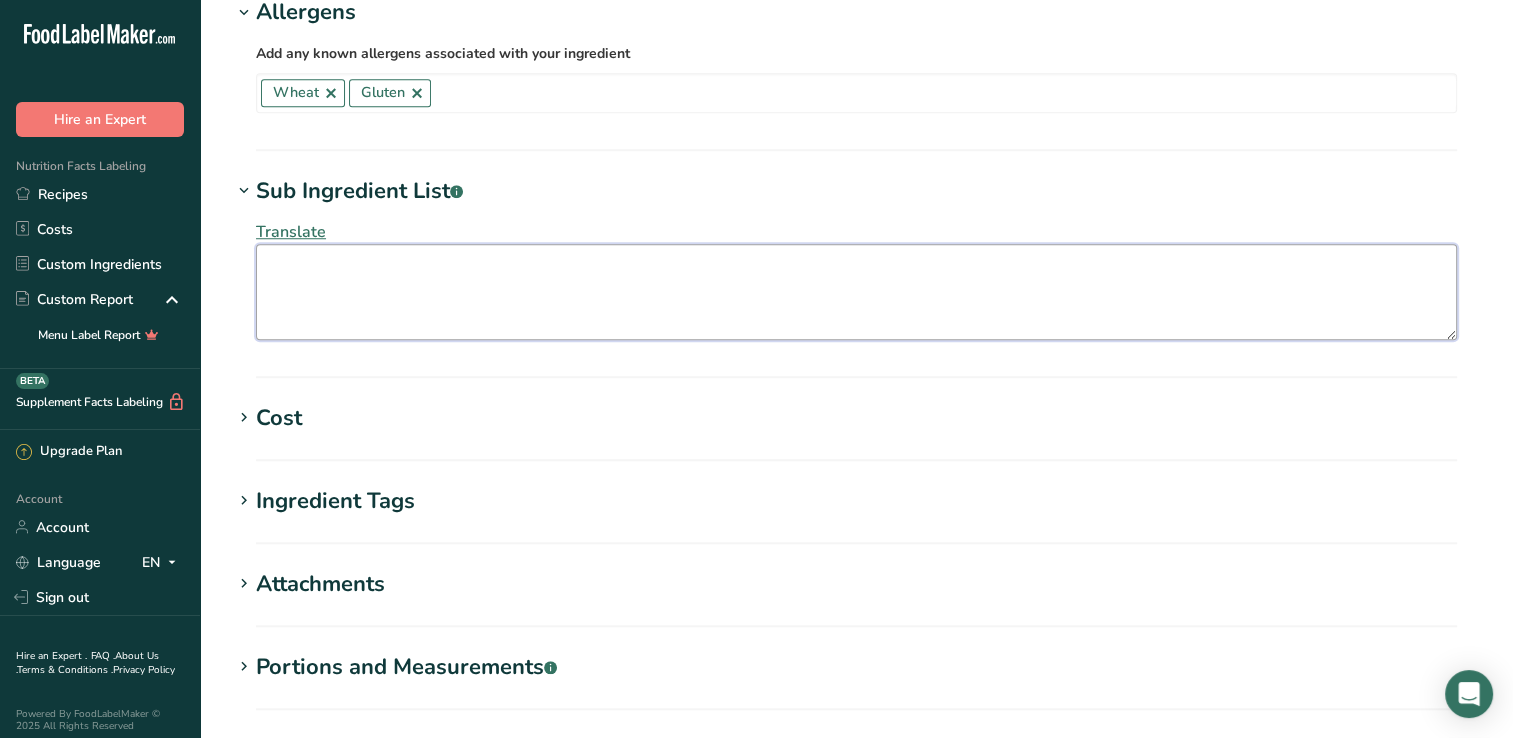 paste on "Corn flour, Modified corn starch, Rice flour, Salt, Baking powder, Sugar, Spices, Caramel, Onion powder, Garlic powder, Modified cellulose" 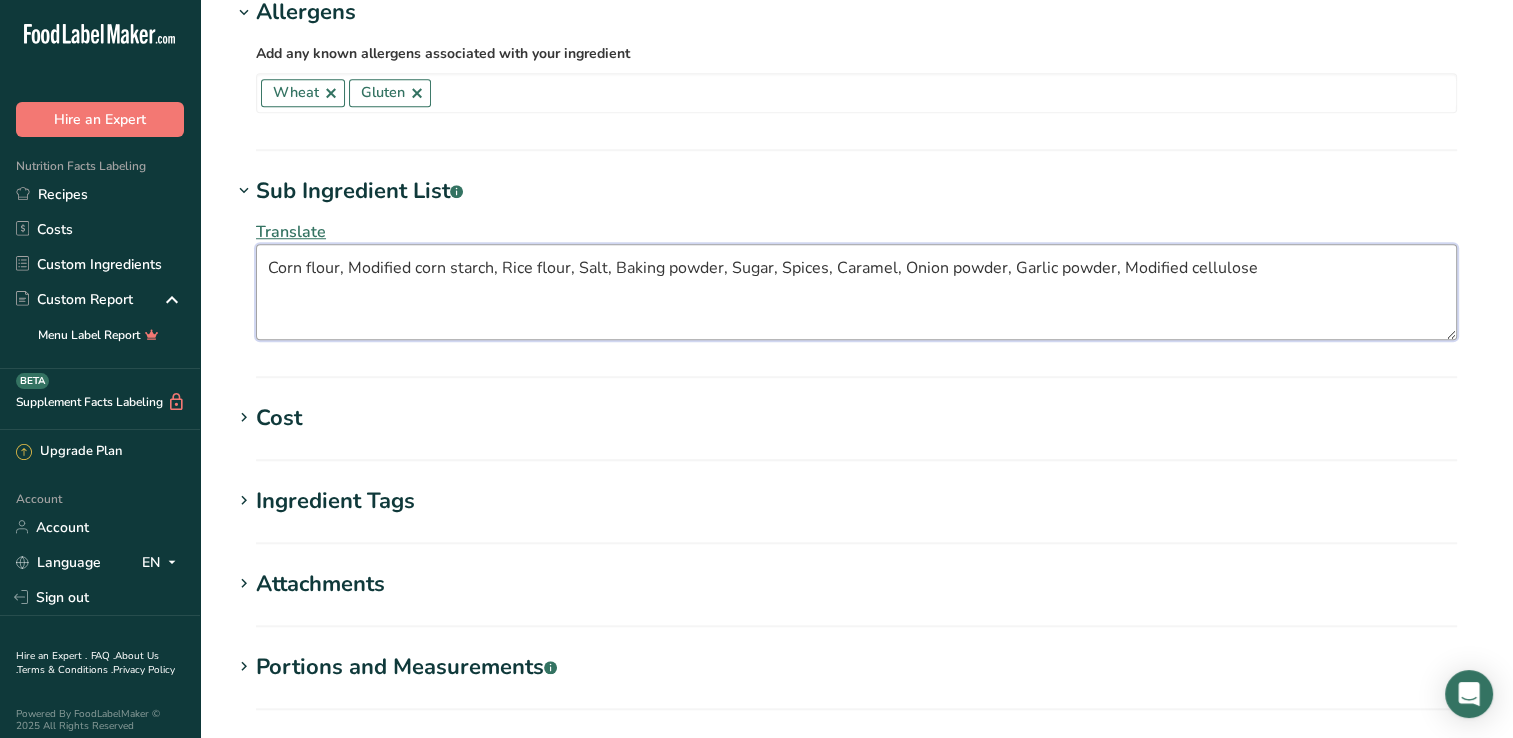 click on "Corn flour, Modified corn starch, Rice flour, Salt, Baking powder, Sugar, Spices, Caramel, Onion powder, Garlic powder, Modified cellulose" at bounding box center (856, 292) 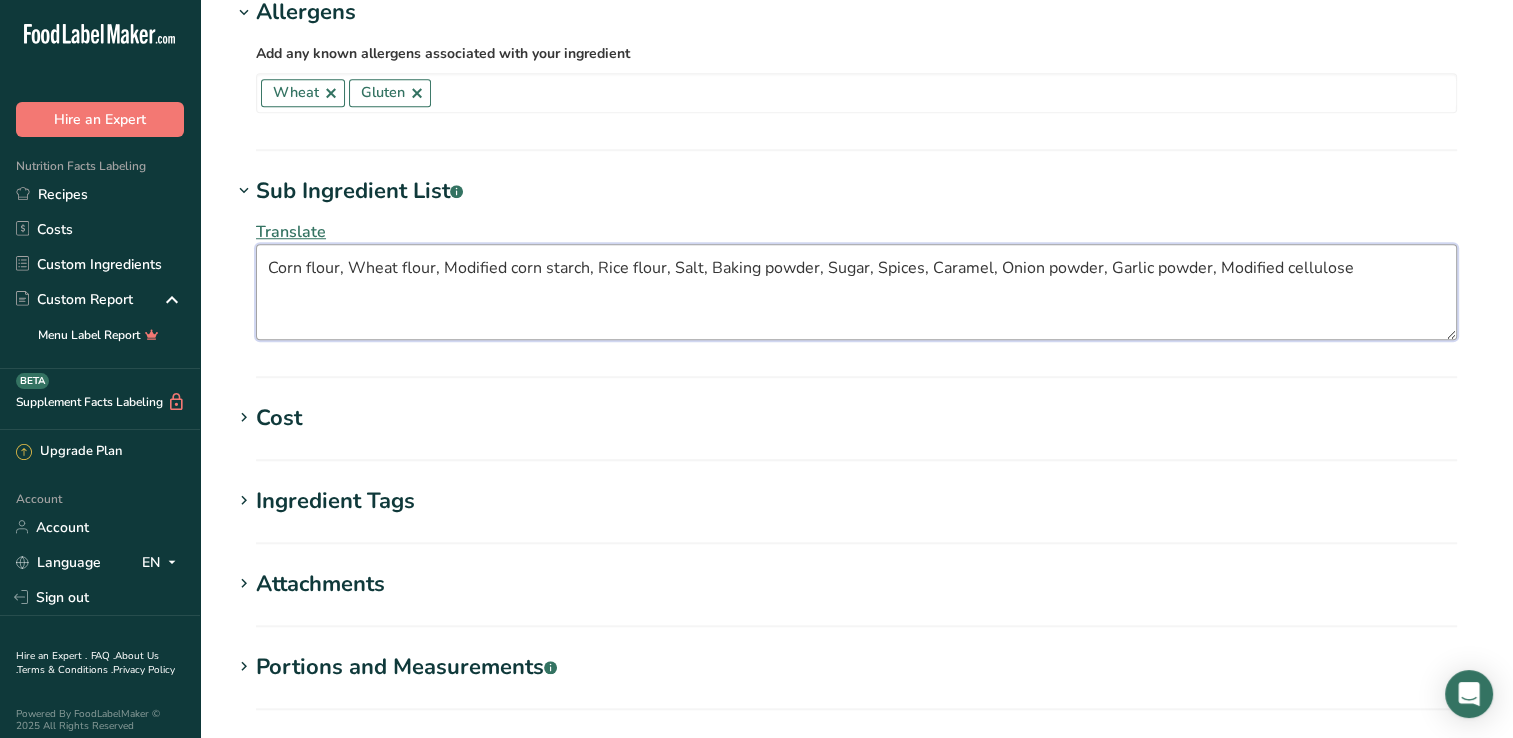 type on "Corn flour, Wheat flour, Modified corn starch, Rice flour, Salt, Baking powder, Sugar, Spices, Caramel, Onion powder, Garlic powder, Modified cellulose" 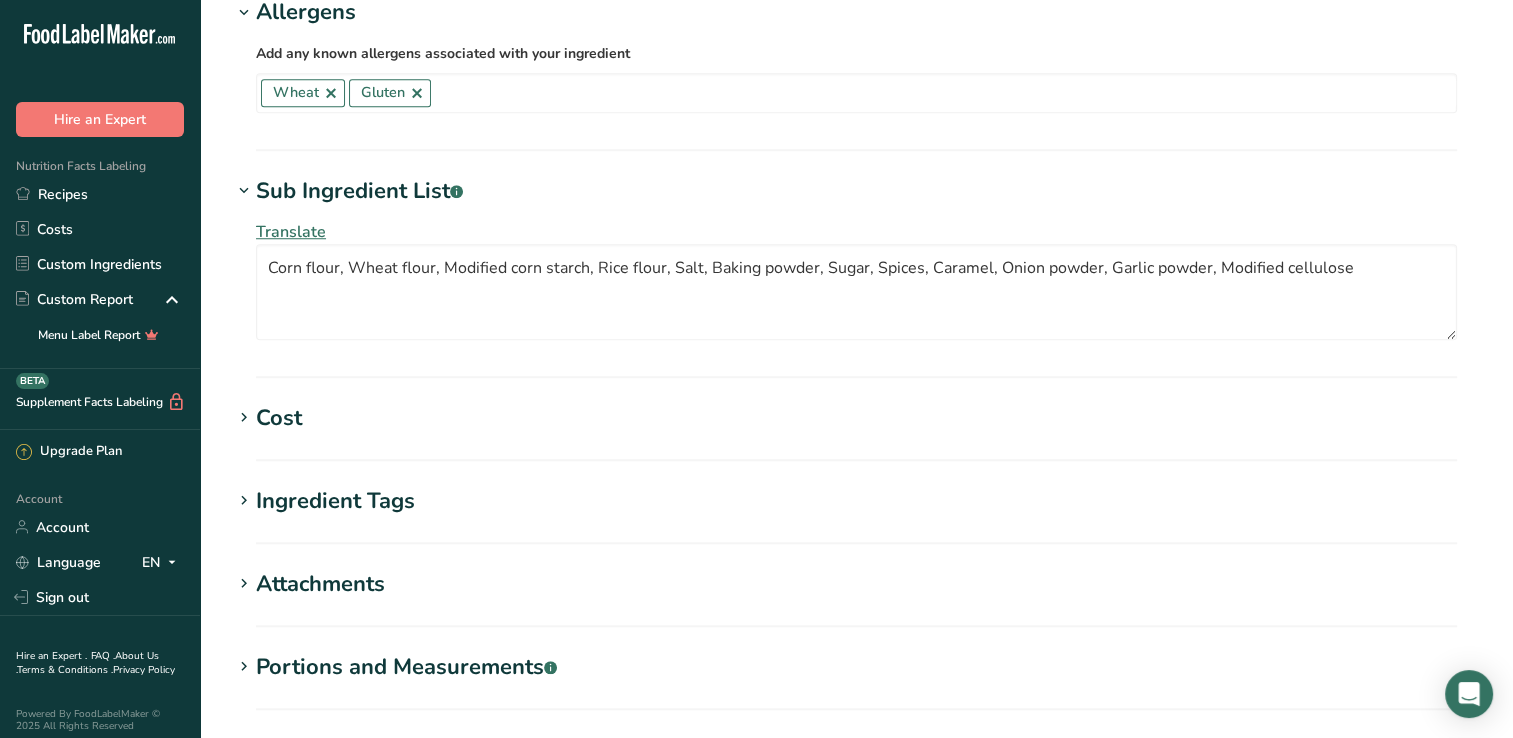 click on "Cost" at bounding box center [856, 418] 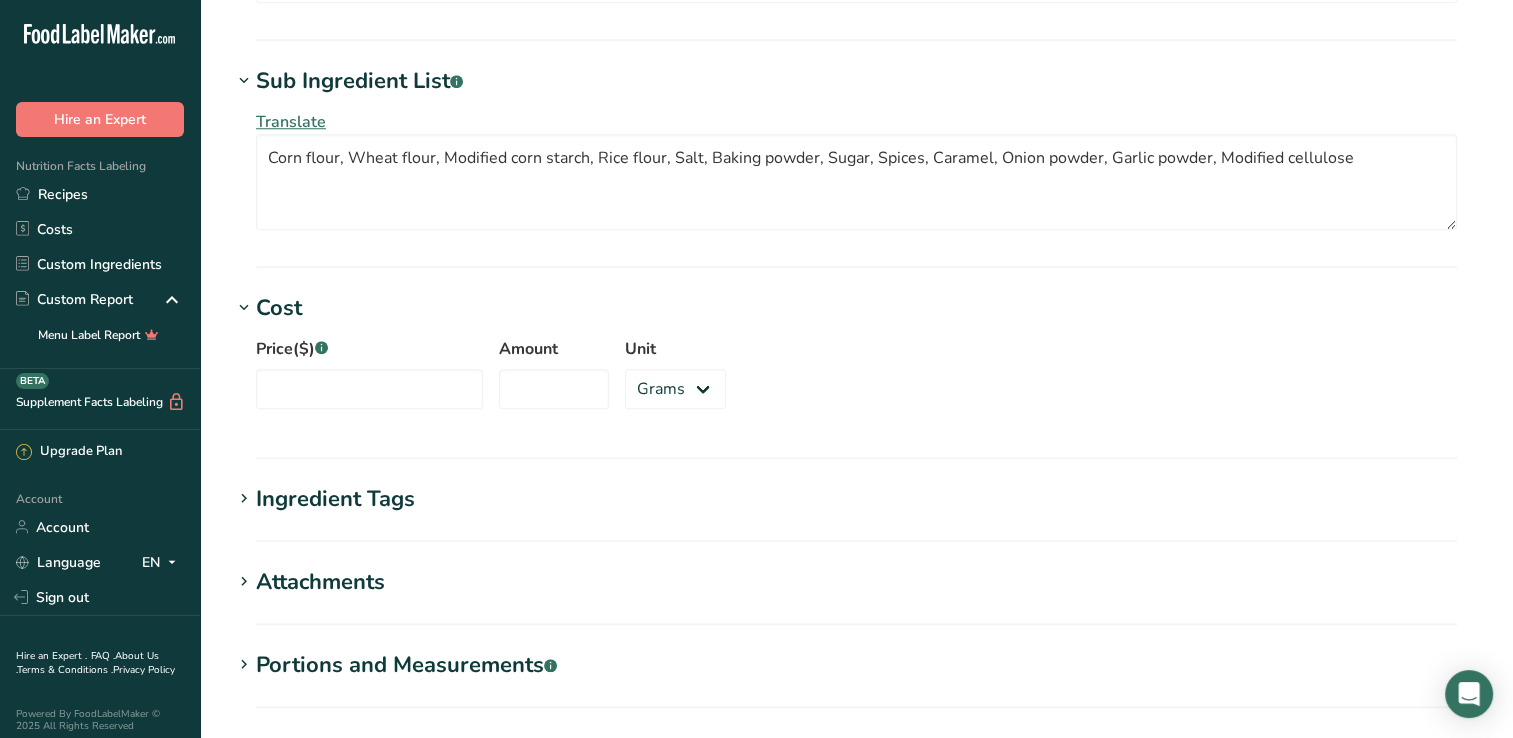 scroll, scrollTop: 1869, scrollLeft: 0, axis: vertical 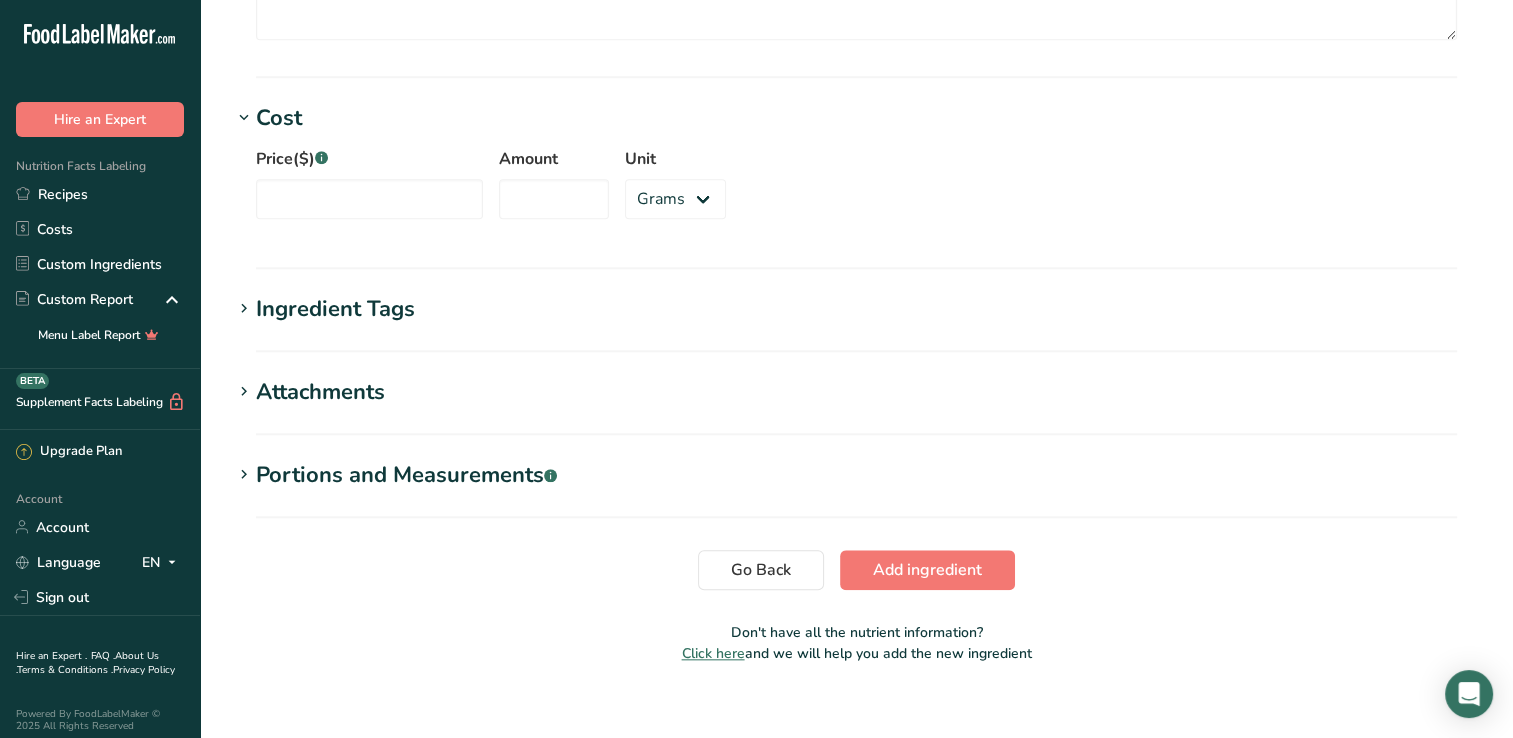click on "Ingredient Tags" at bounding box center [856, 309] 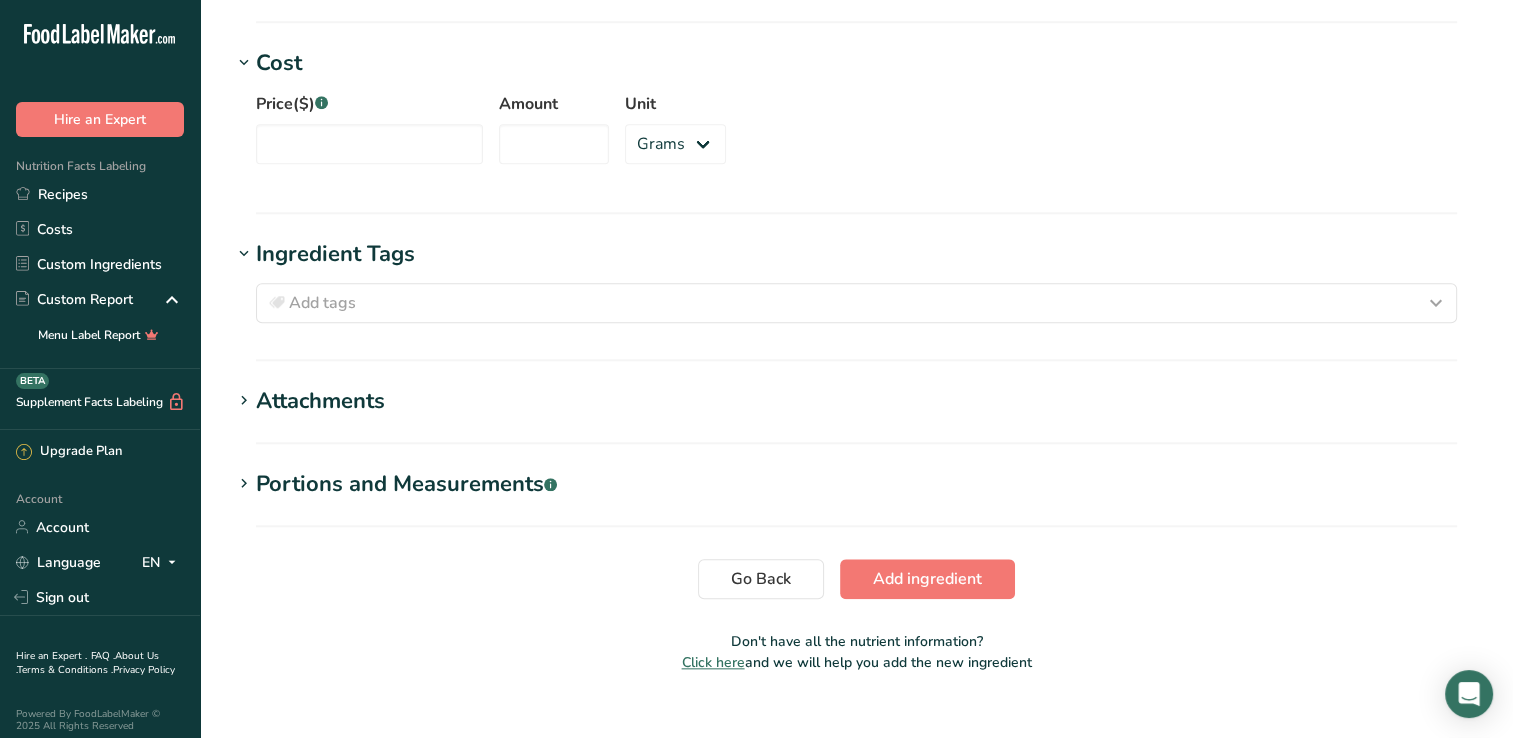 scroll, scrollTop: 1953, scrollLeft: 0, axis: vertical 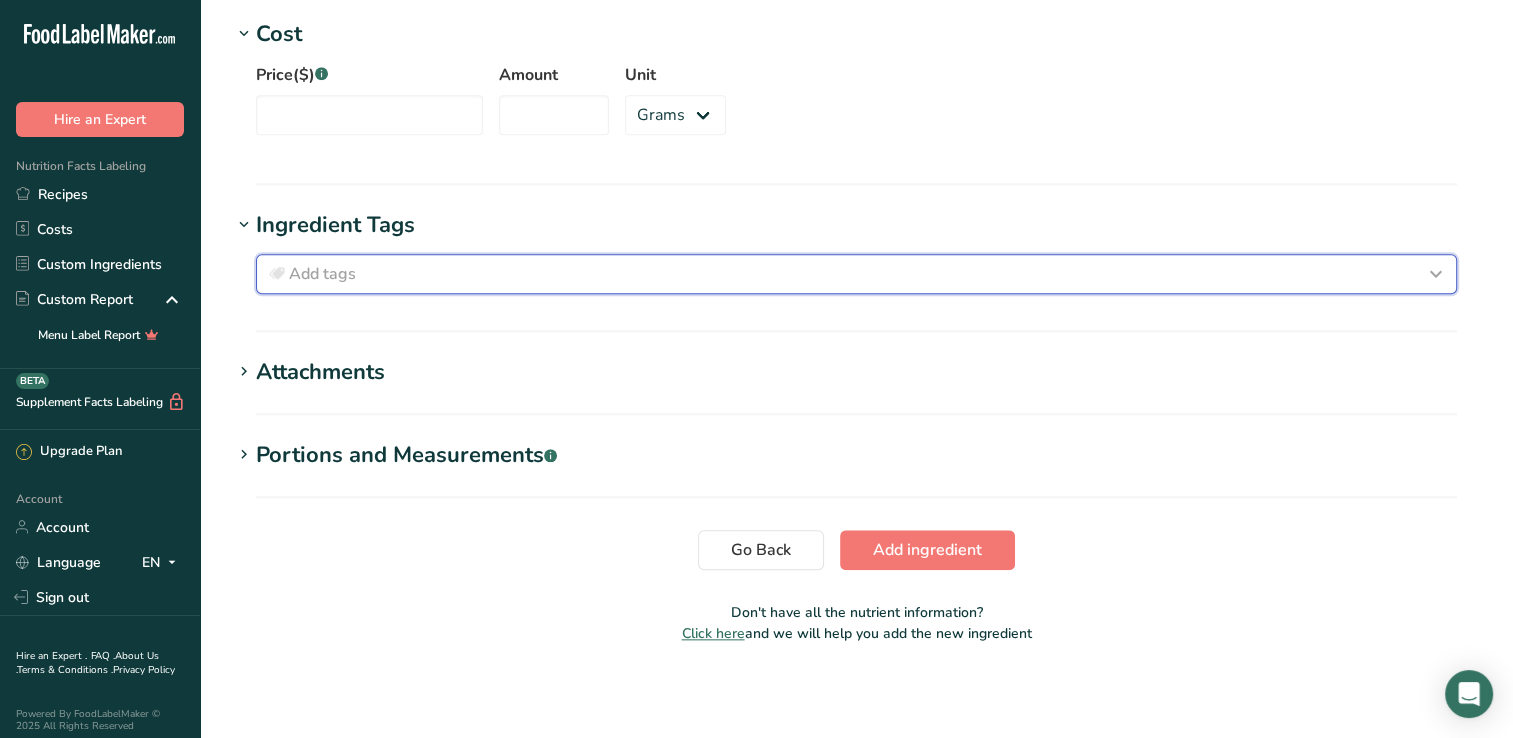 click on "Add tags" at bounding box center (856, 274) 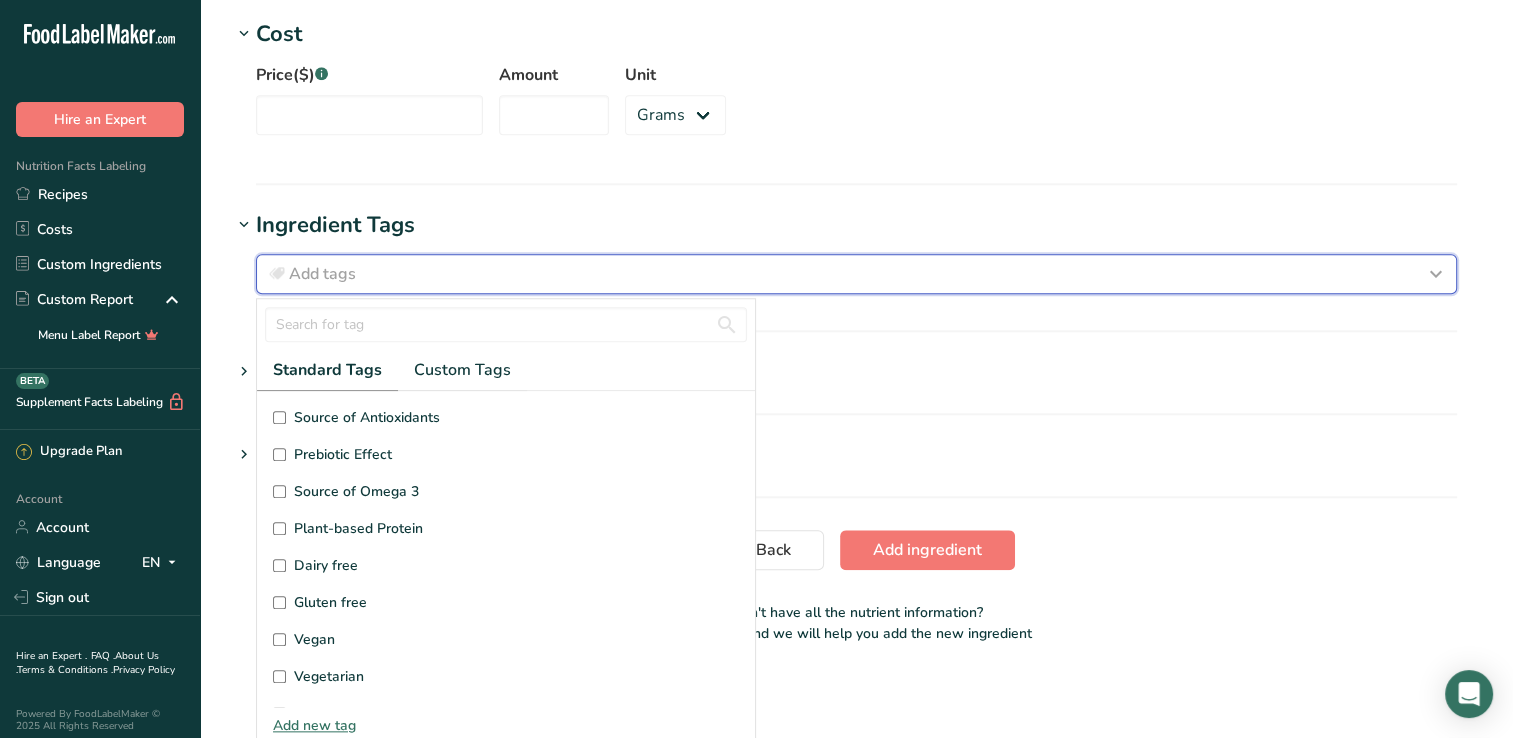 click on "Add tags" at bounding box center [856, 274] 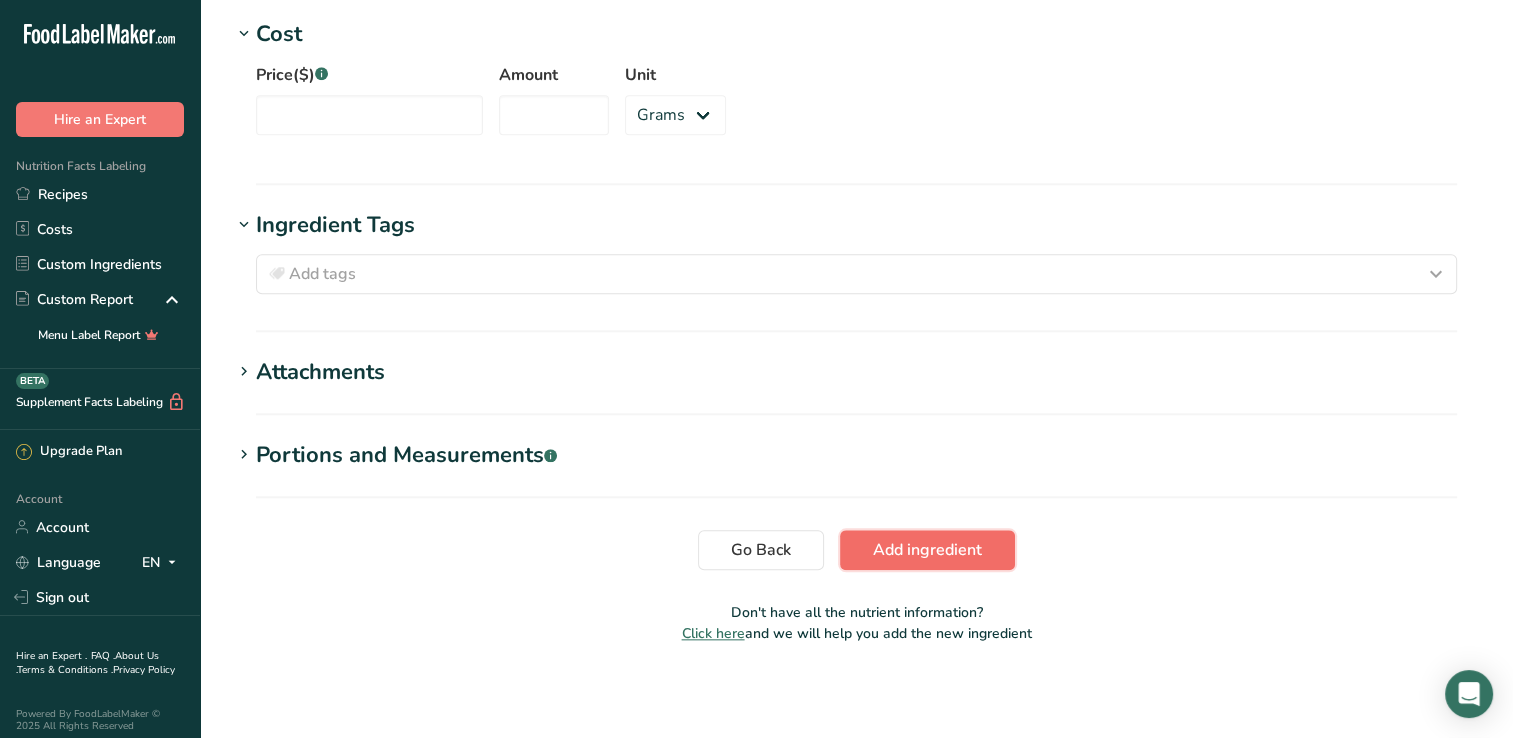 click on "Add ingredient" at bounding box center [927, 550] 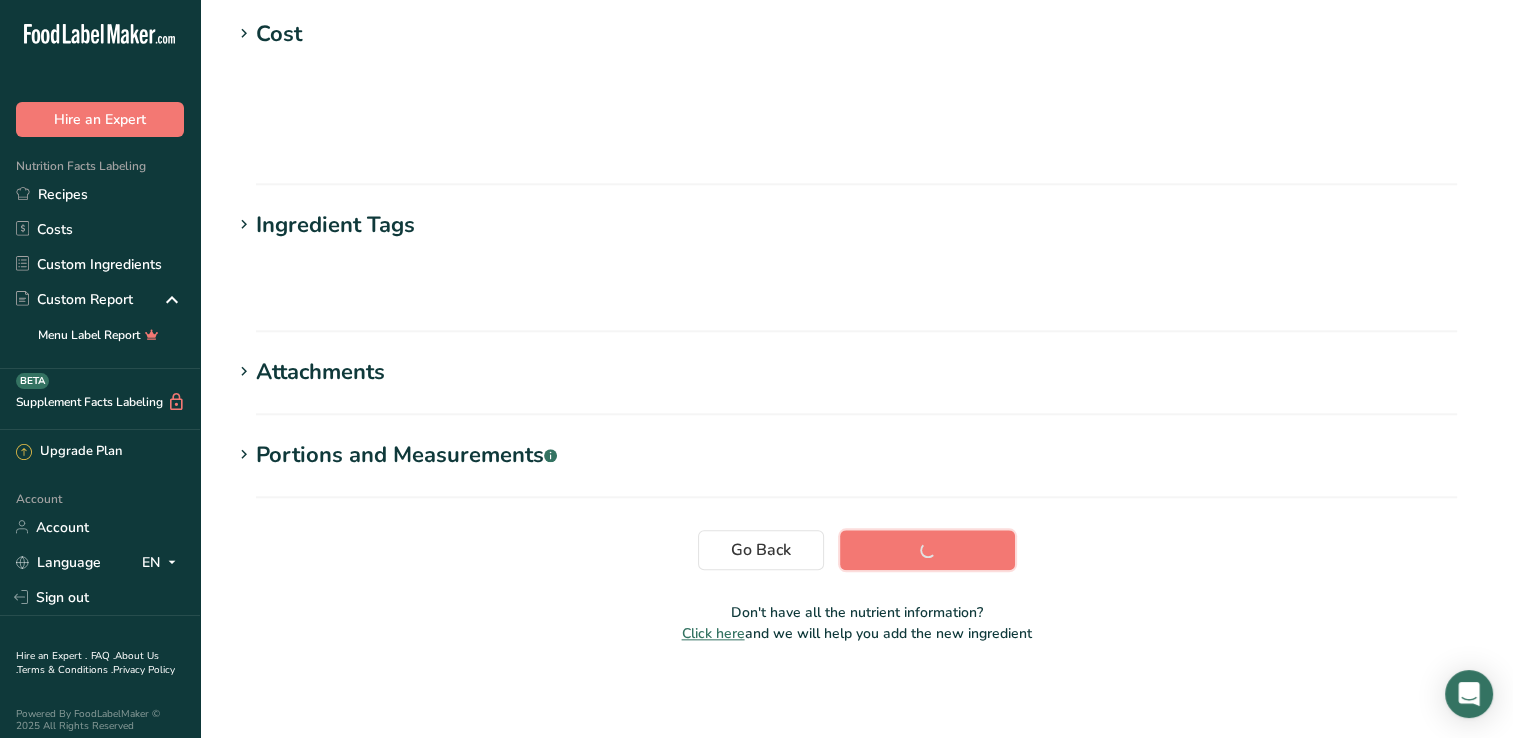 scroll, scrollTop: 320, scrollLeft: 0, axis: vertical 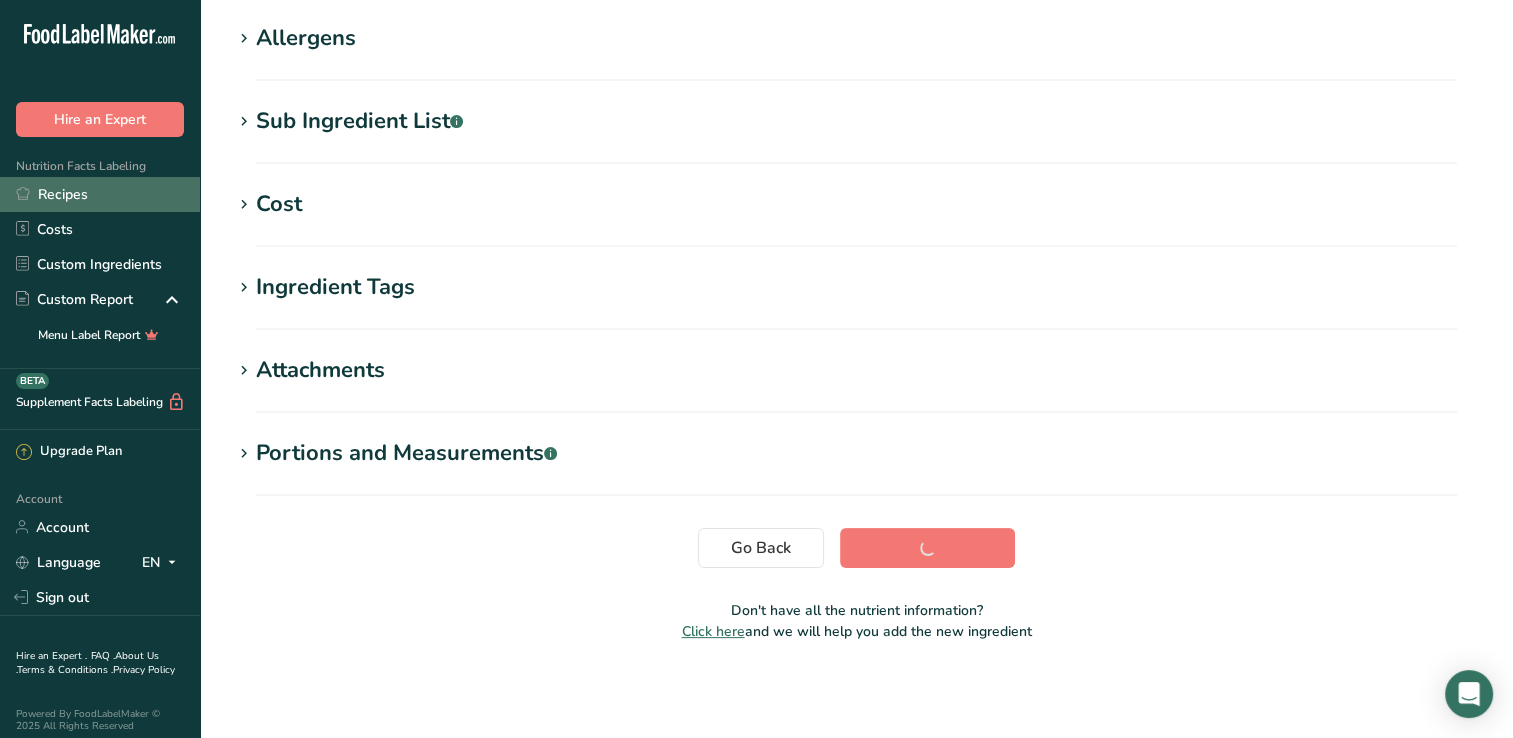 click on "Recipes" at bounding box center [100, 194] 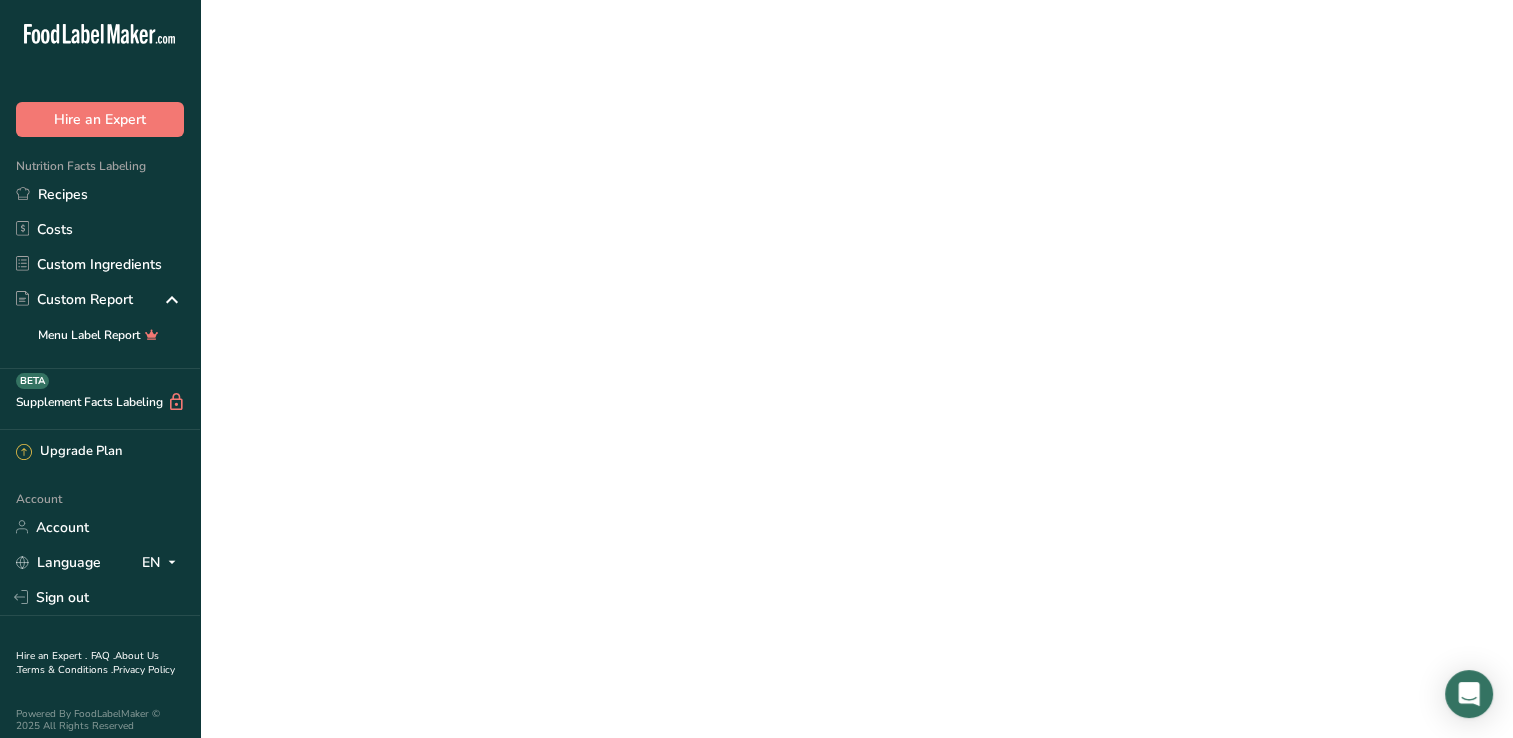 scroll, scrollTop: 0, scrollLeft: 0, axis: both 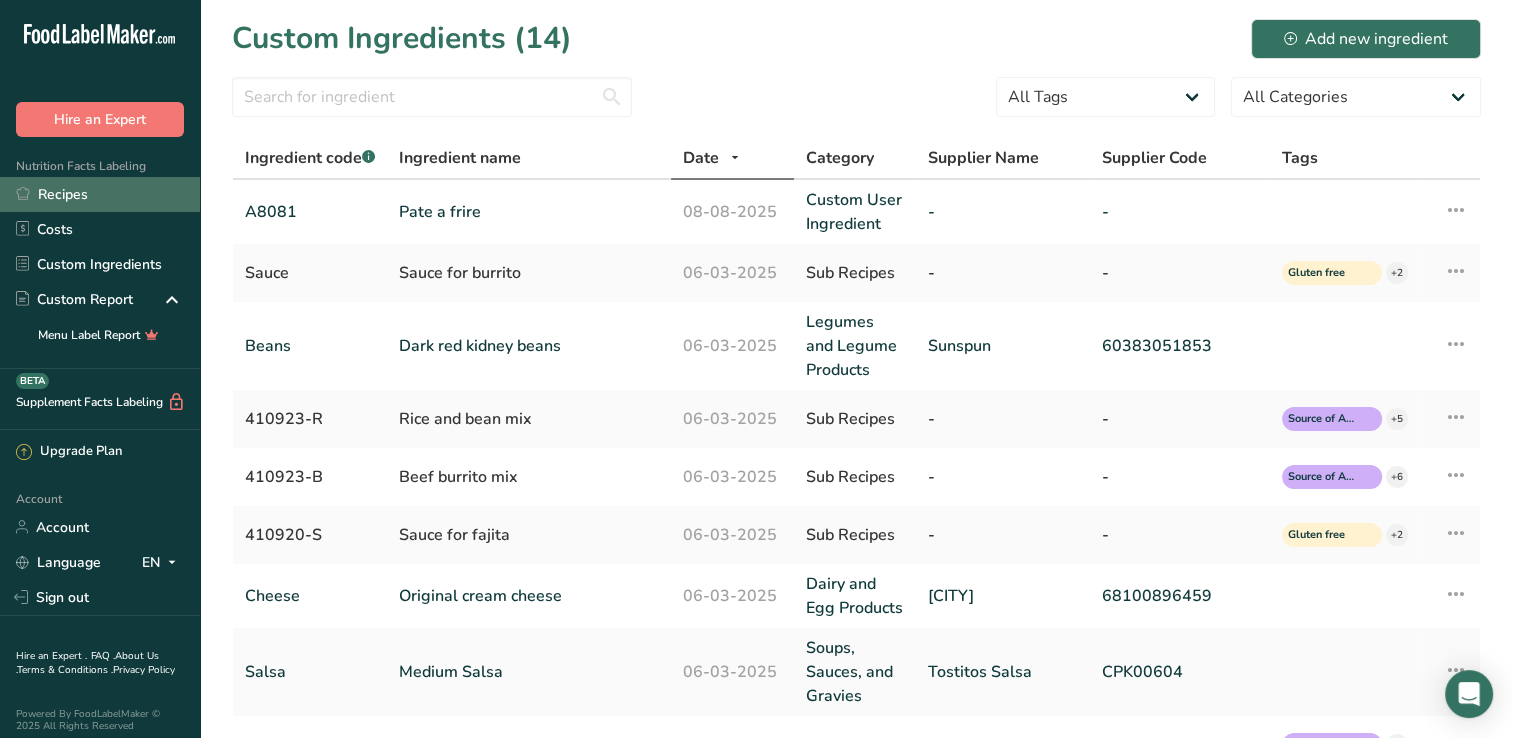 click on "Recipes" at bounding box center [100, 194] 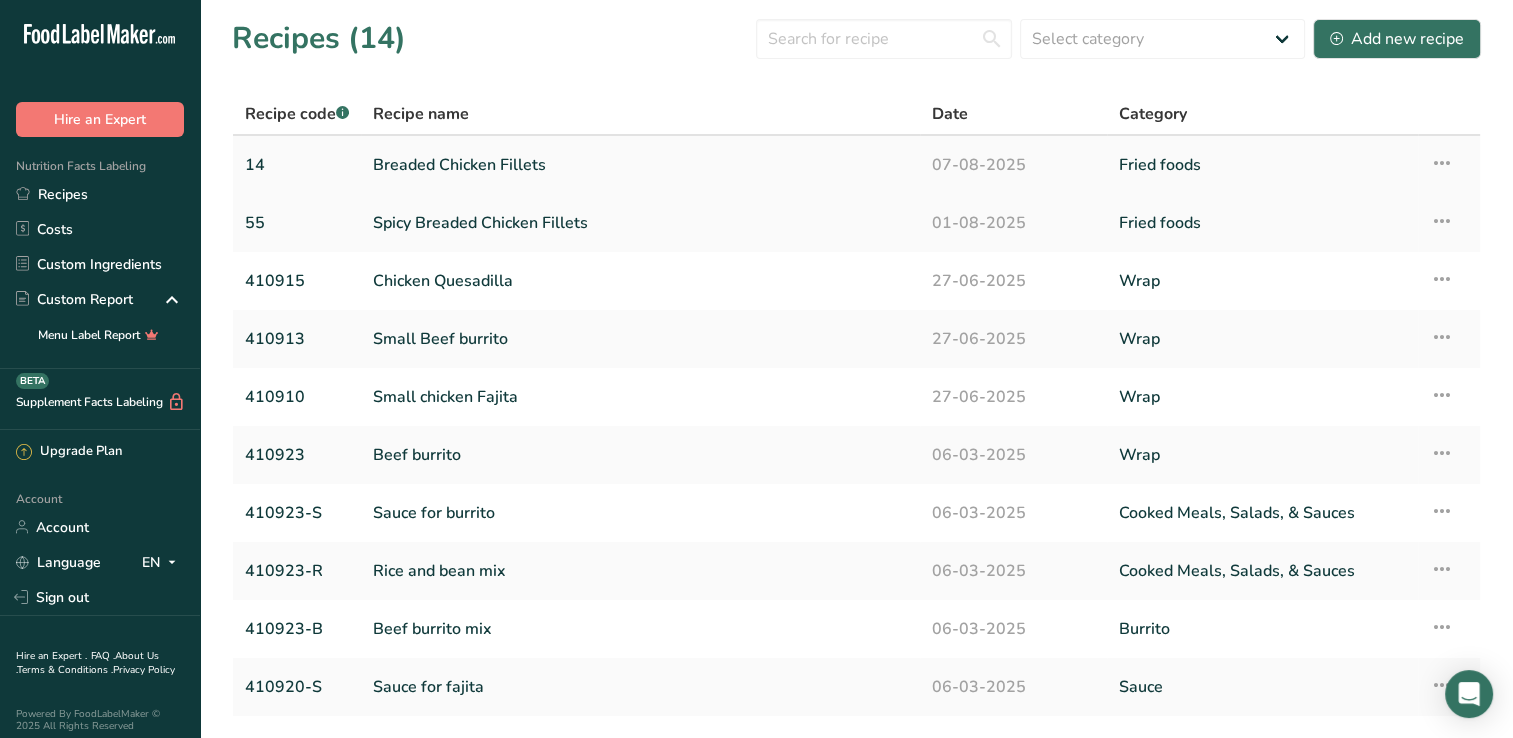 click on "Breaded Chicken Fillets" at bounding box center (640, 165) 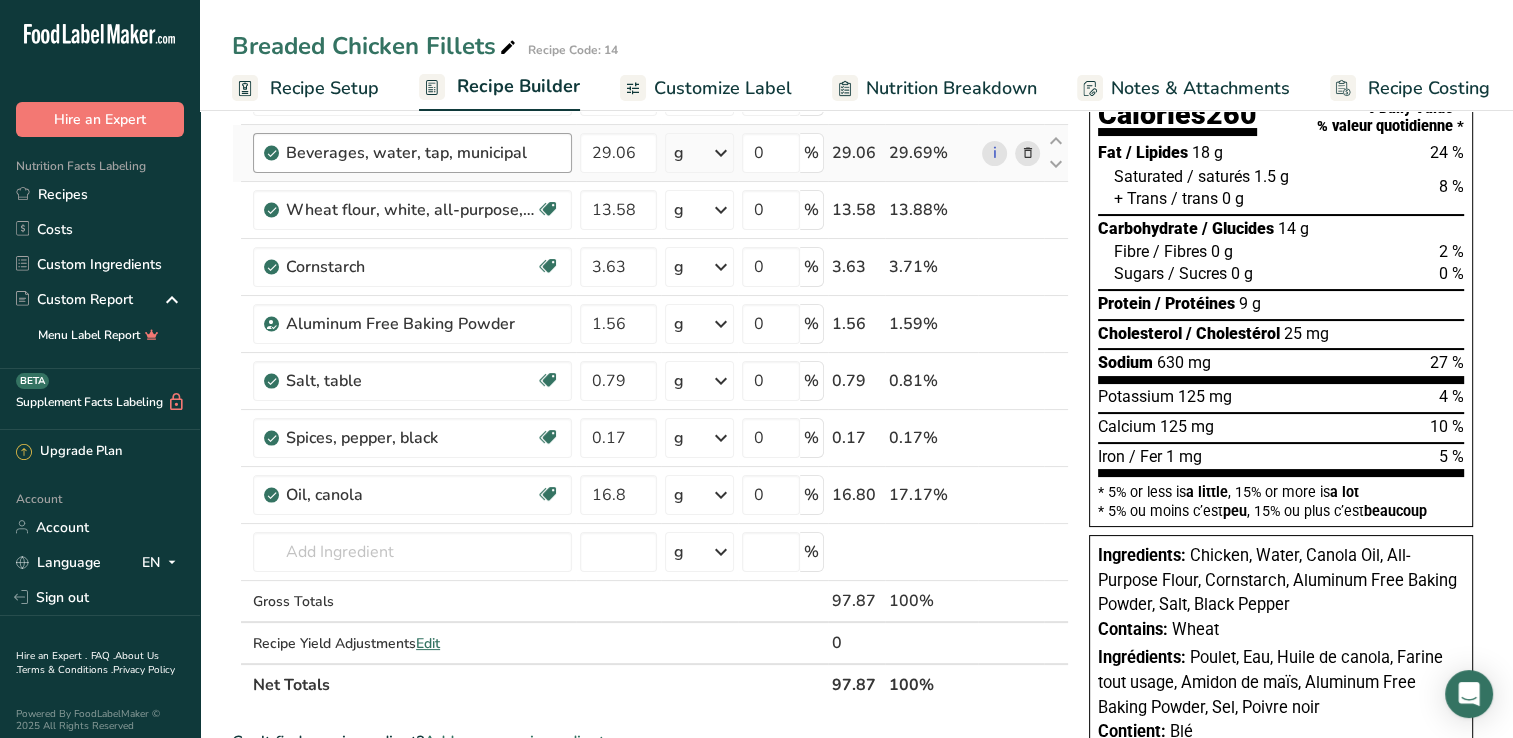 scroll, scrollTop: 300, scrollLeft: 0, axis: vertical 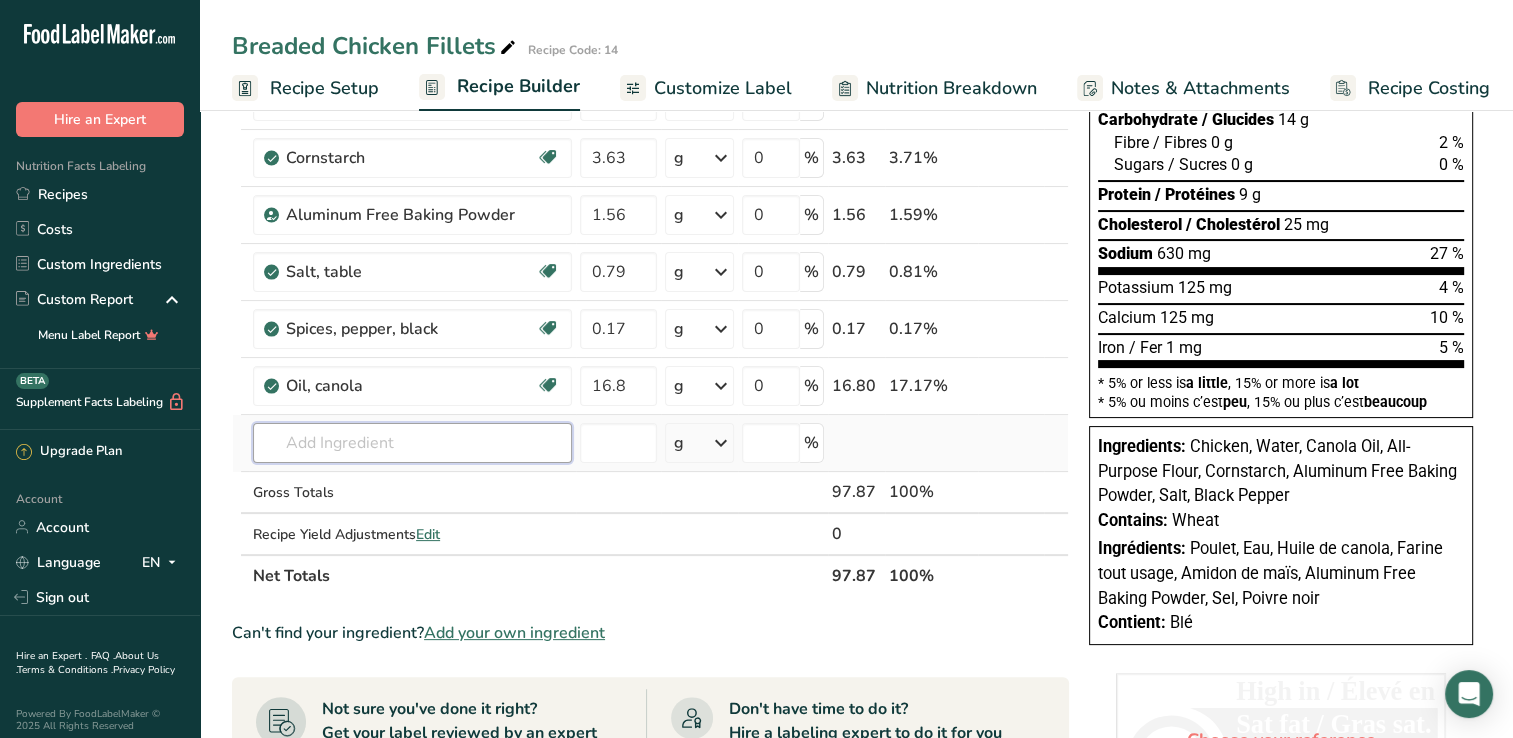 click at bounding box center [412, 443] 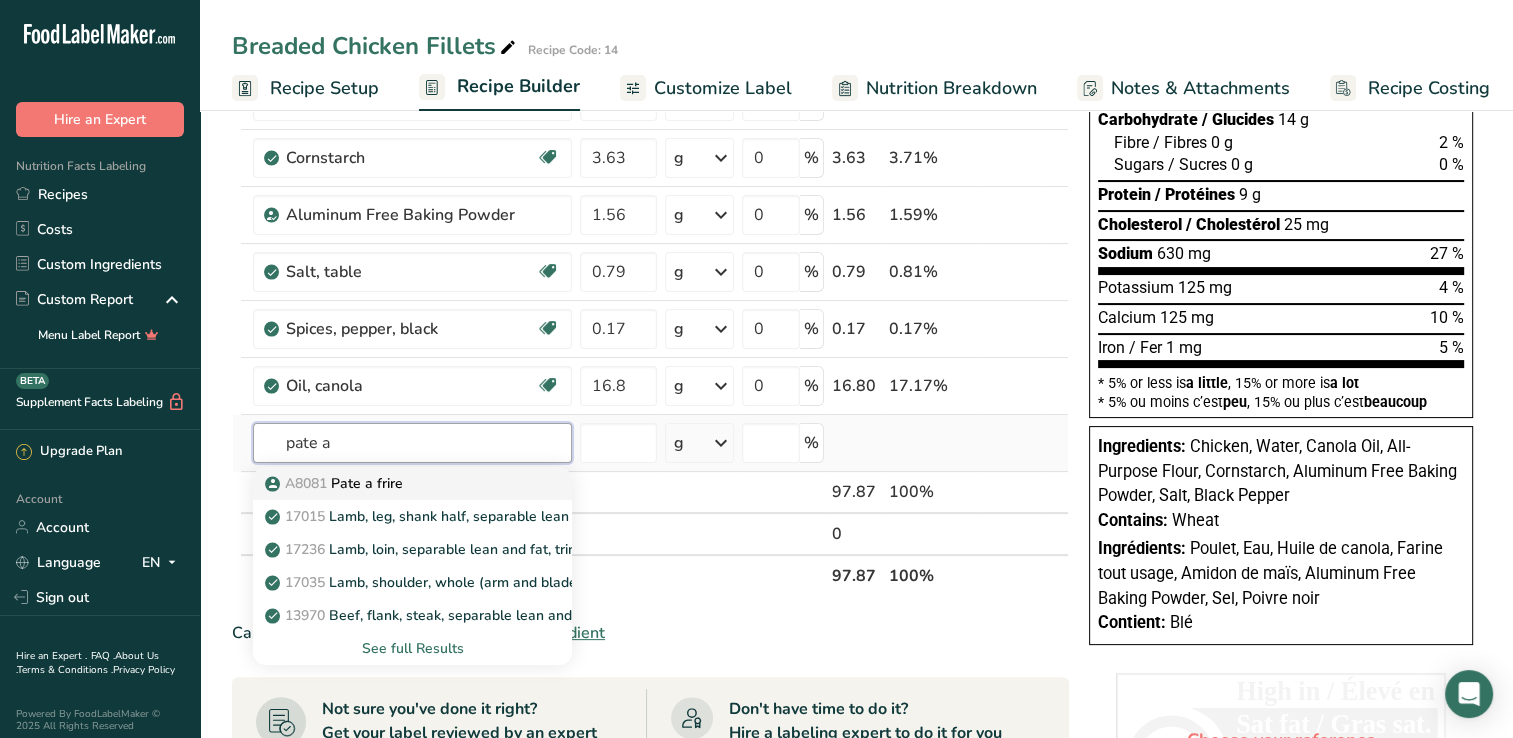 type on "pate a" 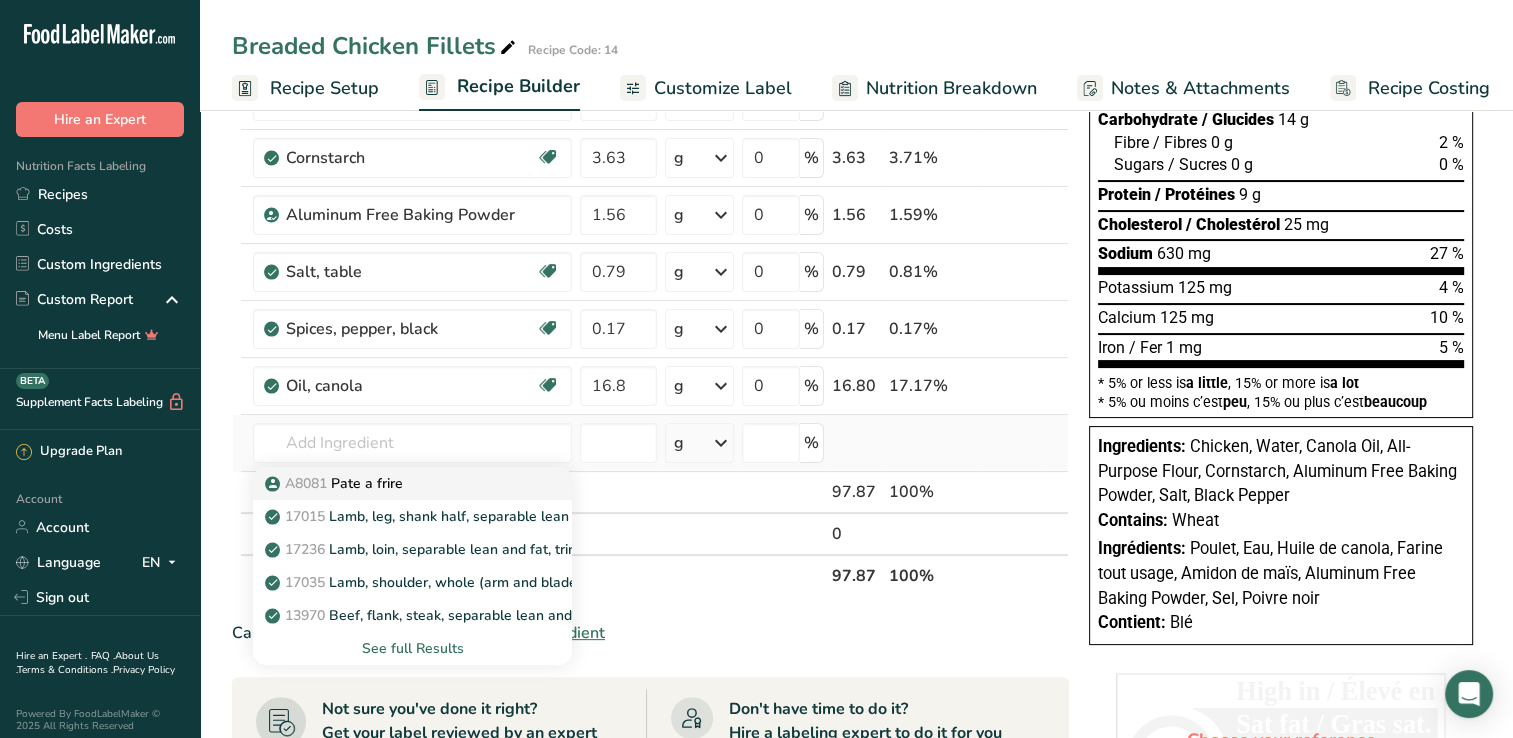 click on "A8081
Pate a frire" at bounding box center [336, 483] 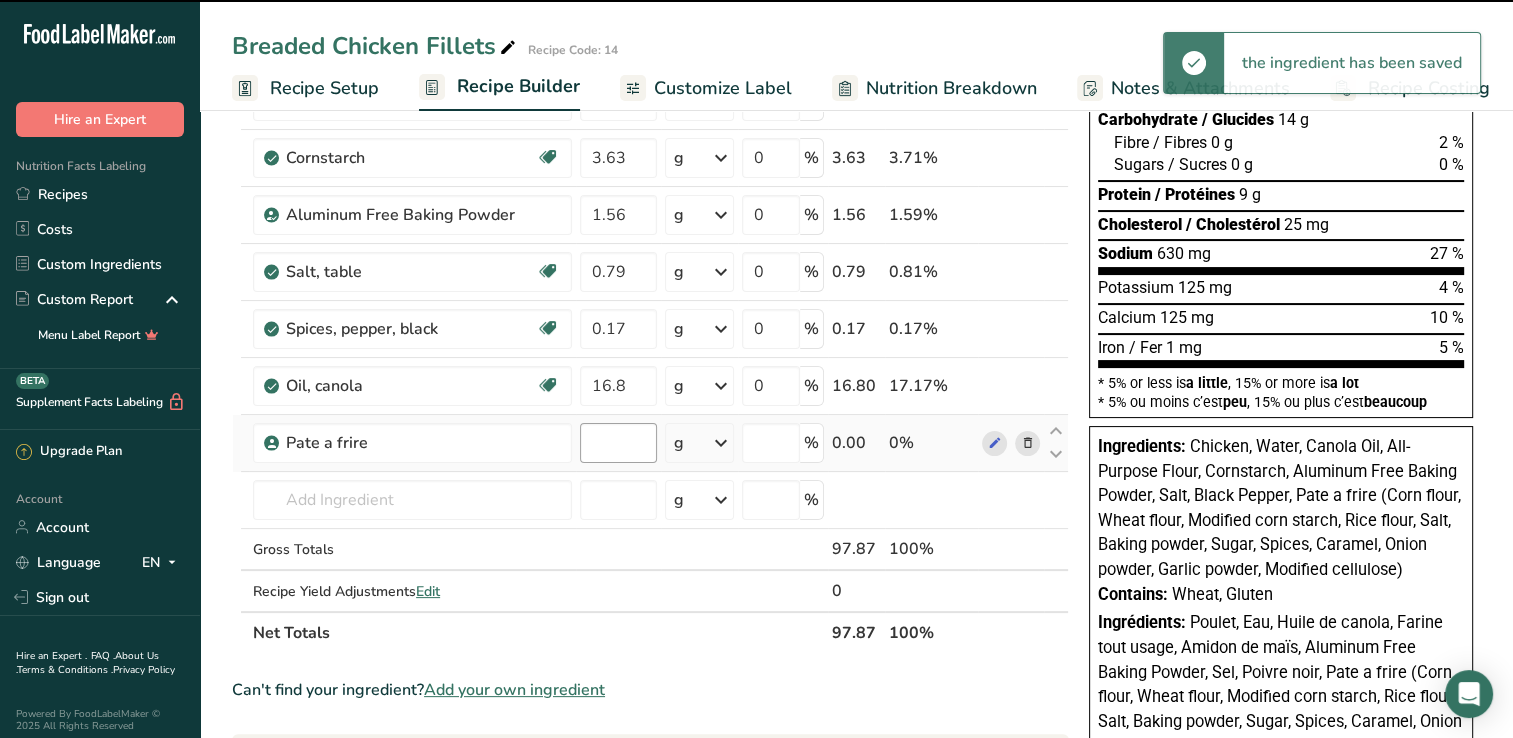 type on "0" 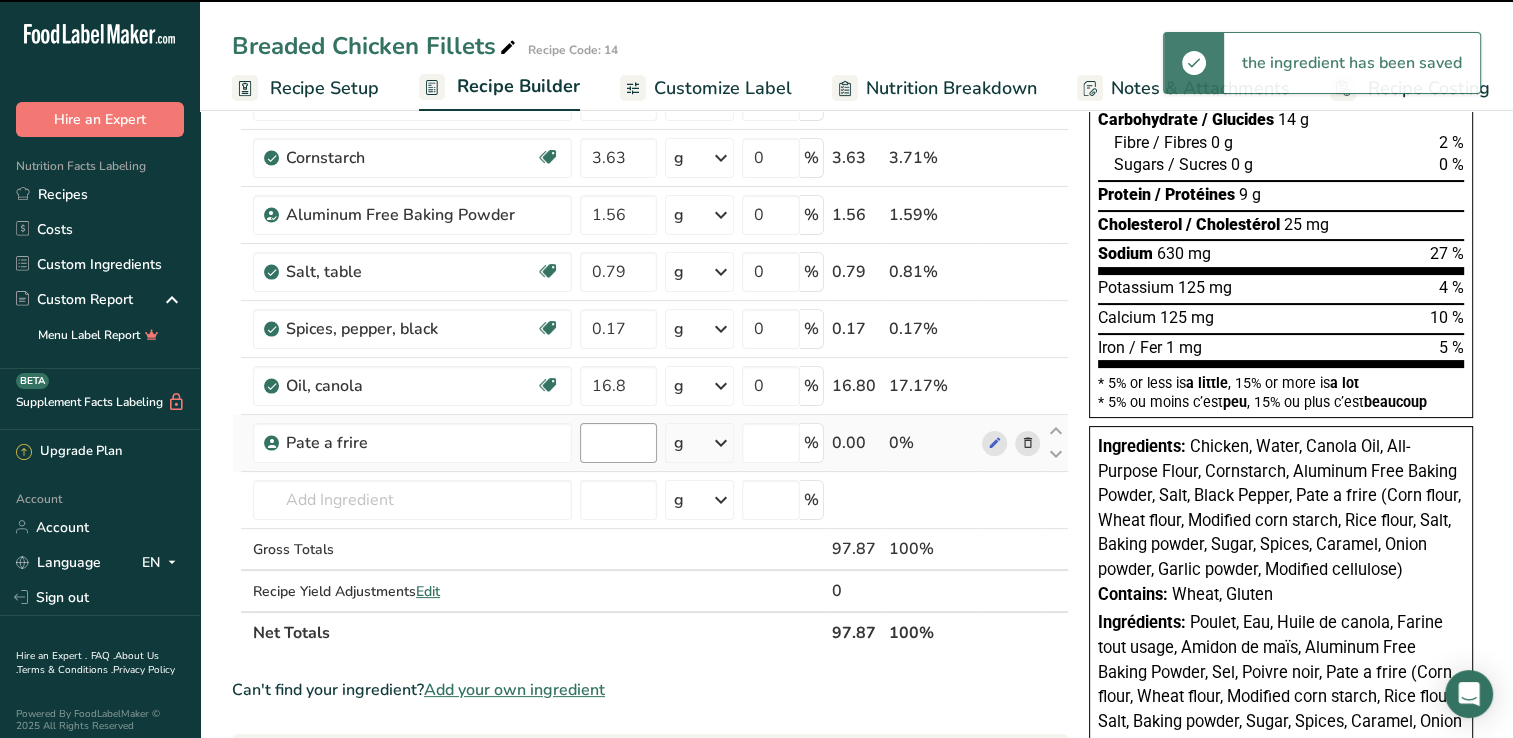 type on "0" 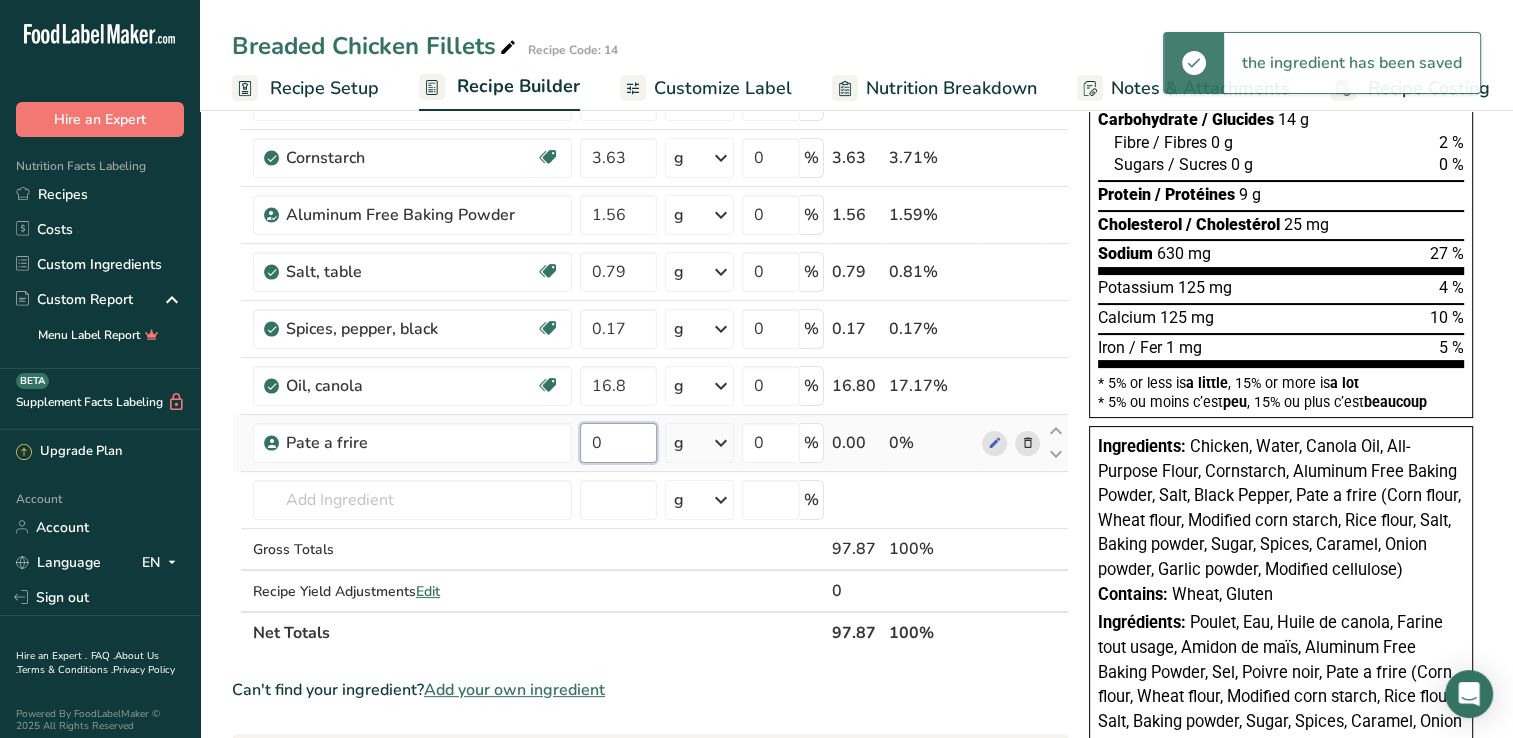 click on "0" at bounding box center [618, 443] 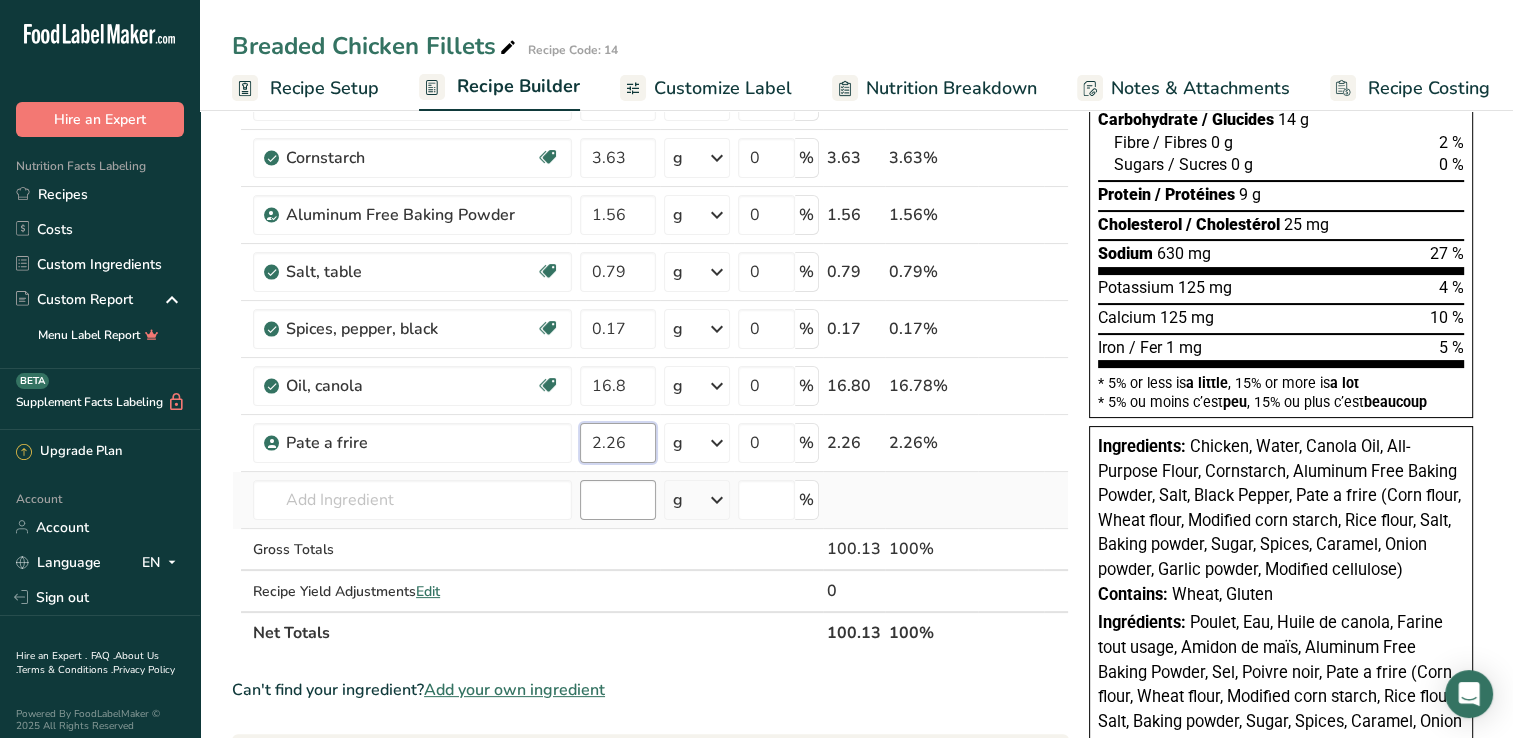 type on "2.26" 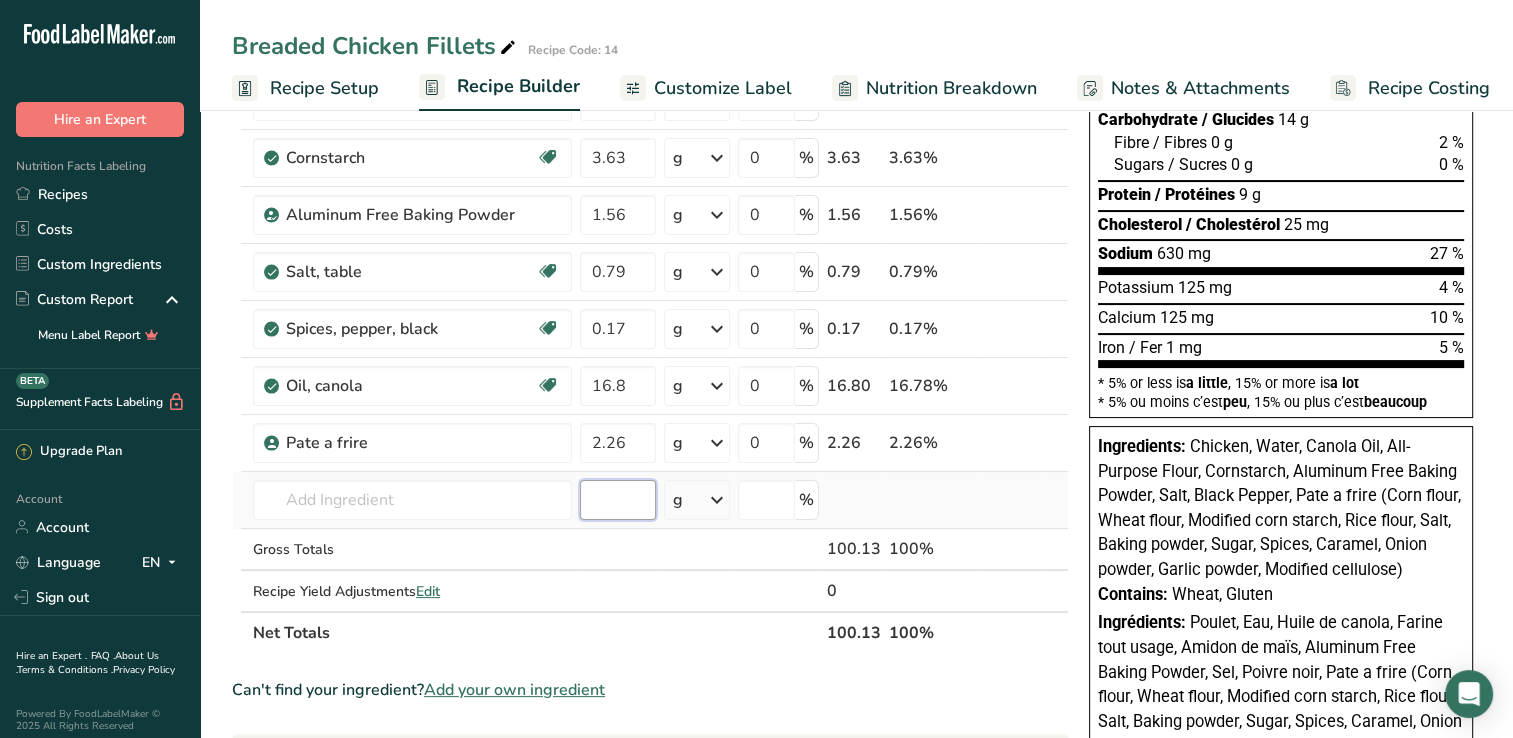 click on "Ingredient *
Amount *
Unit *
Waste *   .a-a{fill:#347362;}.b-a{fill:#fff;}          Grams
Percentage
Chicken, broiler or fryers, breast, skinless, boneless, meat only, raw
Dairy free
Gluten free
Soy free
32.28
g
Portions
4 oz
1 piece
1 package
Weight Units
g
kg
mg
See more
Volume Units
l
Volume units require a density conversion. If you know your ingredient's density enter it below. Otherwise, click on "RIA" our AI Regulatory bot - she will be able to help you
lb/ft3
g/cm3
Confirm
mL
fl oz" at bounding box center [650, 285] 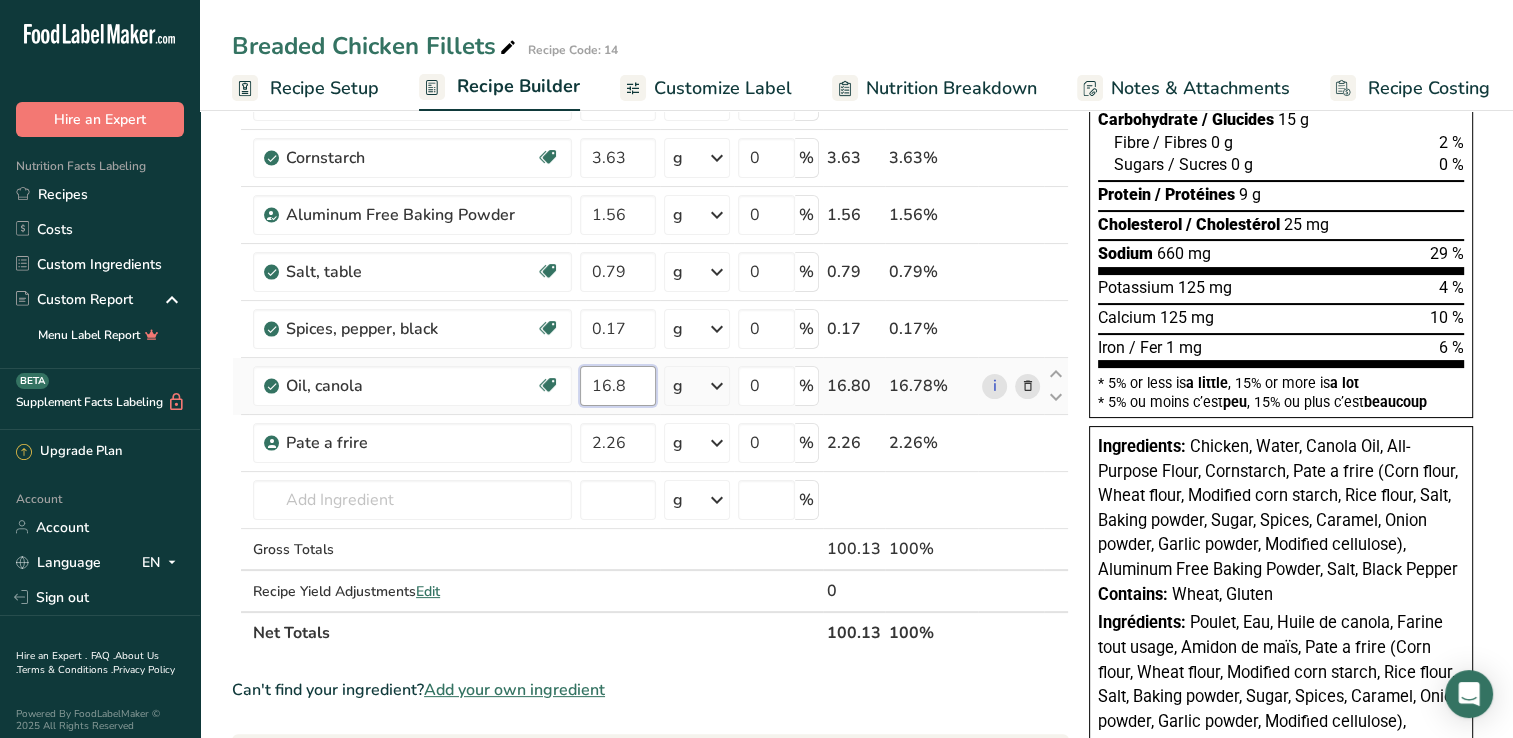 click on "16.8" at bounding box center [618, 386] 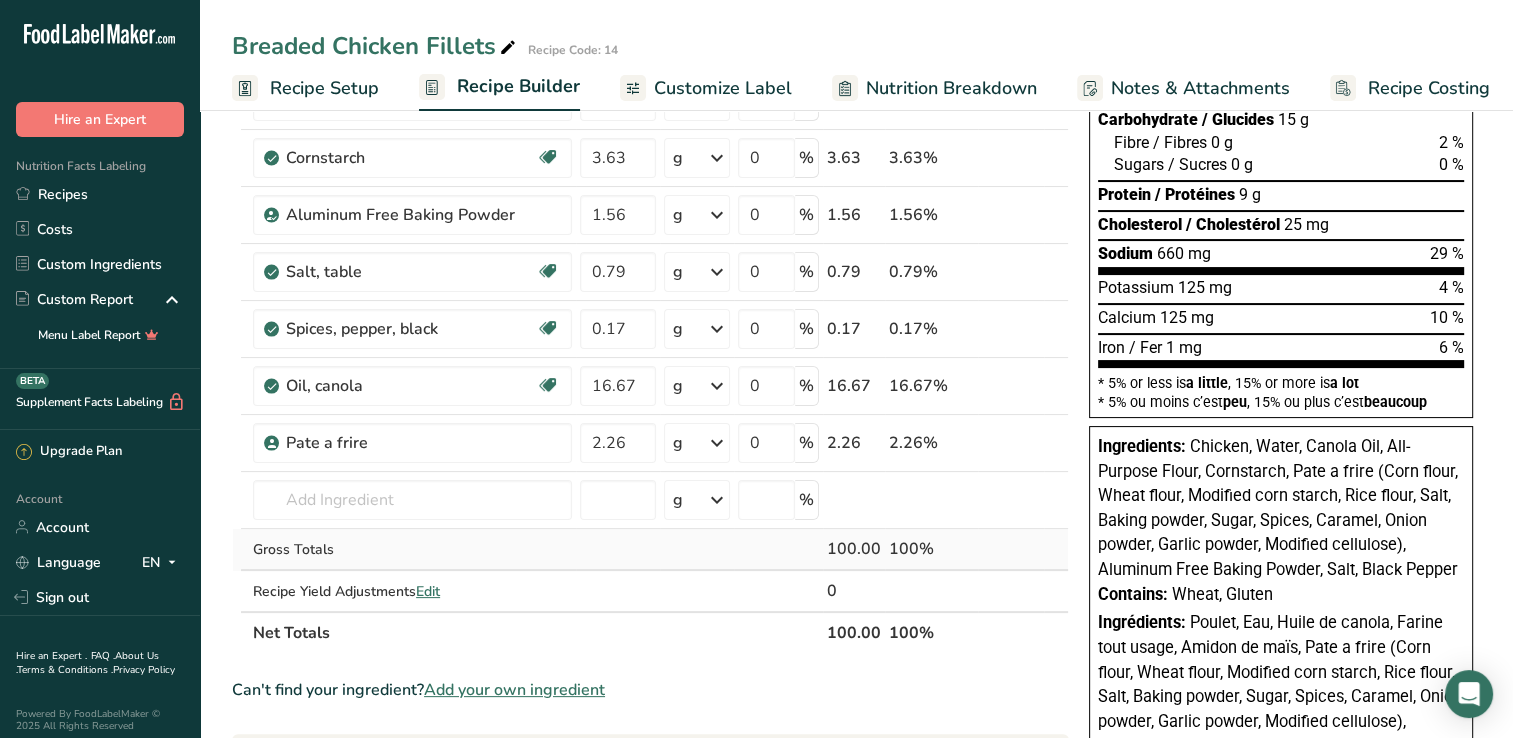 click on "Ingredient *
Amount *
Unit *
Waste *   .a-a{fill:#347362;}.b-a{fill:#fff;}          Grams
Percentage
Chicken, broiler or fryers, breast, skinless, boneless, meat only, raw
Dairy free
Gluten free
Soy free
32.28
g
Portions
4 oz
1 piece
1 package
Weight Units
g
kg
mg
See more
Volume Units
l
Volume units require a density conversion. If you know your ingredient's density enter it below. Otherwise, click on "RIA" our AI Regulatory bot - she will be able to help you
lb/ft3
g/cm3
Confirm
mL
fl oz" at bounding box center [650, 285] 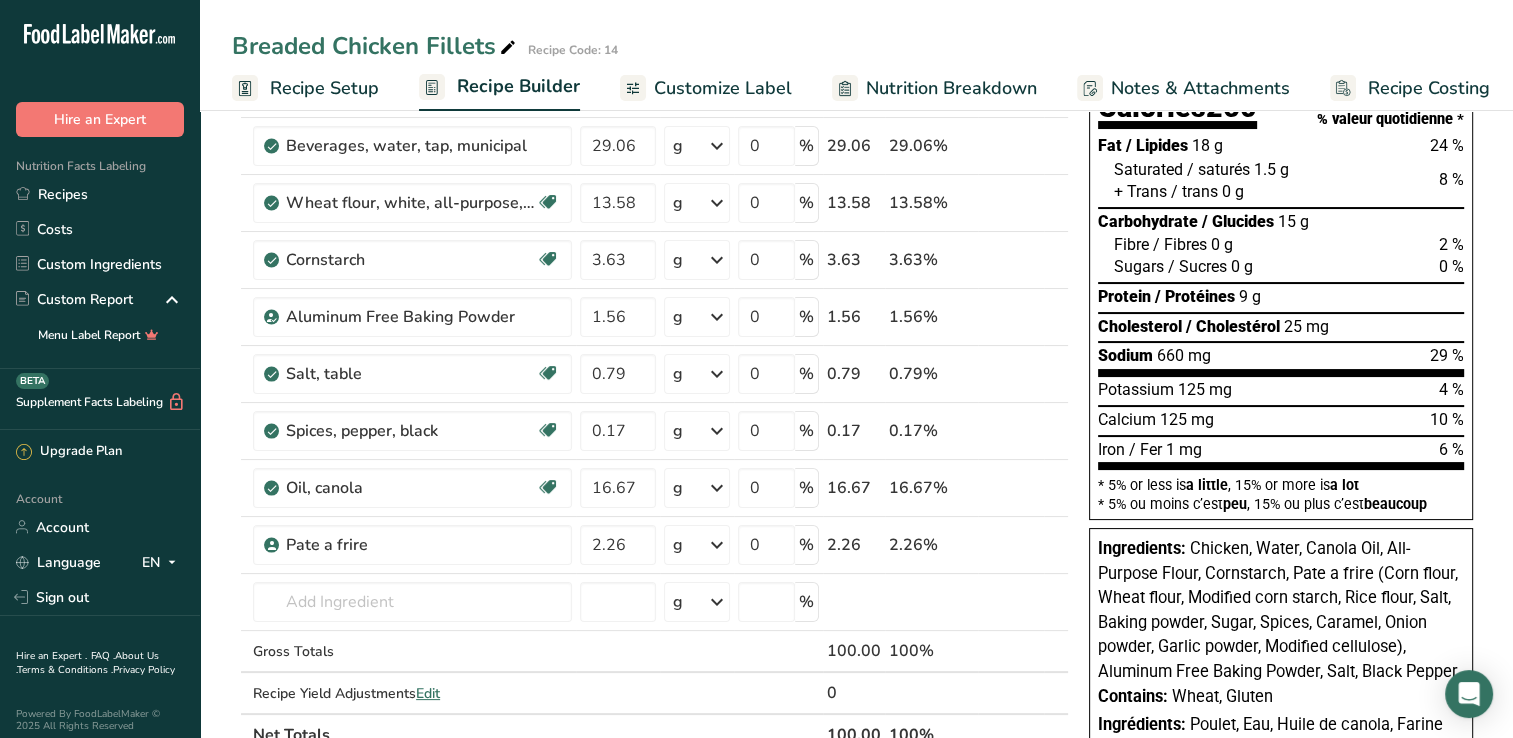 scroll, scrollTop: 200, scrollLeft: 0, axis: vertical 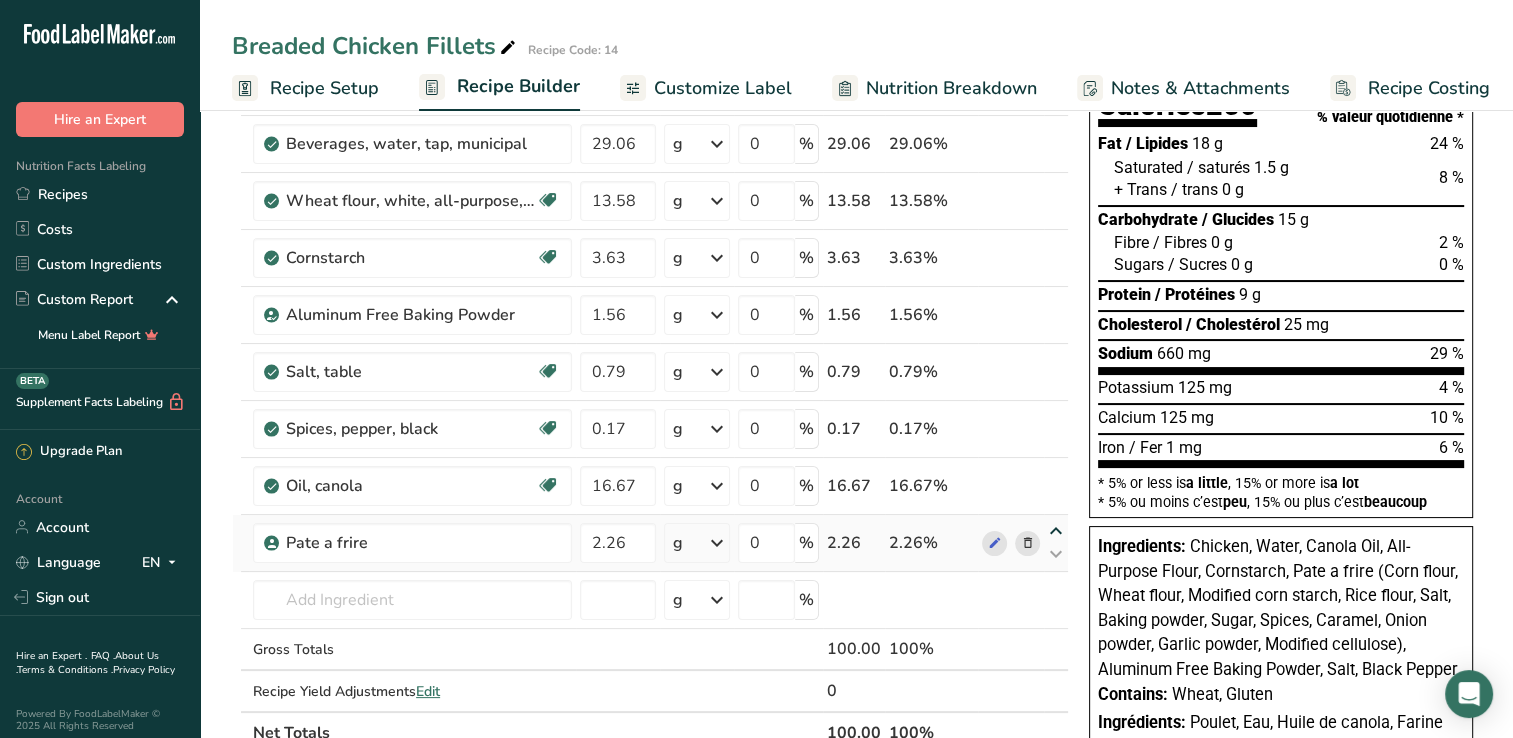 click at bounding box center (1056, 531) 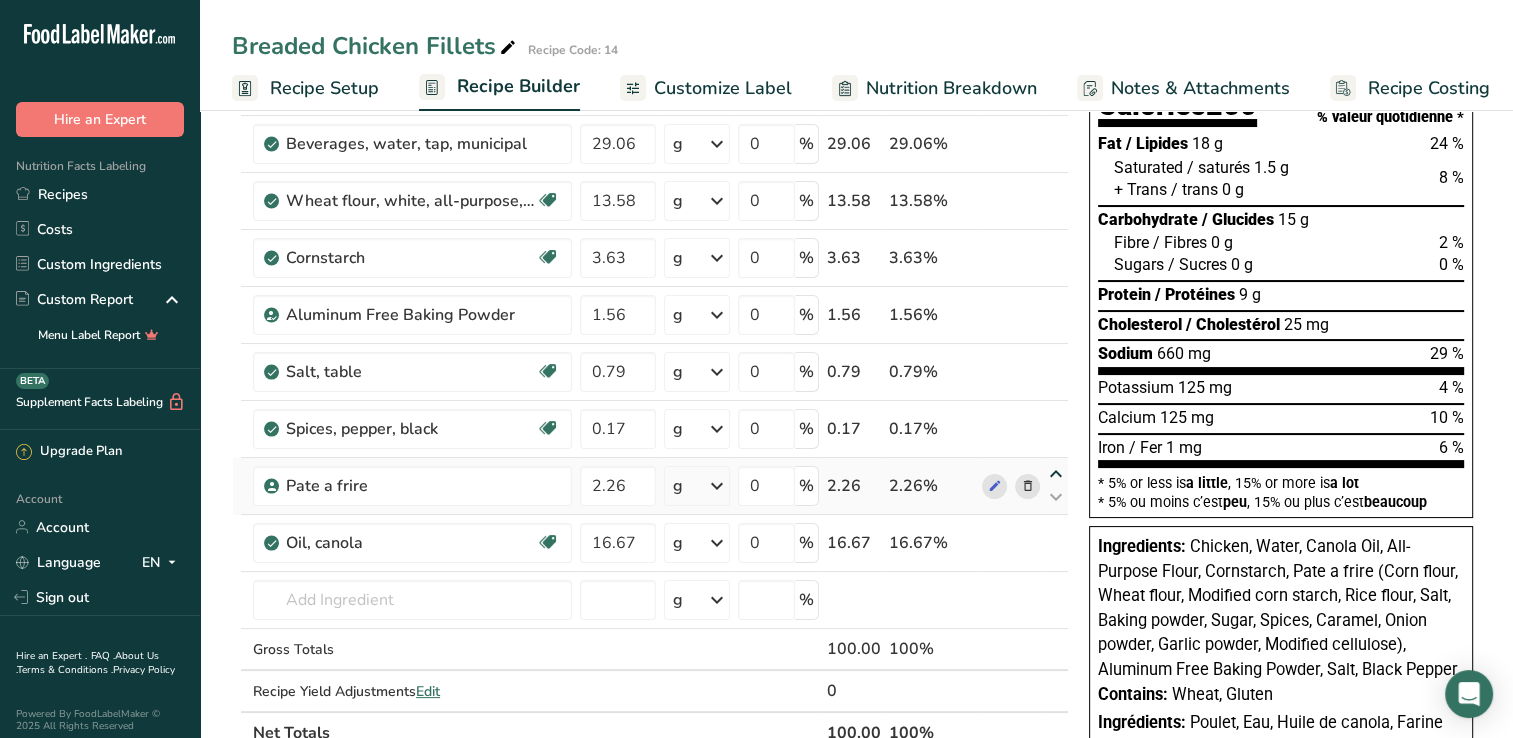 click at bounding box center [1056, 474] 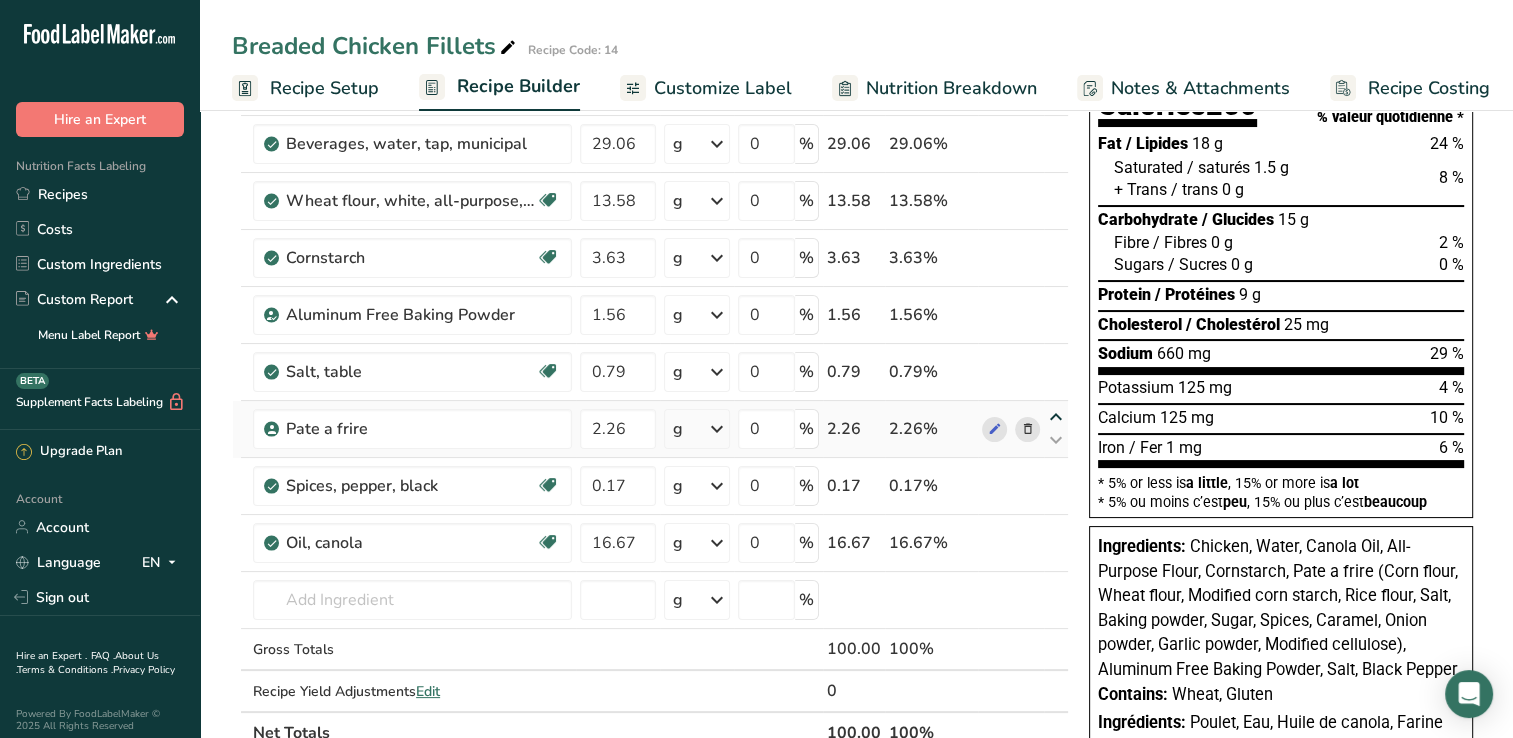 click at bounding box center (1056, 417) 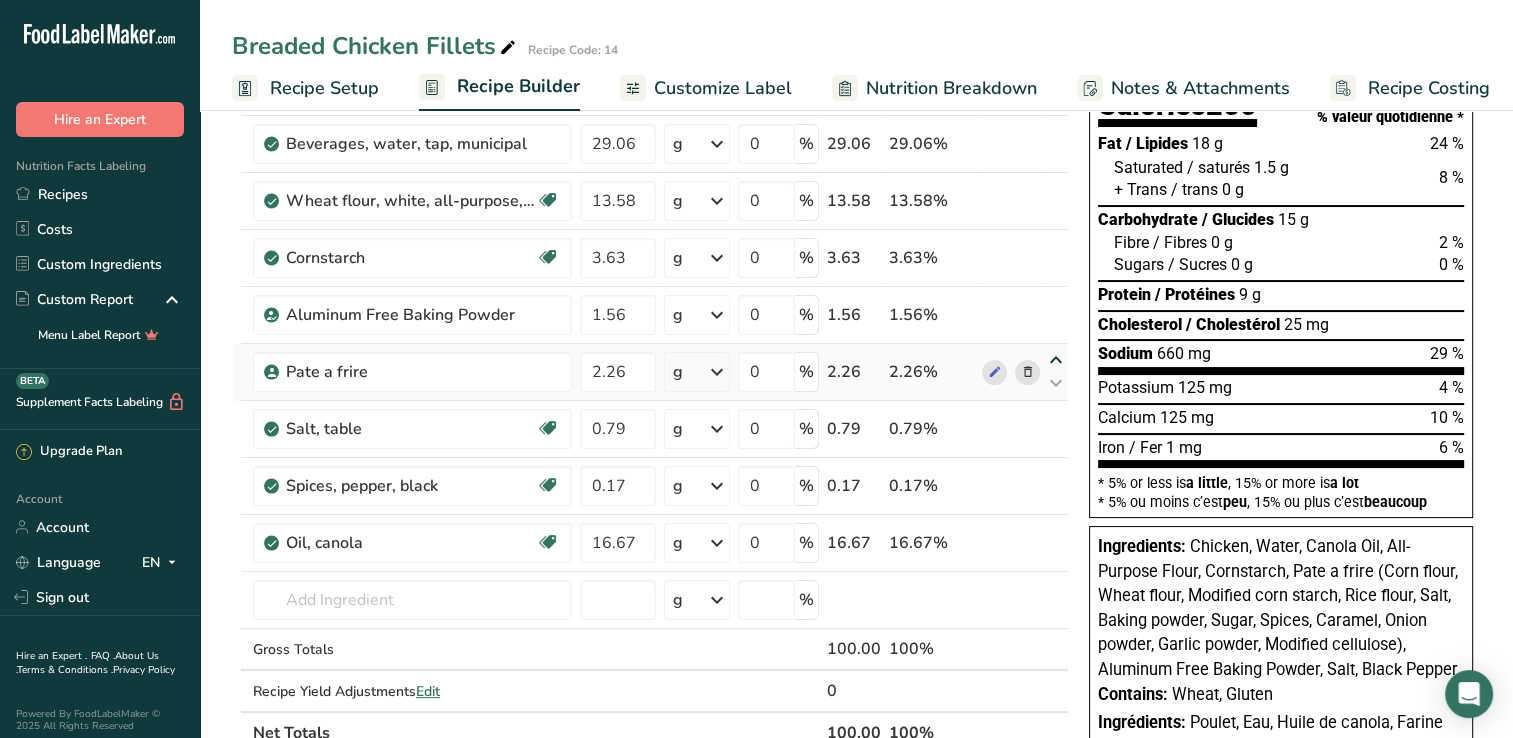 click at bounding box center [1056, 360] 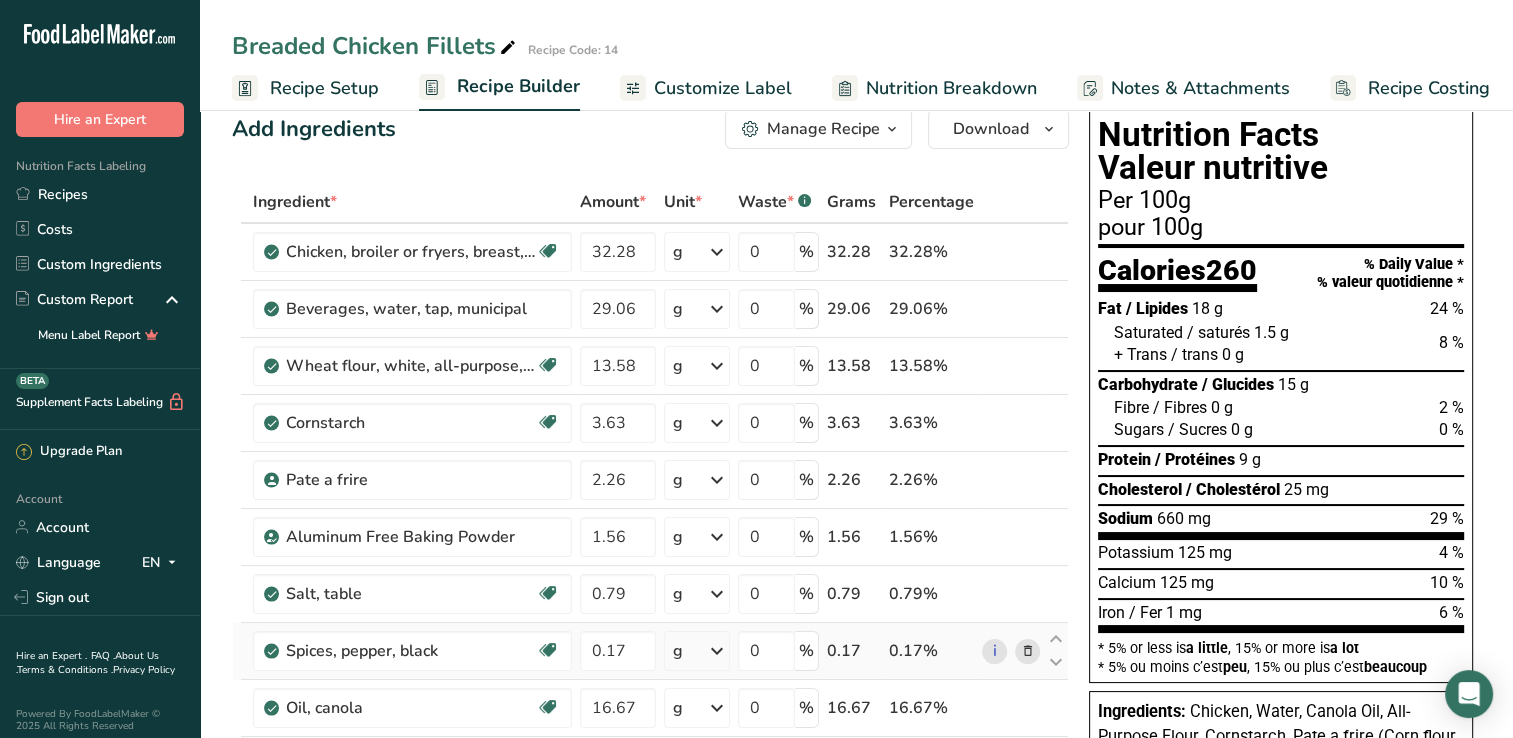 scroll, scrollTop: 0, scrollLeft: 0, axis: both 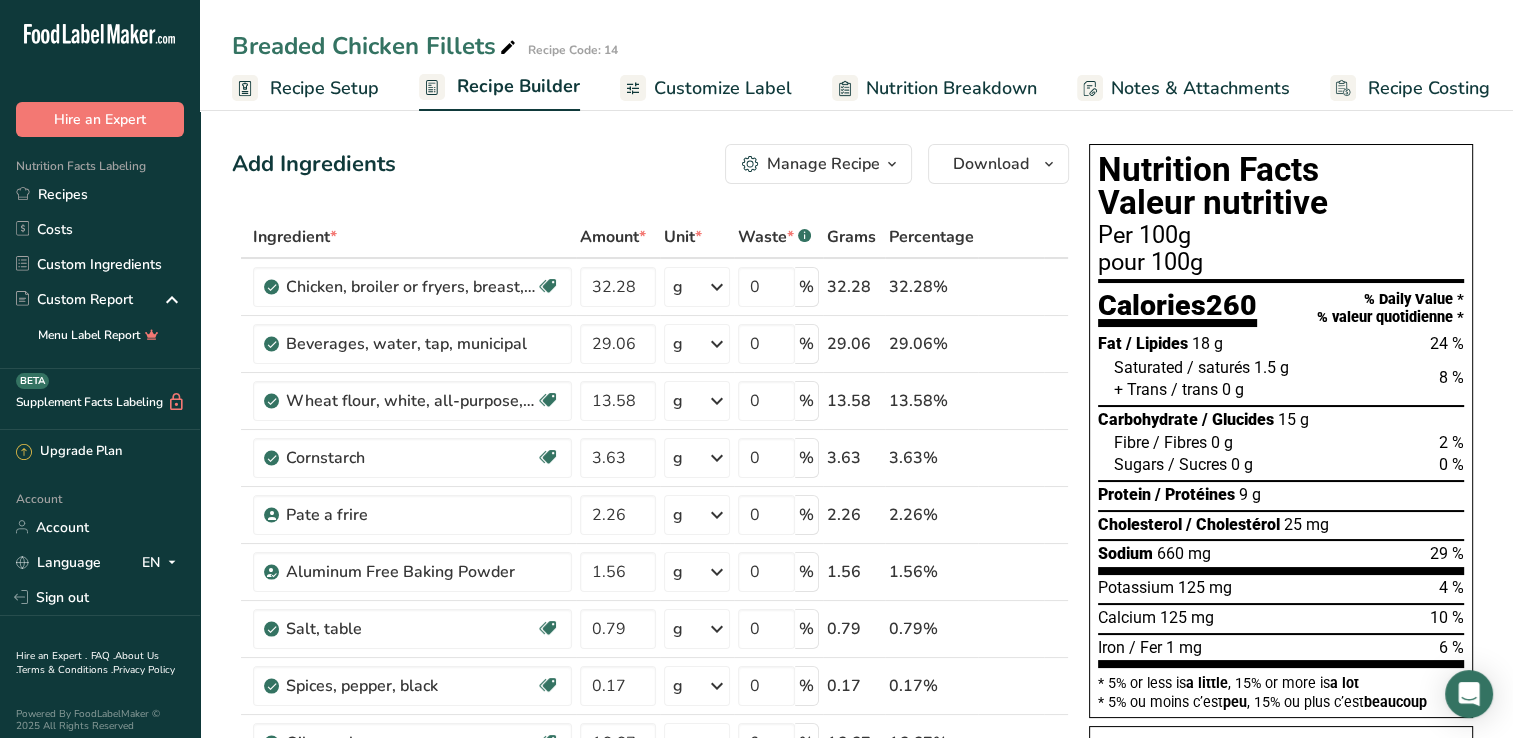 drag, startPoint x: 84, startPoint y: 268, endPoint x: 428, endPoint y: 214, distance: 348.2126 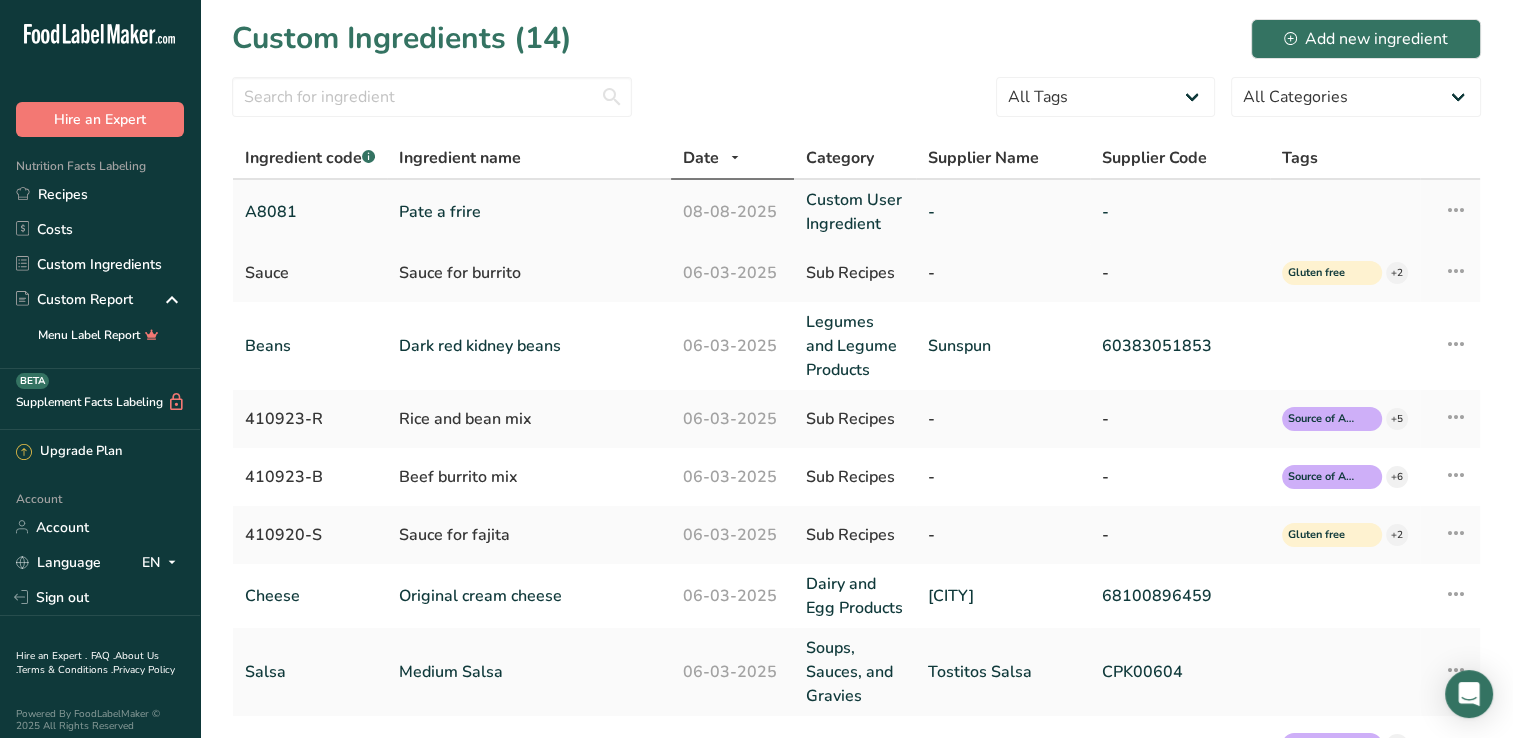 click on "Pate a frire" at bounding box center [529, 212] 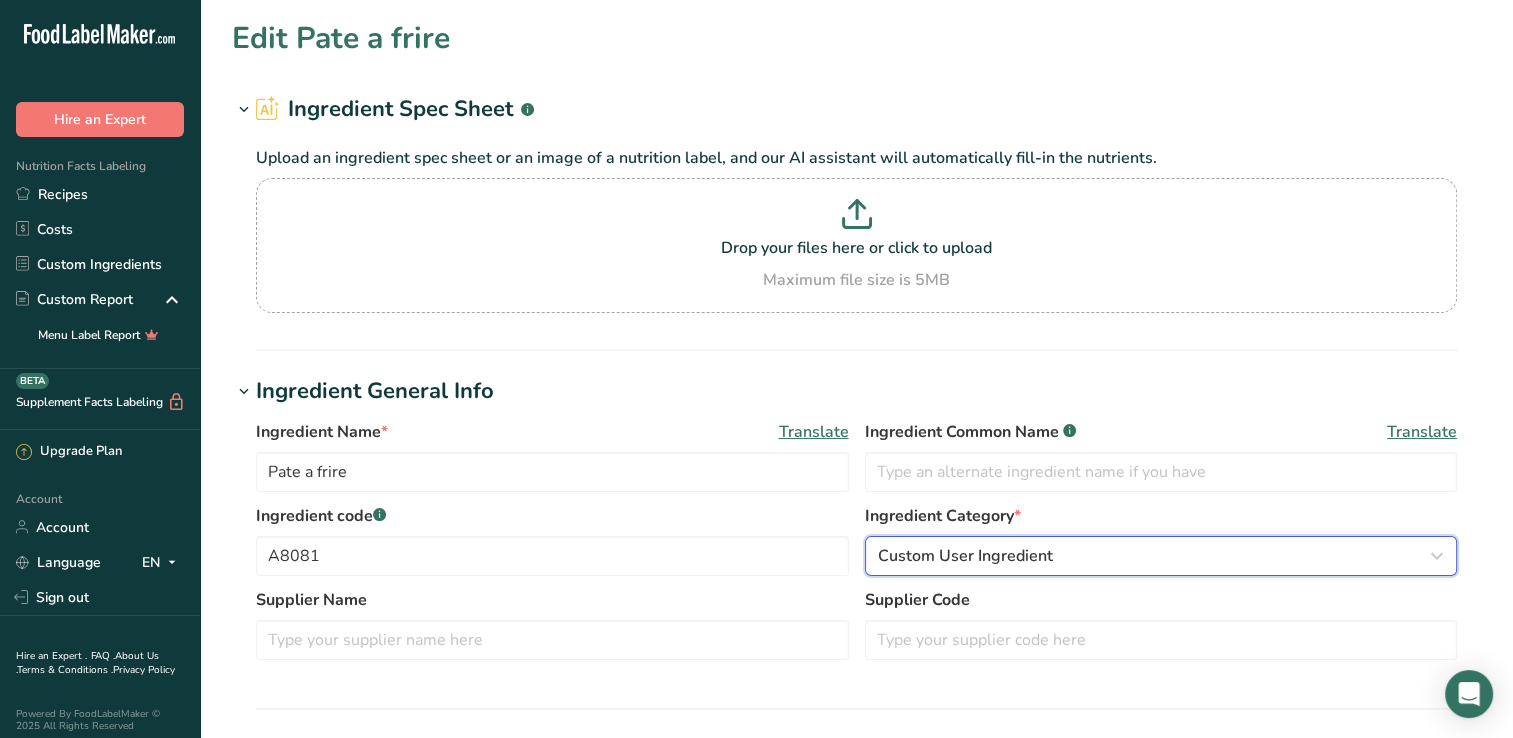 click on "Custom User Ingredient" at bounding box center (965, 556) 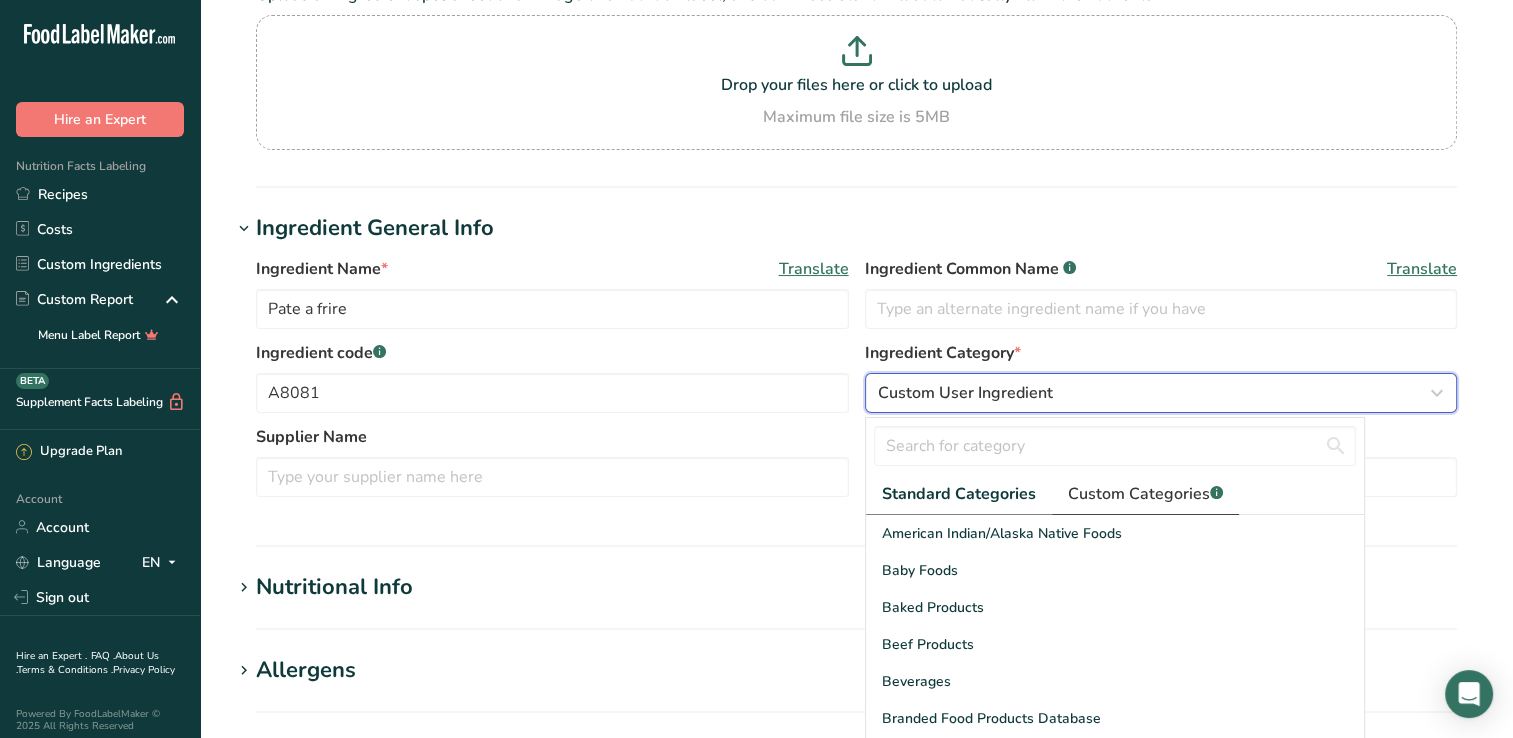 scroll, scrollTop: 200, scrollLeft: 0, axis: vertical 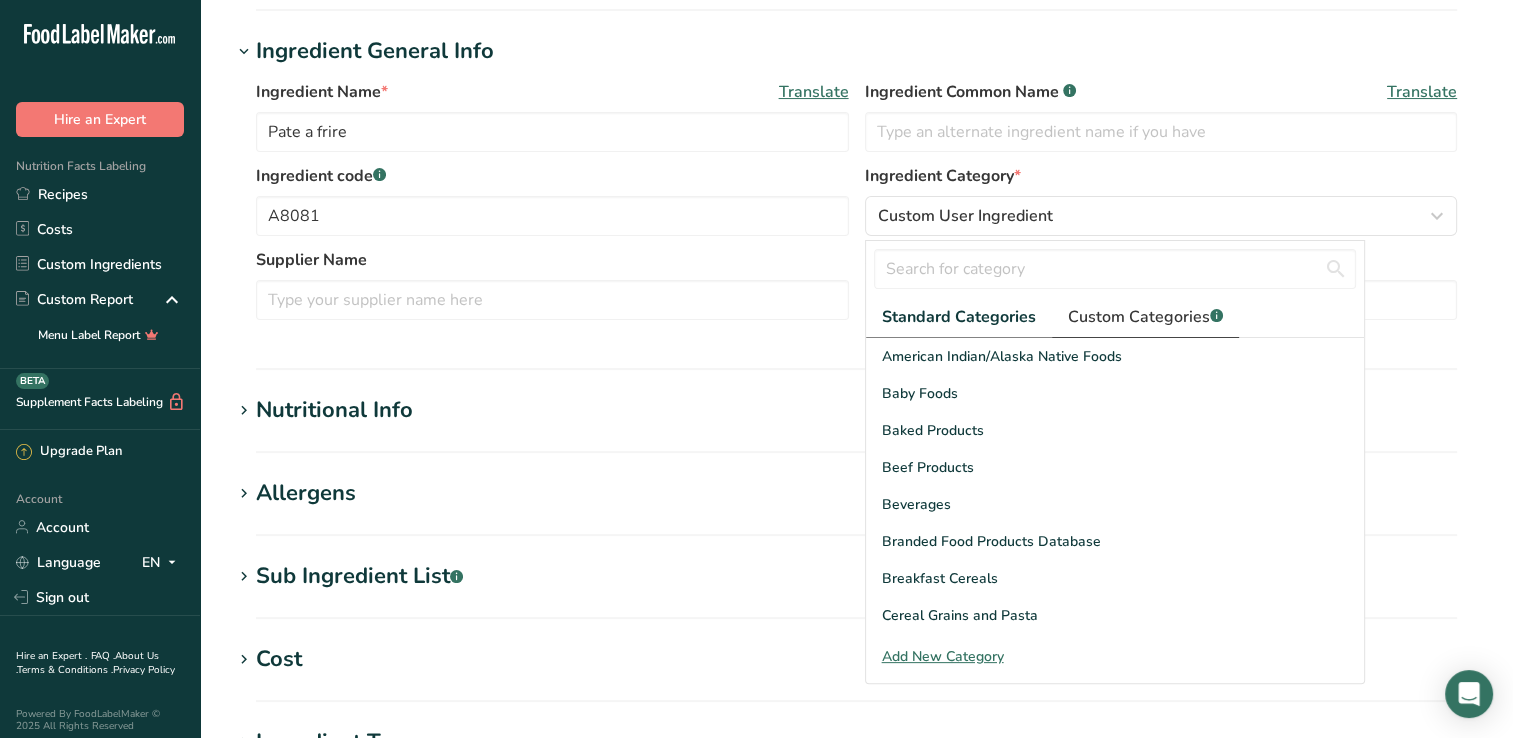 click on "Custom Categories
.a-a{fill:#347362;}.b-a{fill:#fff;}" at bounding box center [1145, 317] 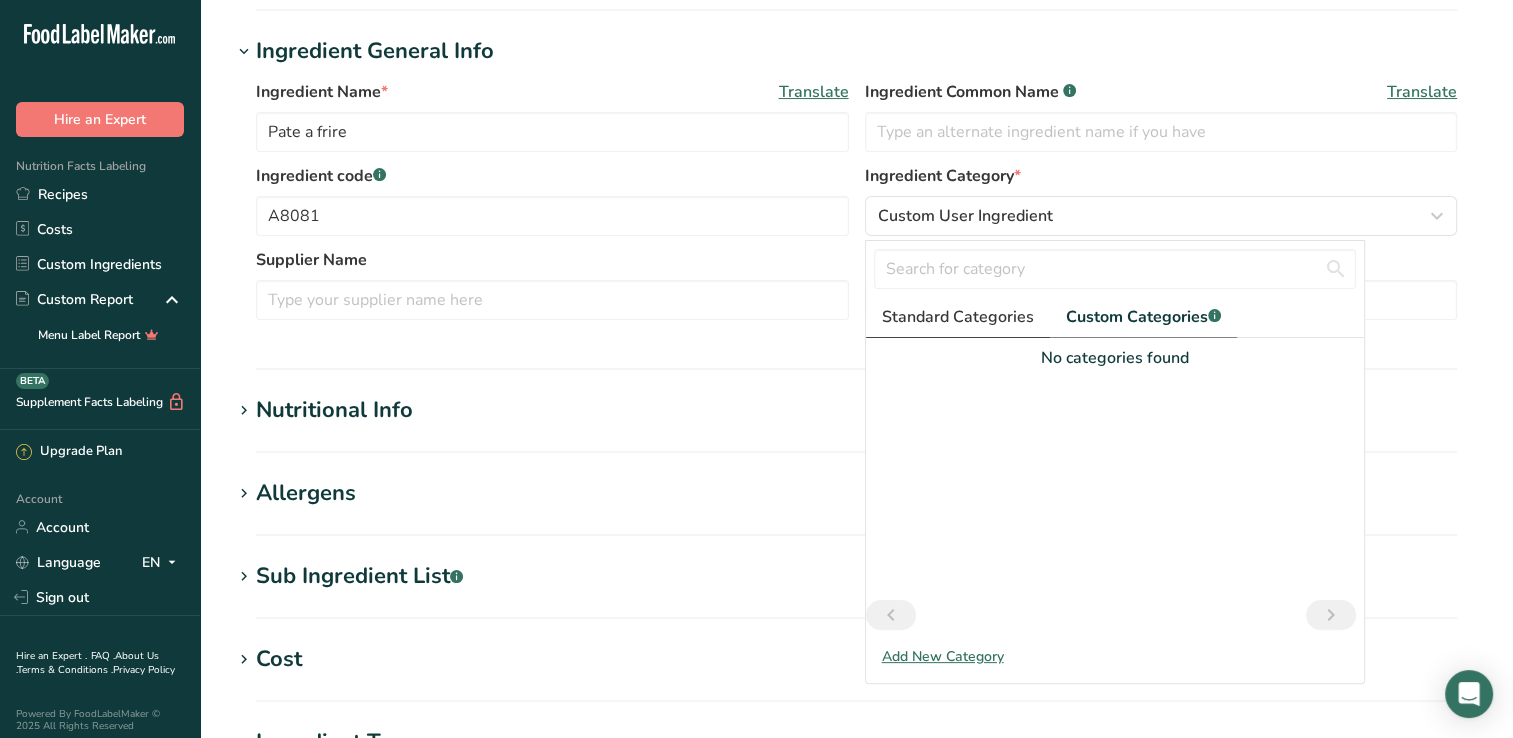 click on "Standard Categories" at bounding box center (958, 317) 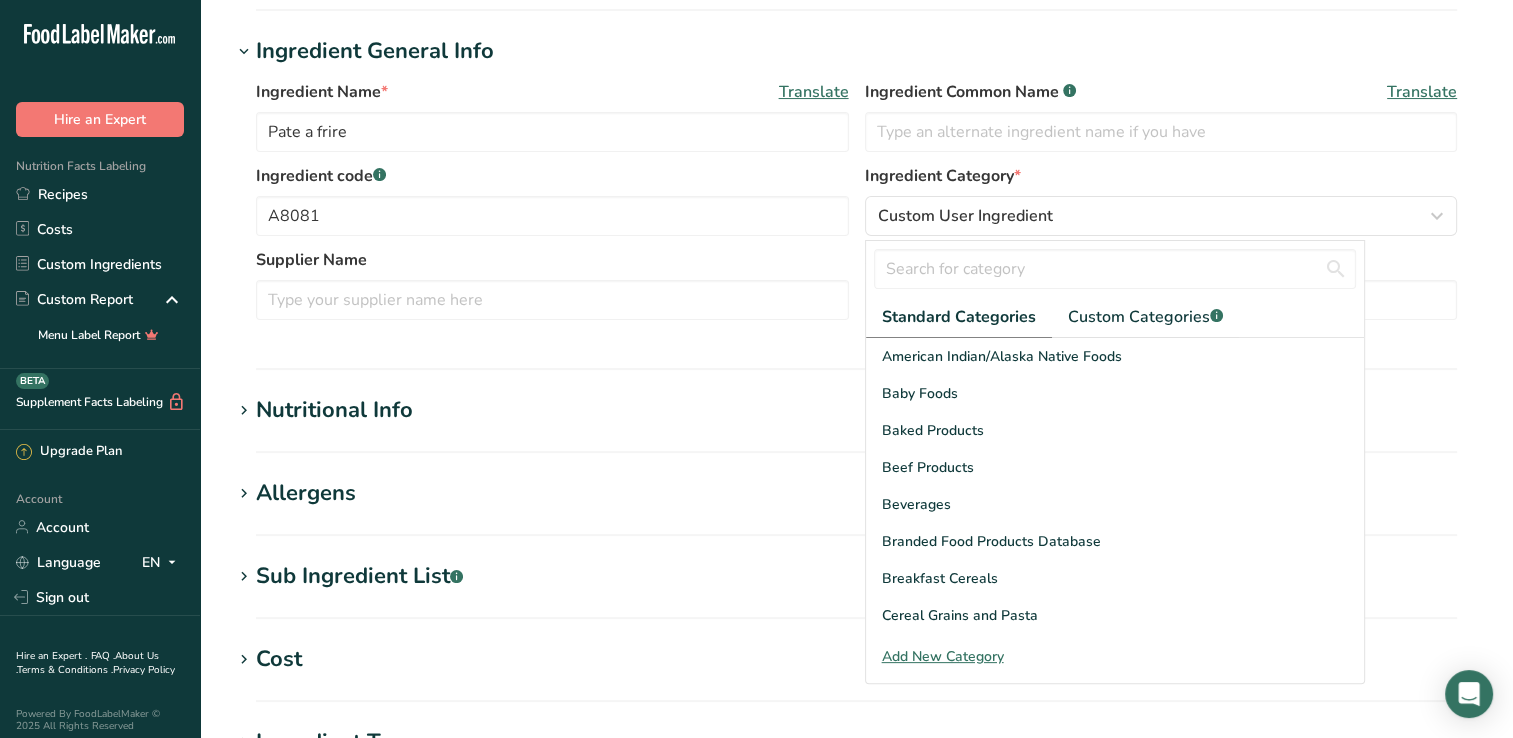 click on "Ingredient code
.a-a{fill:#347362;}.b-a{fill:#fff;}" at bounding box center (552, 176) 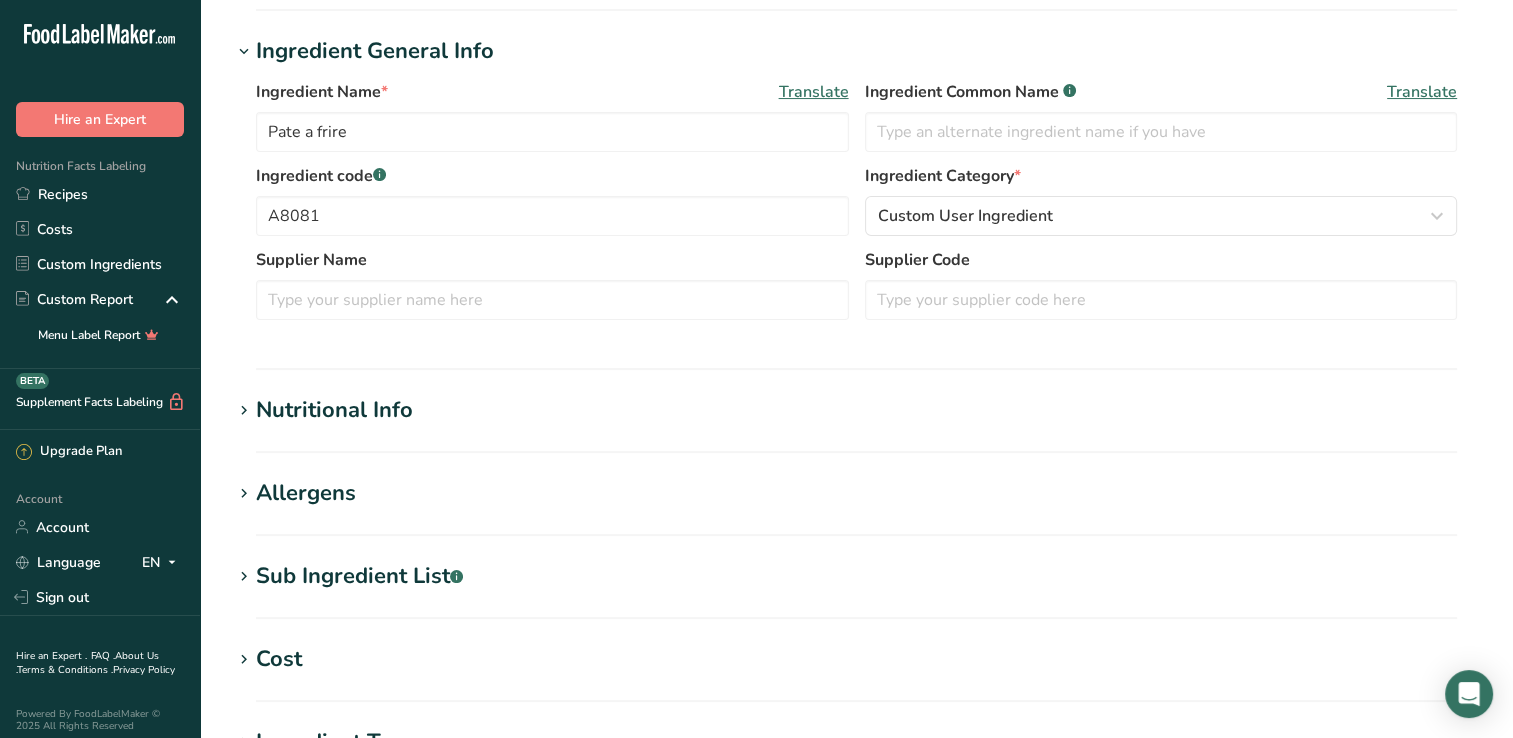 scroll, scrollTop: 440, scrollLeft: 0, axis: vertical 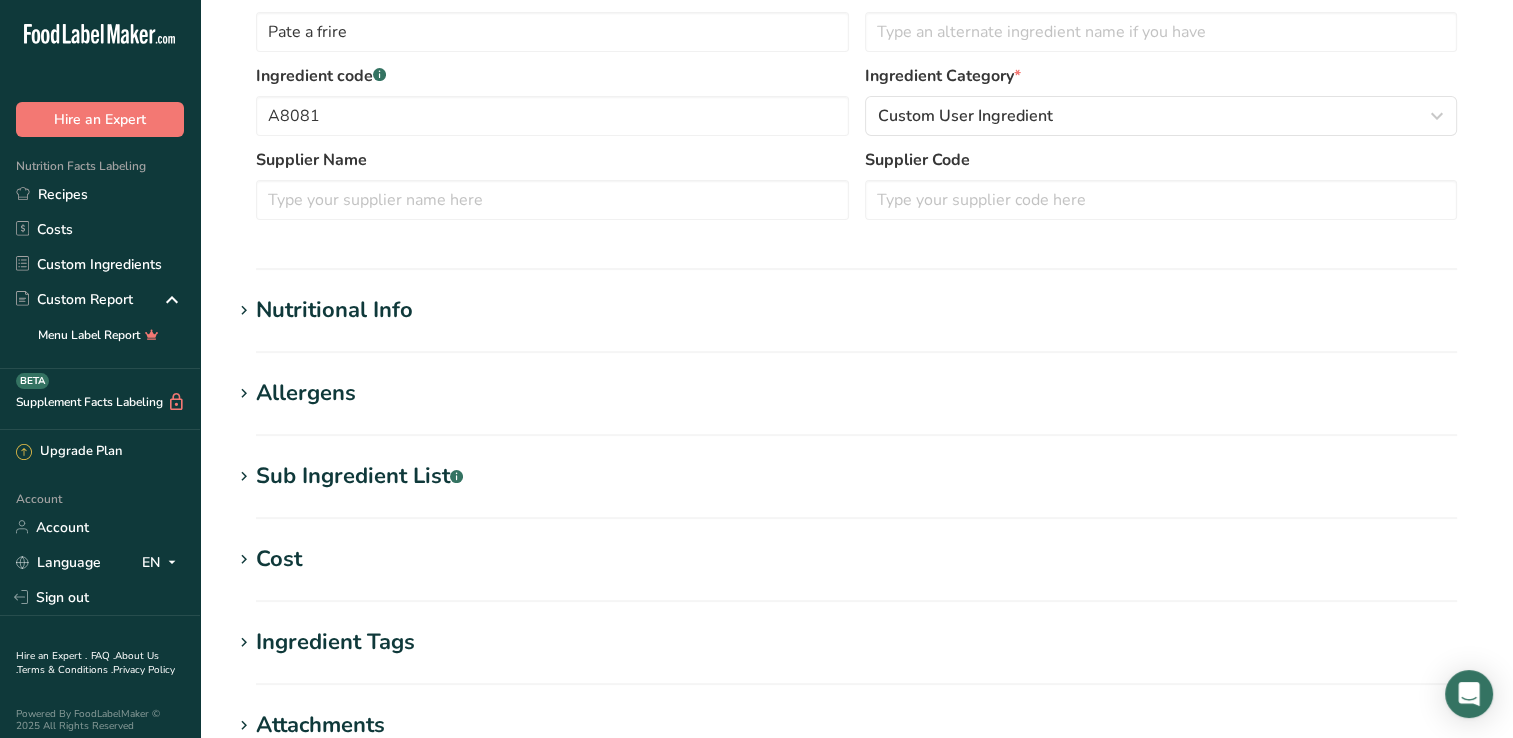 click at bounding box center (244, 311) 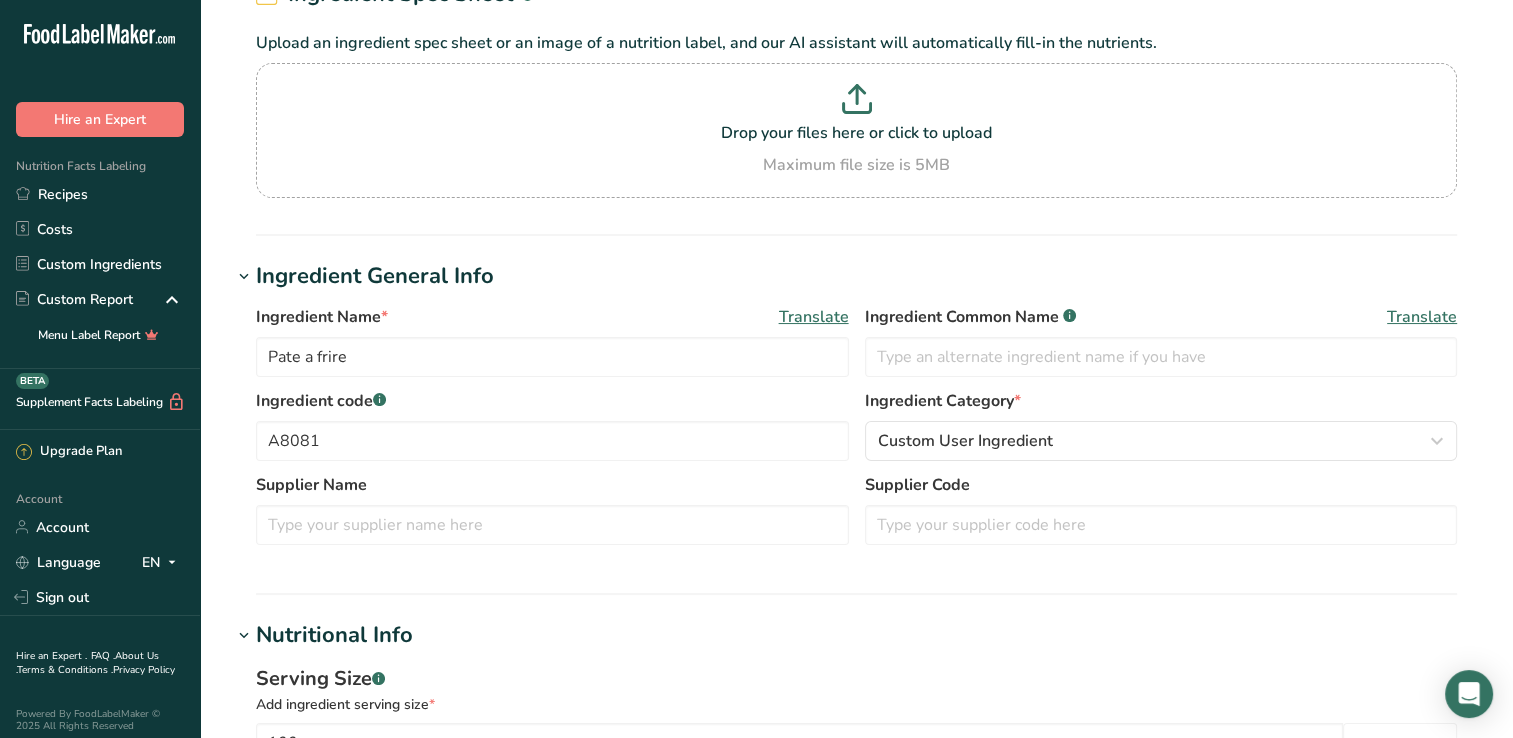 scroll, scrollTop: 0, scrollLeft: 0, axis: both 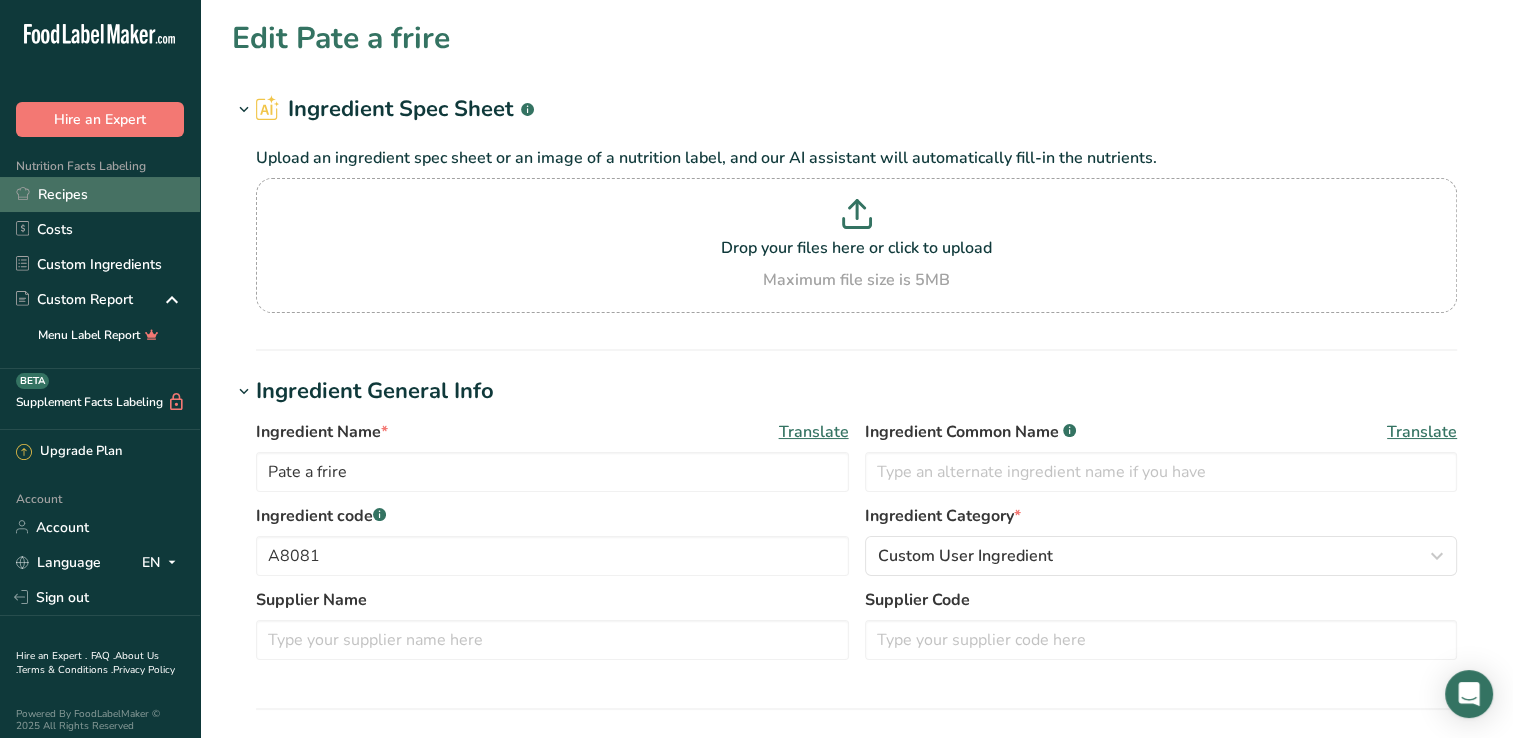 click on "Recipes" at bounding box center (100, 194) 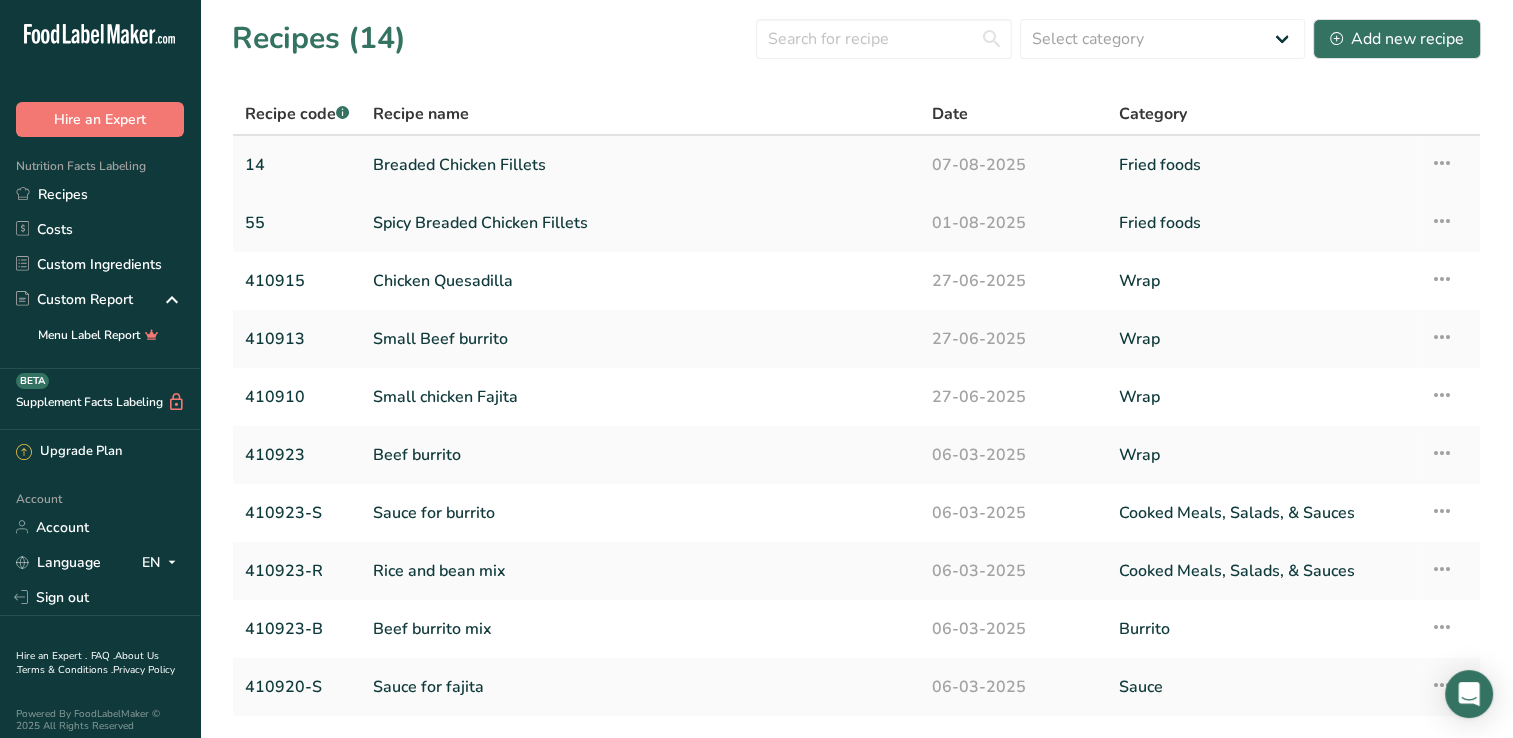 click on "Breaded Chicken Fillets" at bounding box center [640, 165] 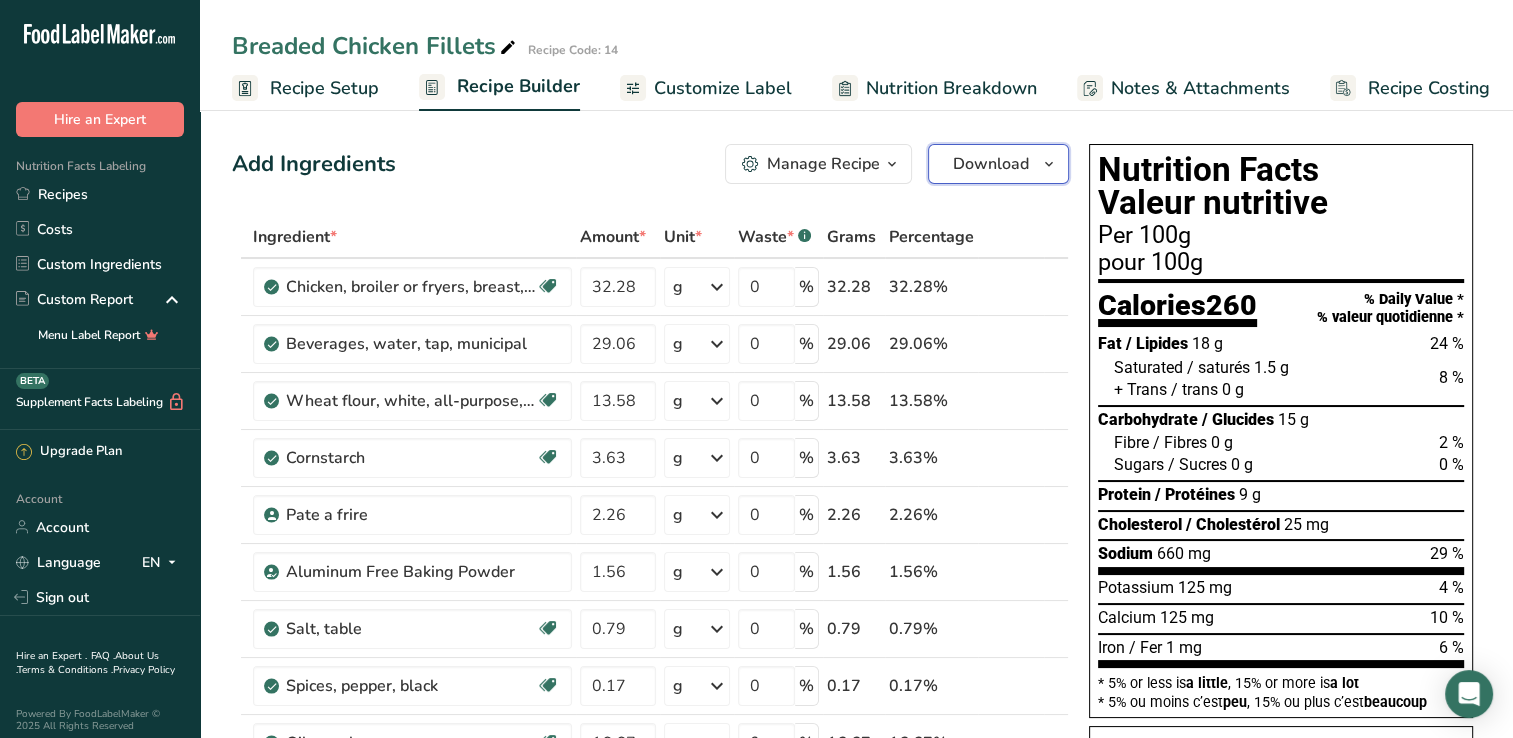 click on "Download" at bounding box center [998, 164] 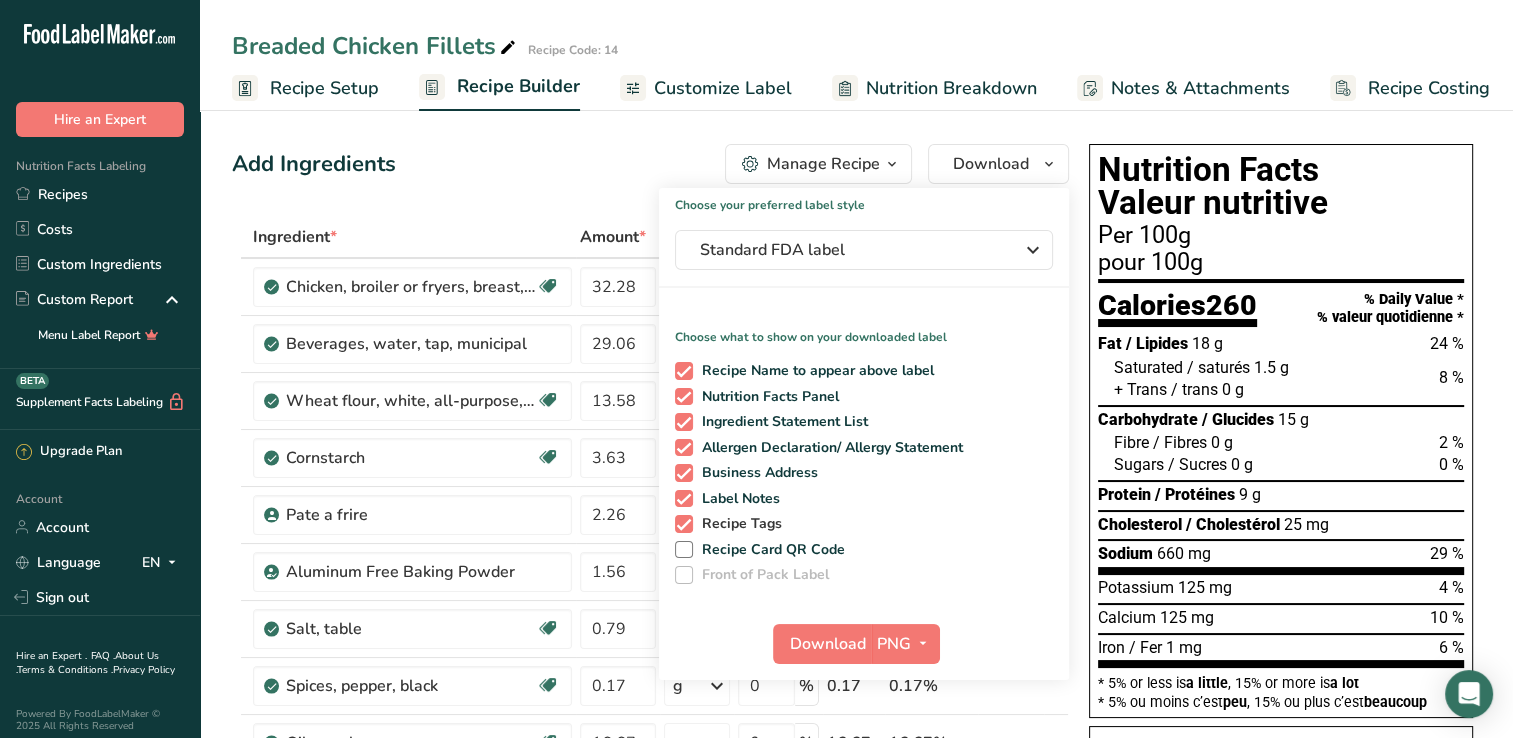 click at bounding box center [684, 524] 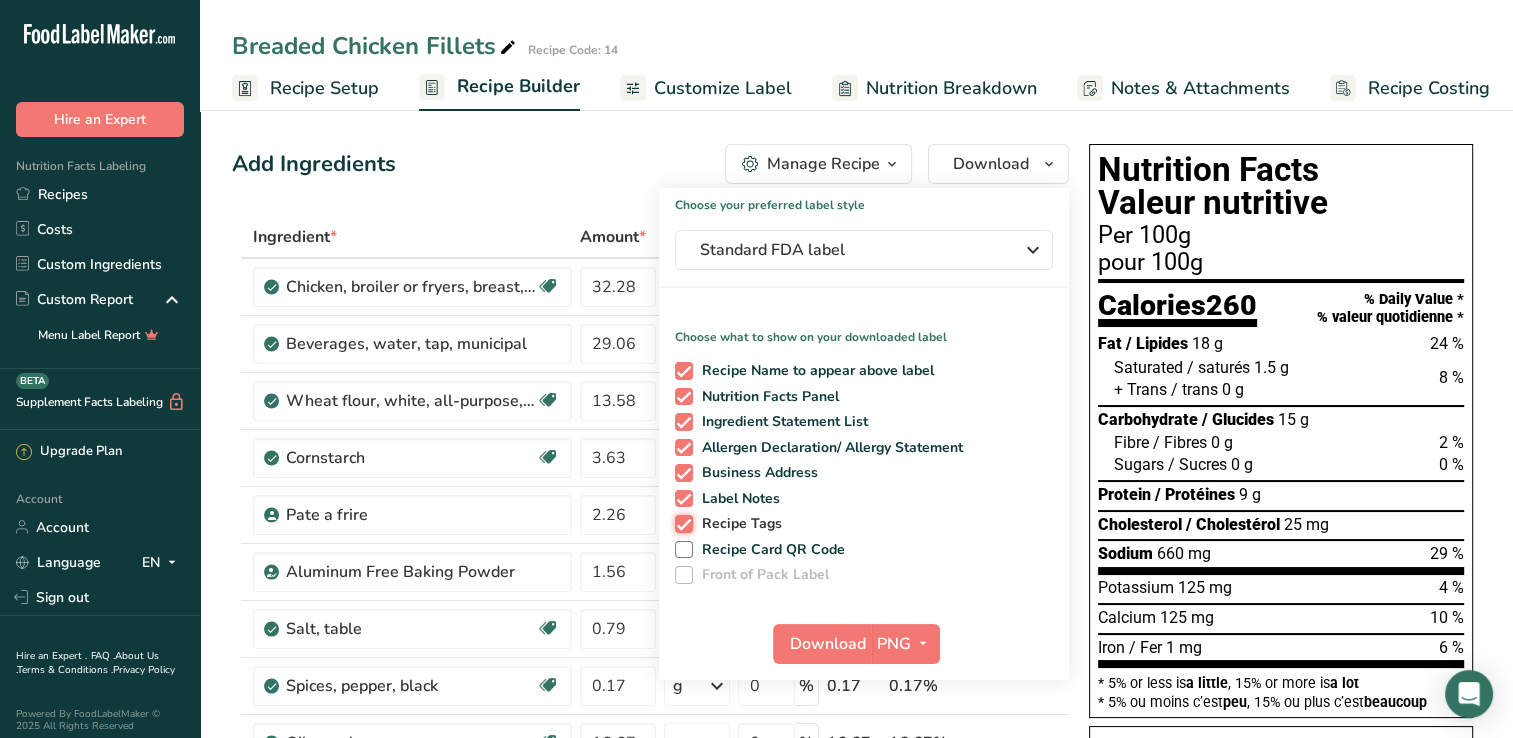 click on "Recipe Tags" at bounding box center (681, 523) 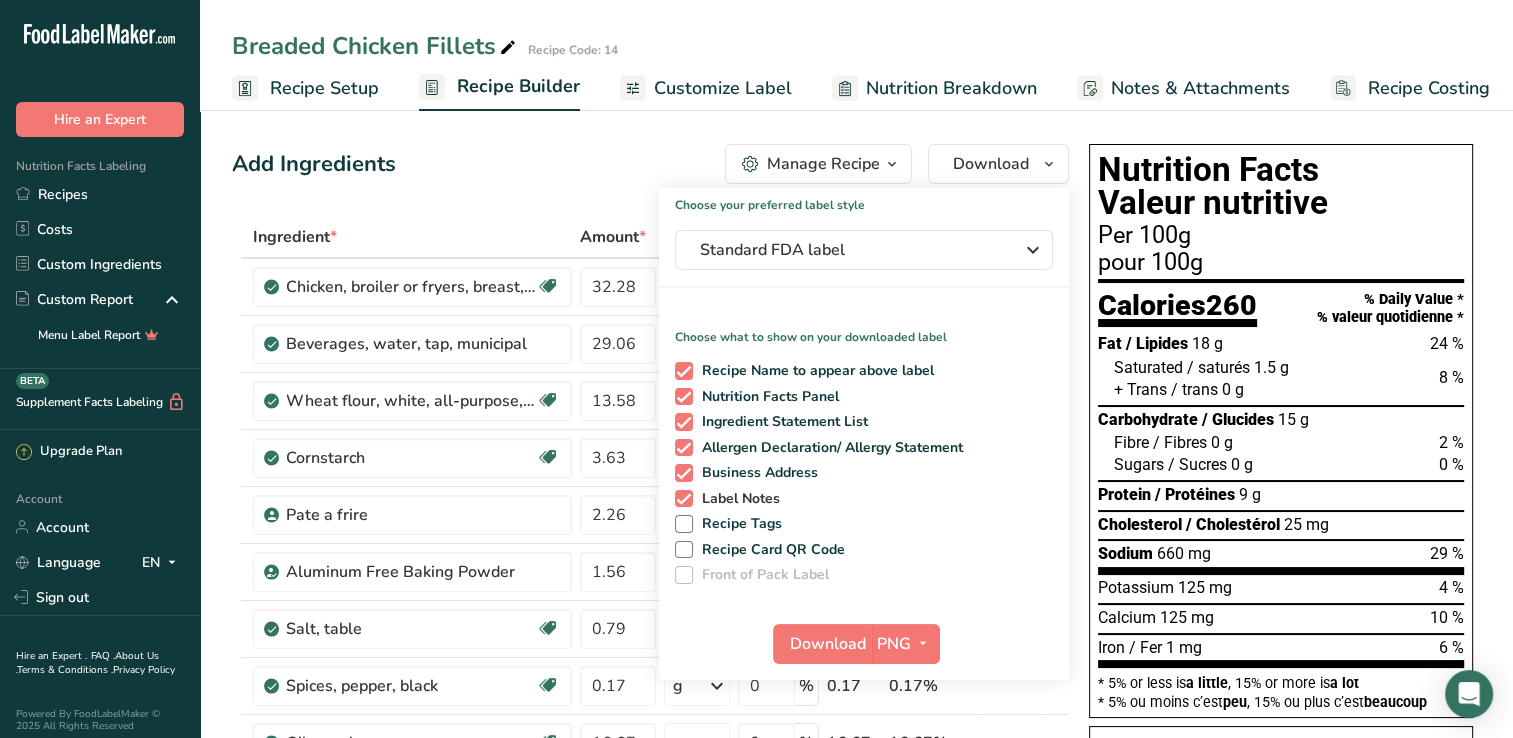 click at bounding box center [684, 499] 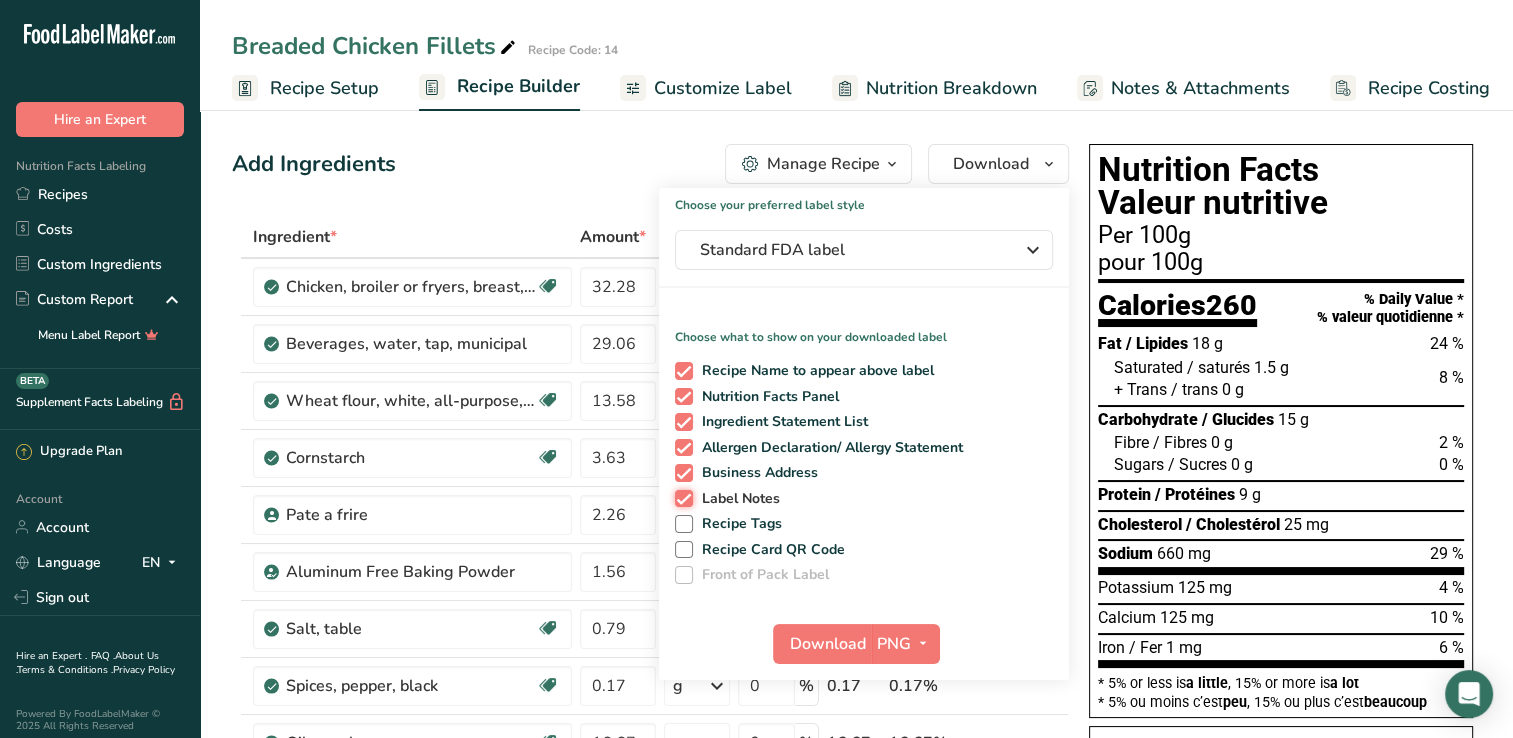 click on "Label Notes" at bounding box center [681, 498] 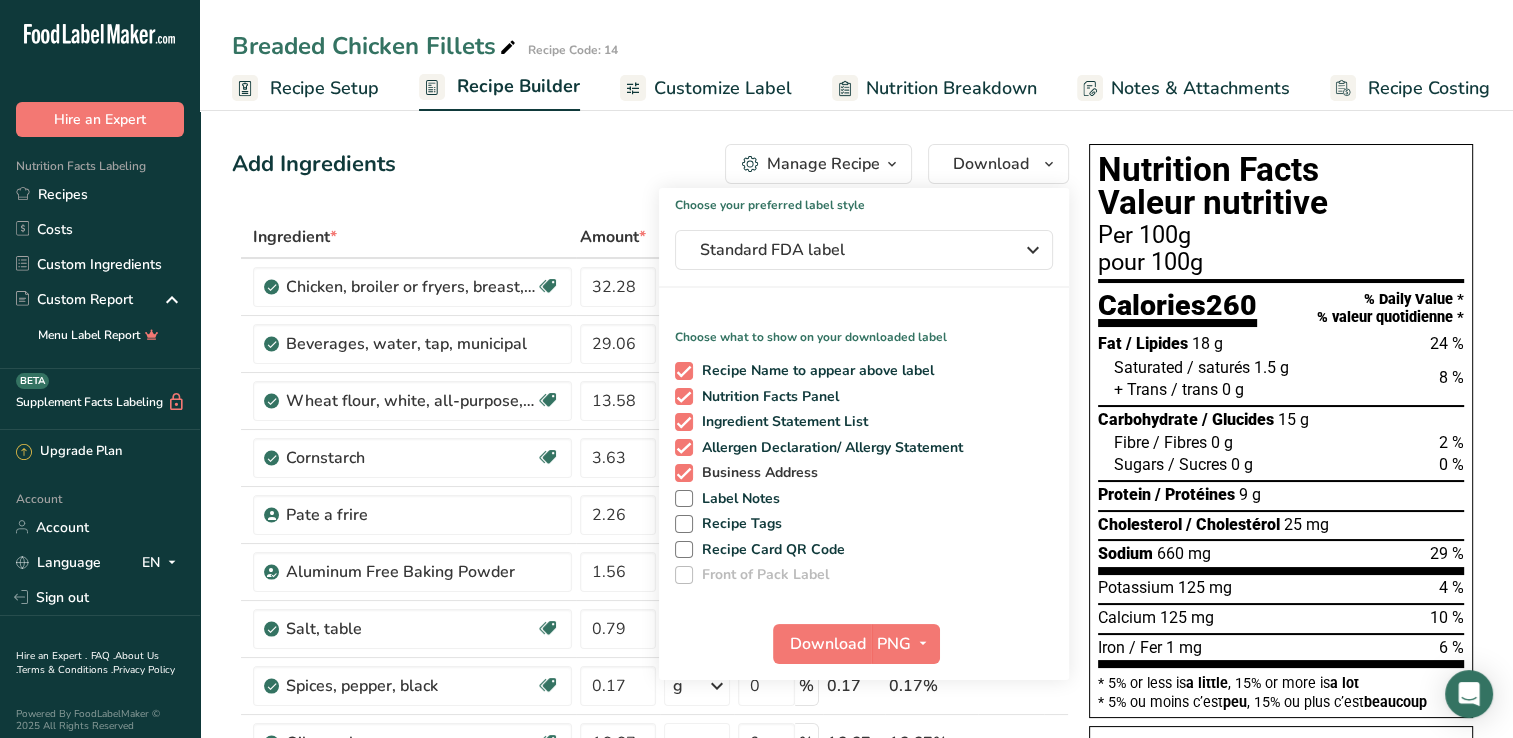 click at bounding box center (684, 473) 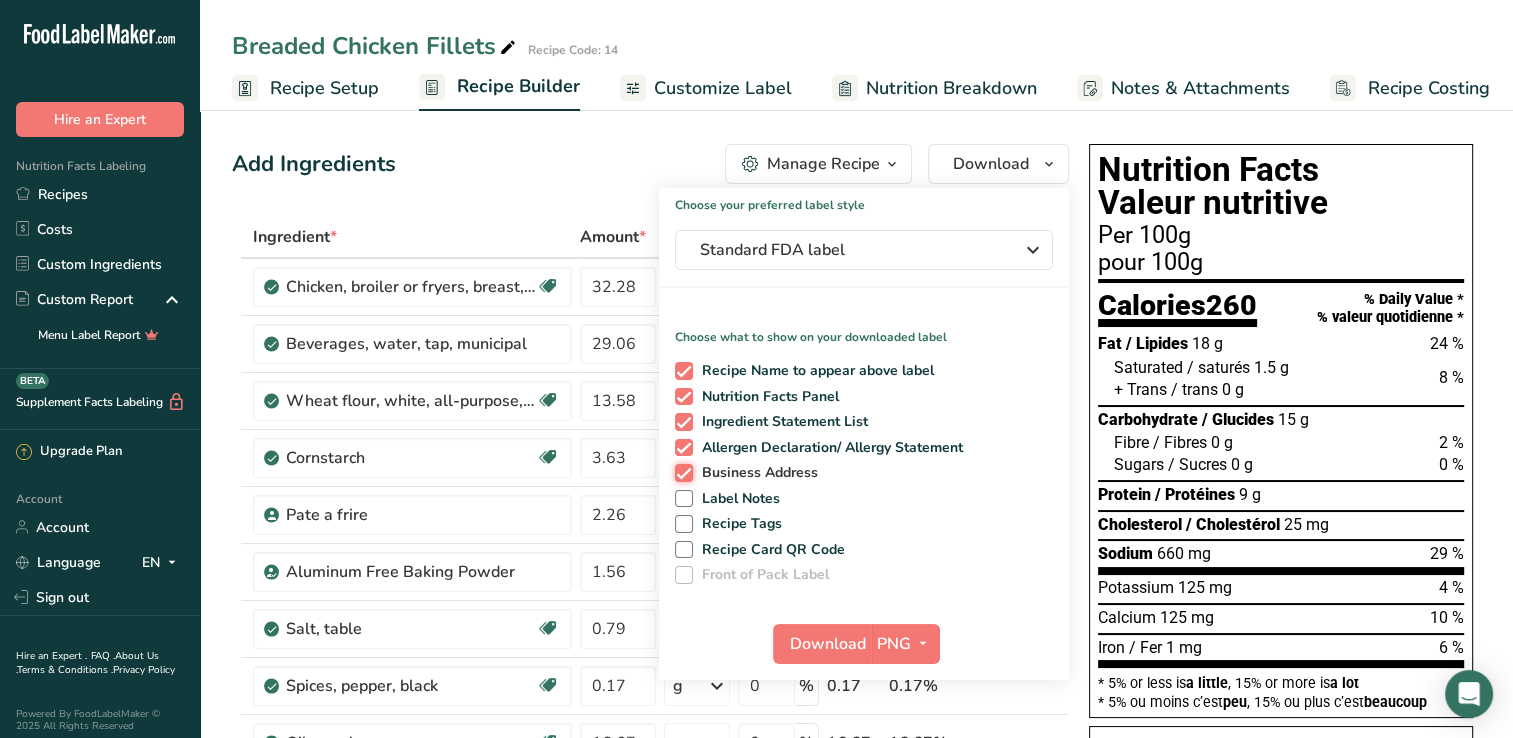 click on "Business Address" at bounding box center [681, 472] 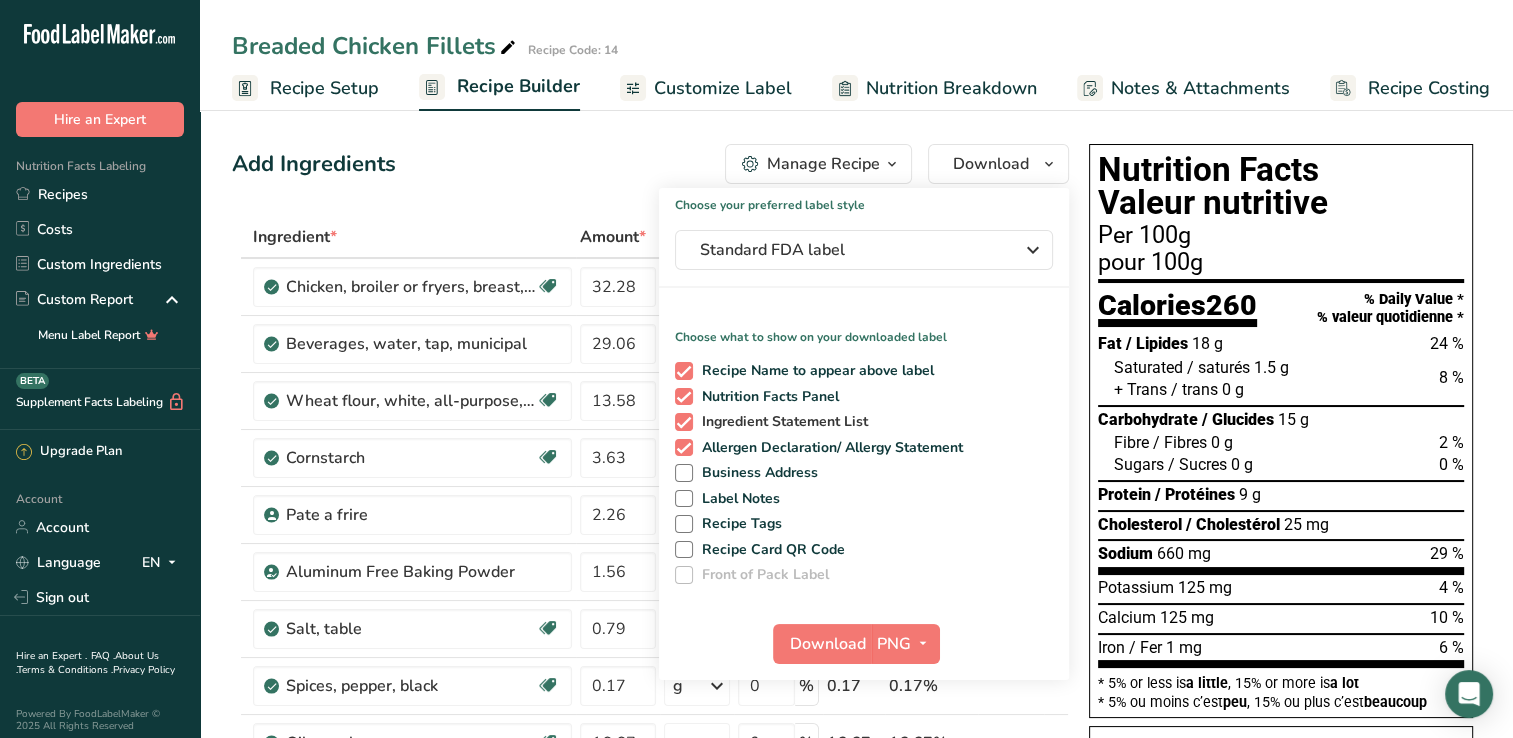 click at bounding box center [684, 422] 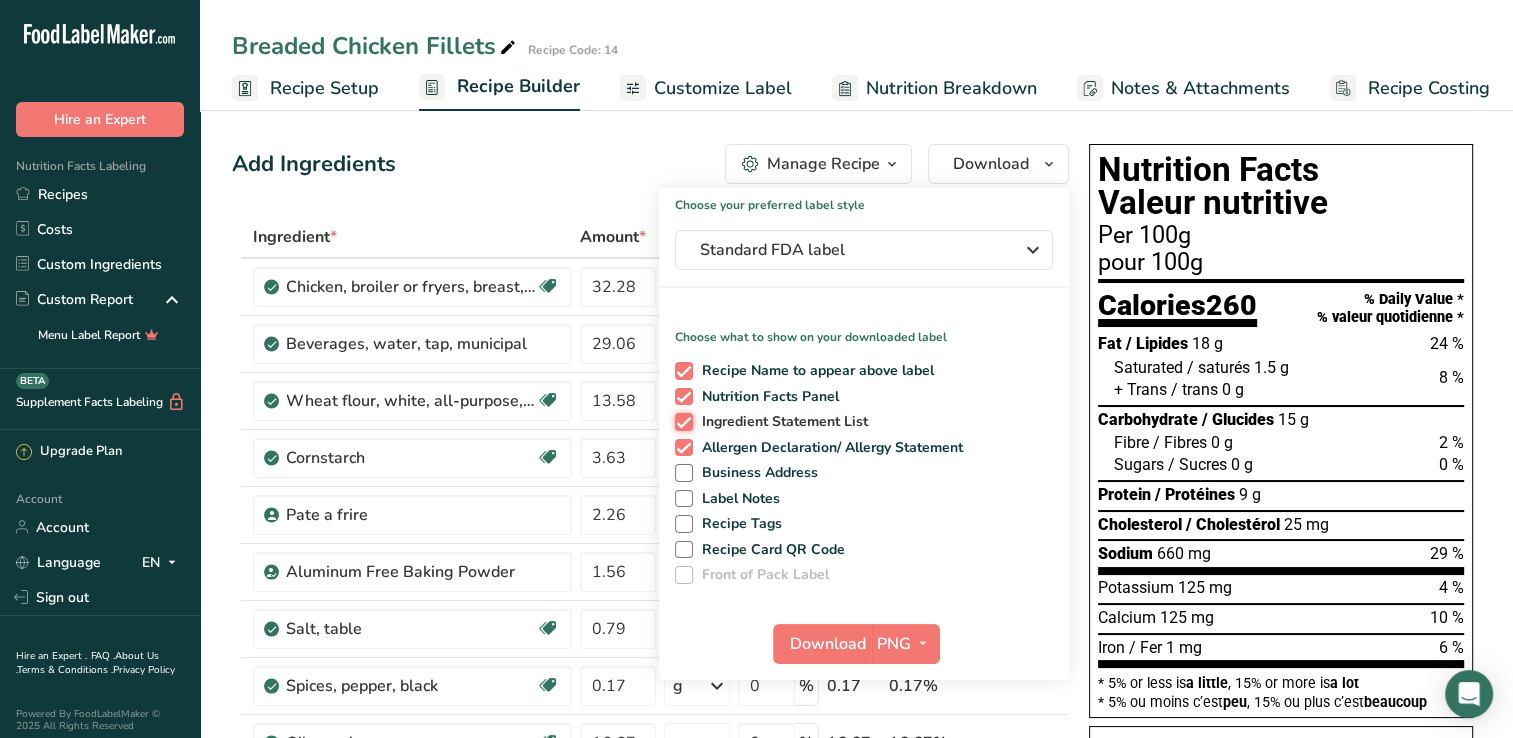 click on "Ingredient Statement List" at bounding box center [681, 421] 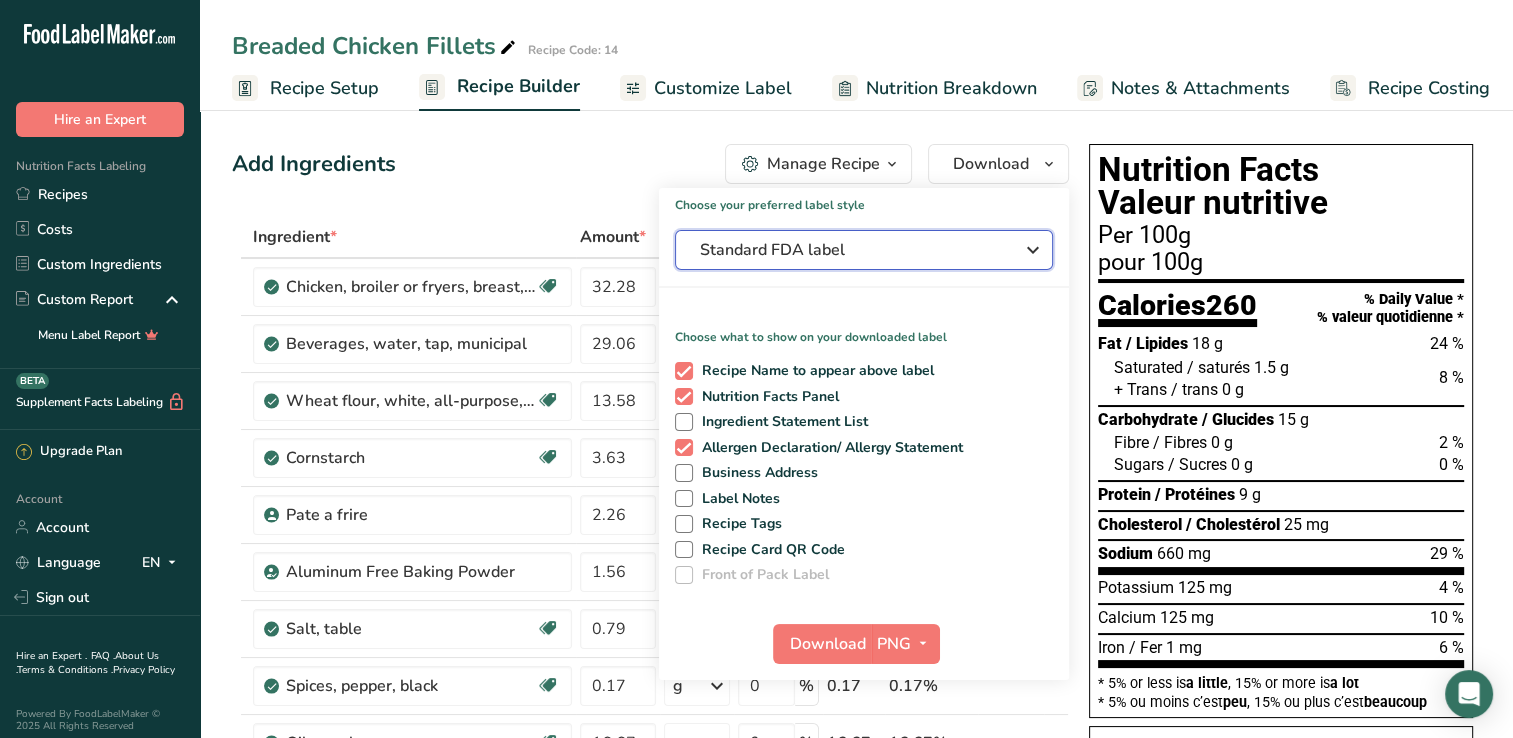 click at bounding box center (1033, 250) 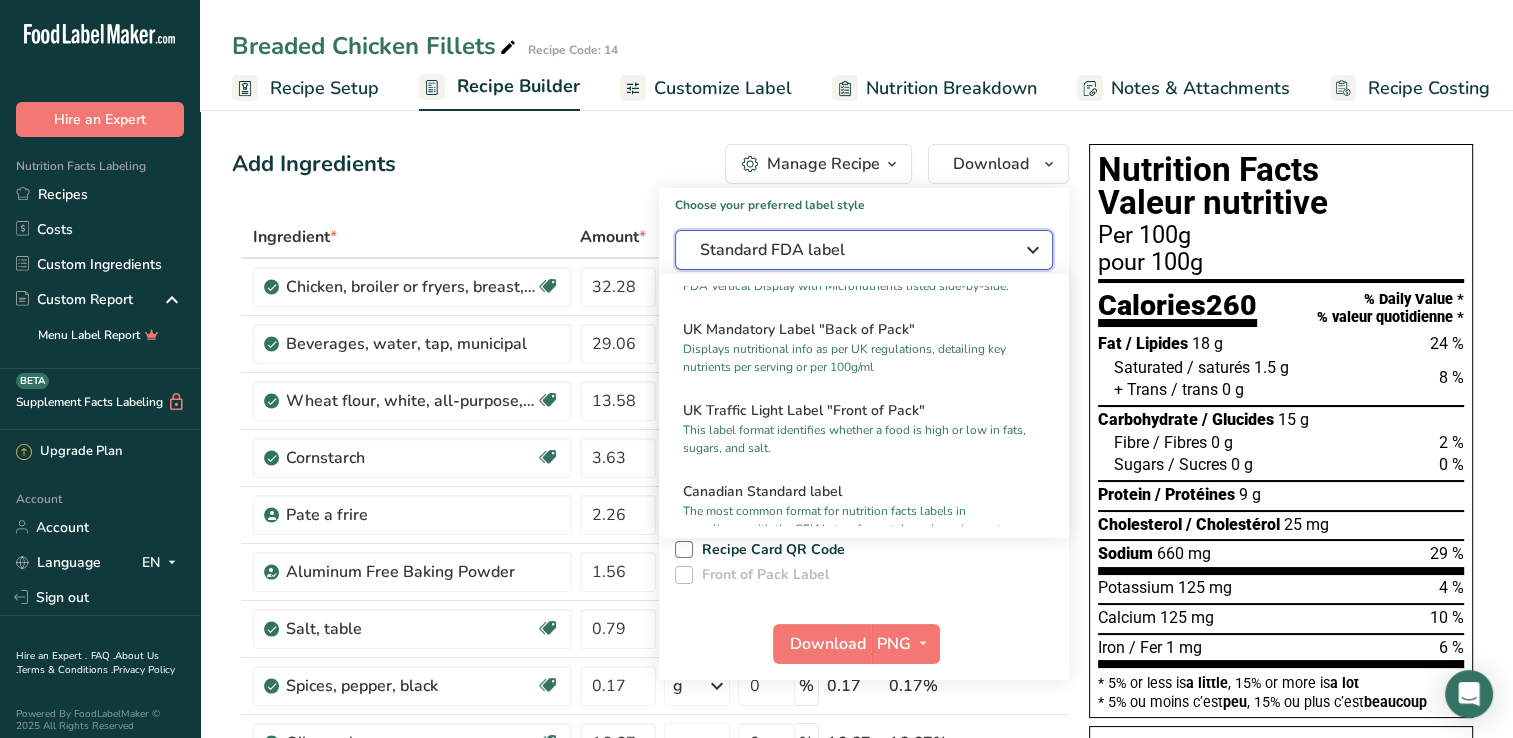 scroll, scrollTop: 700, scrollLeft: 0, axis: vertical 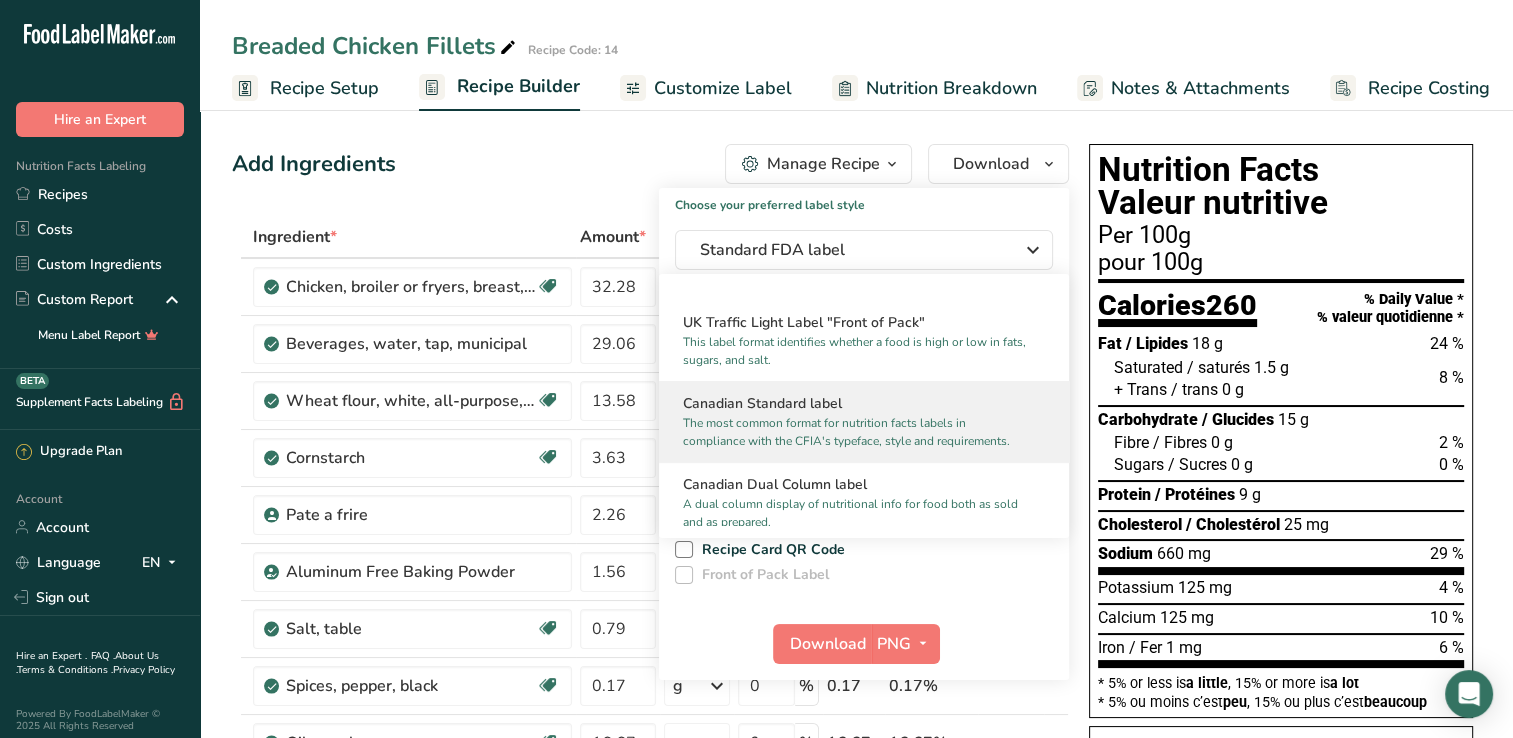 click on "The most common format for nutrition facts labels in compliance with the CFIA's typeface, style and requirements." at bounding box center [855, 432] 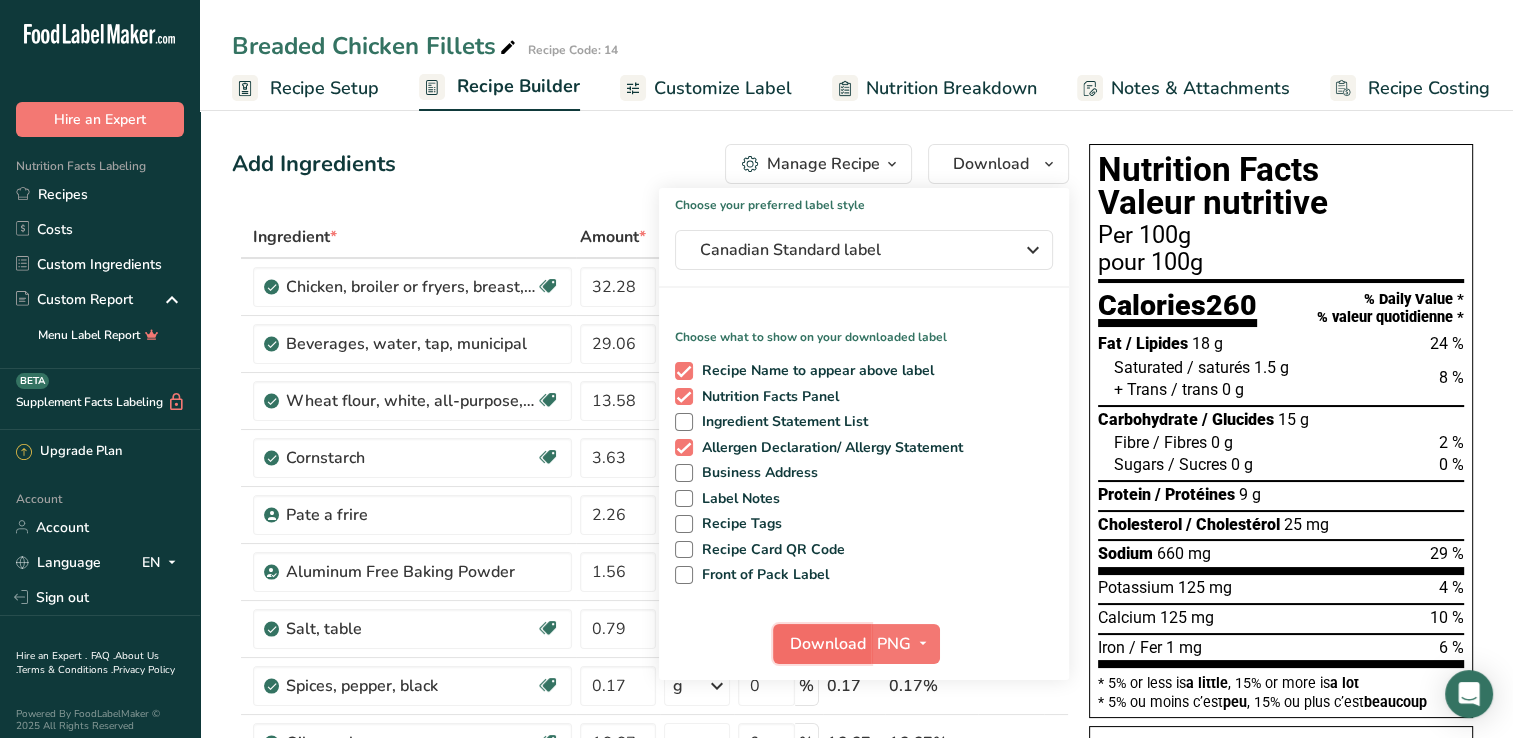 click on "Download" at bounding box center [828, 644] 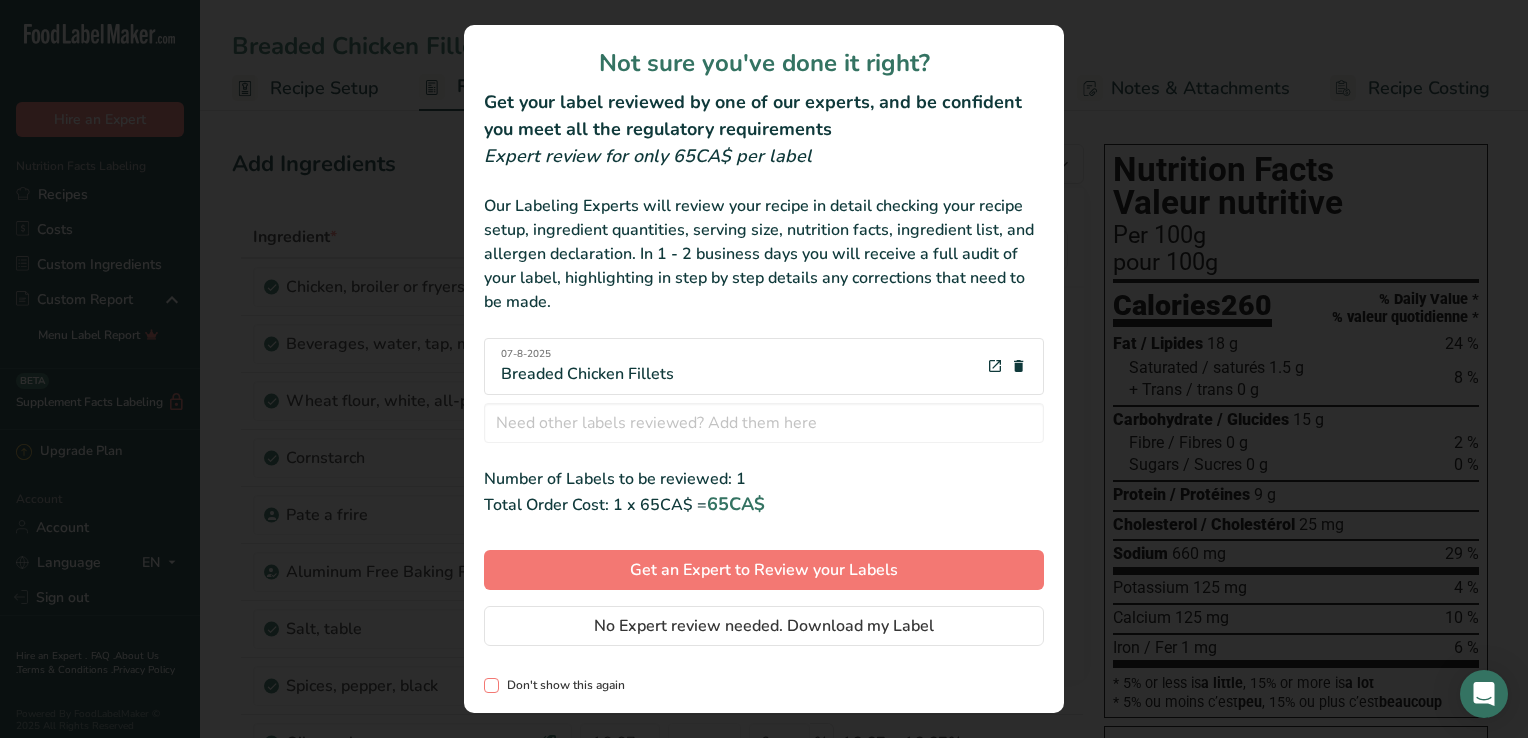 click on "Don't show this again" at bounding box center (562, 685) 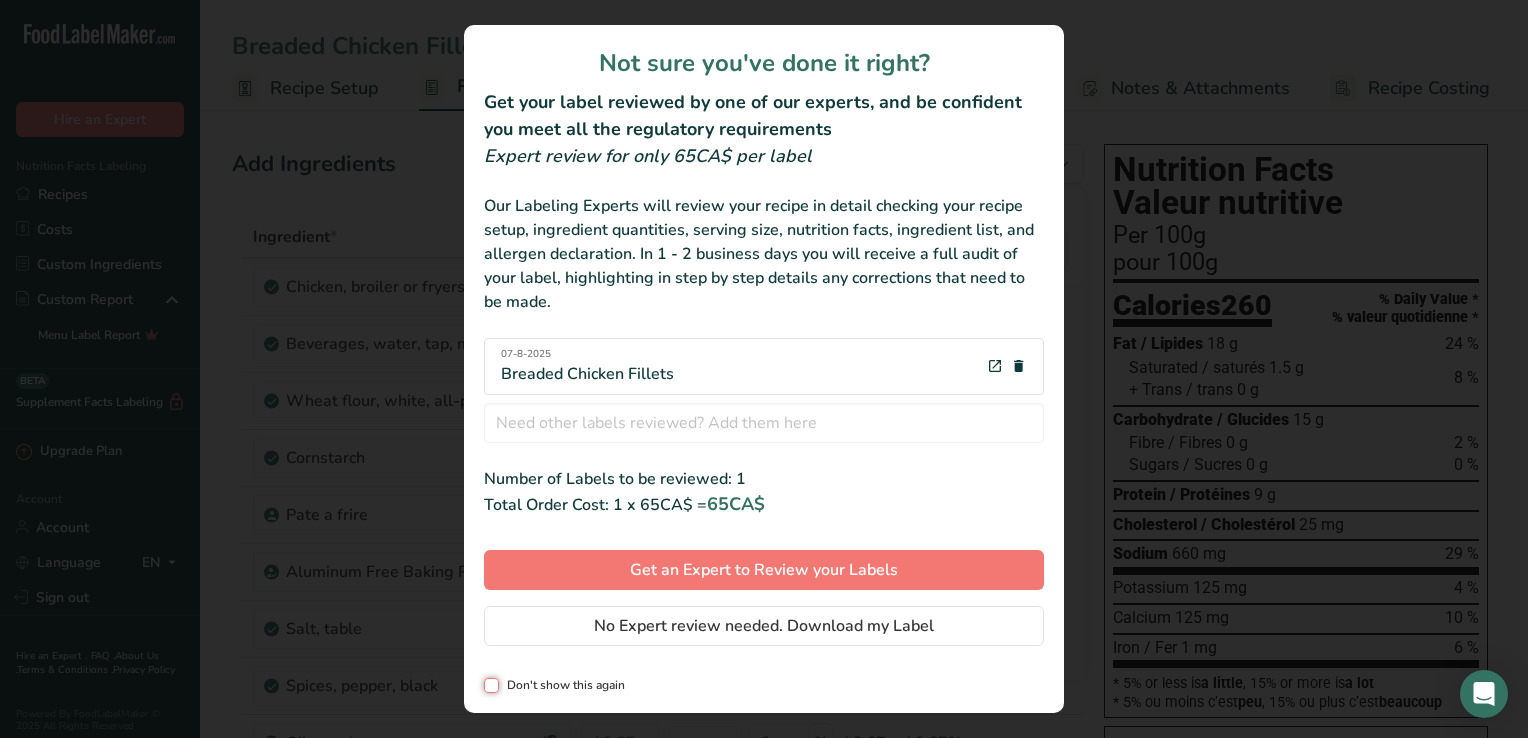 click on "Don't show this again" at bounding box center (490, 685) 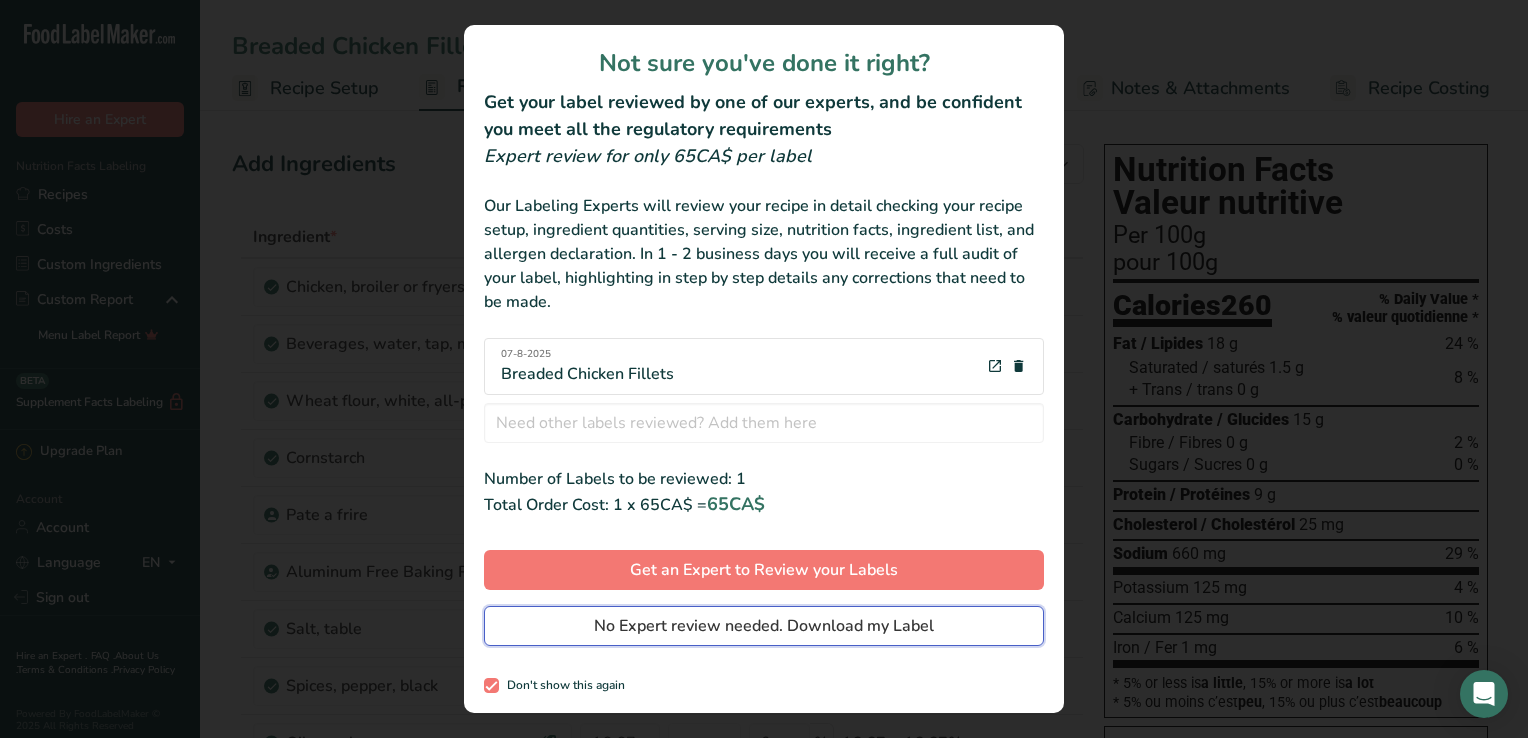 click on "No Expert review needed. Download my Label" at bounding box center [764, 626] 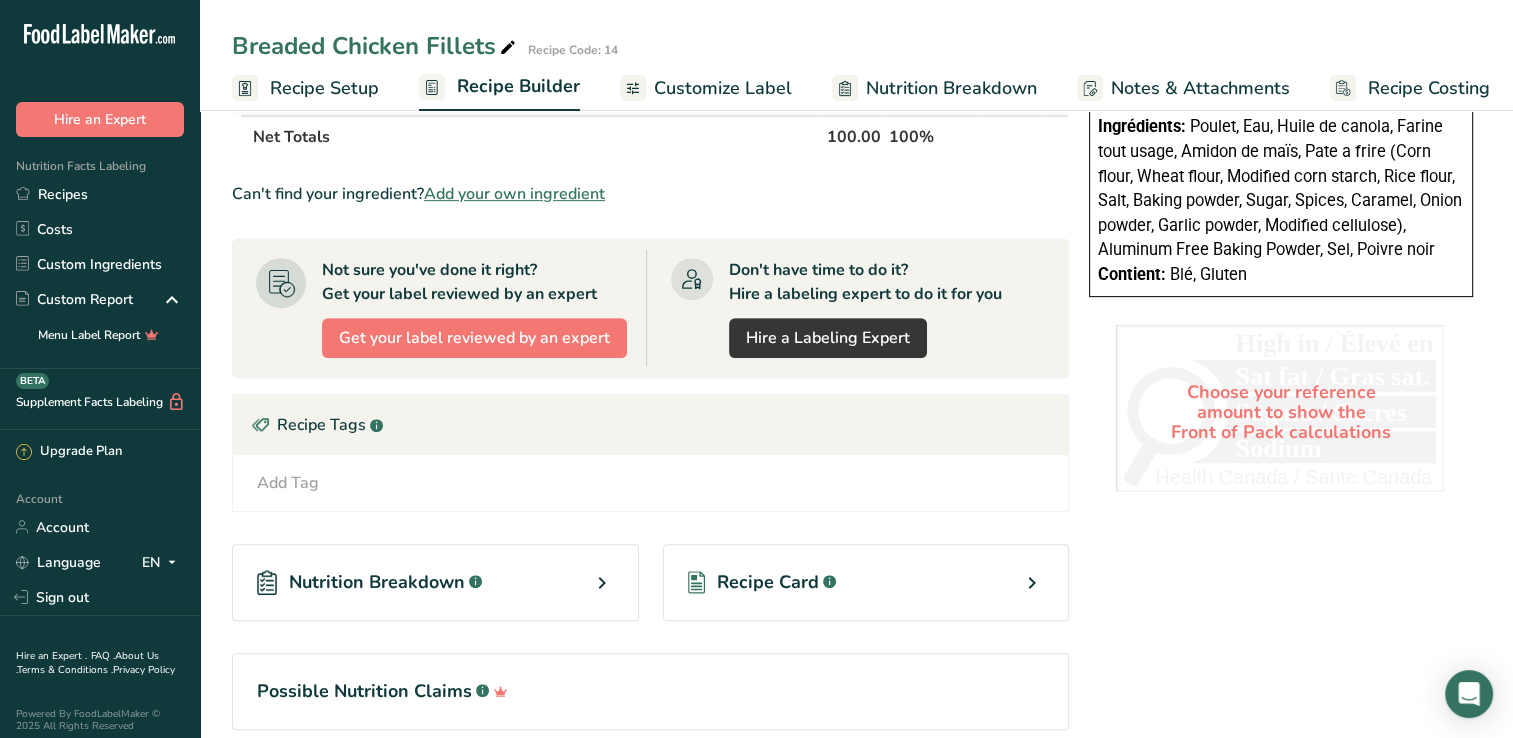 scroll, scrollTop: 878, scrollLeft: 0, axis: vertical 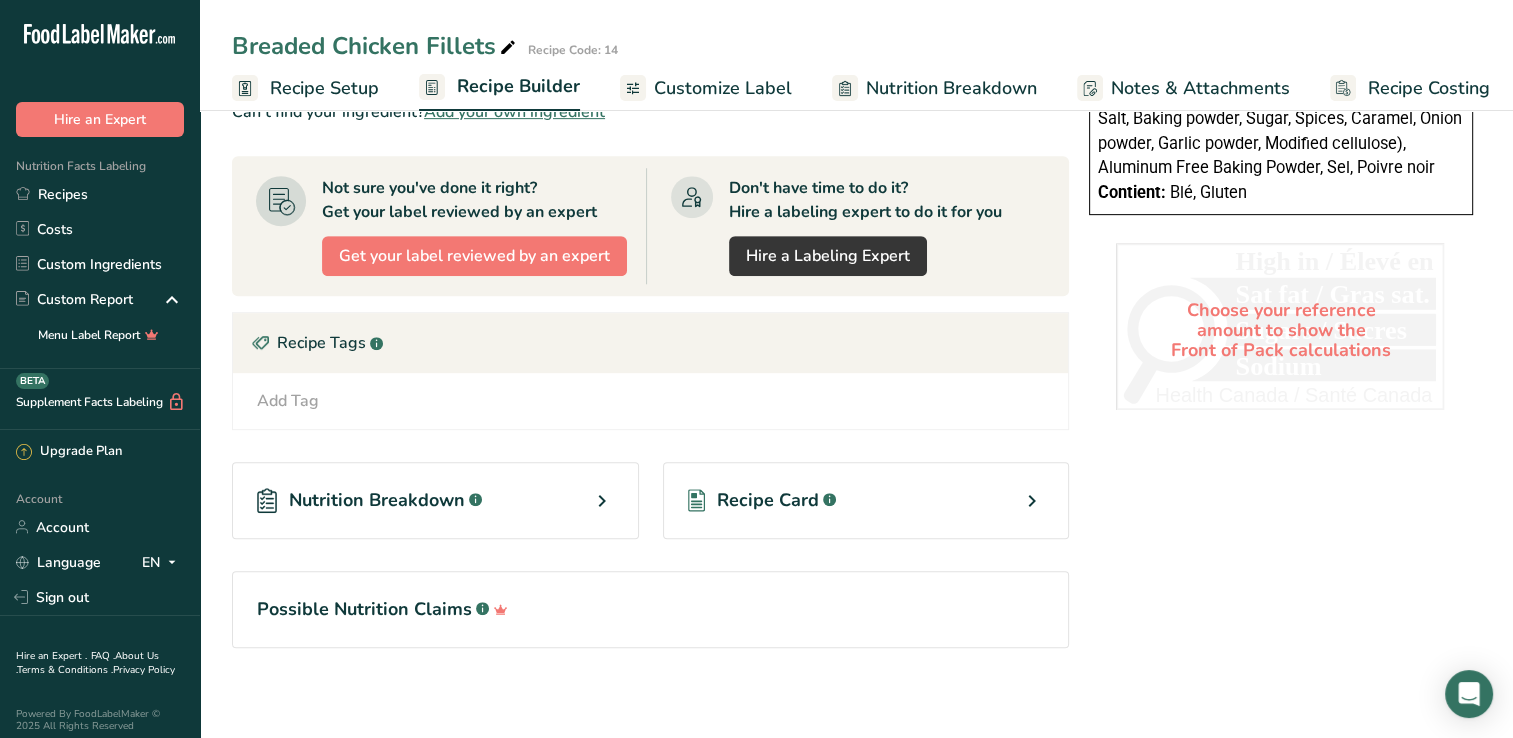 click at bounding box center (602, 501) 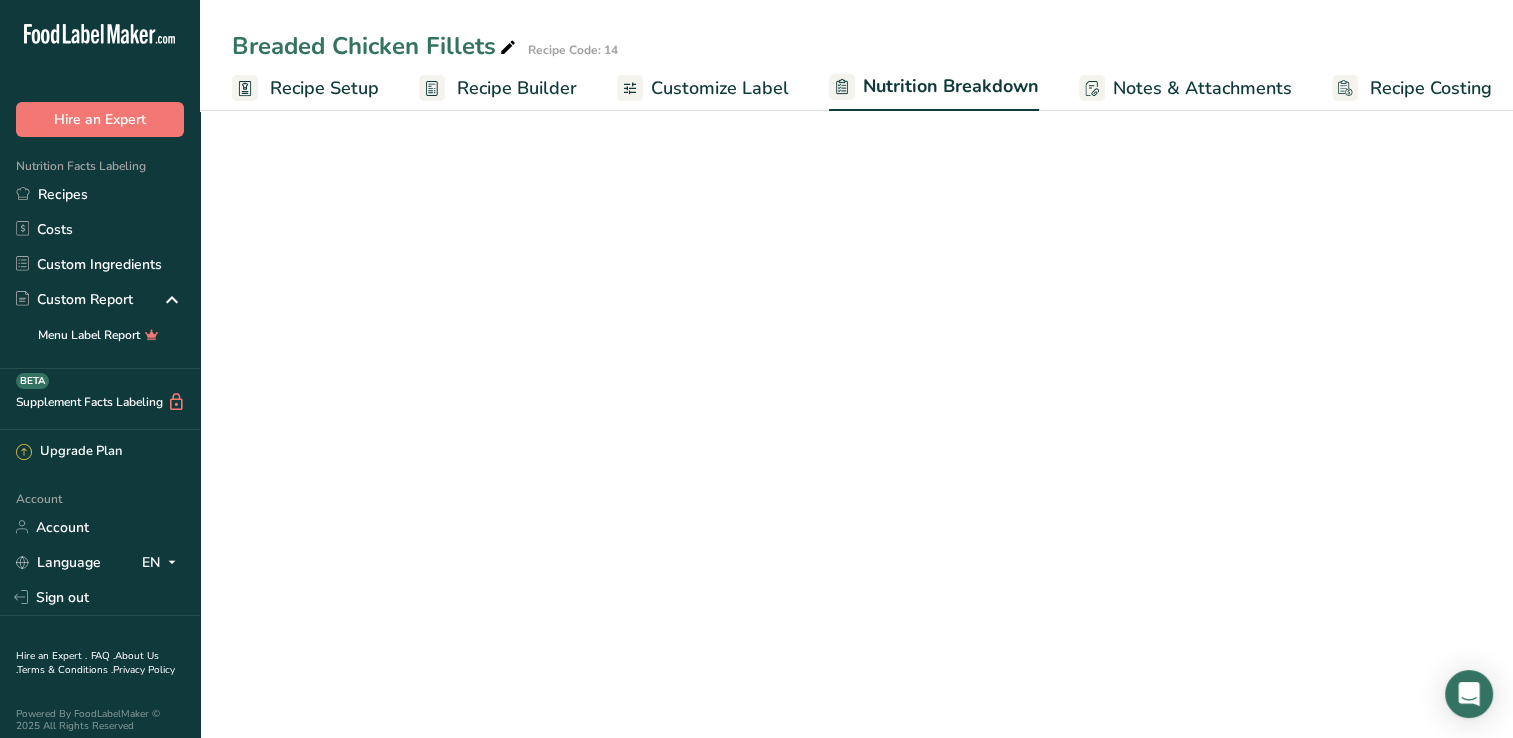 select on "Calories" 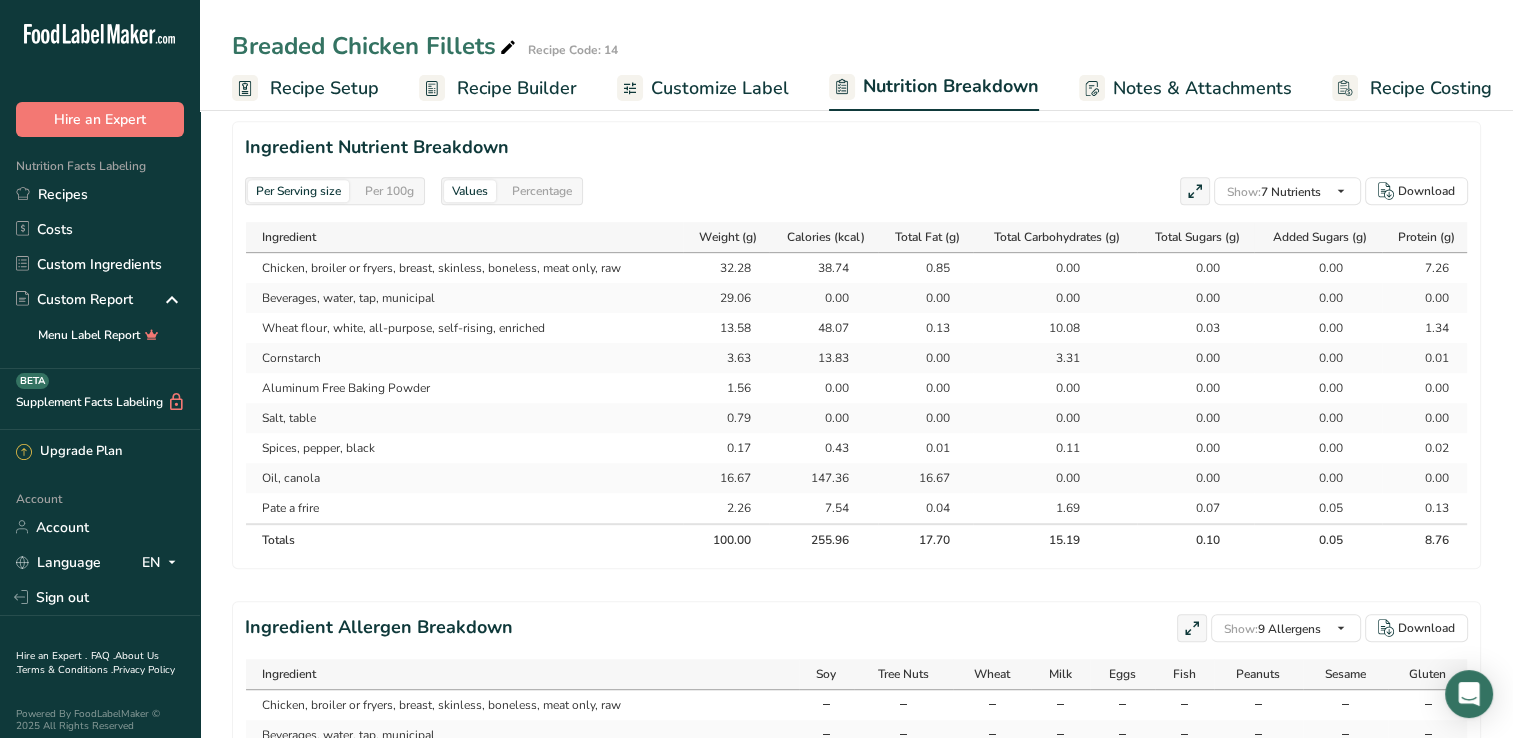 scroll, scrollTop: 878, scrollLeft: 0, axis: vertical 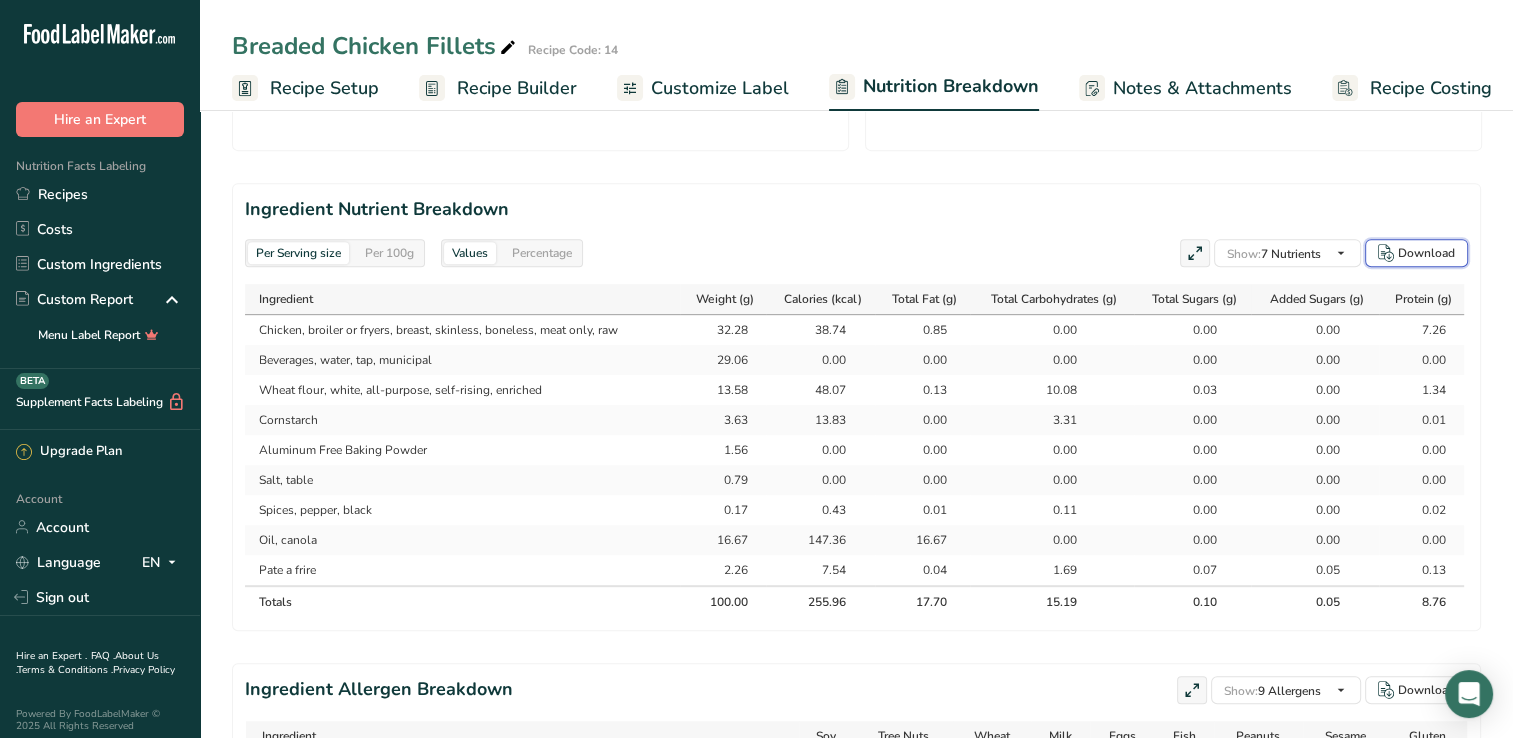 click on "Download" at bounding box center [1426, 253] 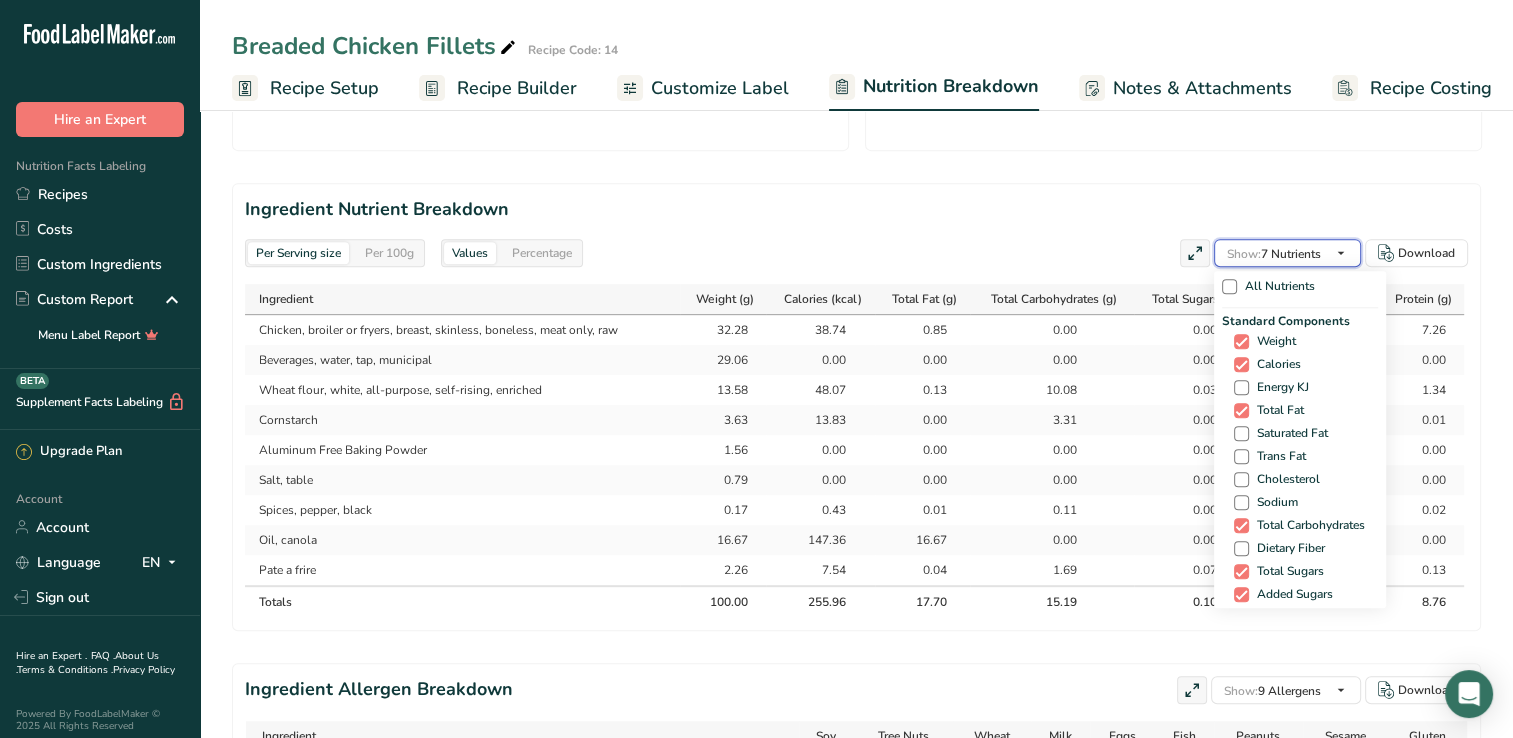 click at bounding box center [1341, 253] 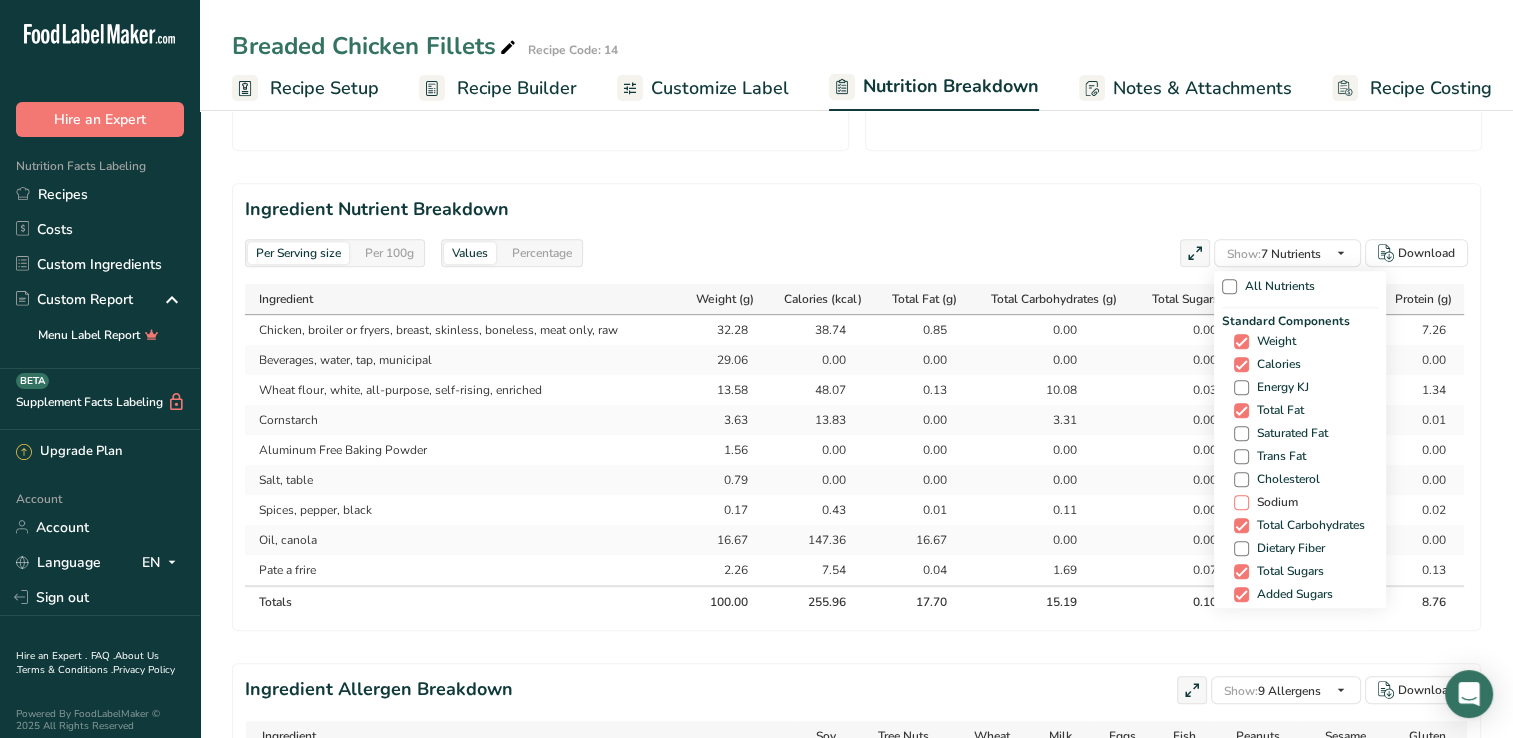click at bounding box center (1241, 502) 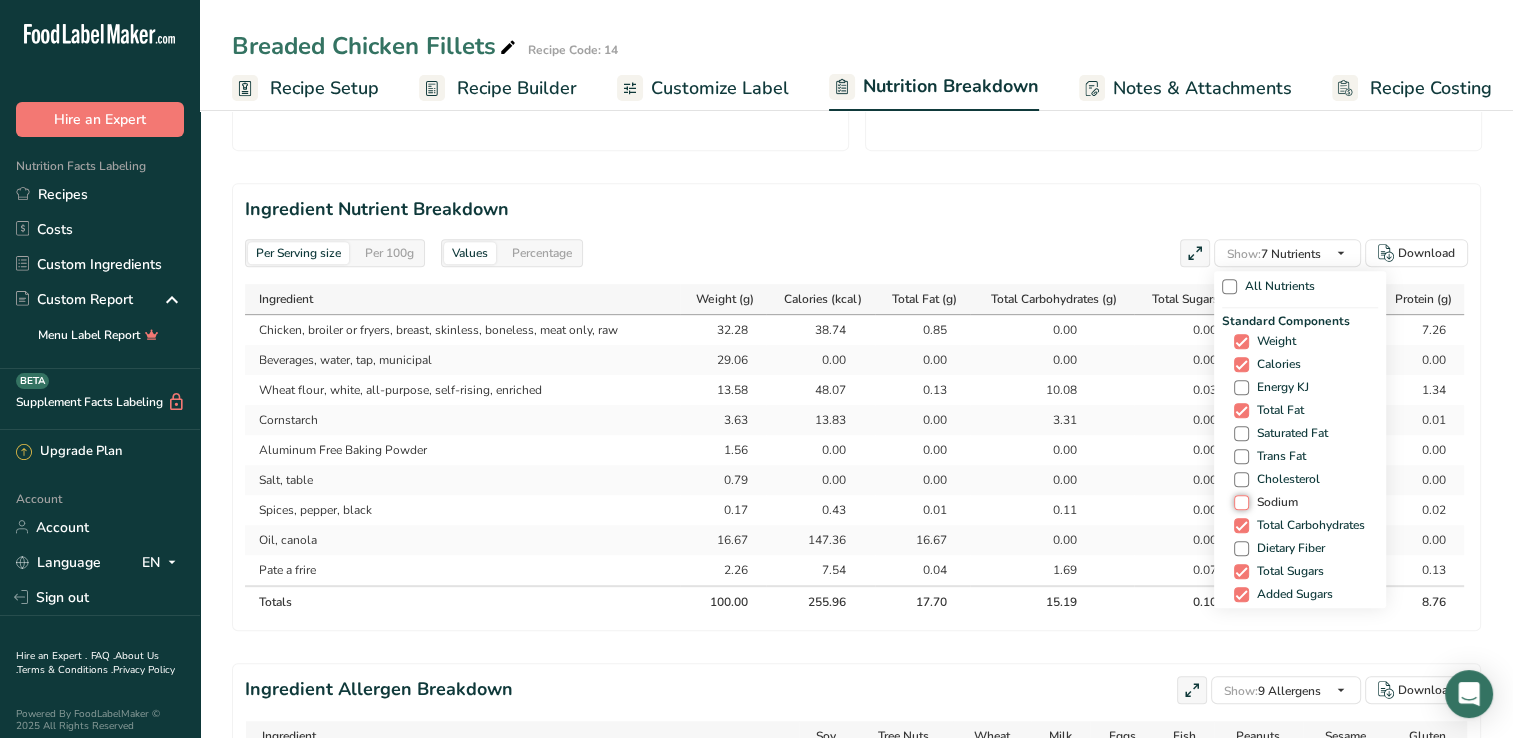 click on "Sodium" at bounding box center (1240, 502) 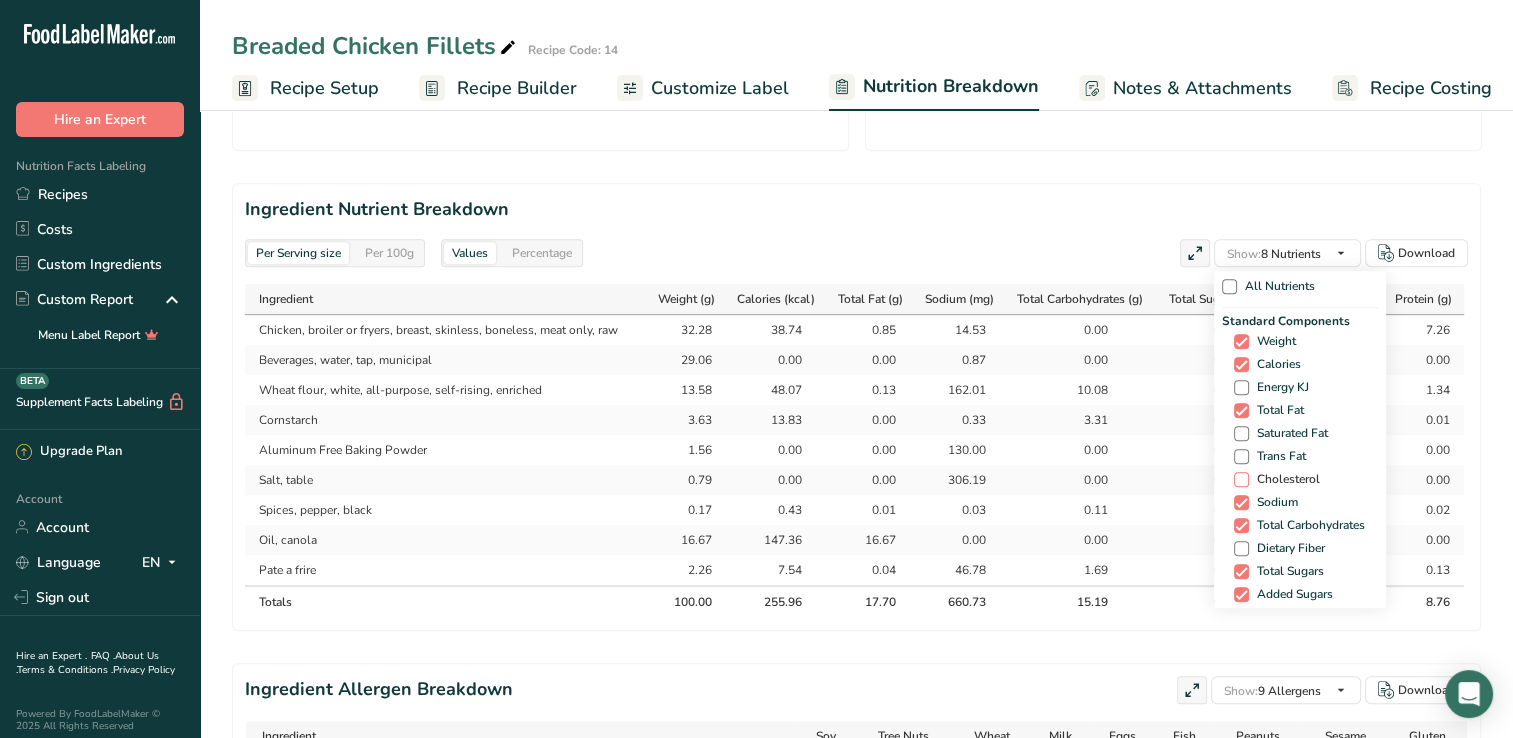 click at bounding box center (1241, 479) 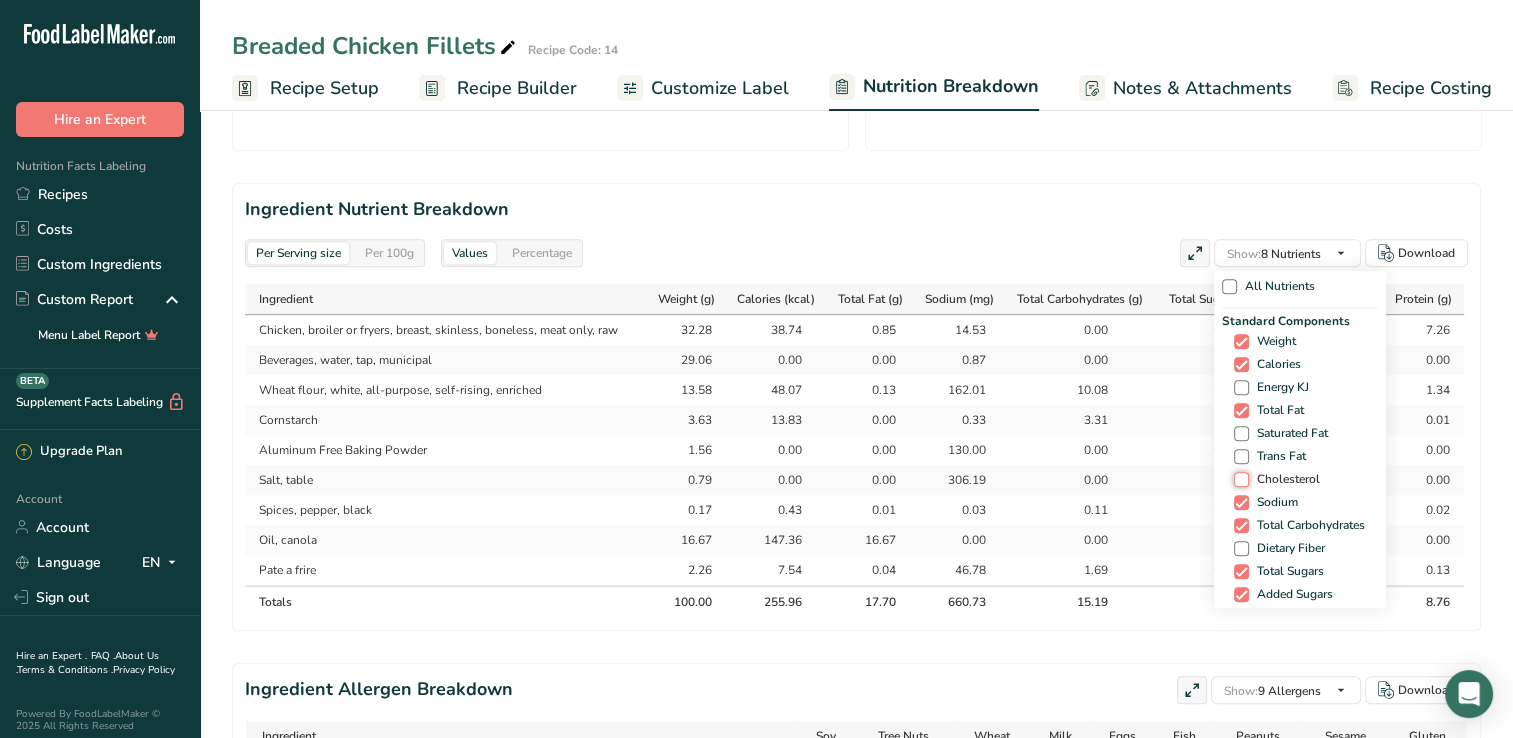 click on "Cholesterol" at bounding box center [1240, 479] 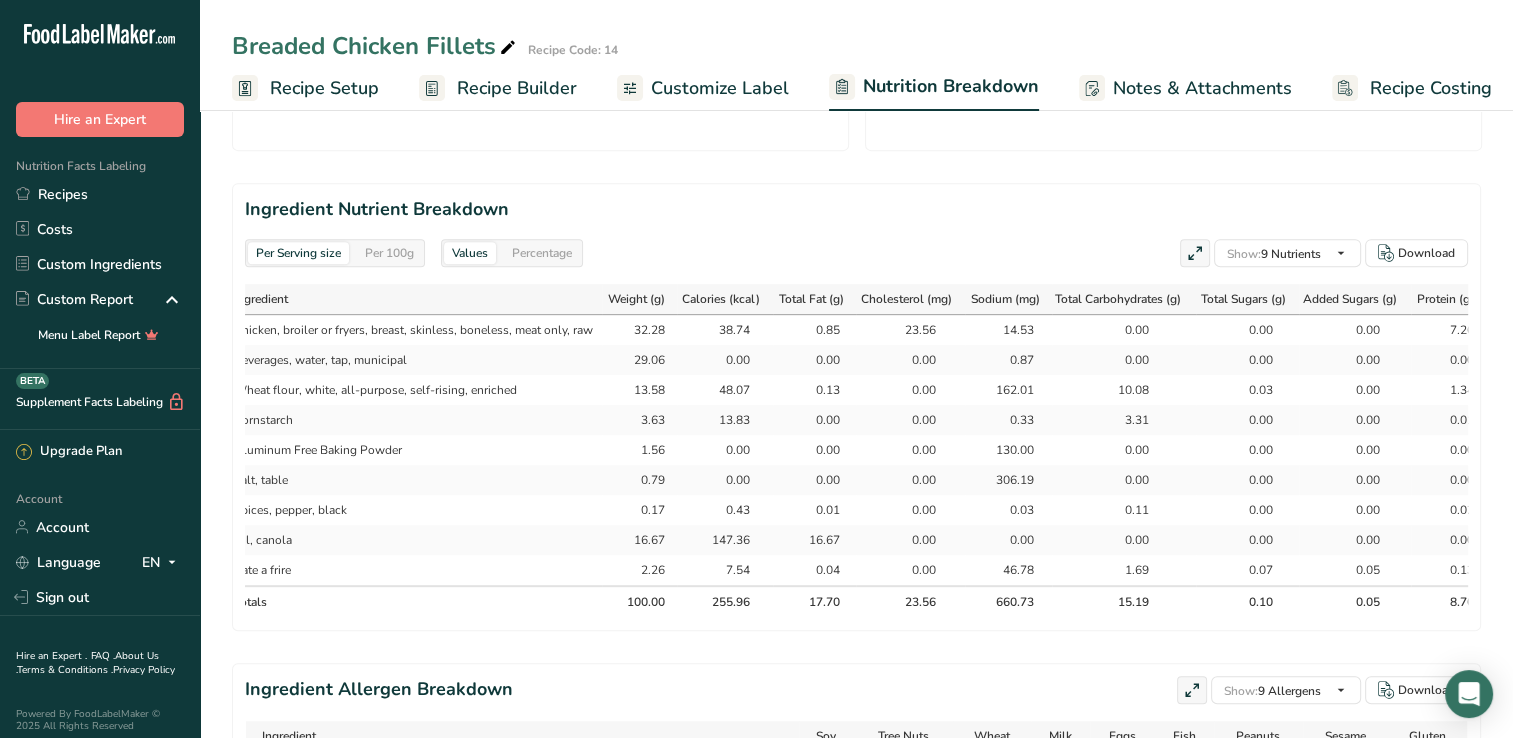 scroll, scrollTop: 0, scrollLeft: 62, axis: horizontal 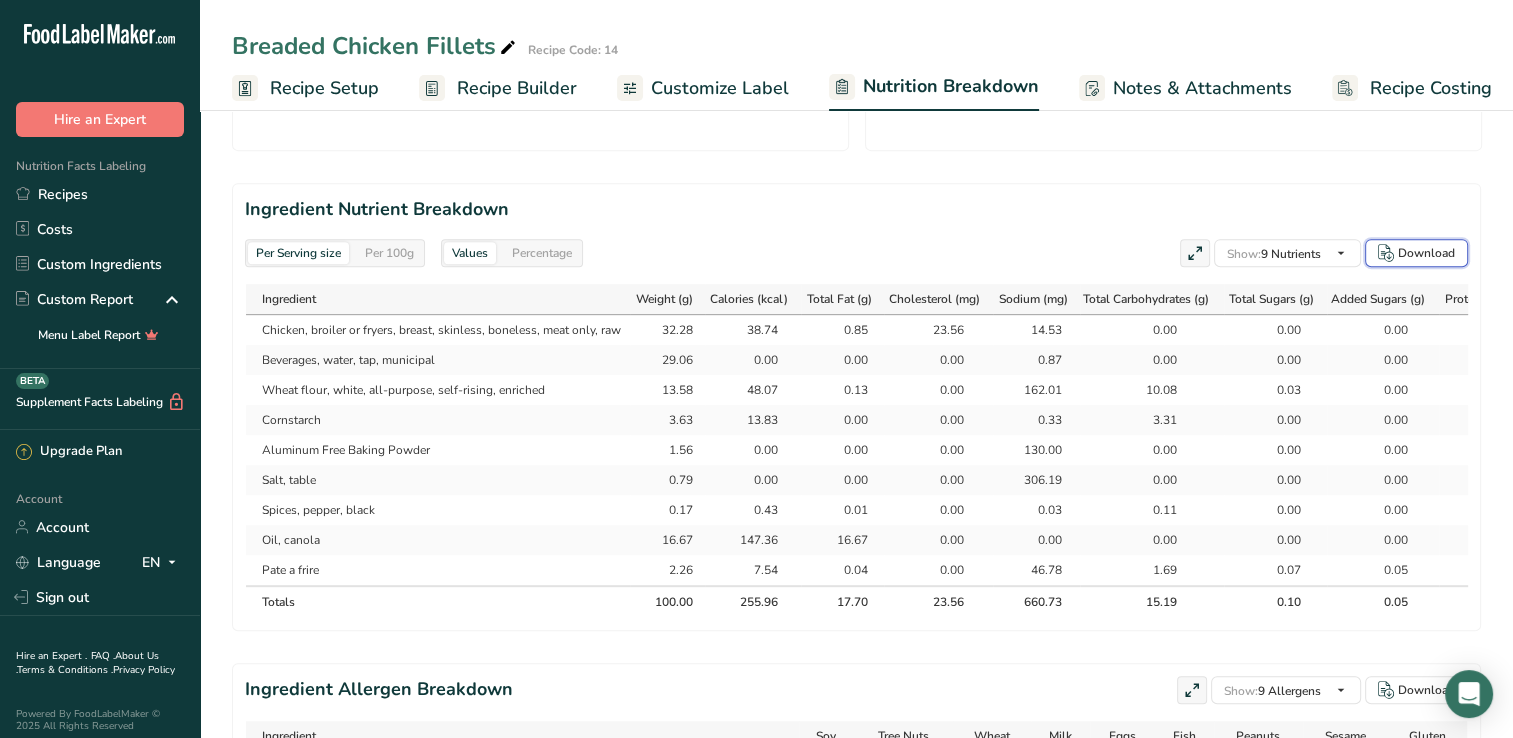 click on "Download" at bounding box center (1426, 253) 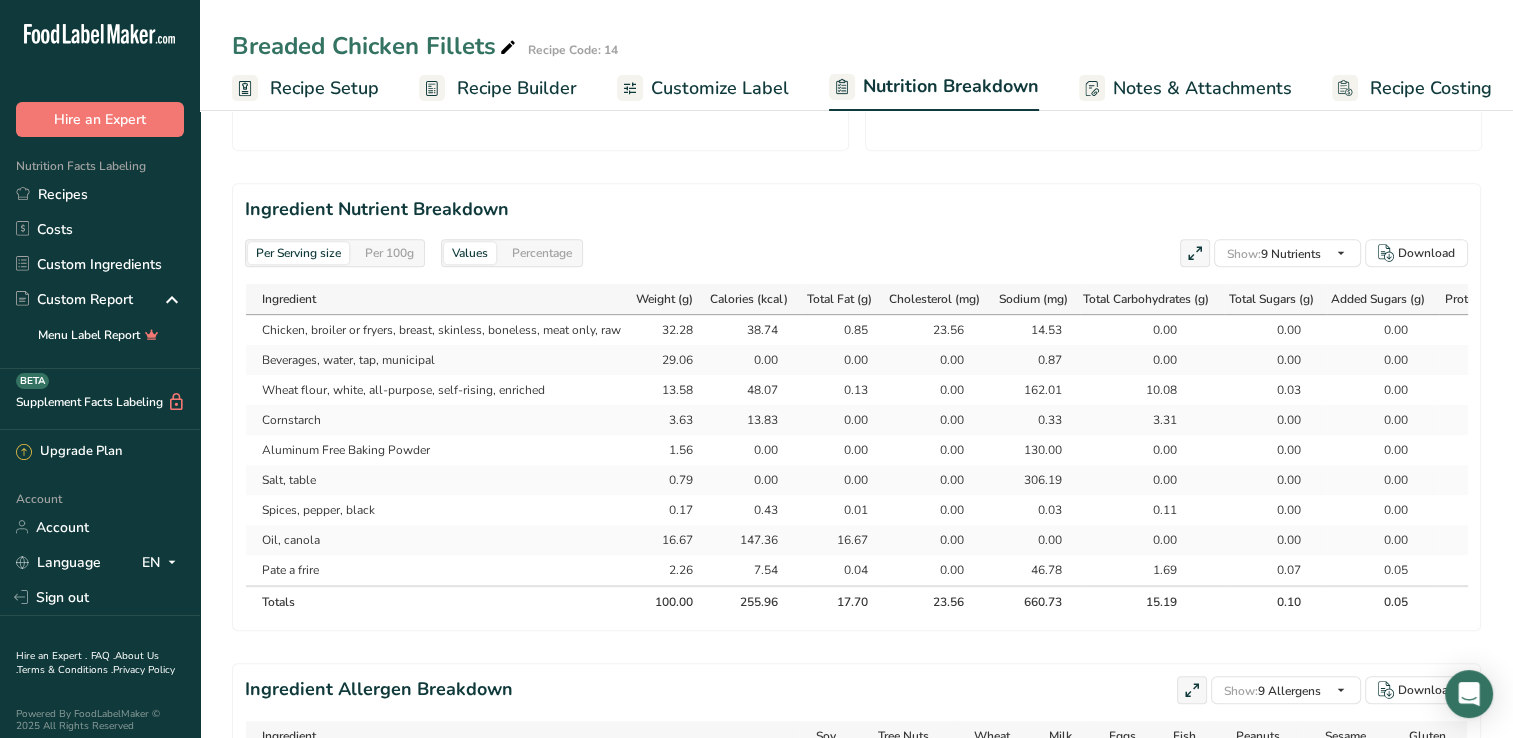 click on "Ingredient Nutrient Breakdown" at bounding box center (856, 209) 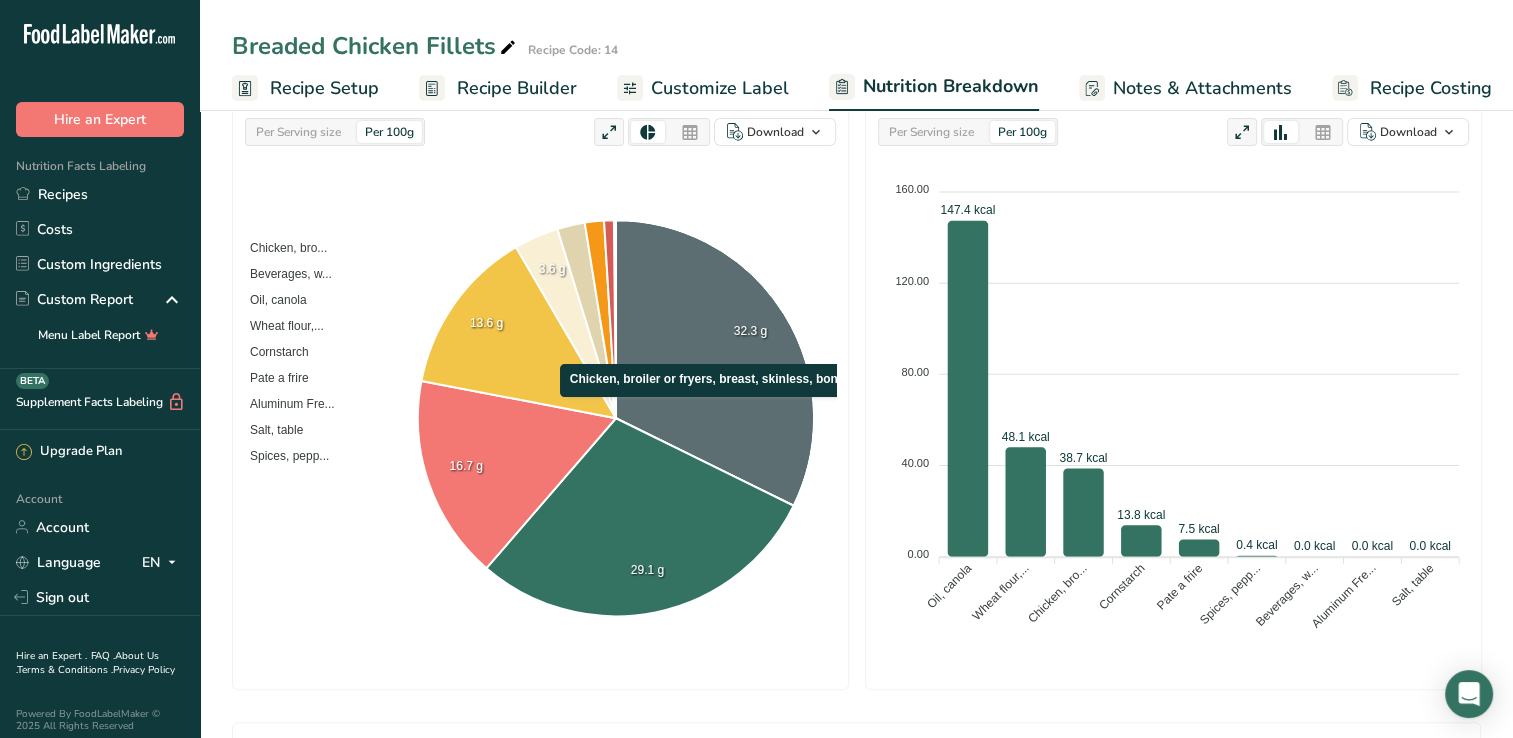 scroll, scrollTop: 300, scrollLeft: 0, axis: vertical 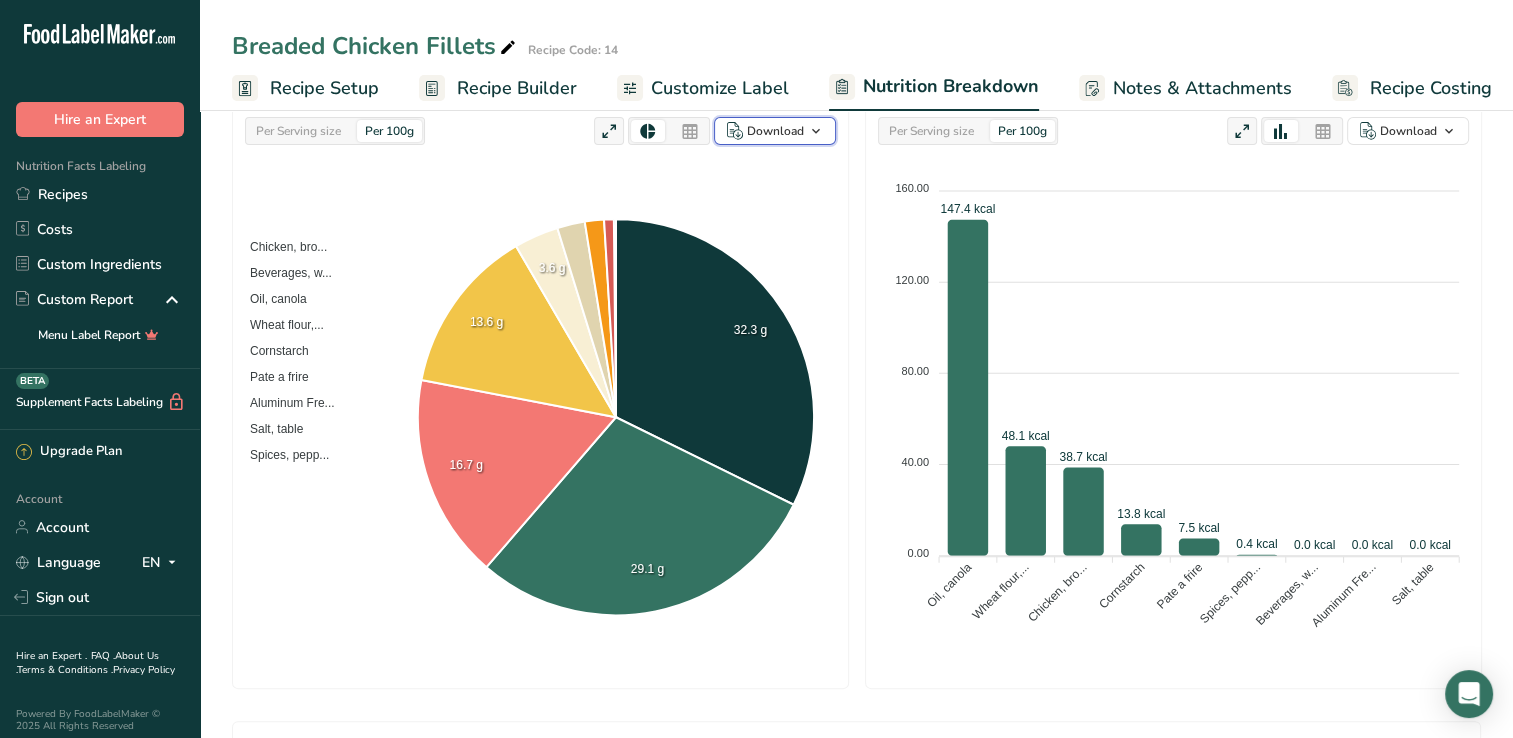 click at bounding box center [816, 131] 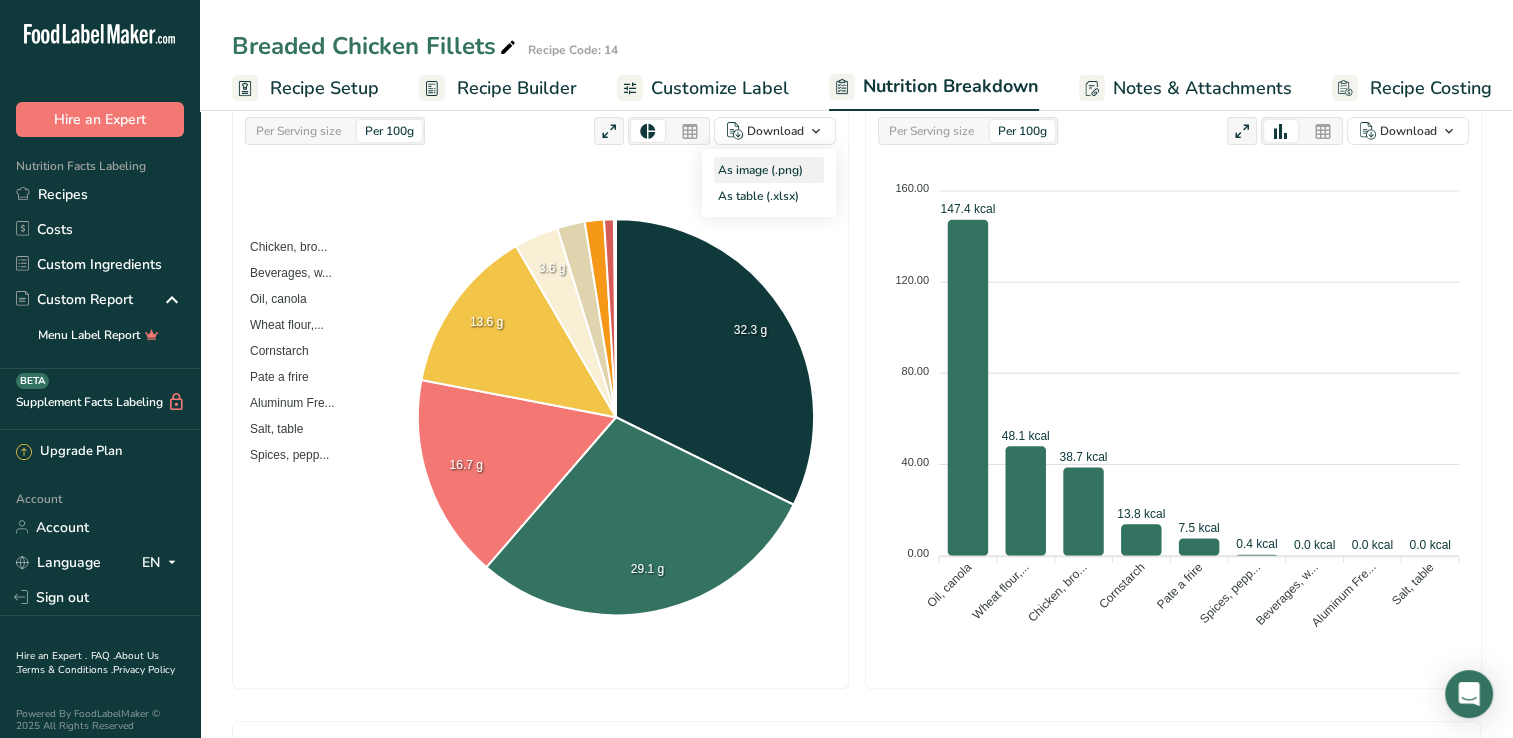 click on "As image (.png)" at bounding box center [769, 170] 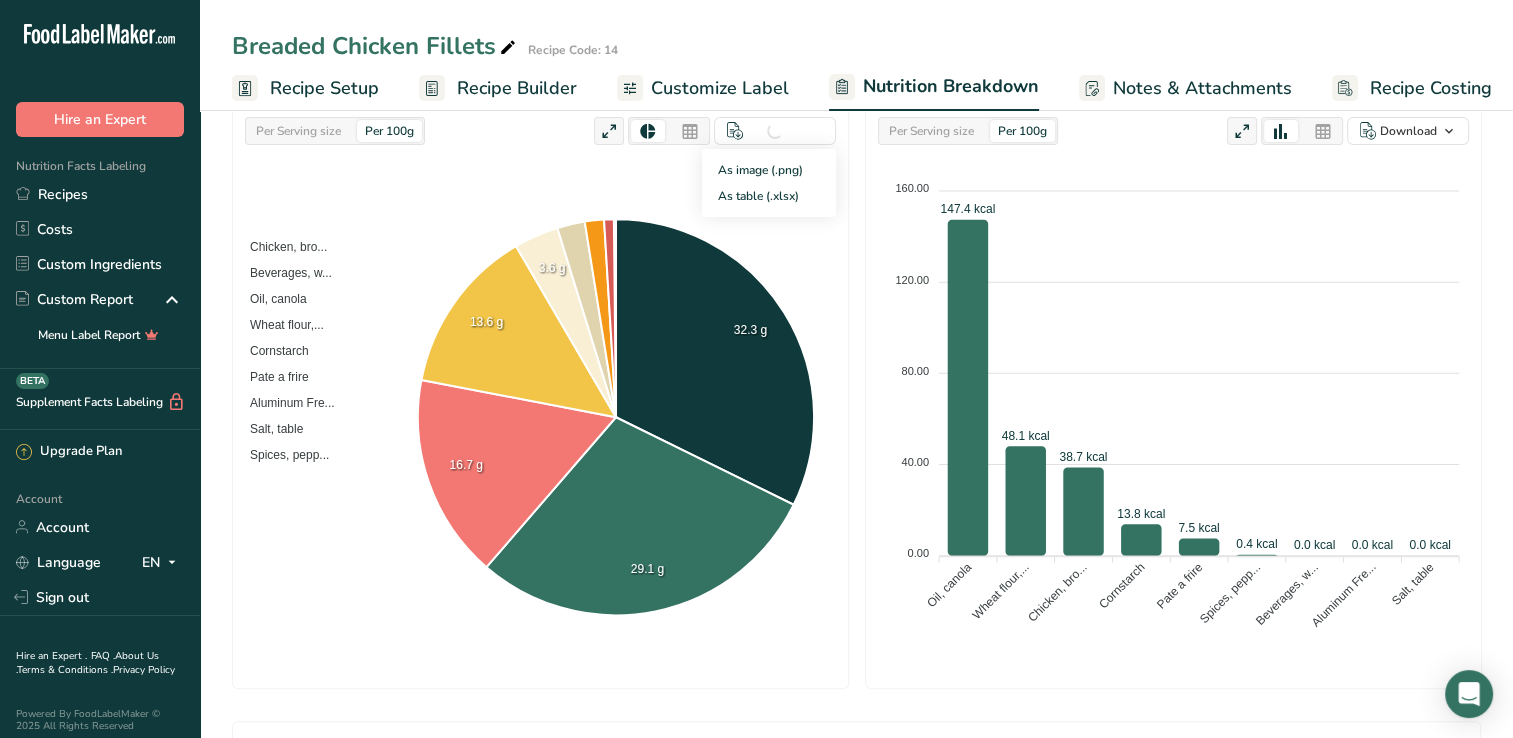 scroll, scrollTop: 0, scrollLeft: 0, axis: both 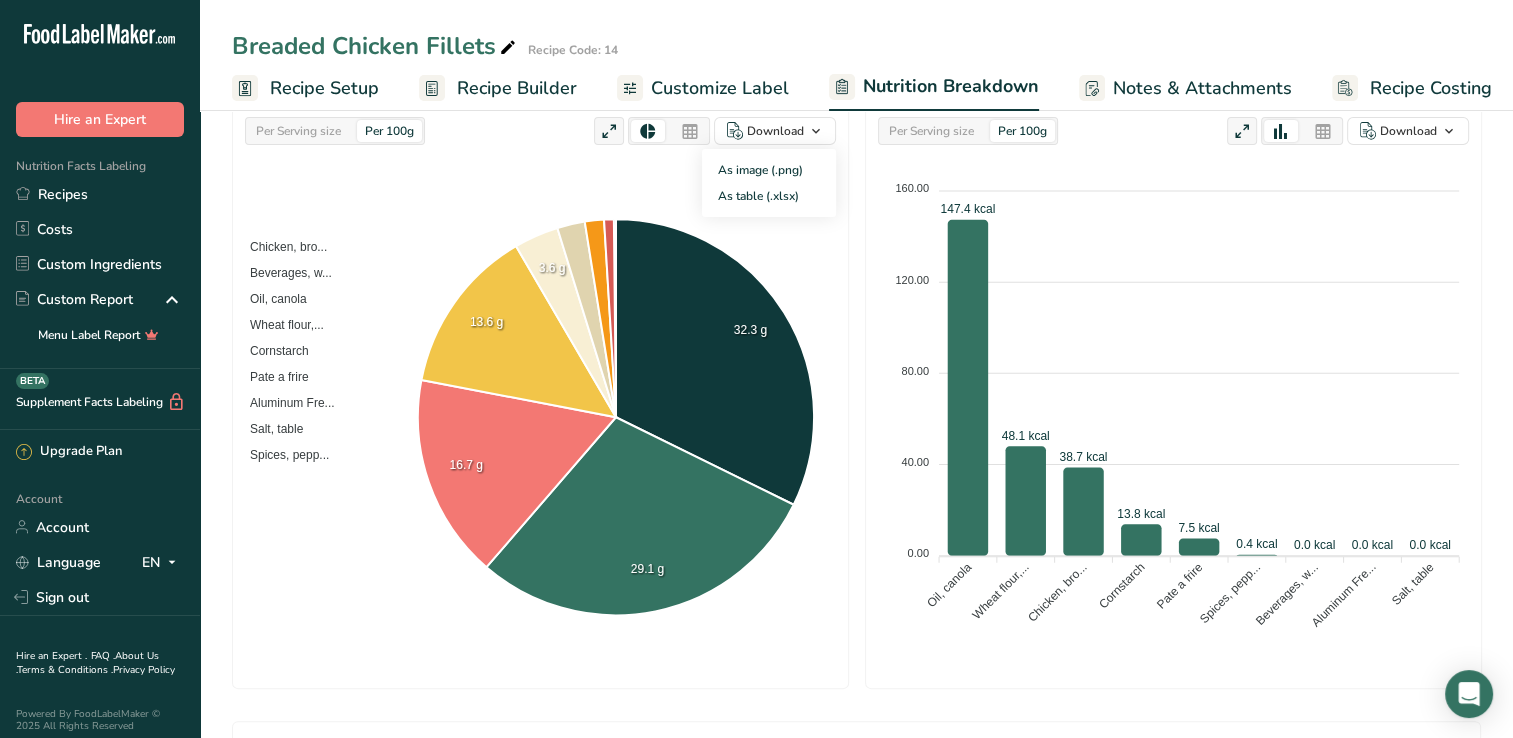 click on "Breaded Chicken Fillets
Recipe Code: 14" at bounding box center (856, 46) 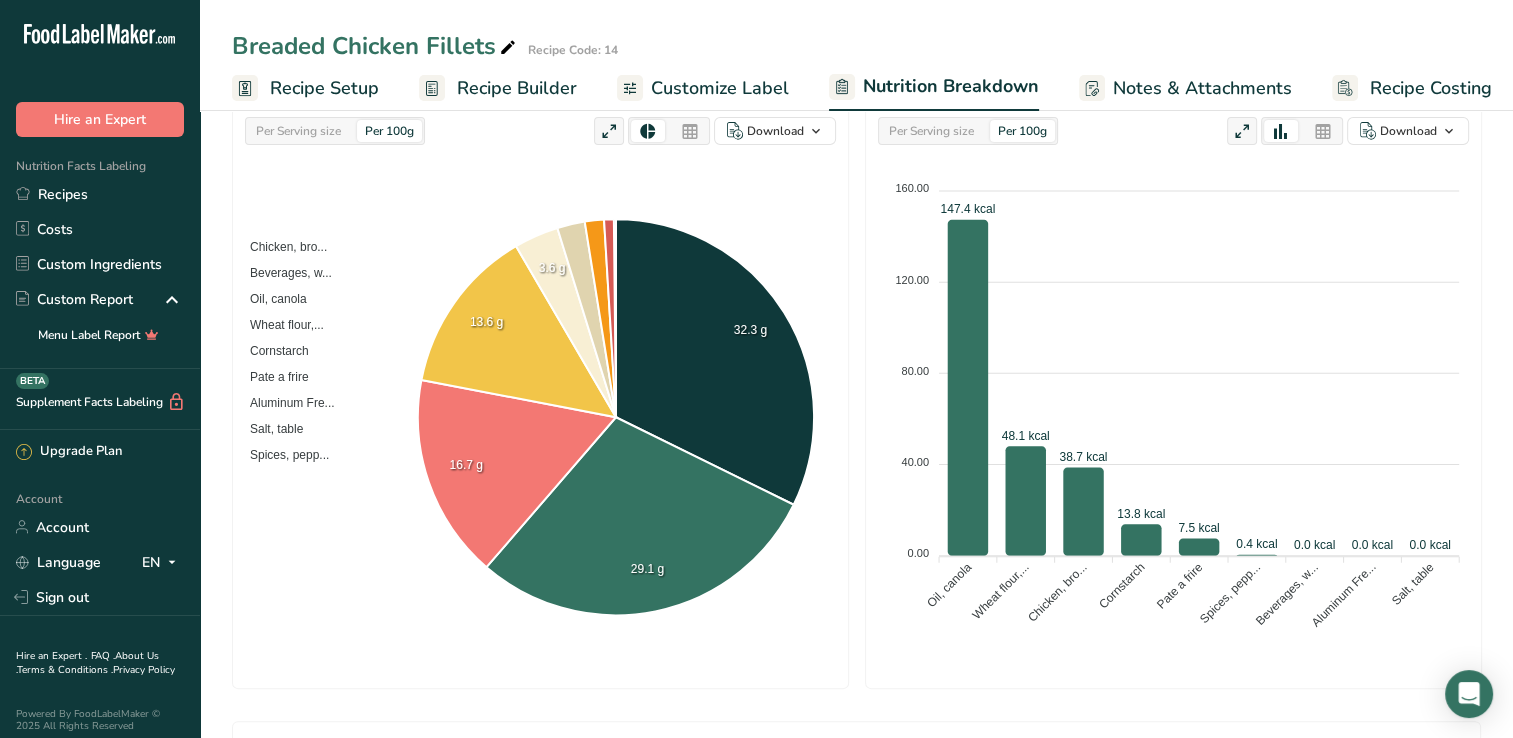 click on "Recipe Setup" at bounding box center [324, 88] 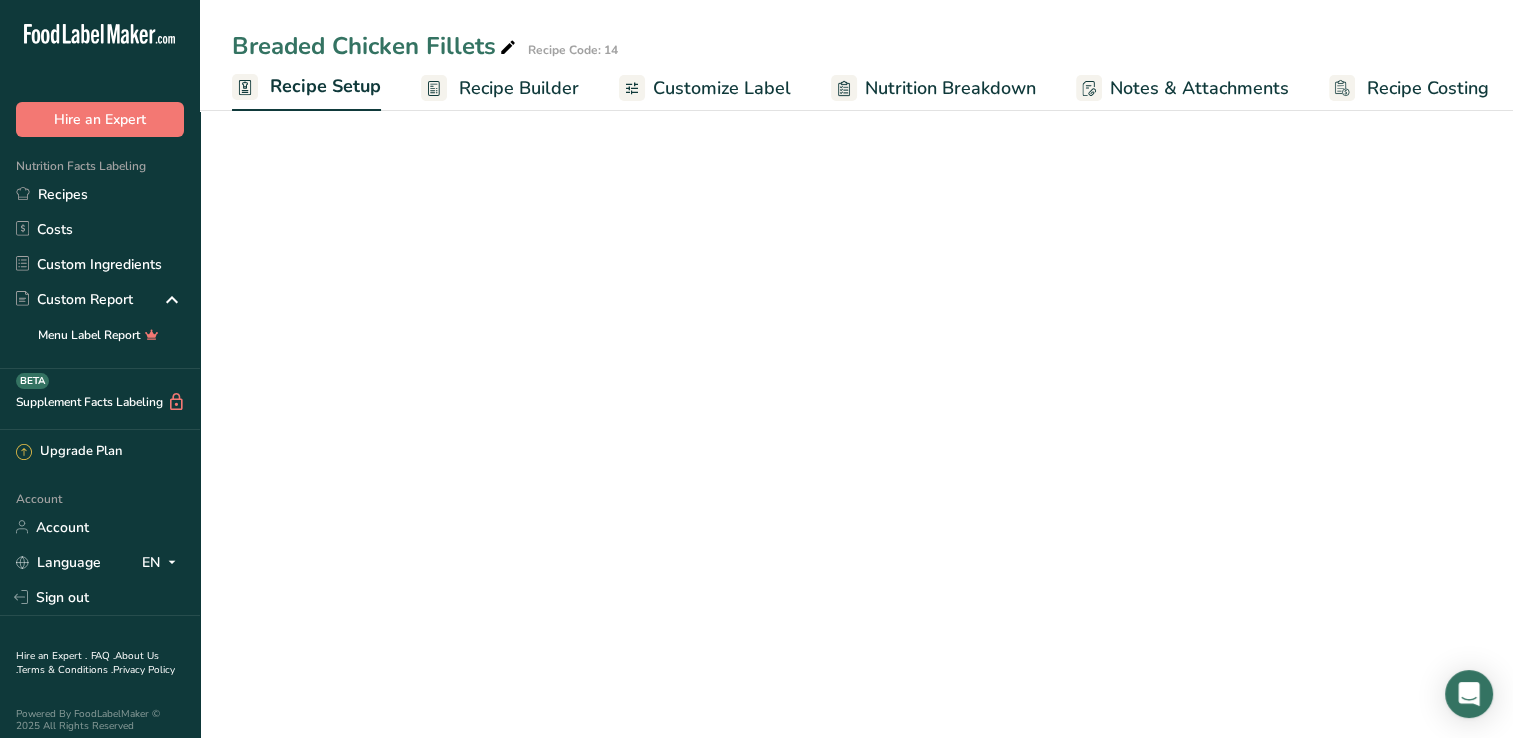 scroll, scrollTop: 0, scrollLeft: 7, axis: horizontal 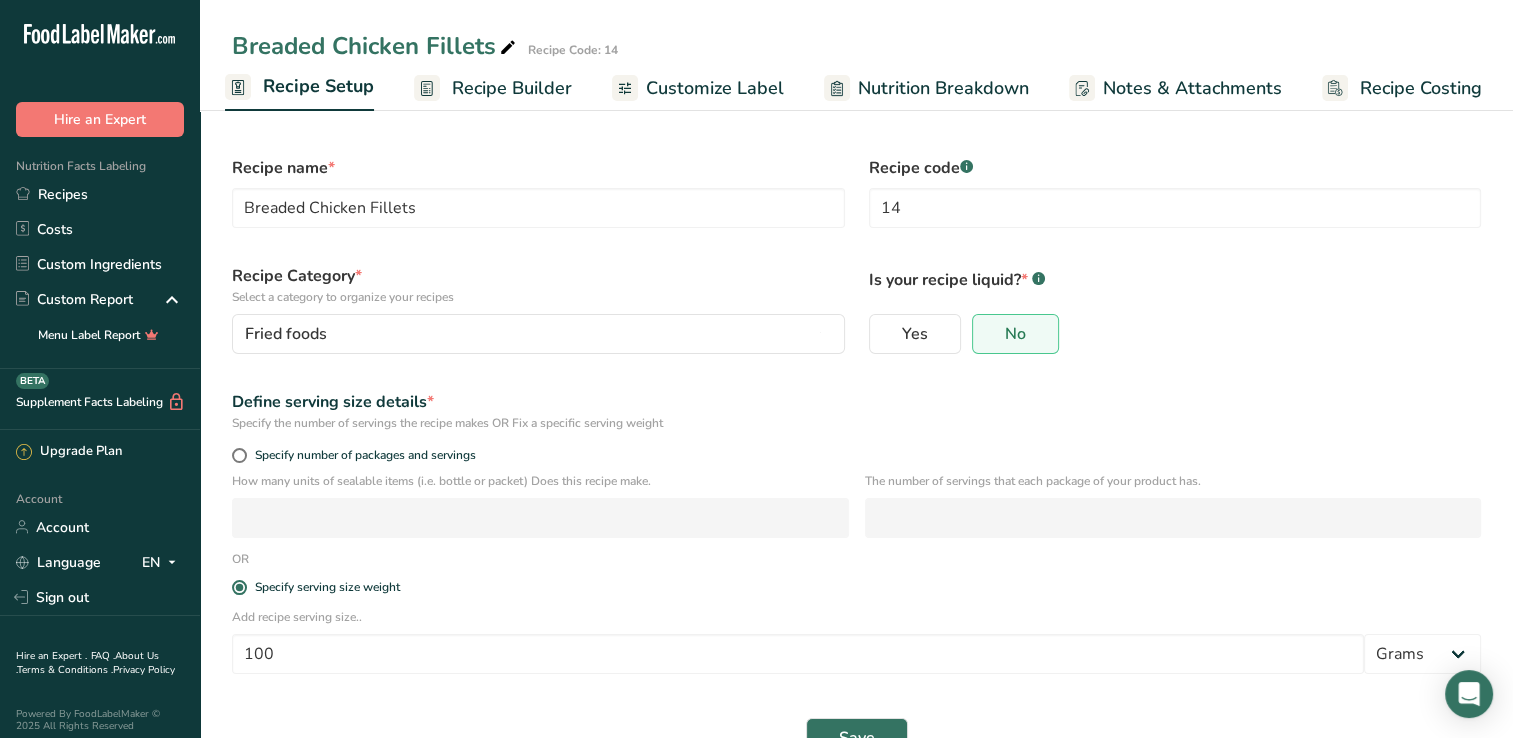 click on "Recipe Builder" at bounding box center (512, 88) 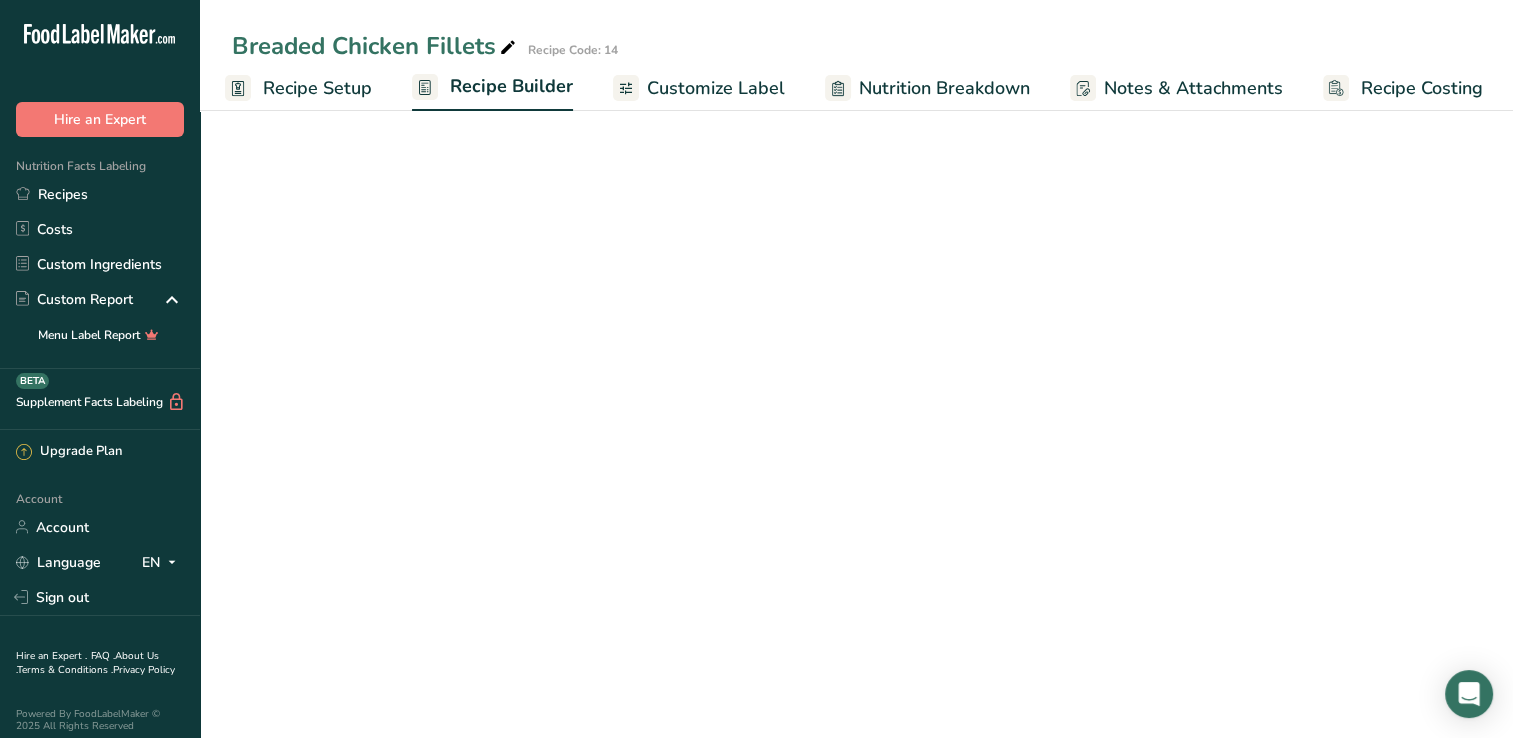 scroll, scrollTop: 0, scrollLeft: 8, axis: horizontal 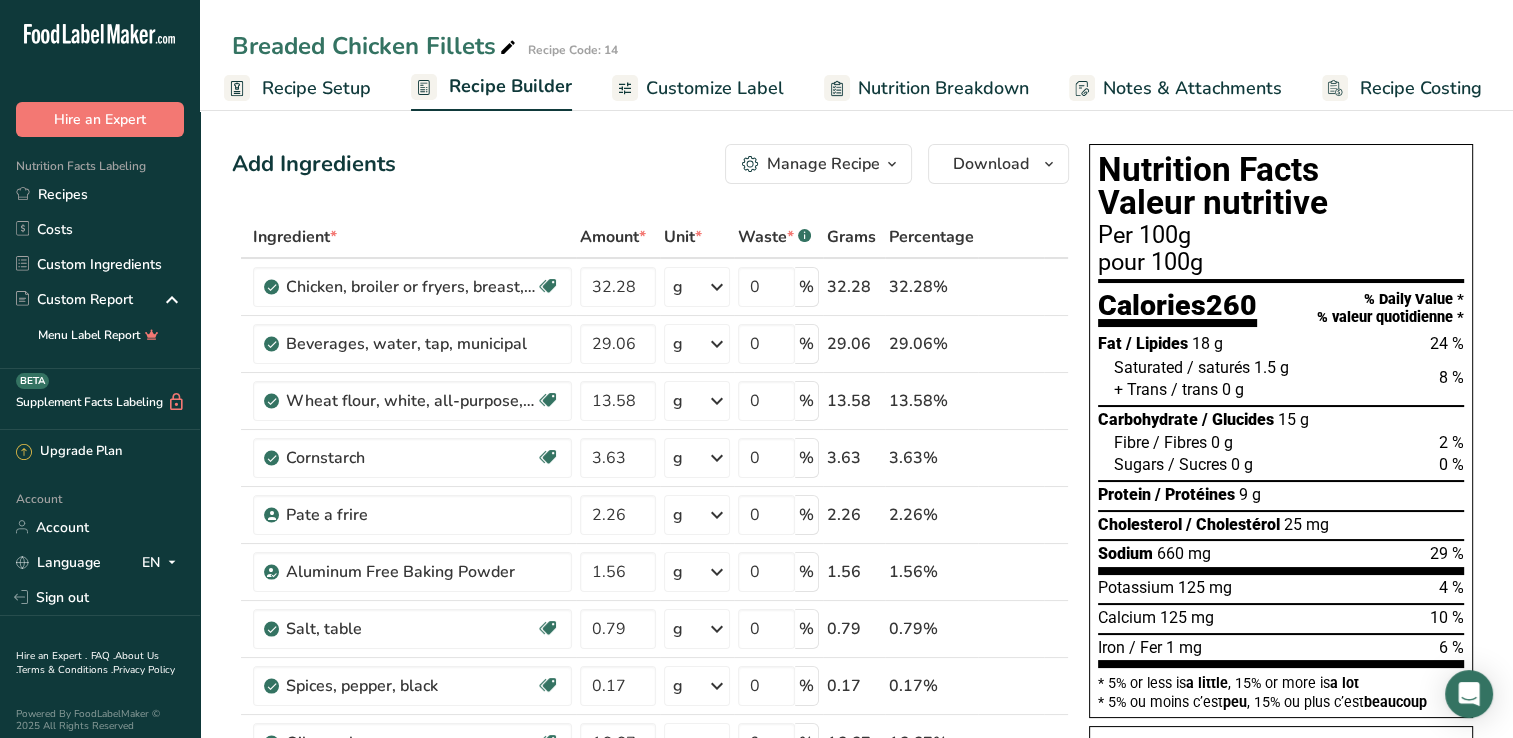 click on "Customize Label" at bounding box center (715, 88) 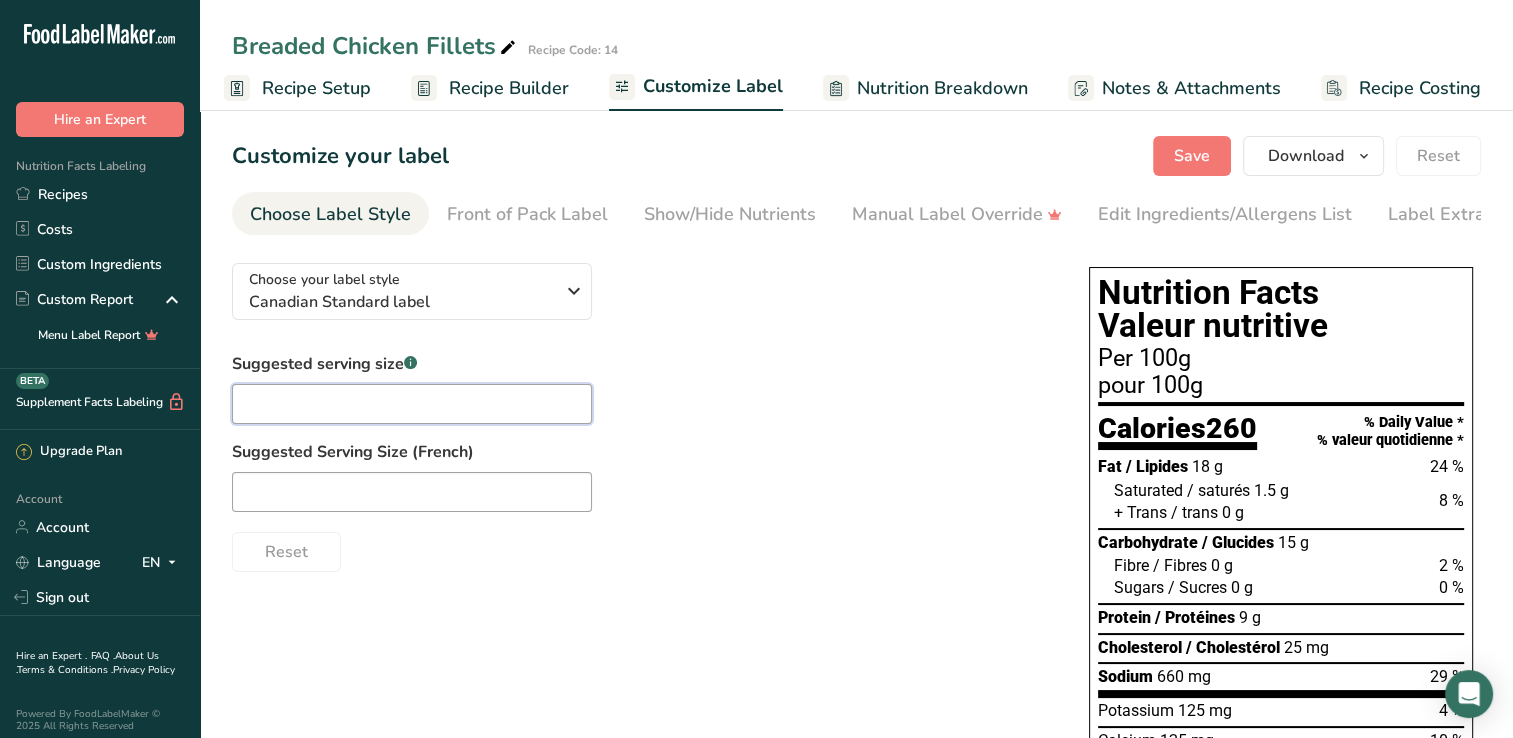click at bounding box center (412, 404) 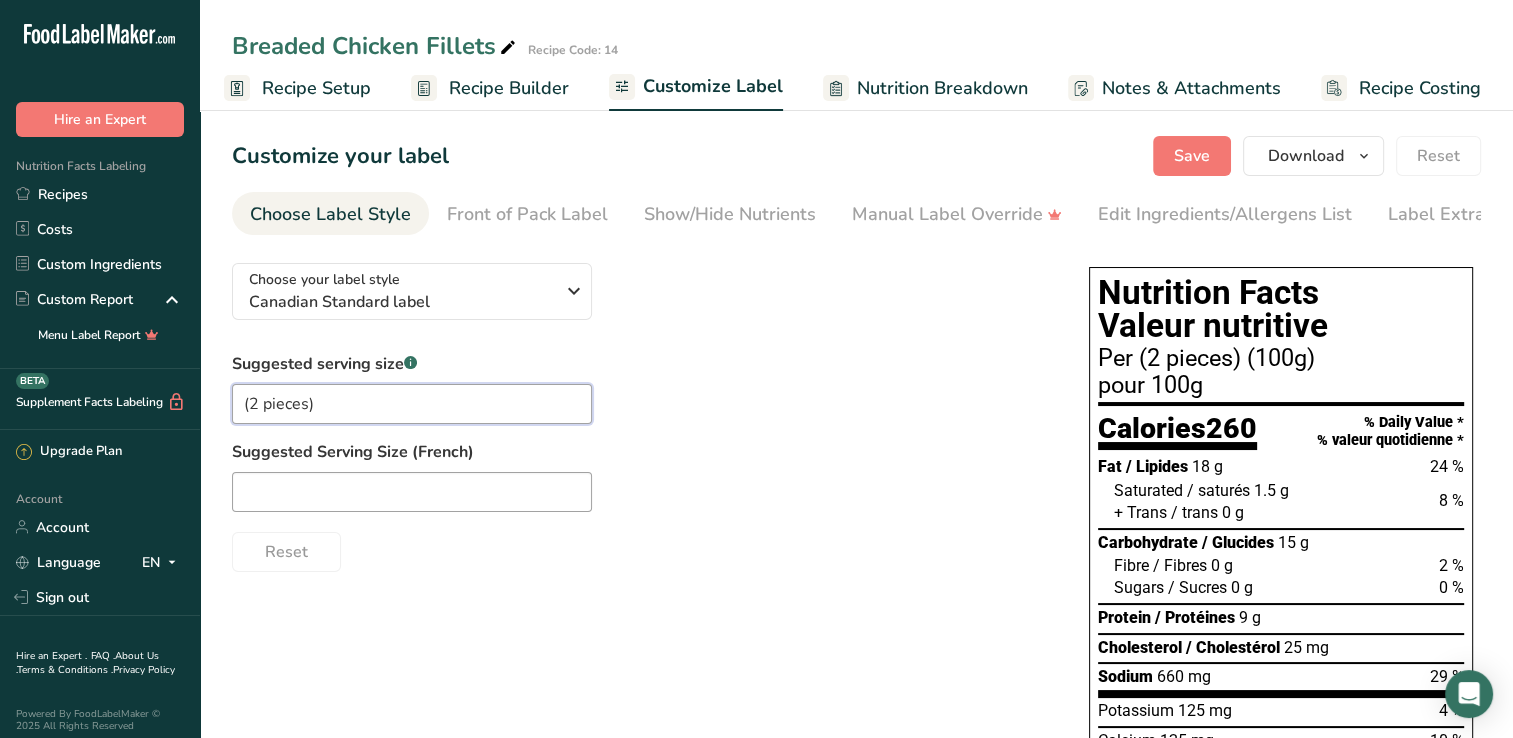 type on "(2 pieces)" 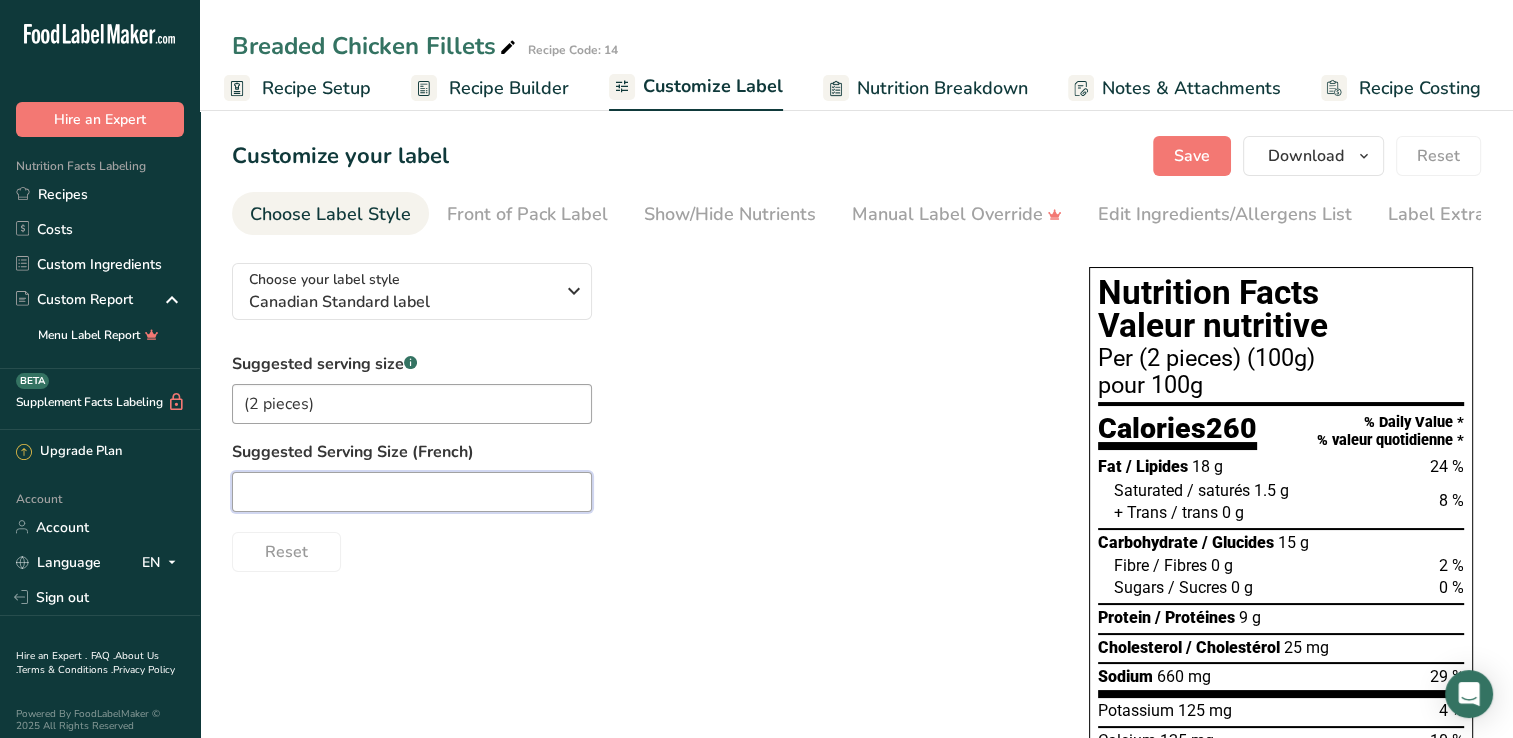 click at bounding box center [412, 492] 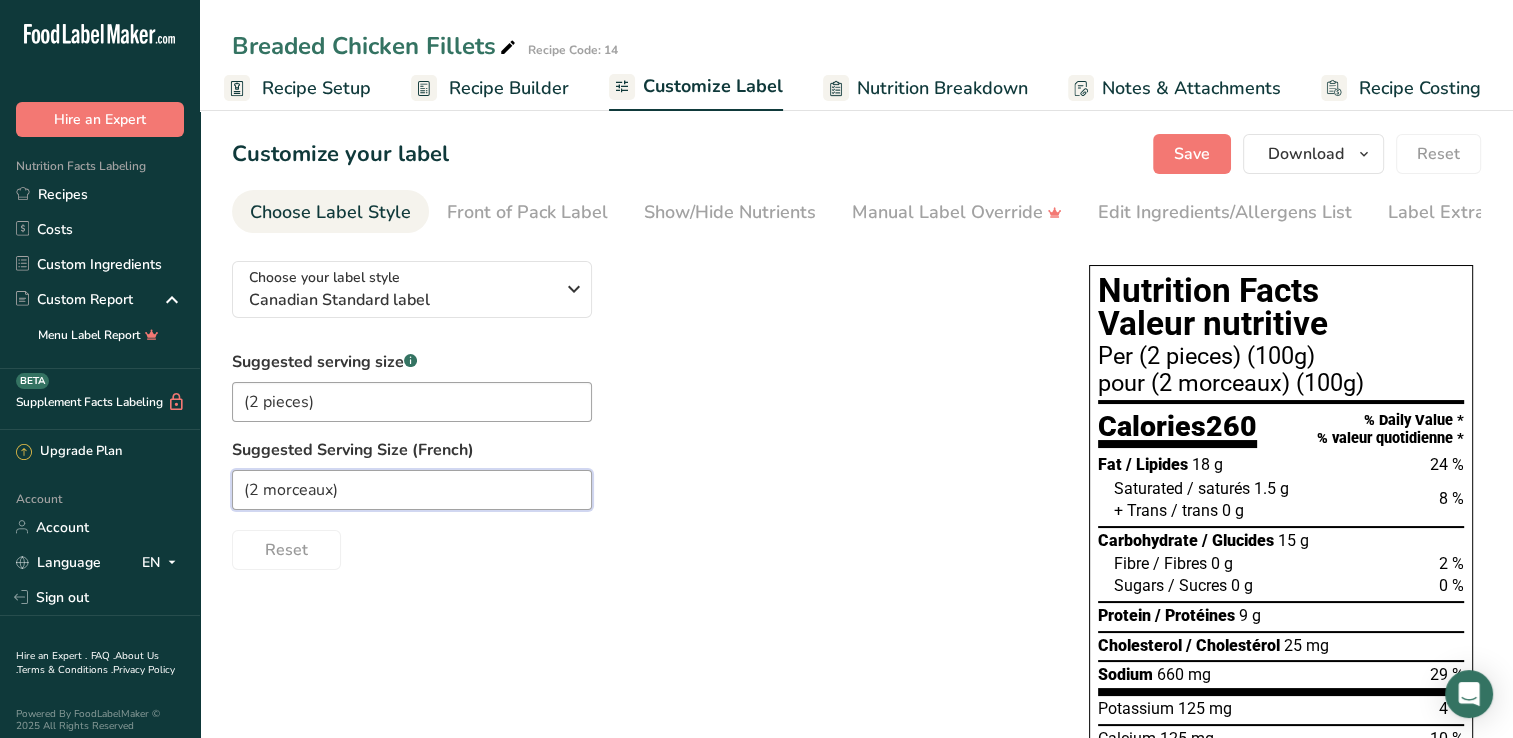 scroll, scrollTop: 0, scrollLeft: 0, axis: both 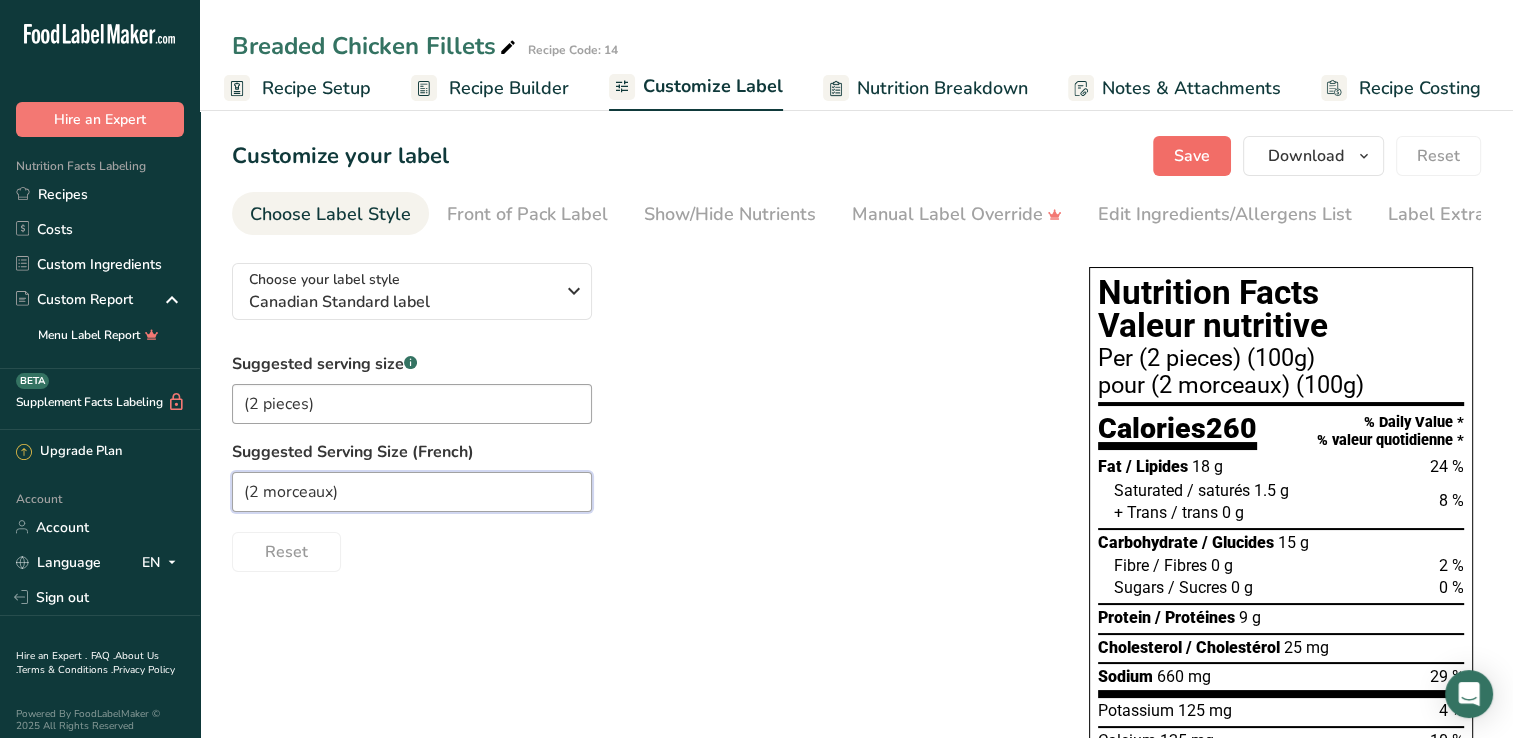 type on "(2 morceaux)" 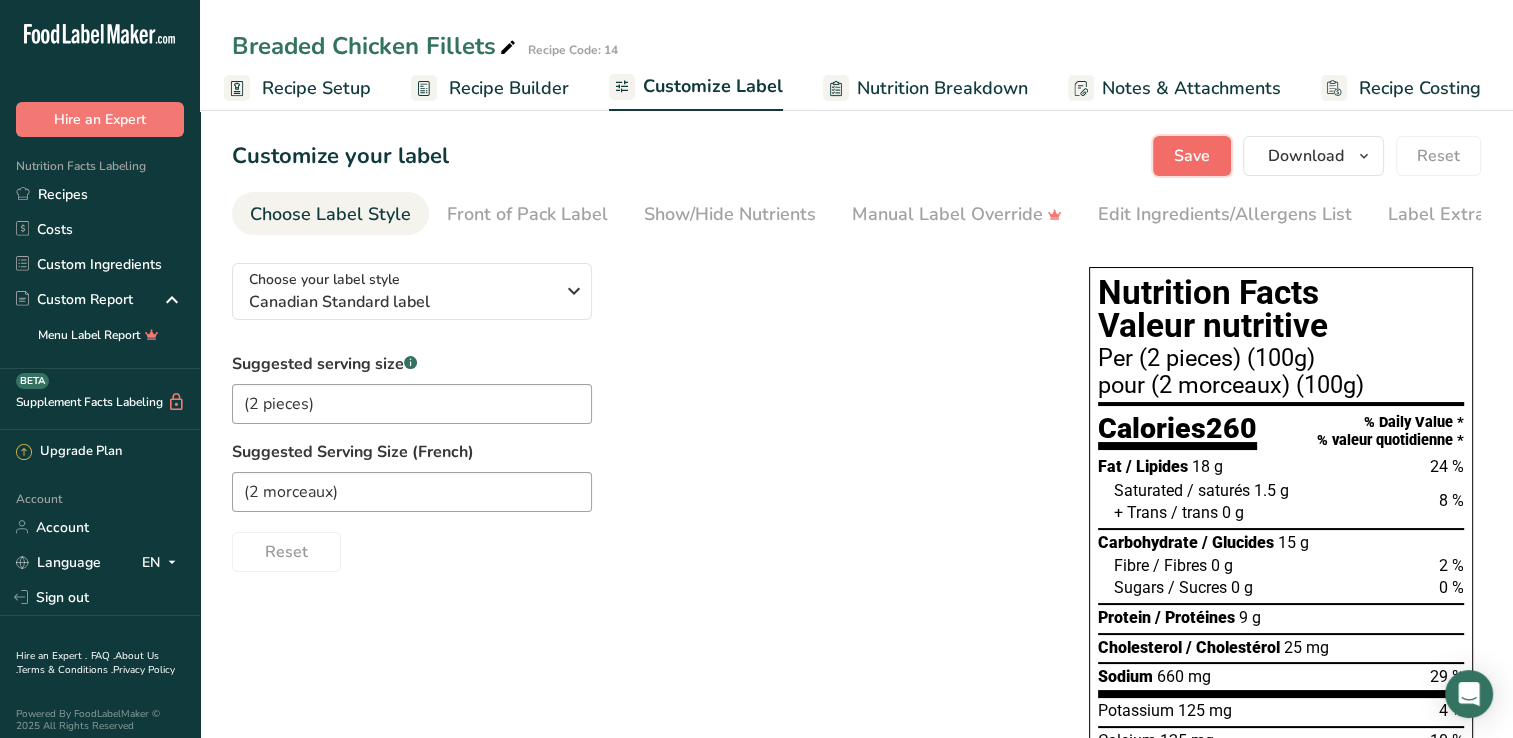 click on "Save" at bounding box center (1192, 156) 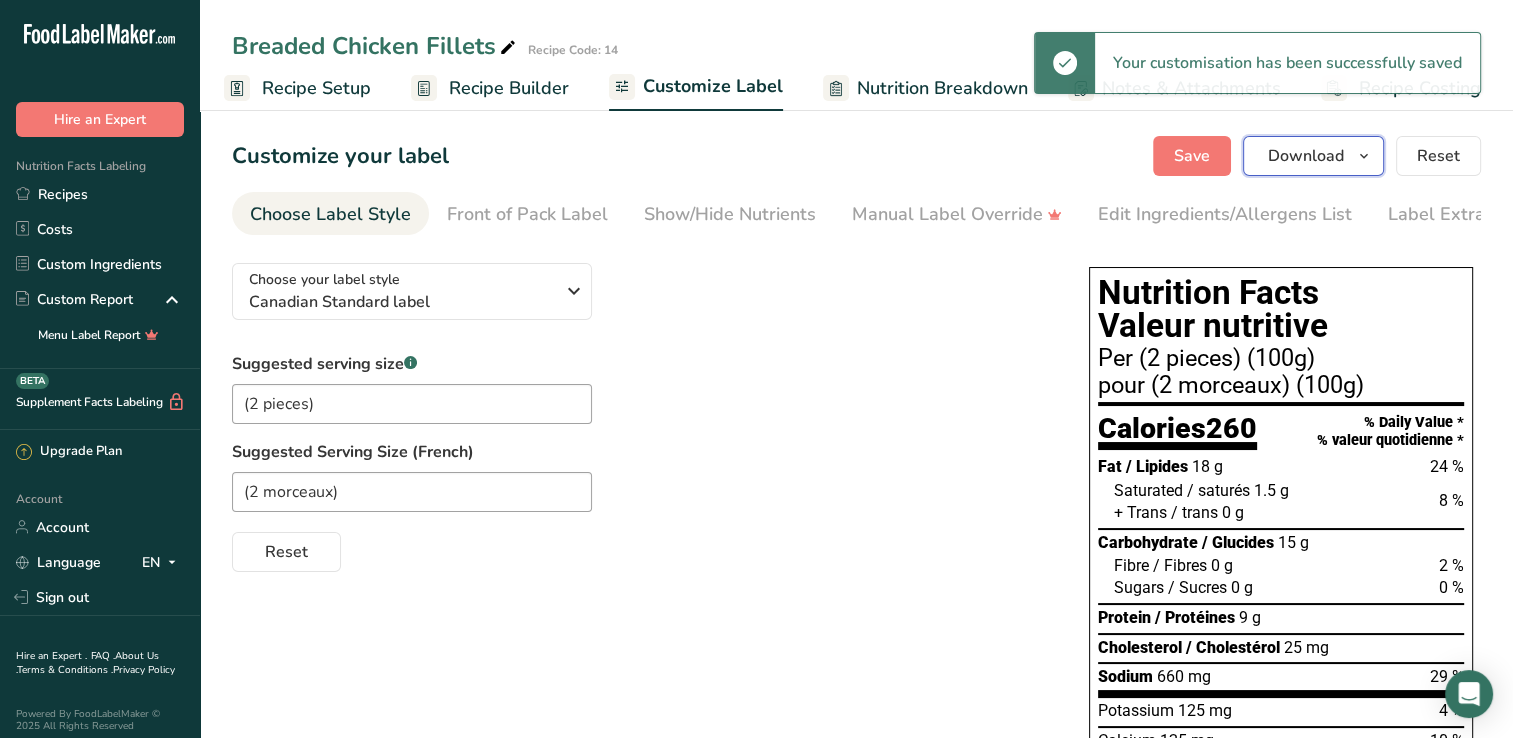 click on "Download" at bounding box center (1313, 156) 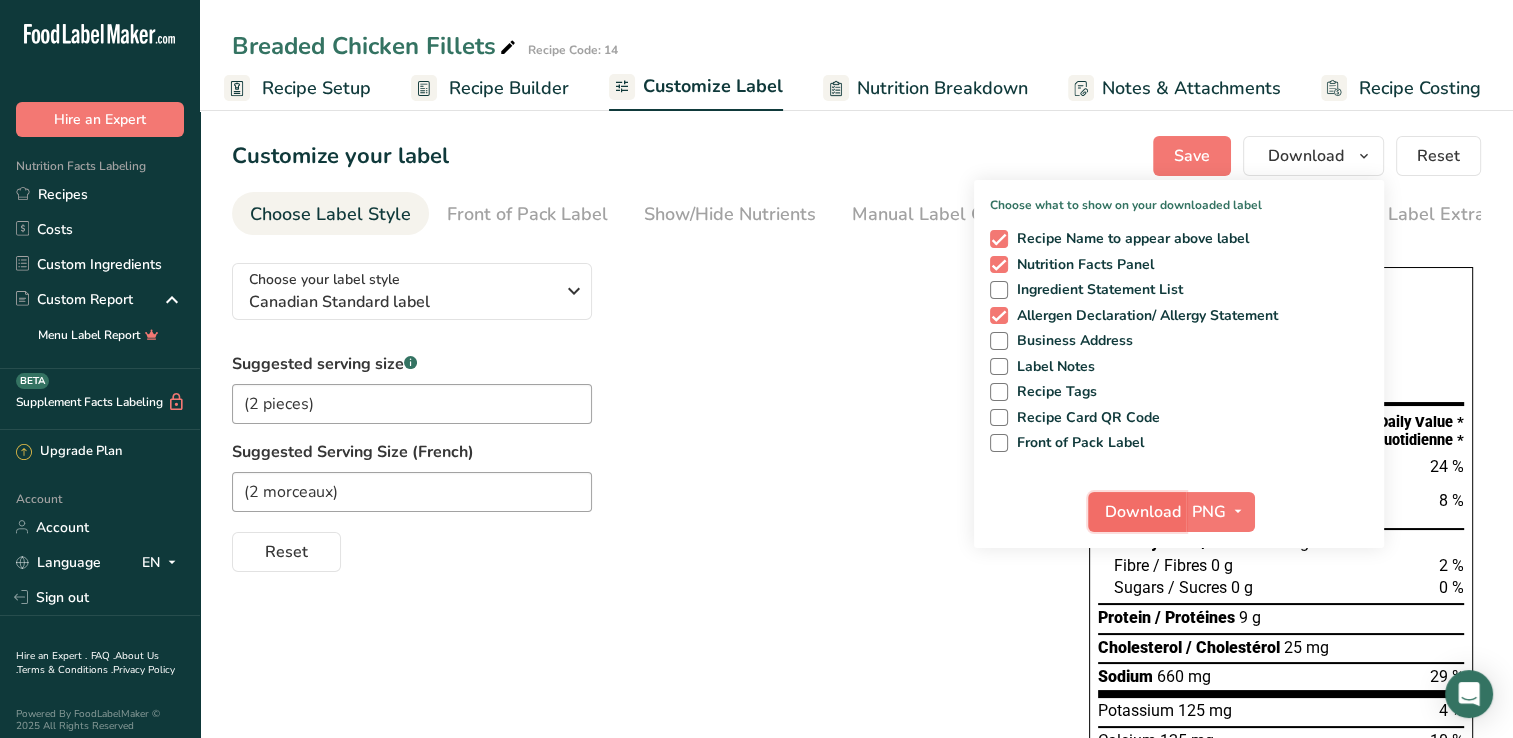 click on "Download" at bounding box center [1143, 512] 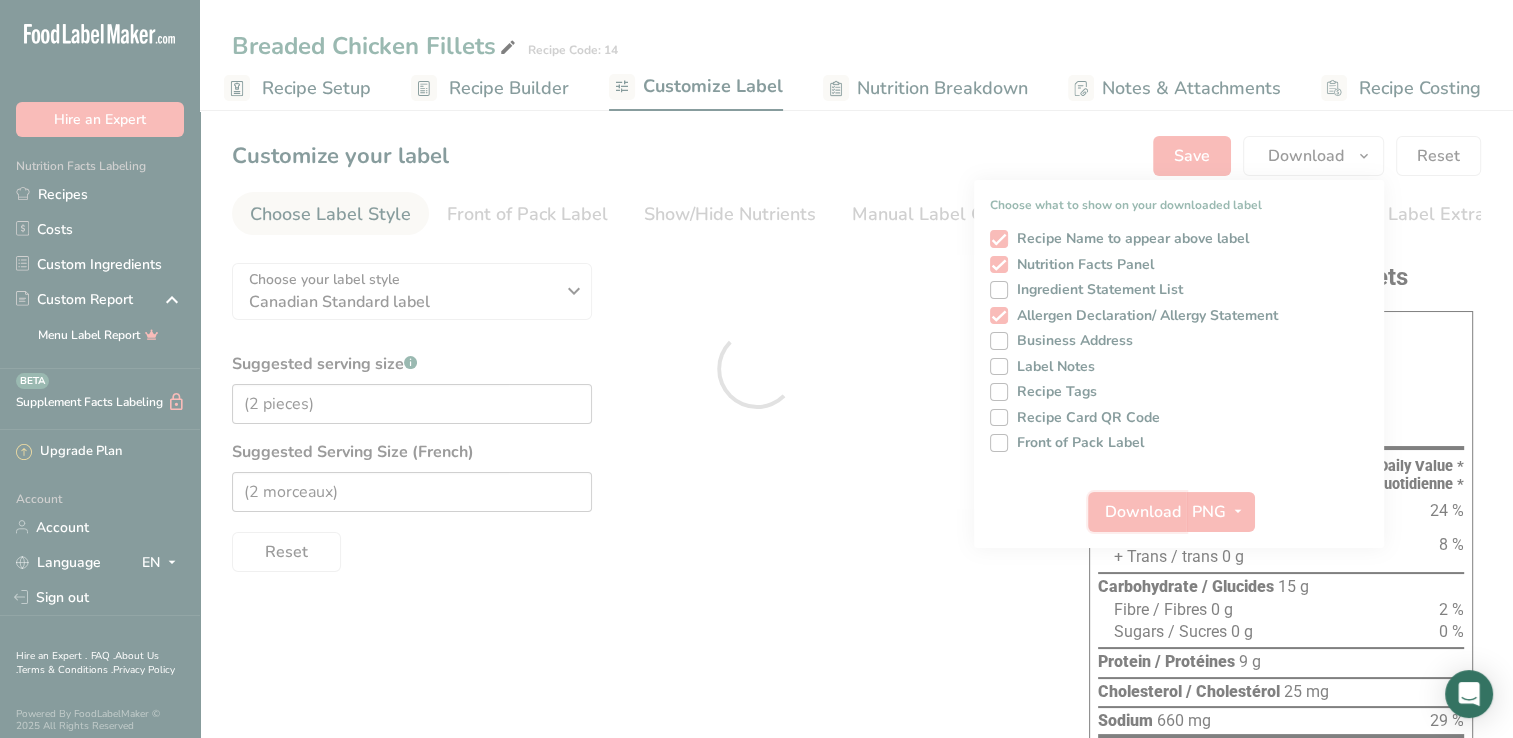 scroll, scrollTop: 0, scrollLeft: 0, axis: both 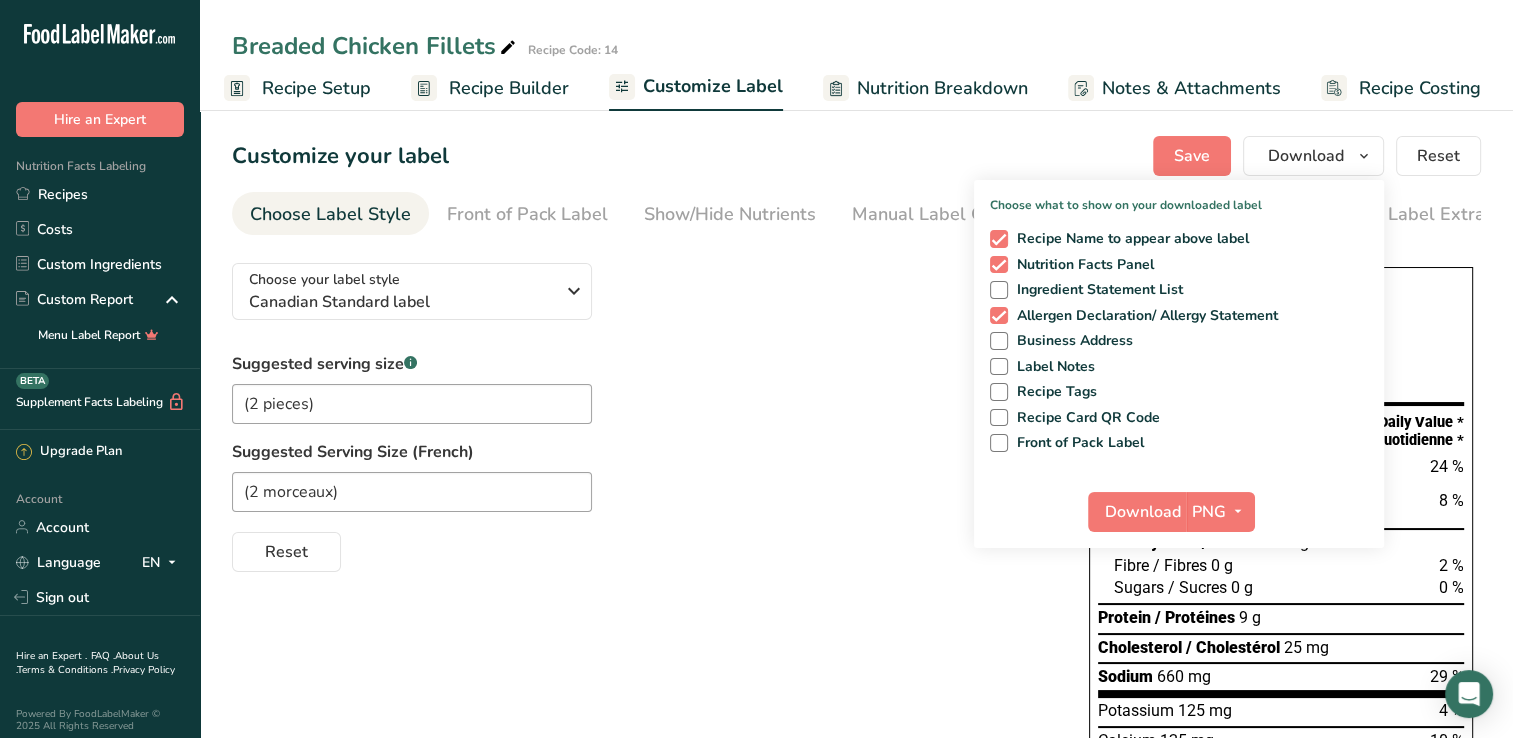 click on "Breaded Chicken Fillets
Recipe Code: 14" at bounding box center (856, 46) 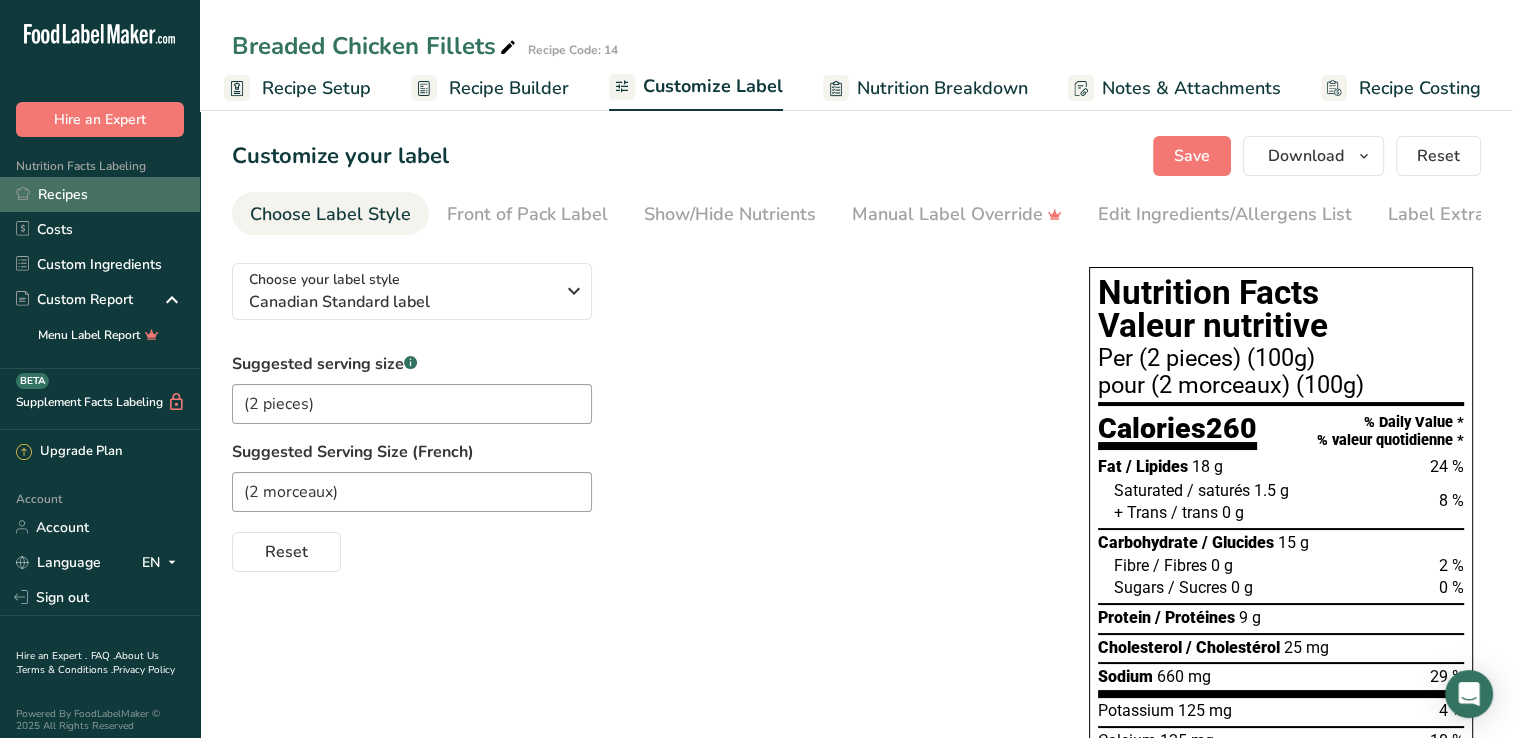 click on "Recipes" at bounding box center [100, 194] 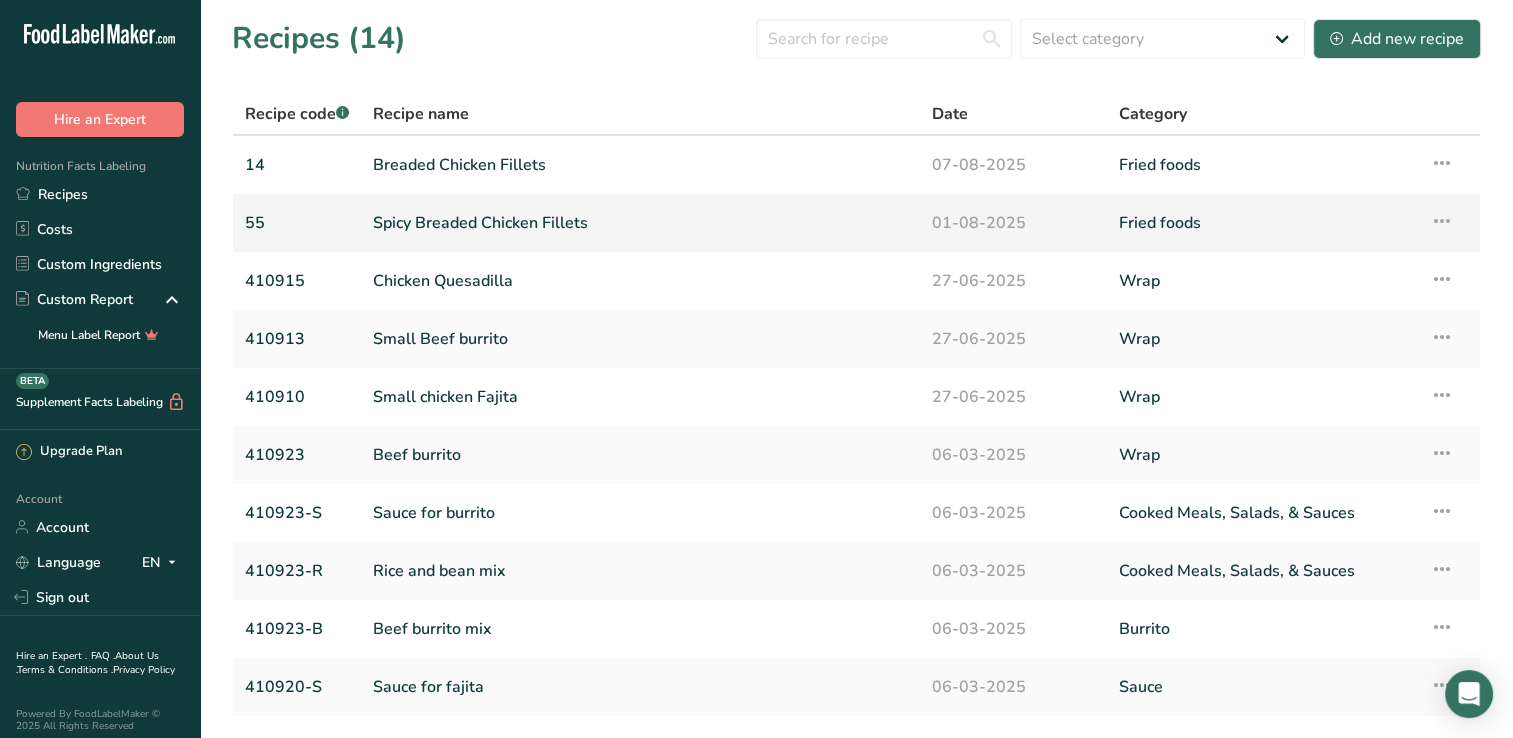 click on "Spicy Breaded Chicken Fillets" at bounding box center (640, 223) 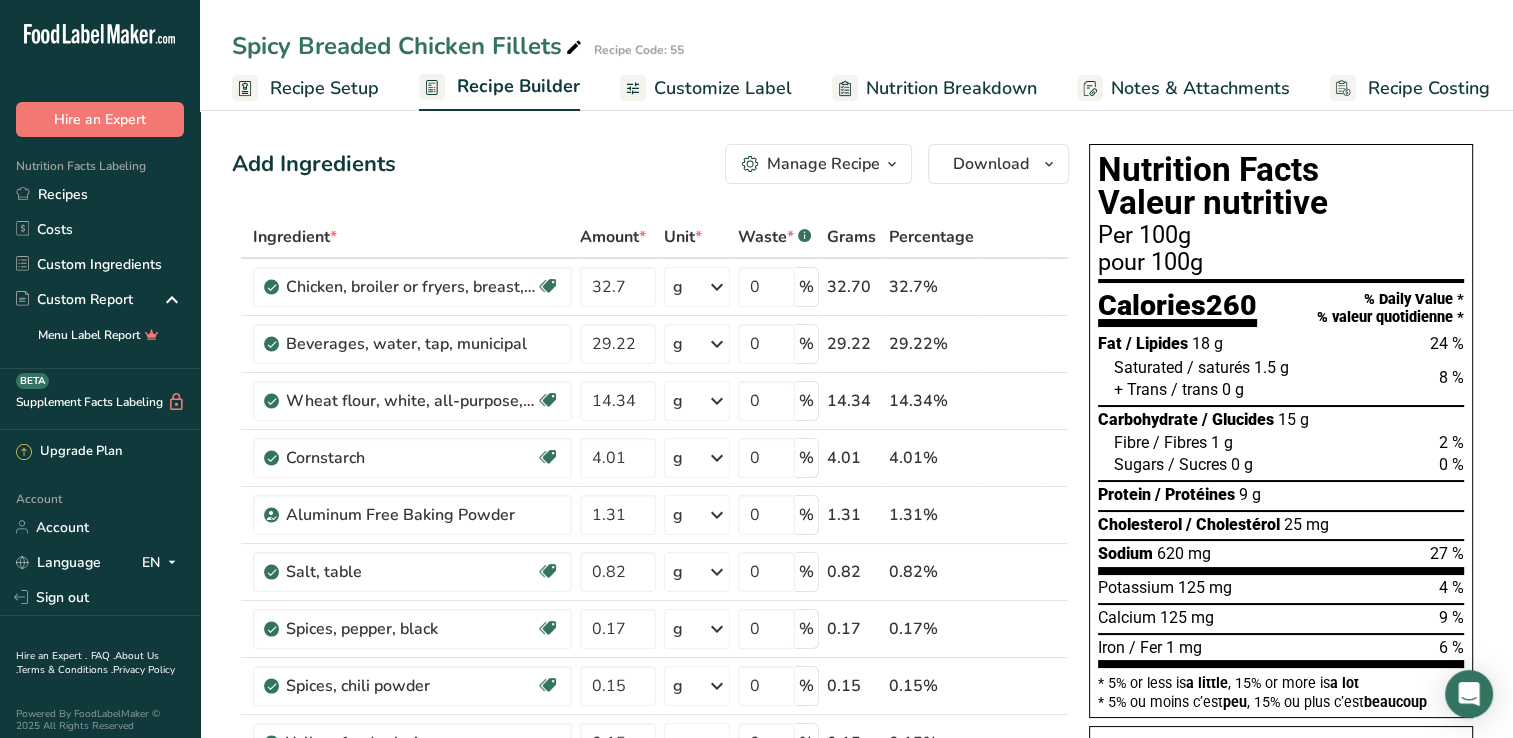 click on "Customize Label" at bounding box center (723, 88) 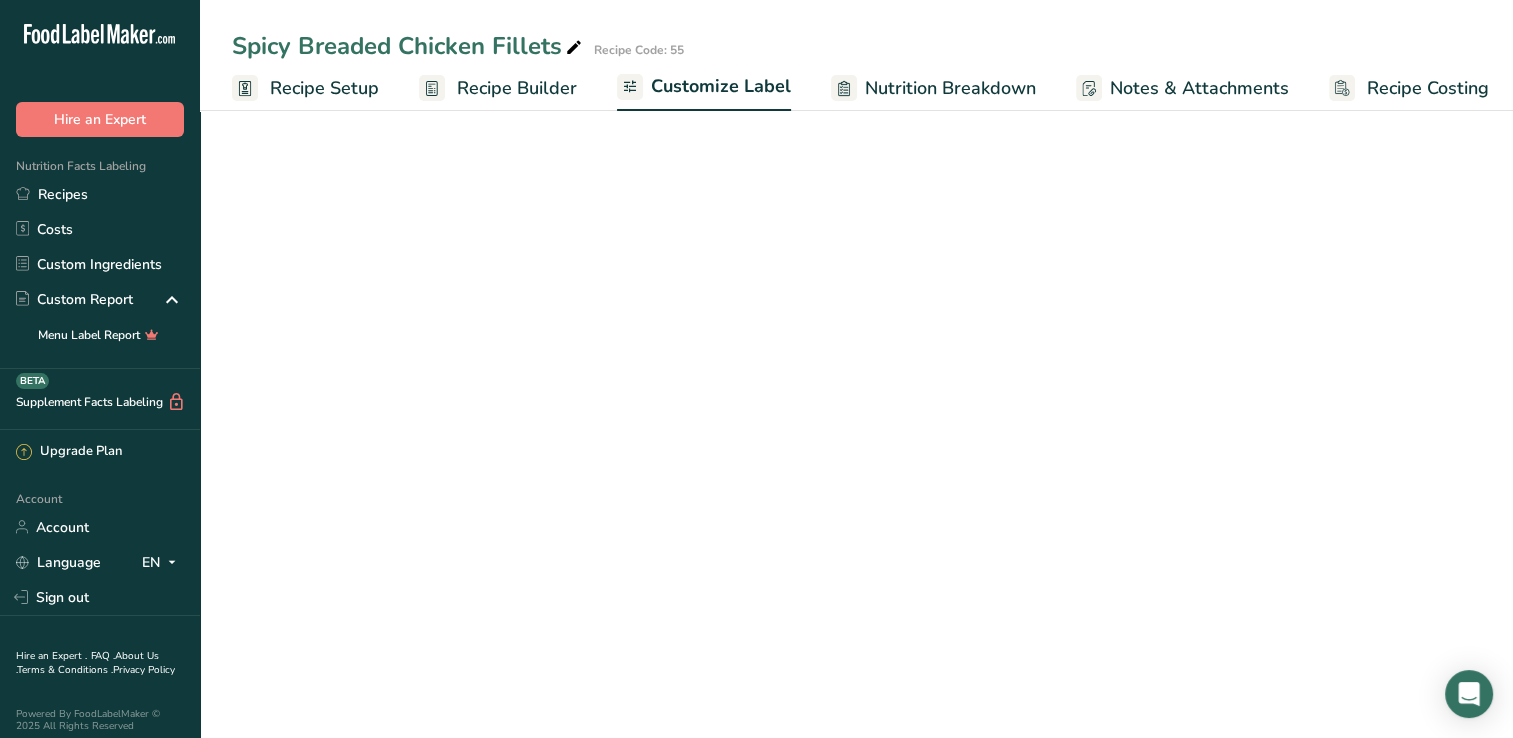 scroll, scrollTop: 0, scrollLeft: 8, axis: horizontal 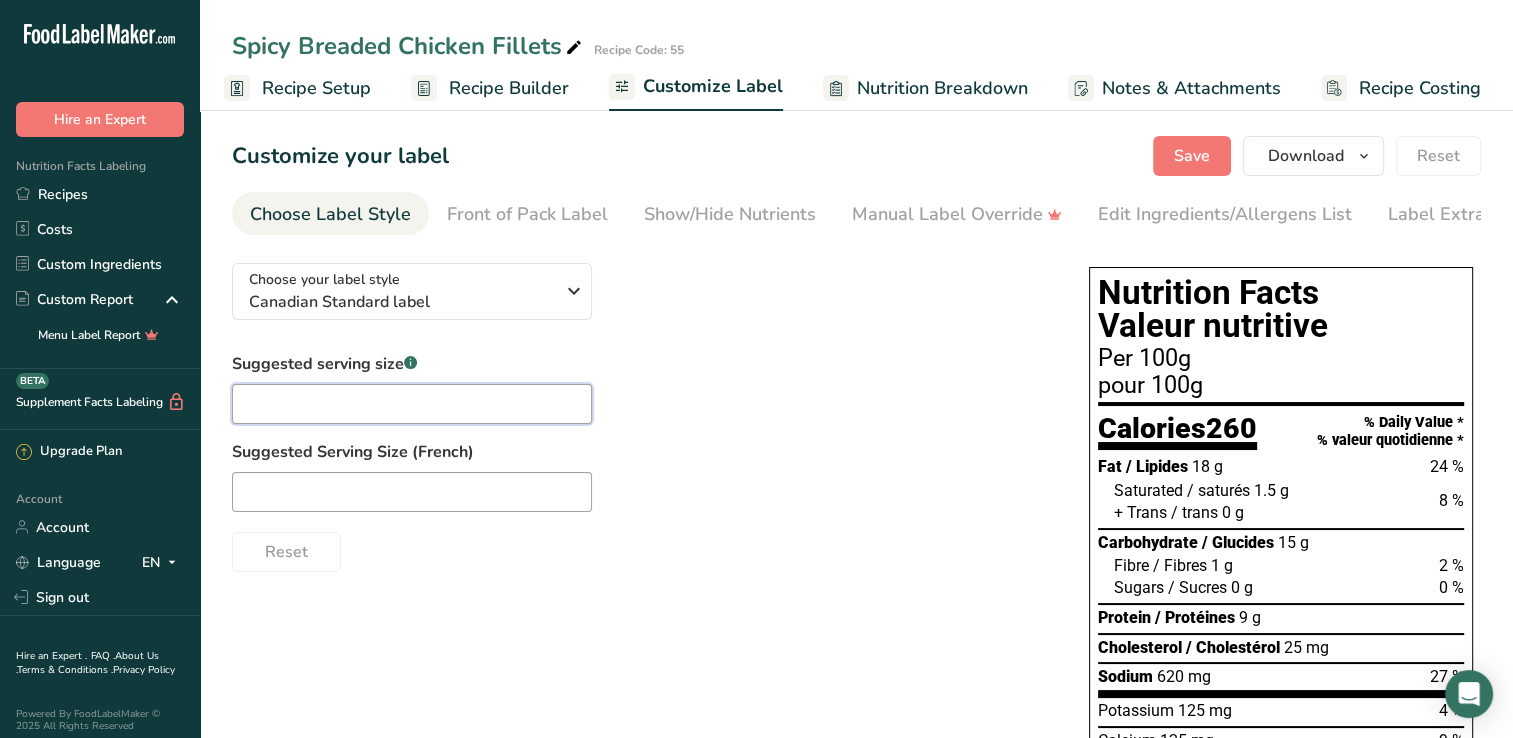 click at bounding box center [412, 404] 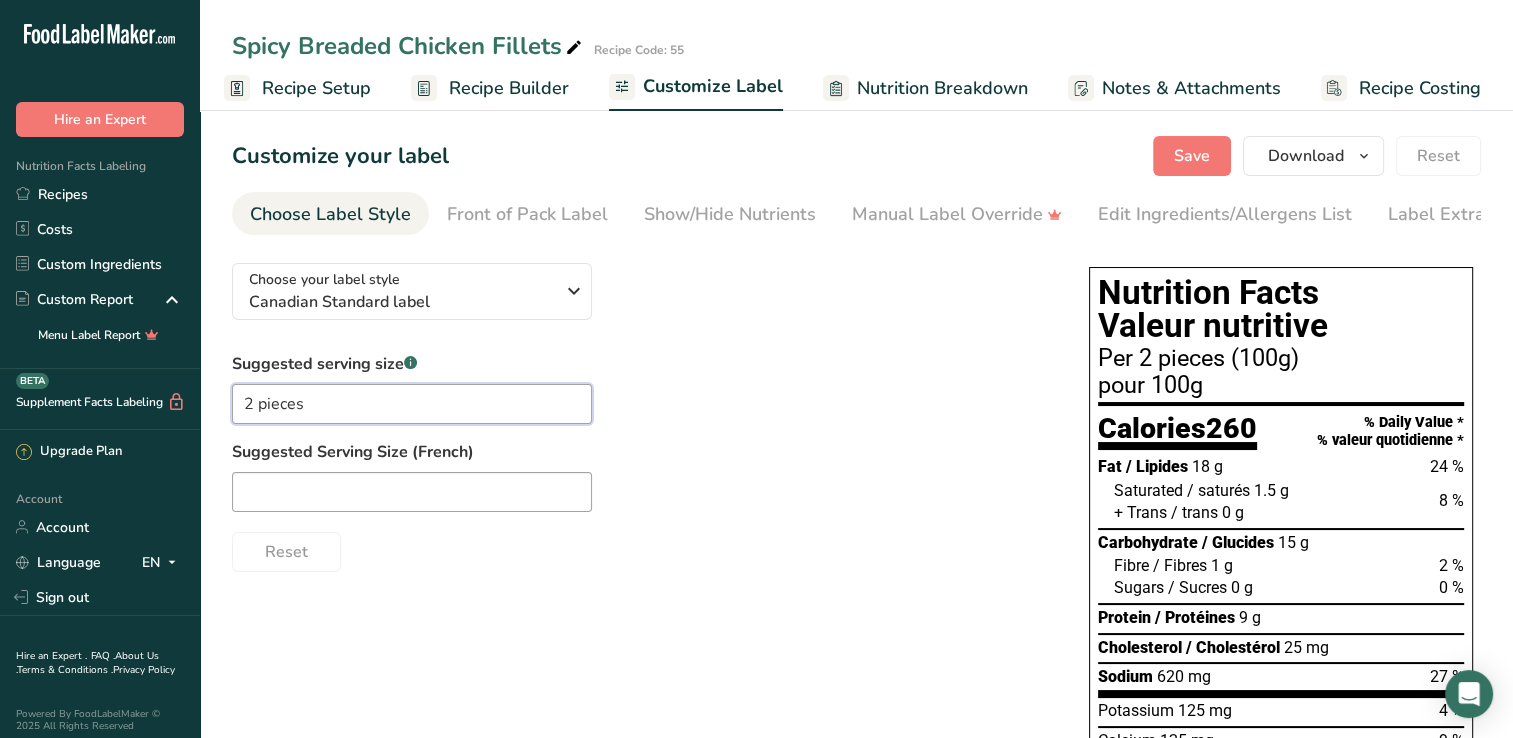 type on "2 pieces" 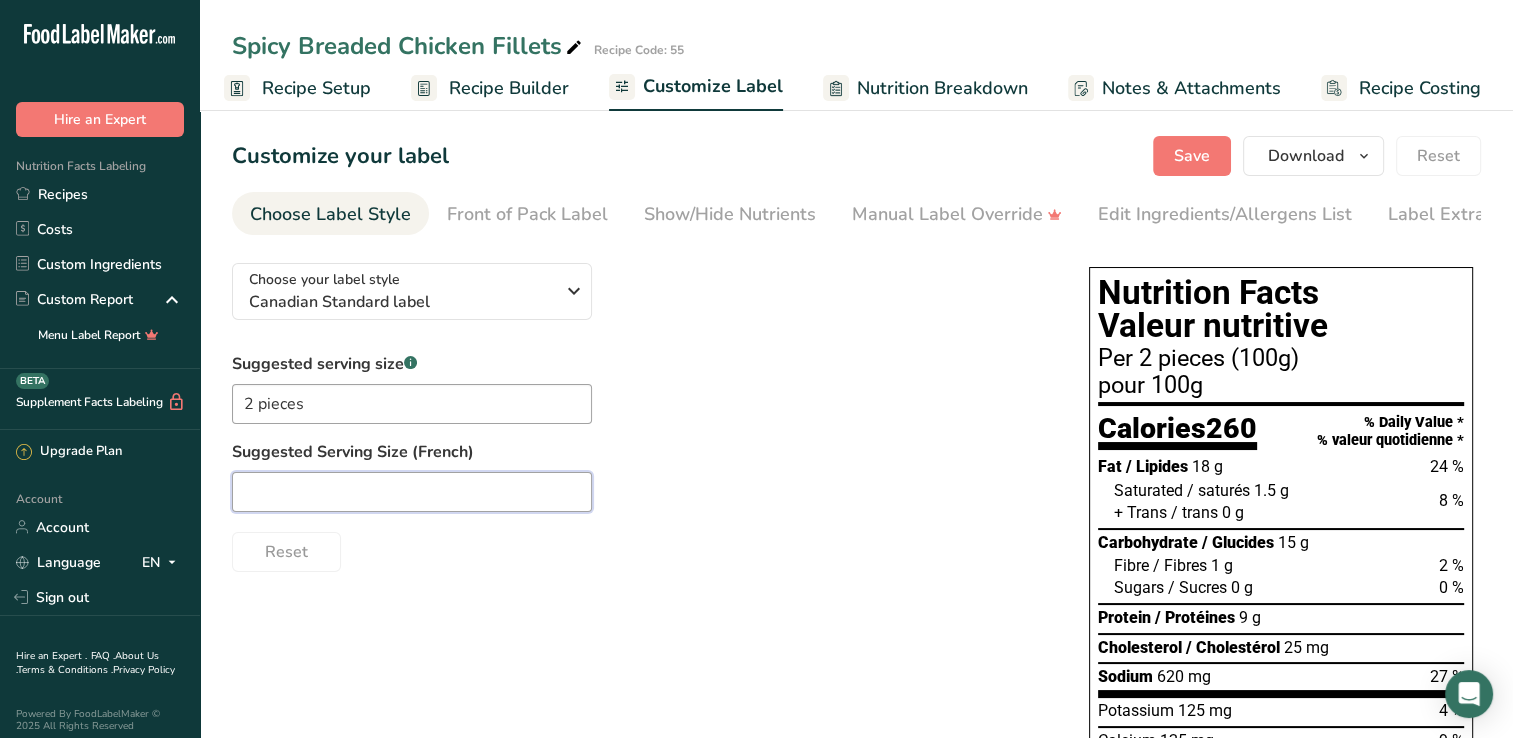 click at bounding box center (412, 492) 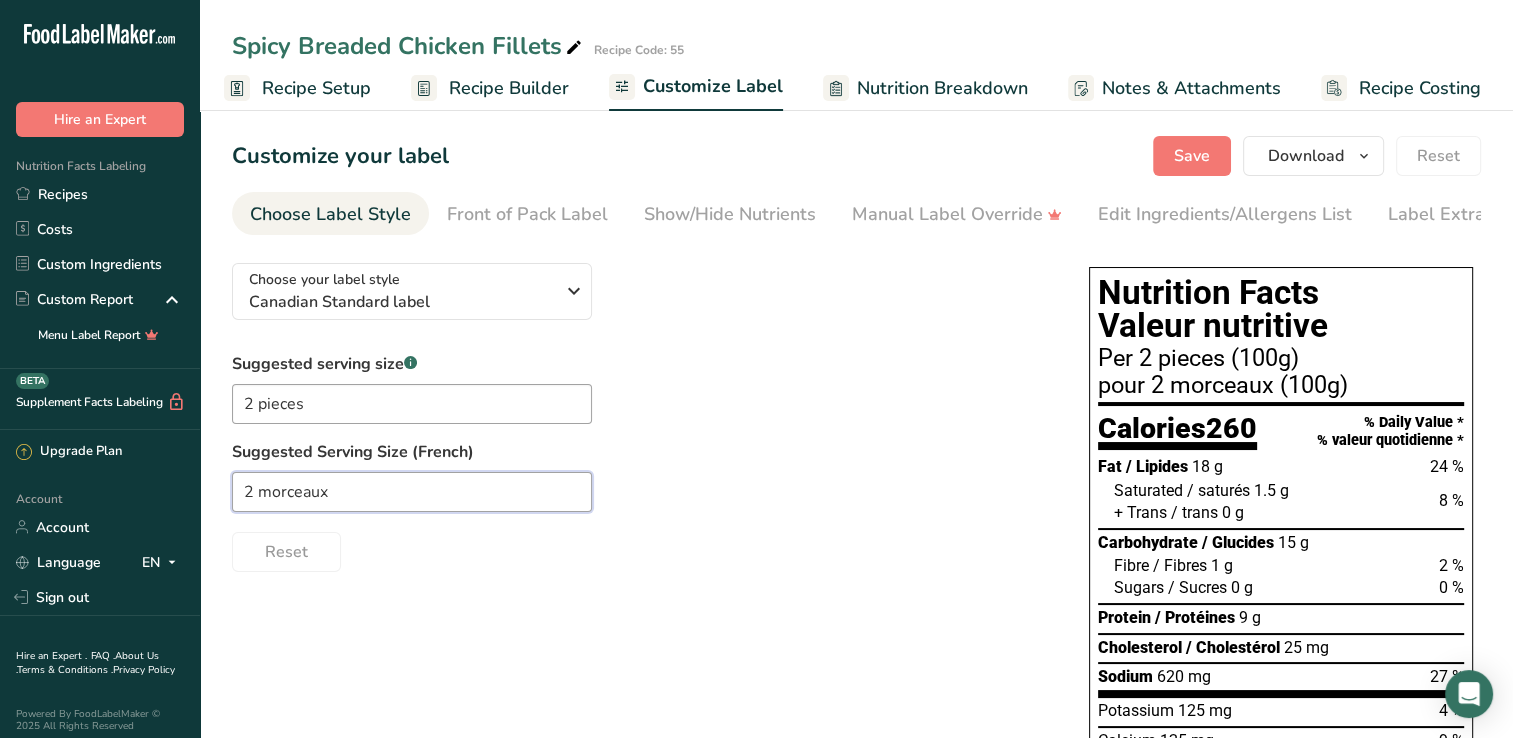 type on "2 morceaux" 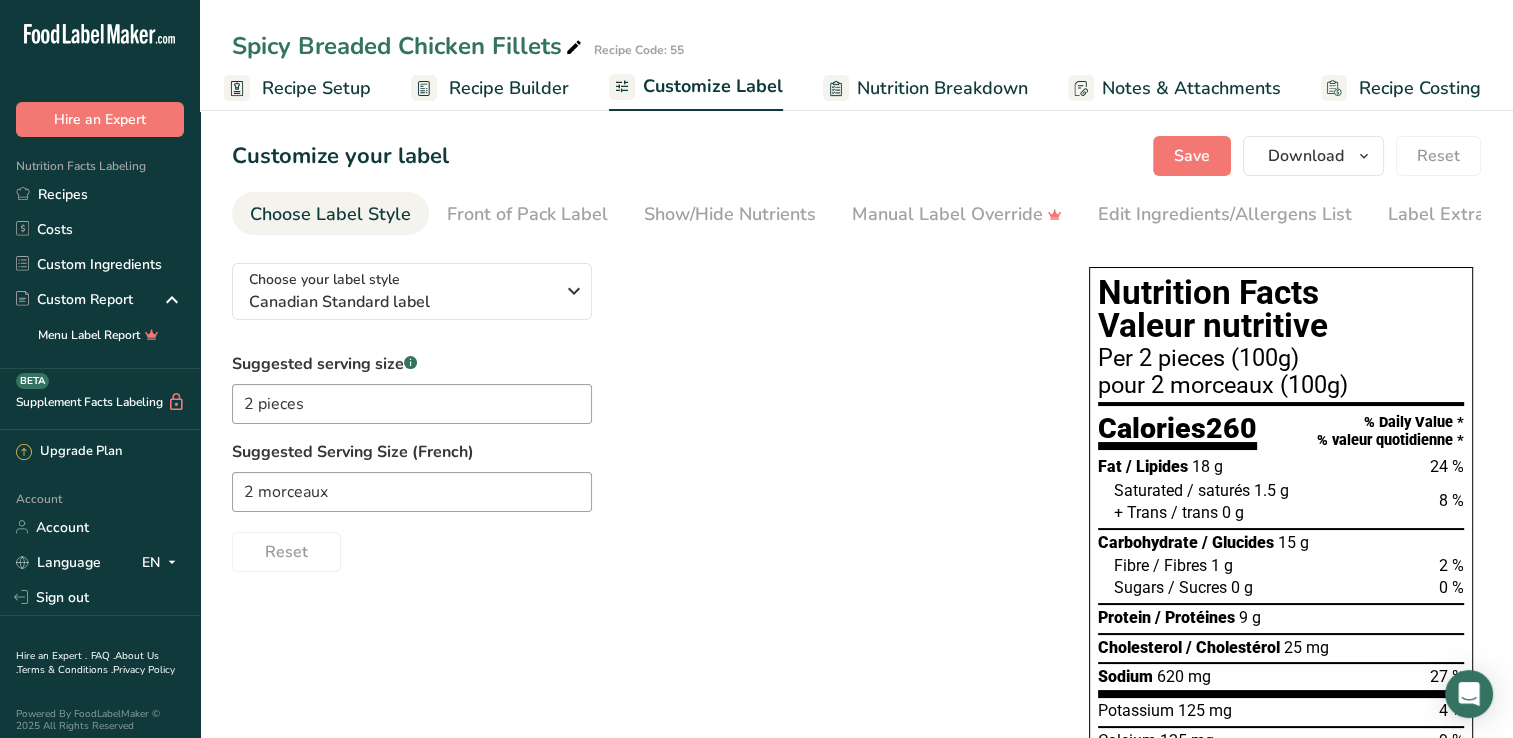 click on "Reset" at bounding box center [640, 548] 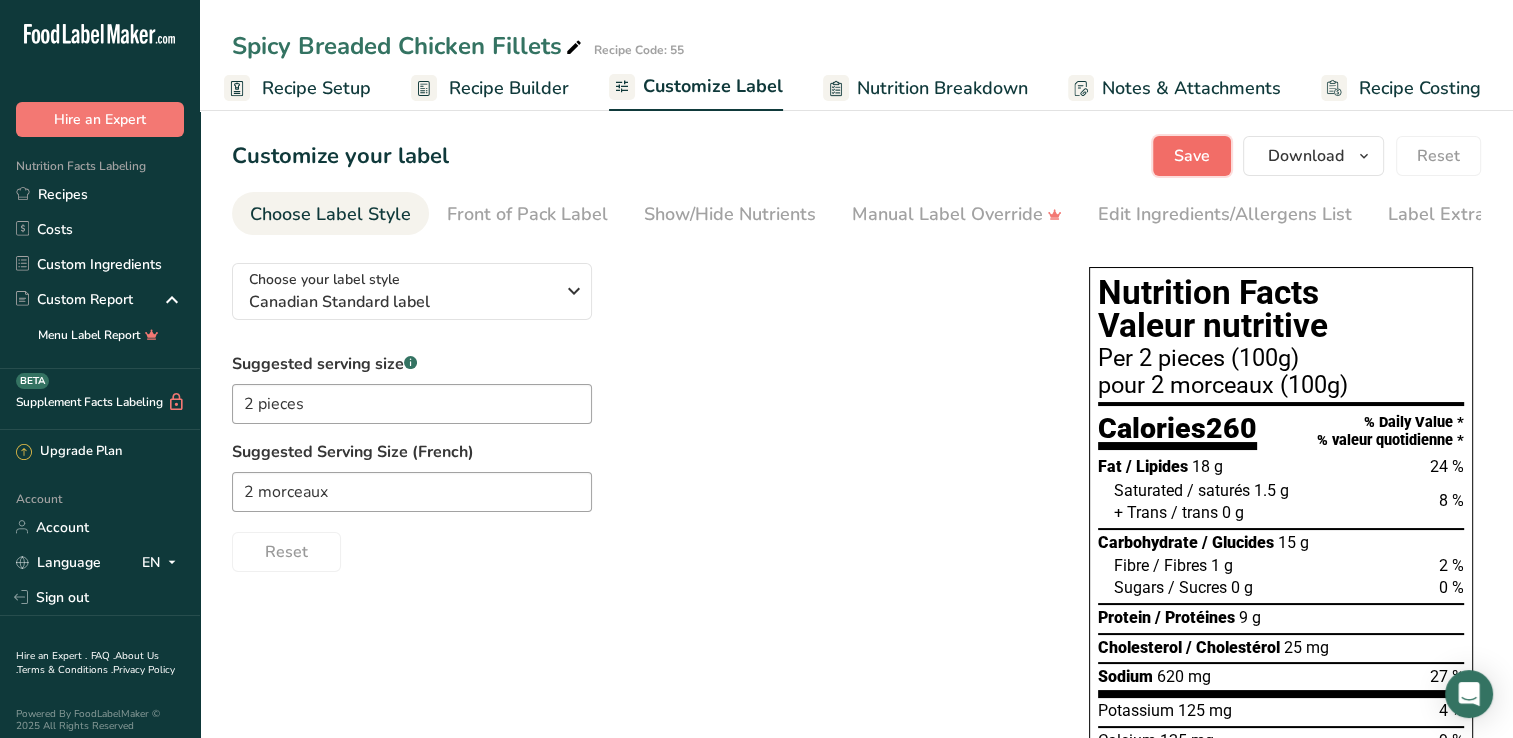 click on "Save" at bounding box center [1192, 156] 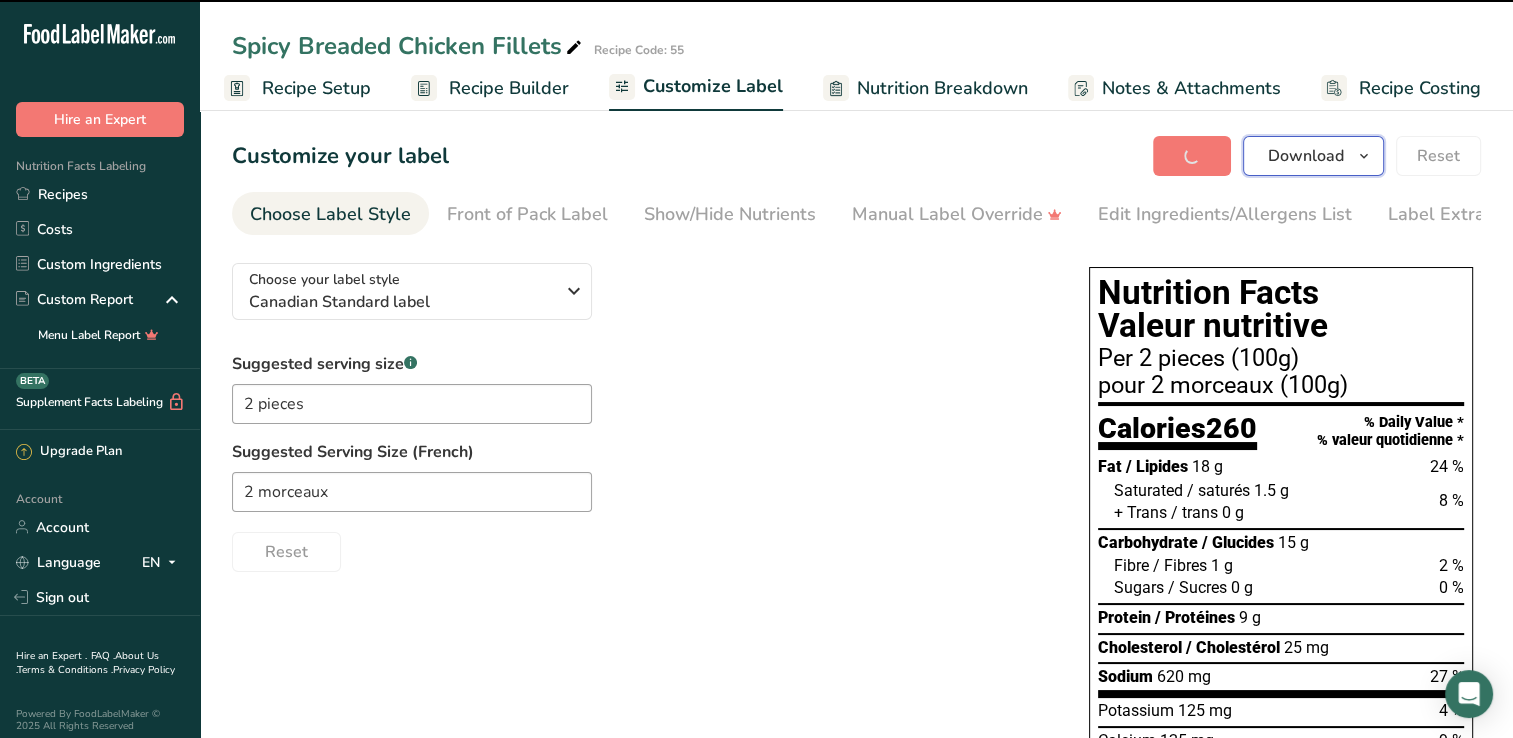 click on "Download" at bounding box center [1306, 156] 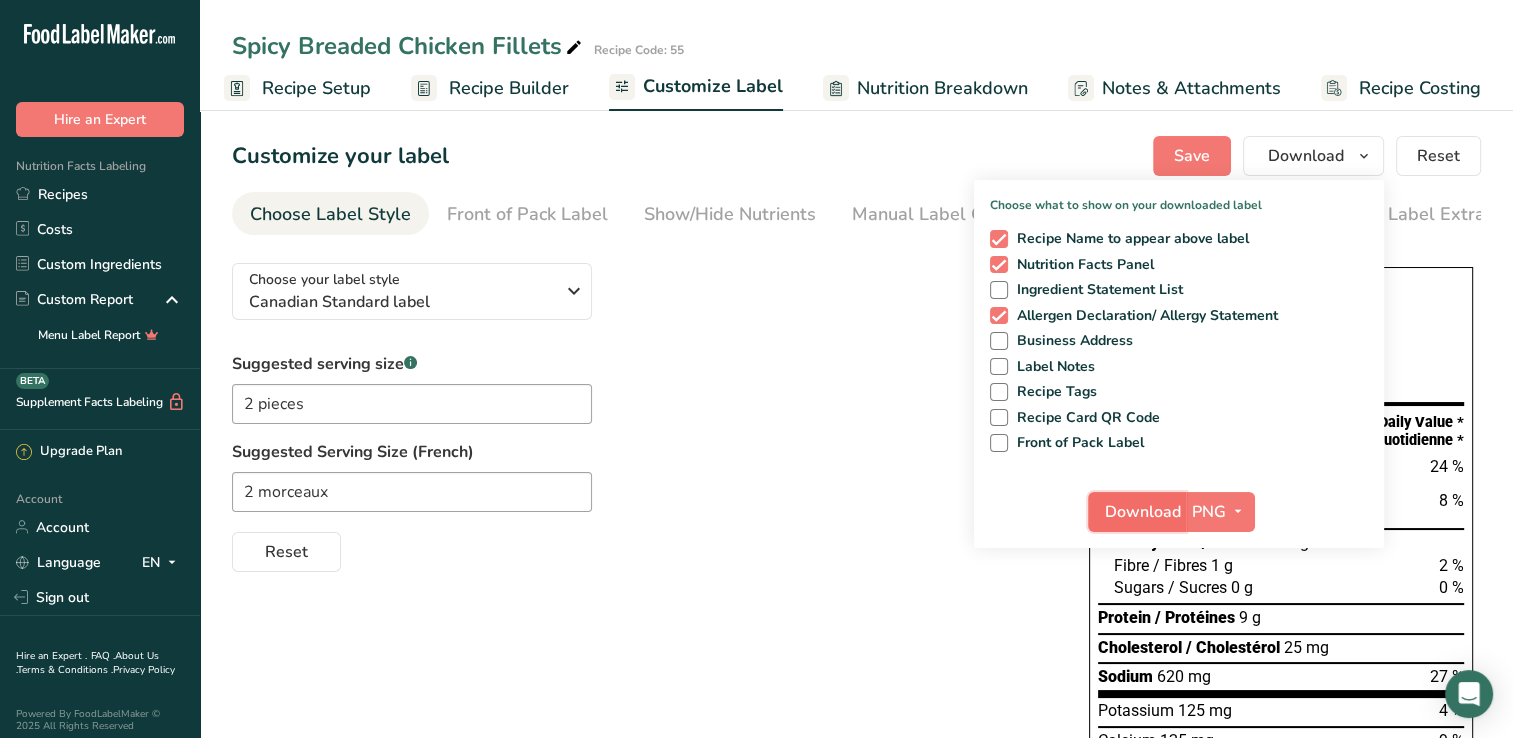 click on "Download" at bounding box center [1143, 512] 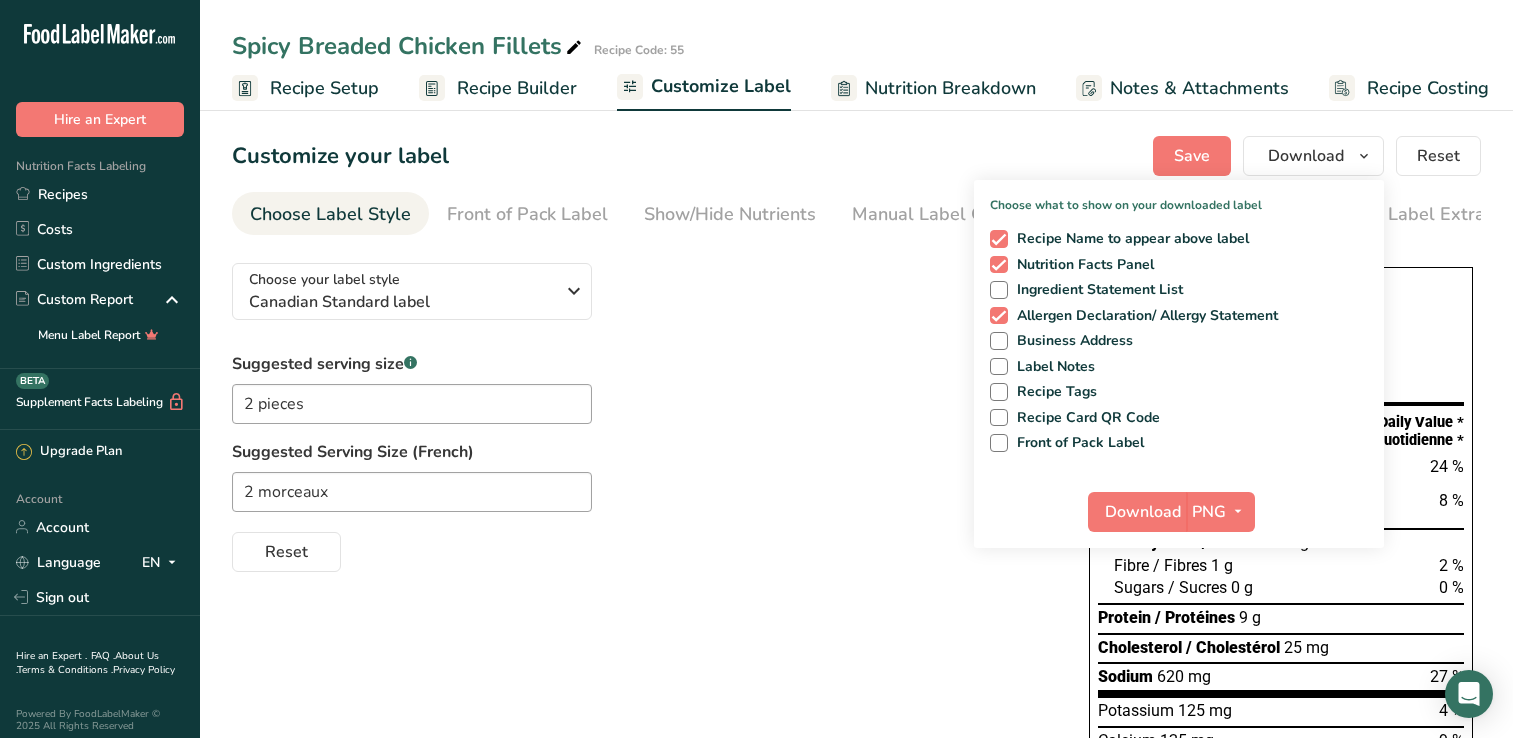 scroll, scrollTop: 0, scrollLeft: 0, axis: both 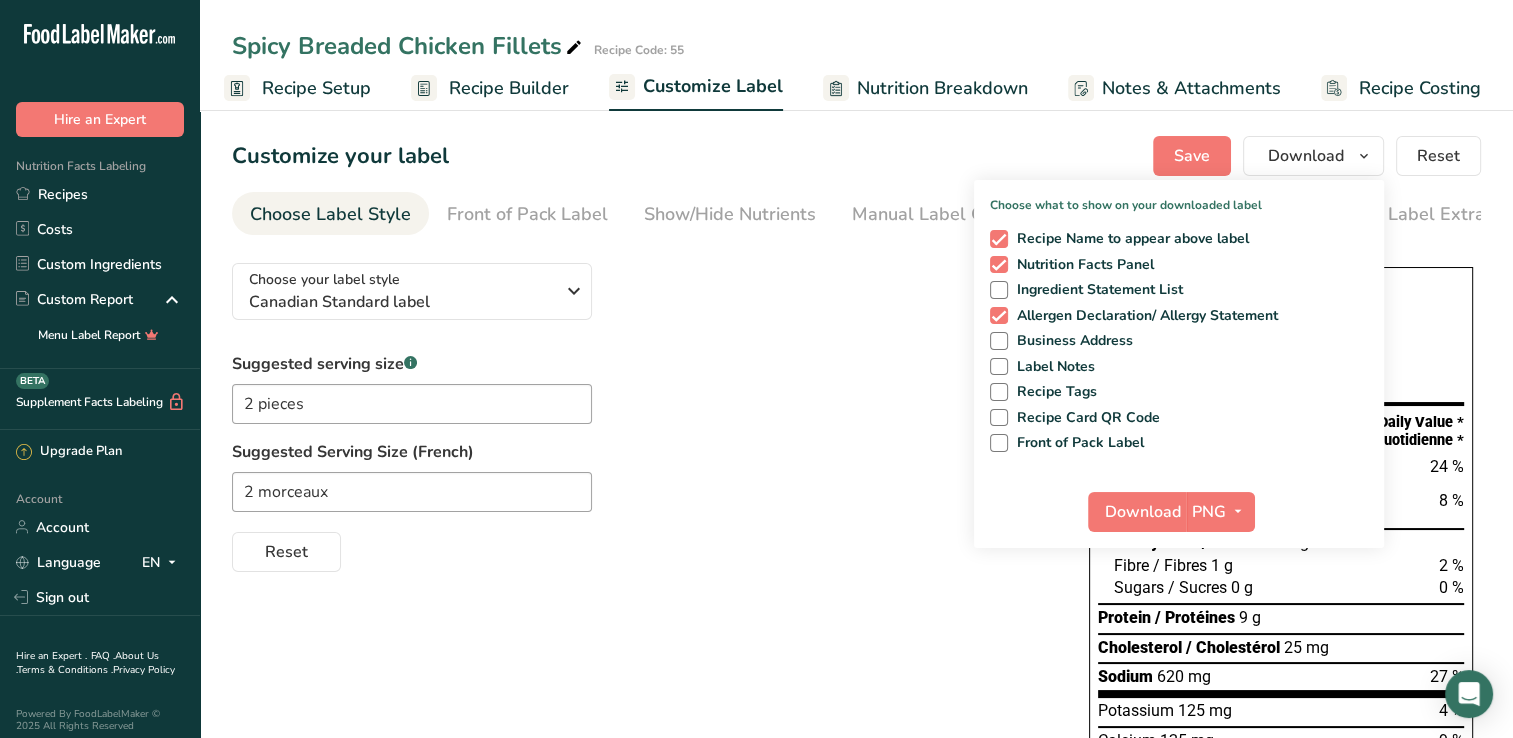 click on "Suggested serving size
.a-a{fill:#347362;}.b-a{fill:#fff;}           2 pieces                   Suggested Serving Size (French) 2 morceaux
Reset" at bounding box center (640, 462) 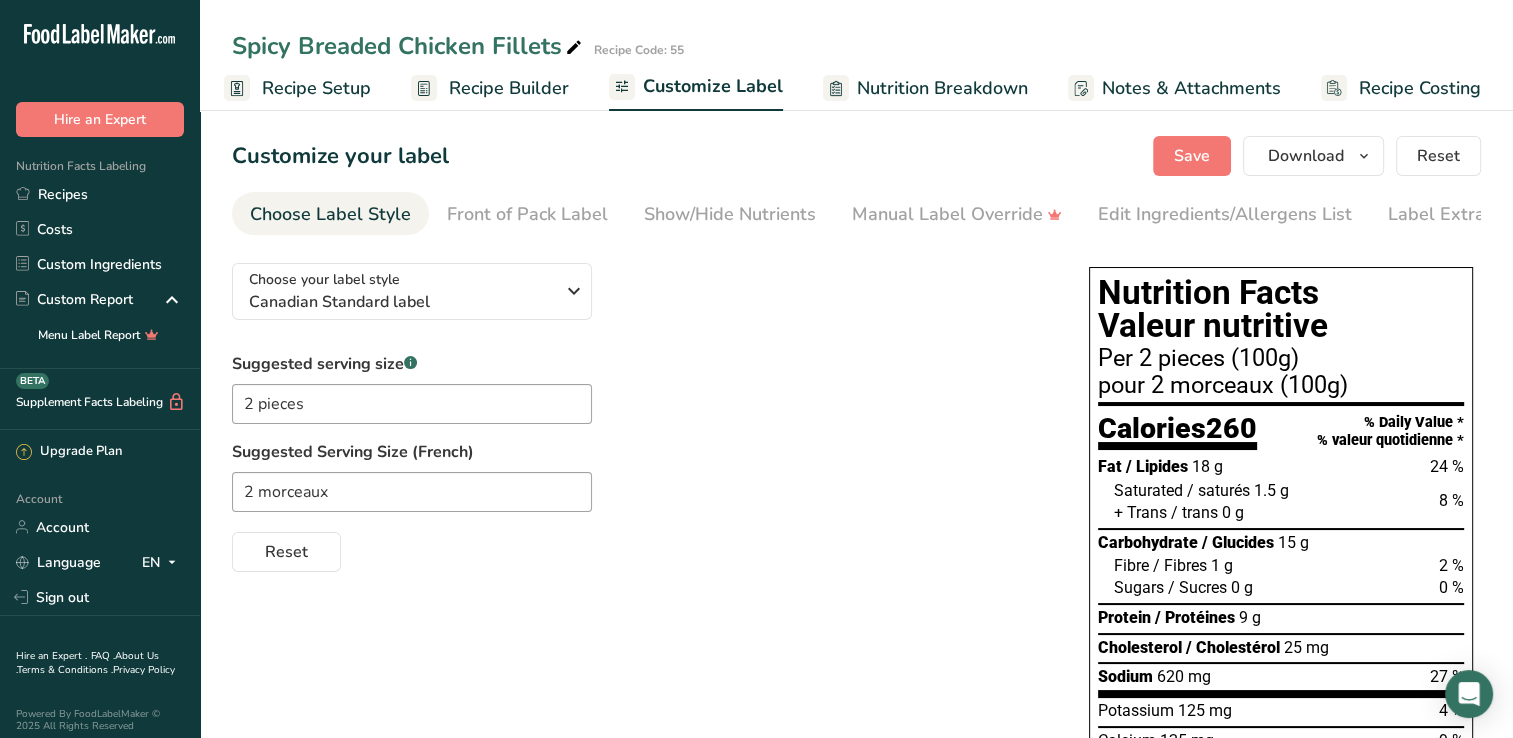 click on "Nutrition Breakdown" at bounding box center (942, 88) 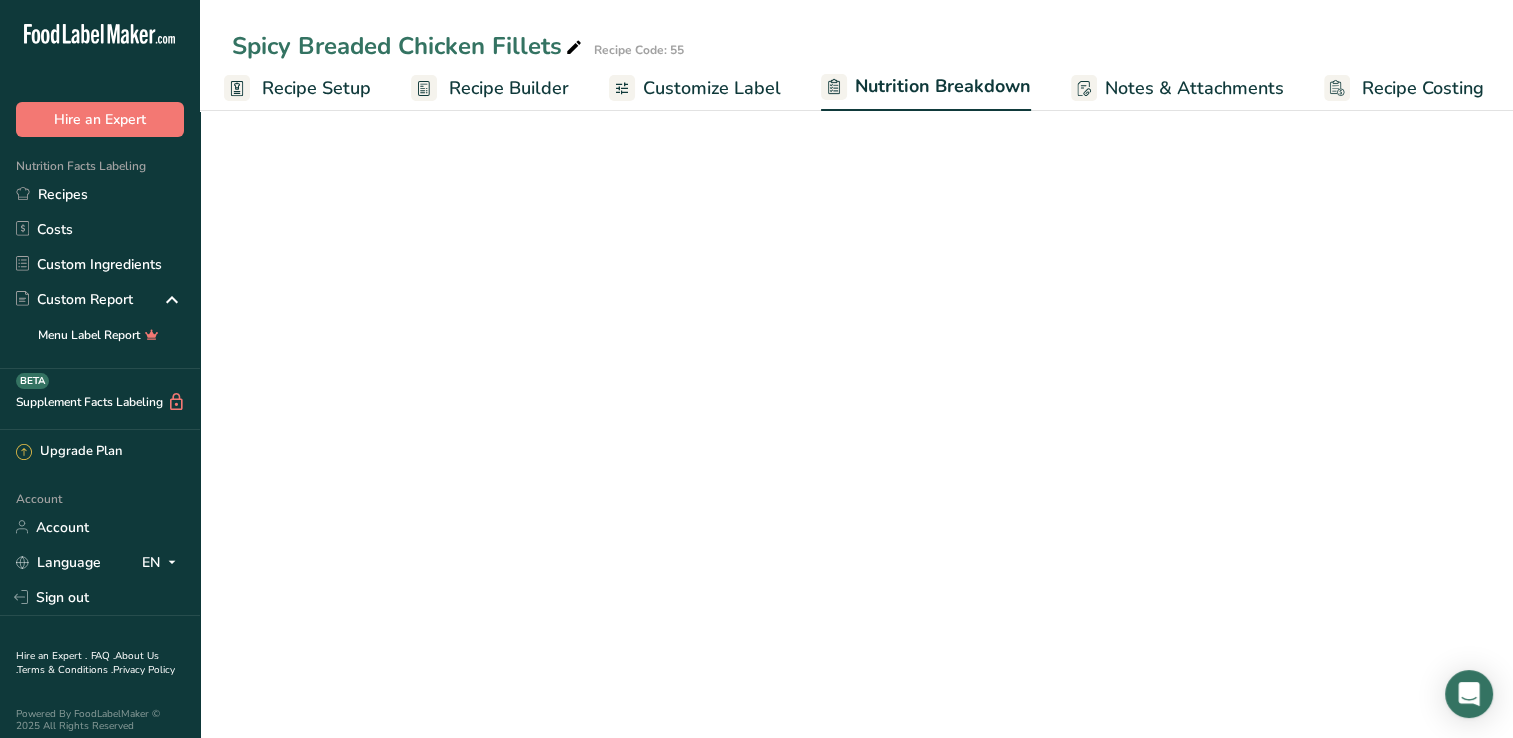 scroll, scrollTop: 0, scrollLeft: 10, axis: horizontal 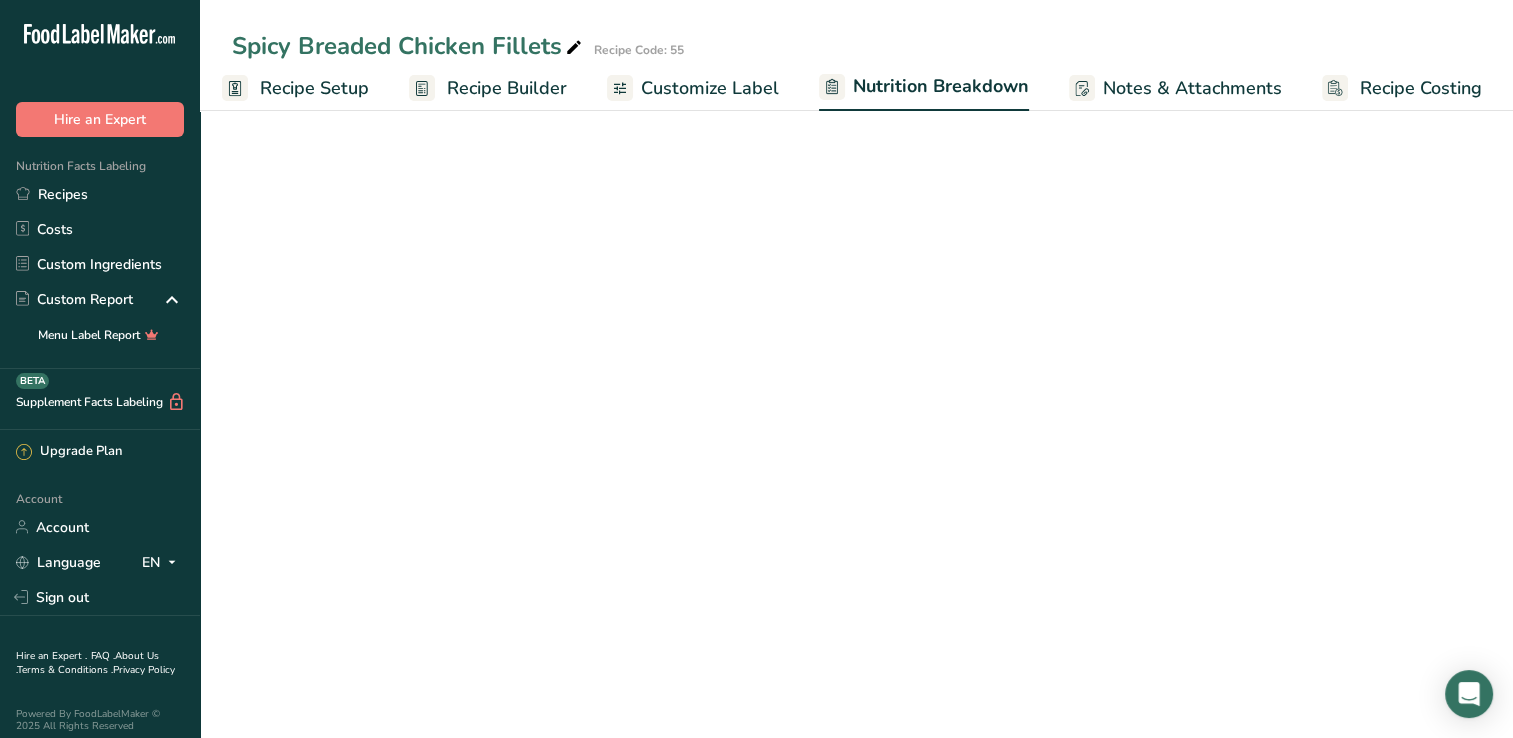 select on "Calories" 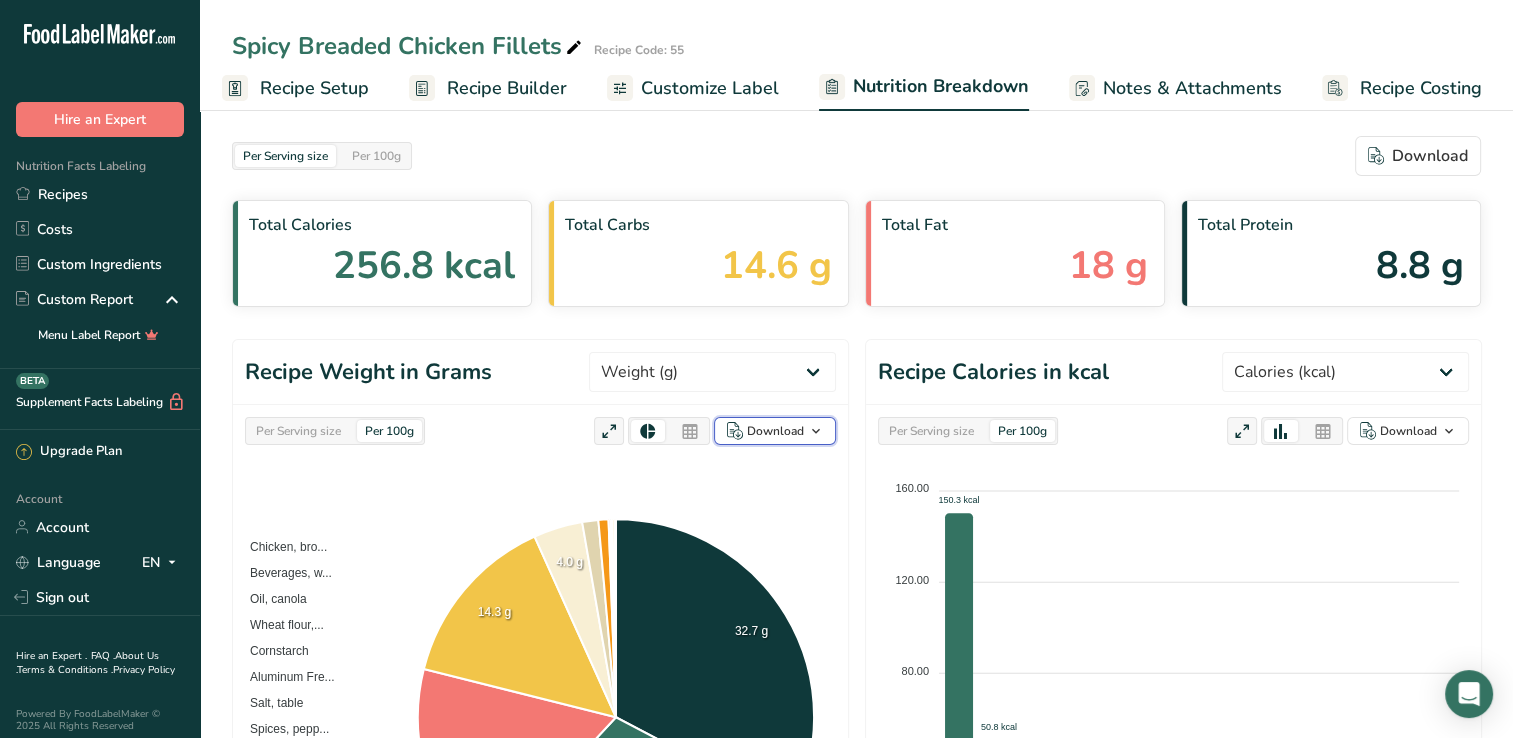 click on "Download" at bounding box center (775, 431) 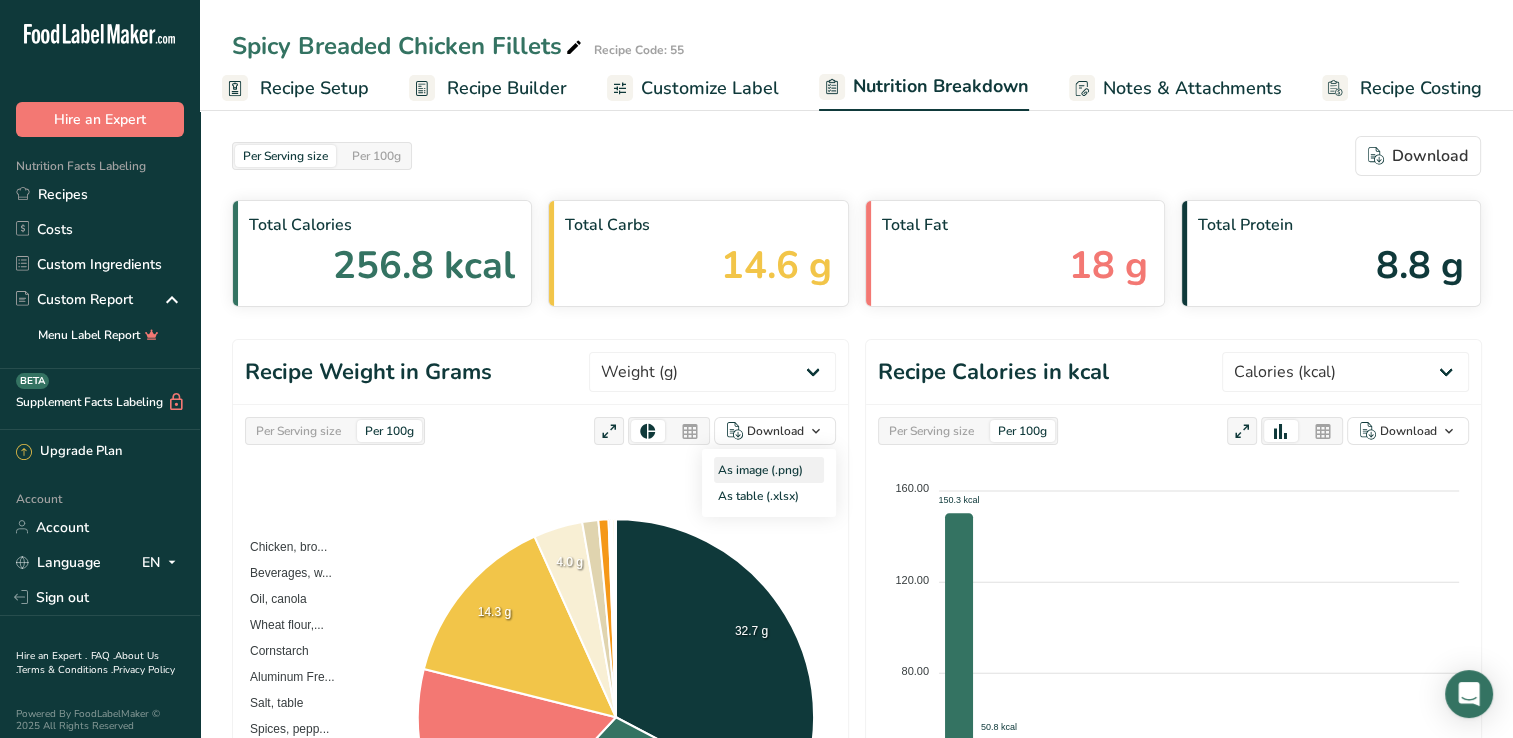 click on "As image (.png)" at bounding box center (769, 470) 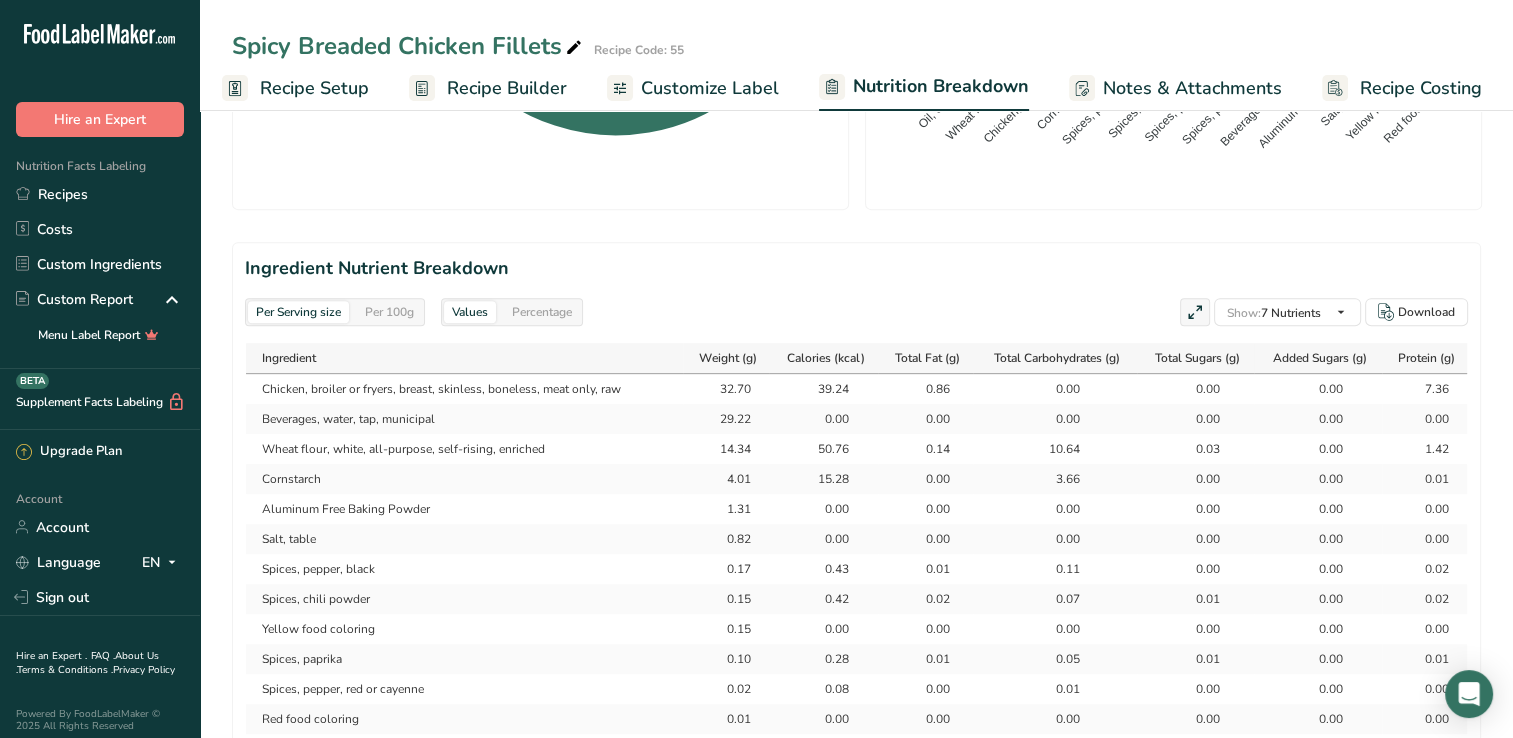 scroll, scrollTop: 800, scrollLeft: 0, axis: vertical 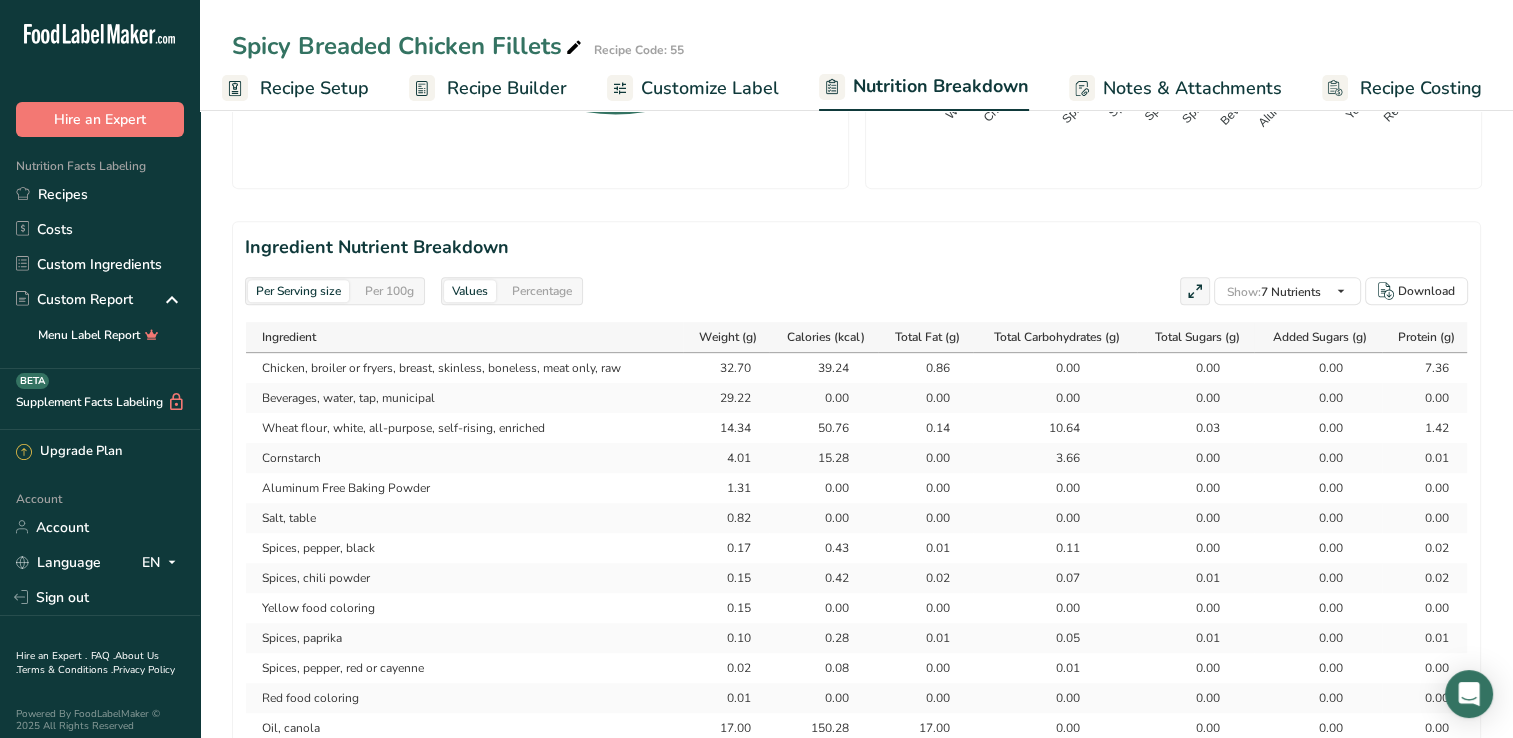 click on "Ingredient Nutrient Breakdown" at bounding box center [856, 247] 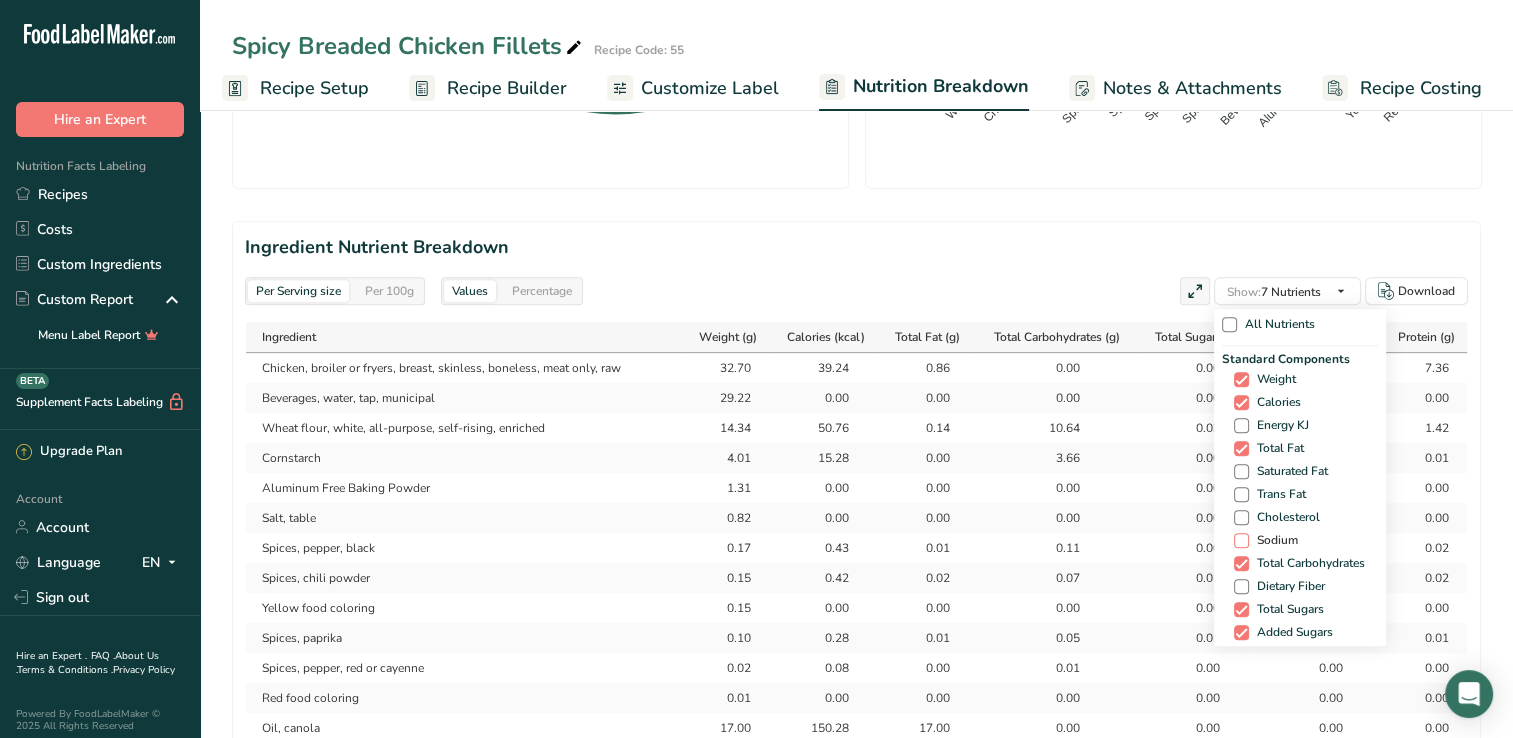 click at bounding box center (1241, 540) 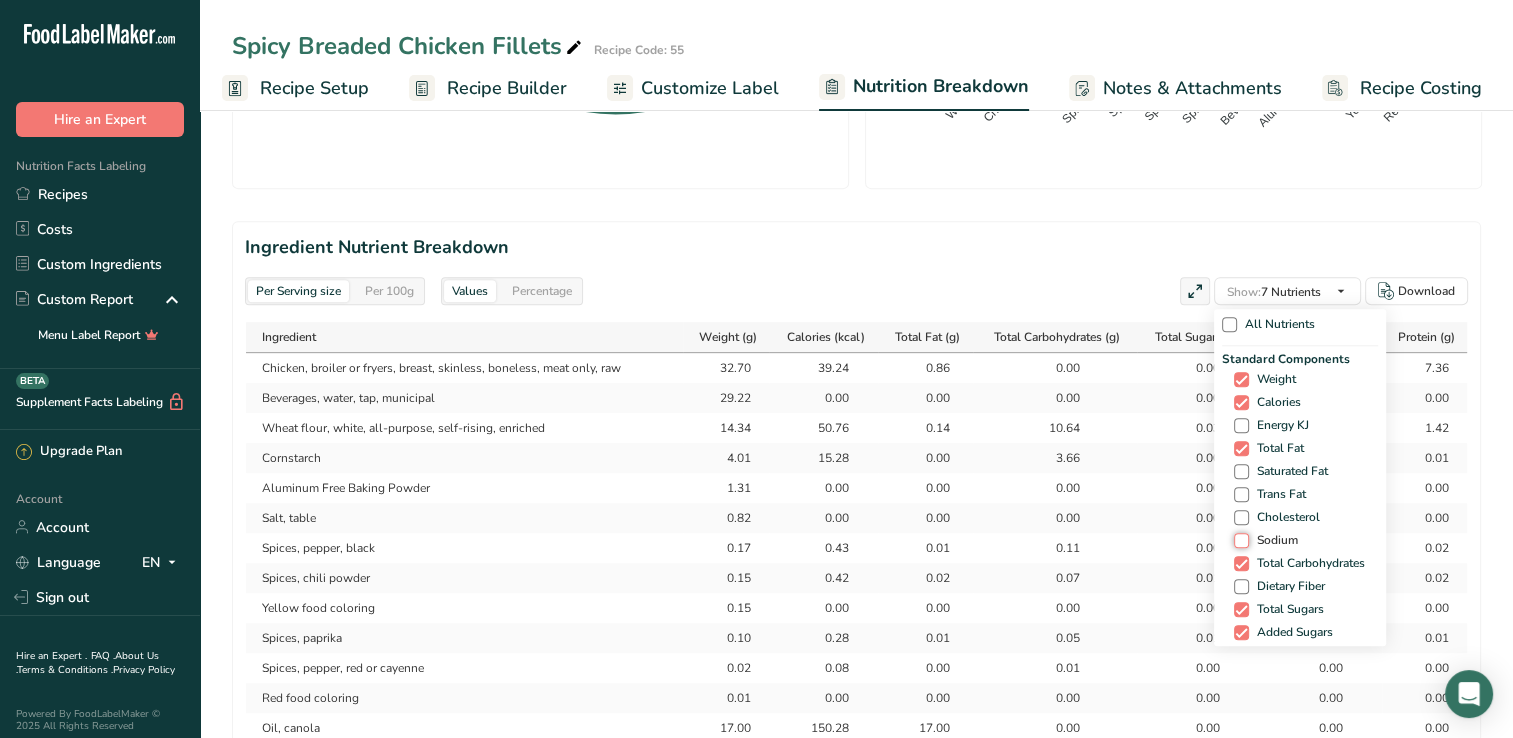 click on "Sodium" at bounding box center [1240, 540] 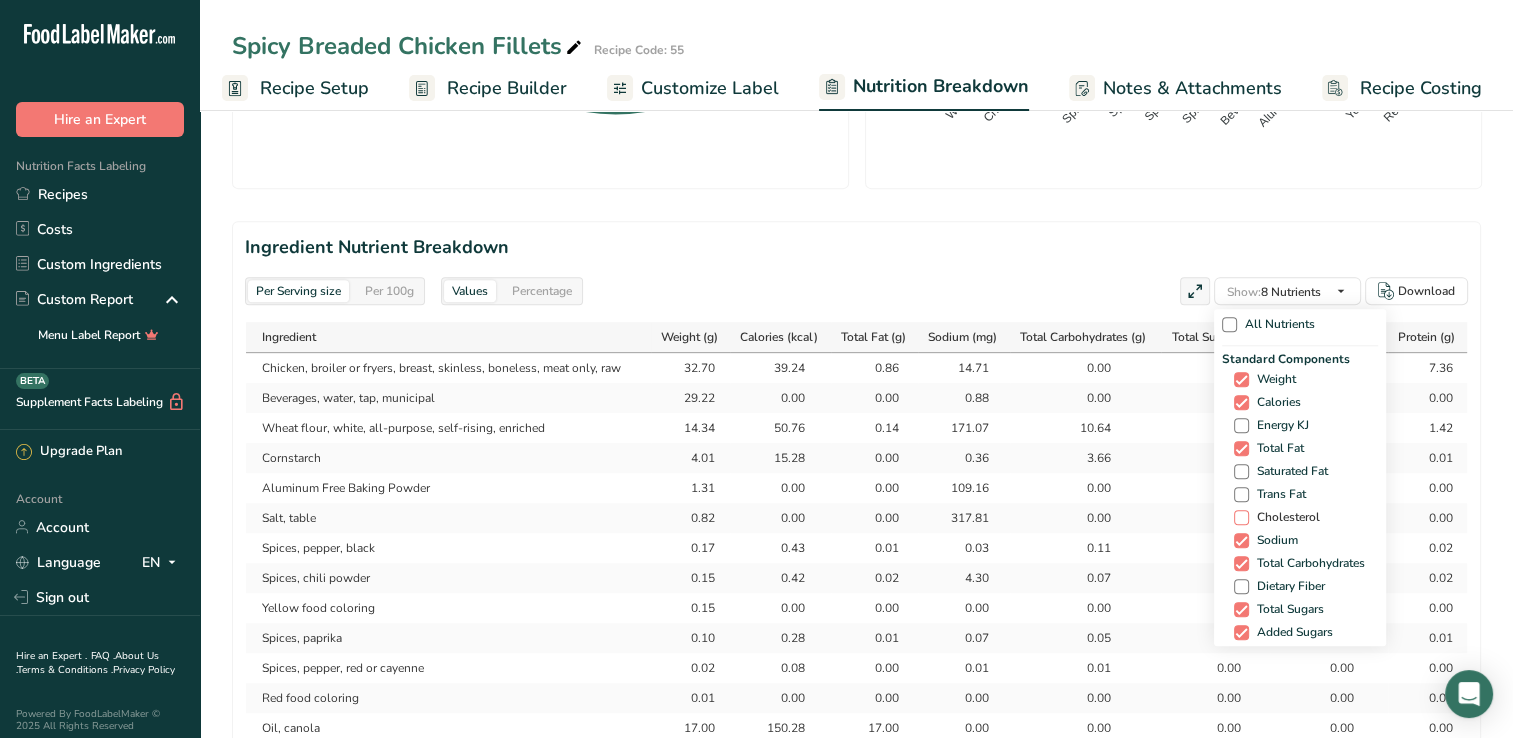click at bounding box center [1241, 517] 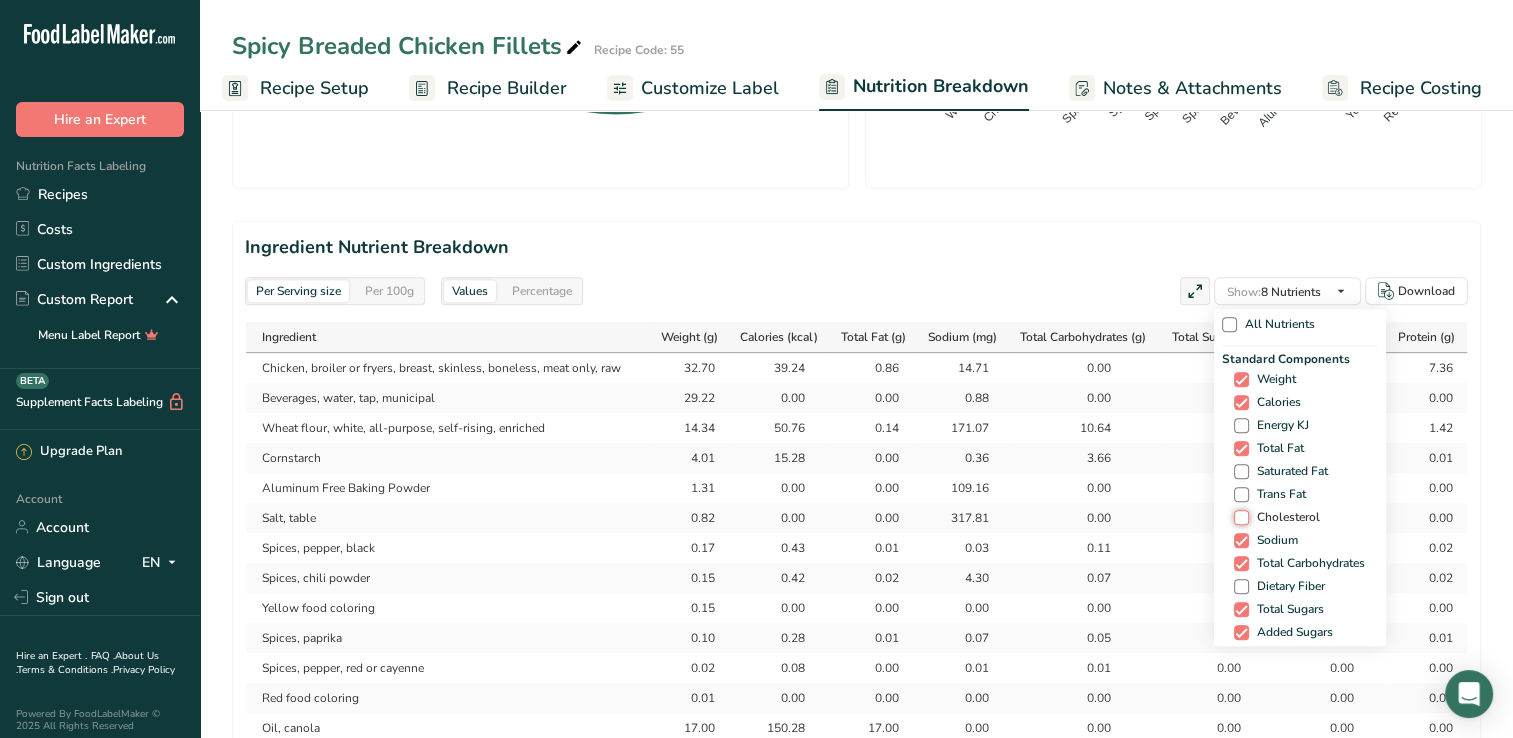 click on "Cholesterol" at bounding box center (1240, 517) 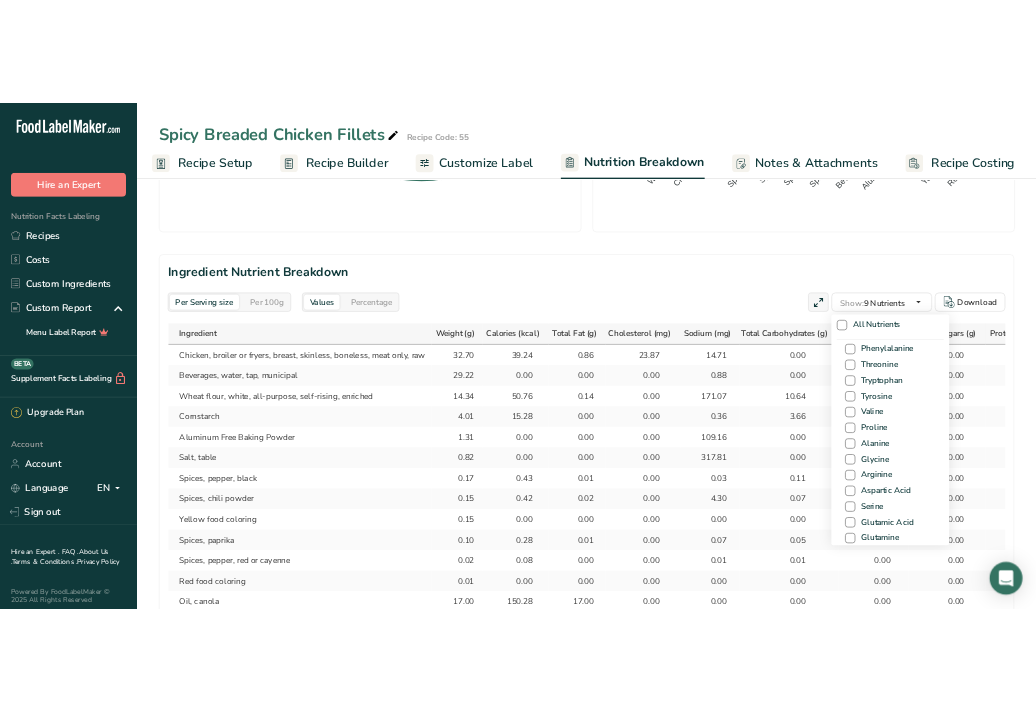 scroll, scrollTop: 1740, scrollLeft: 0, axis: vertical 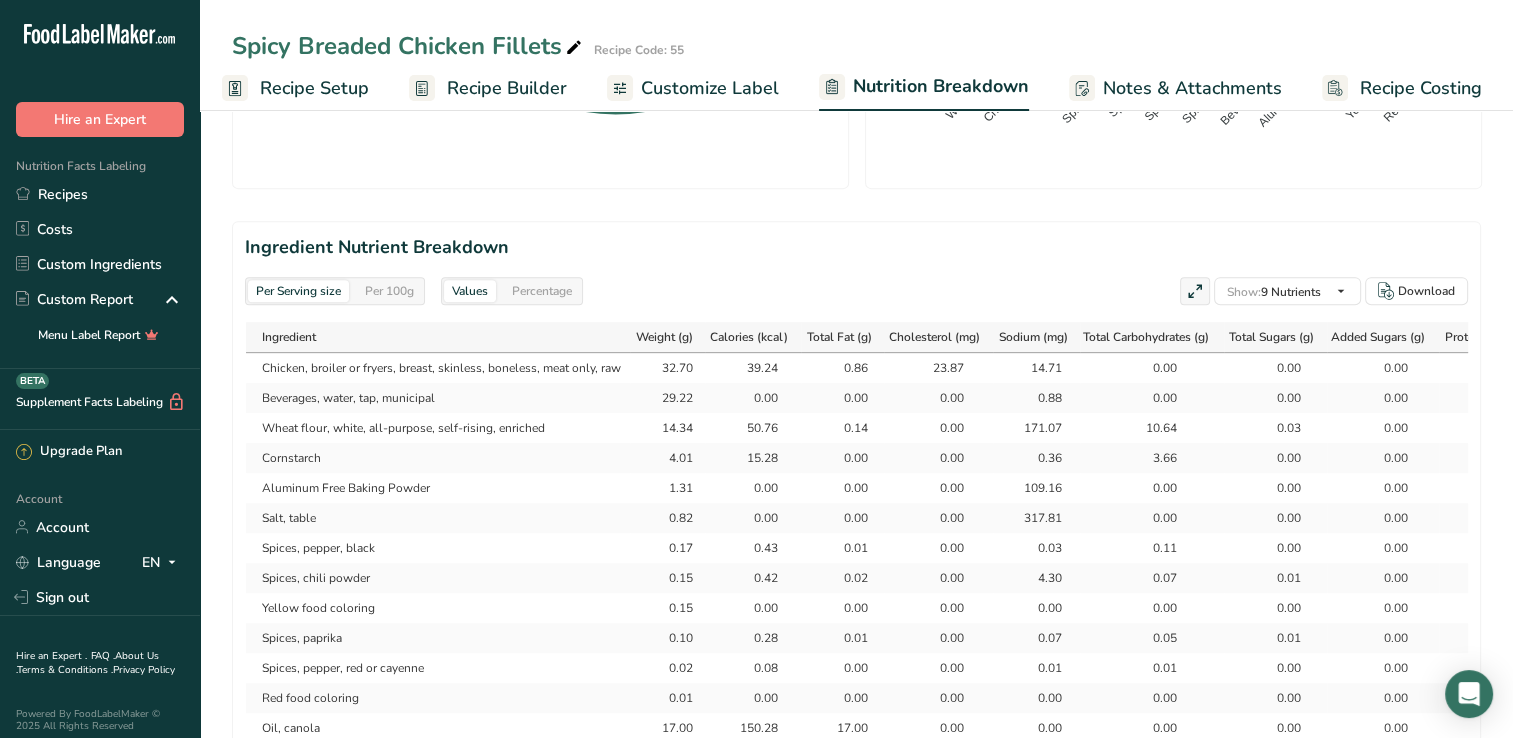 click on "Ingredient Nutrient Breakdown
Per Serving size
Per 100g
Values
Percentage
Show:
9 Nutrients
All Nutrients
Standard Components
Weight
Calories
Energy KJ
Total Fat
Saturated Fat
Trans Fat
Cholesterol
Sodium
Total Carbohydrates
Dietary Fiber
Total Sugars
Added Sugars
Protein
Vitamins
Vitamin D
Vitamin A, RAE
Vitamin C
Minerals   Other Nutrients" at bounding box center (856, 505) 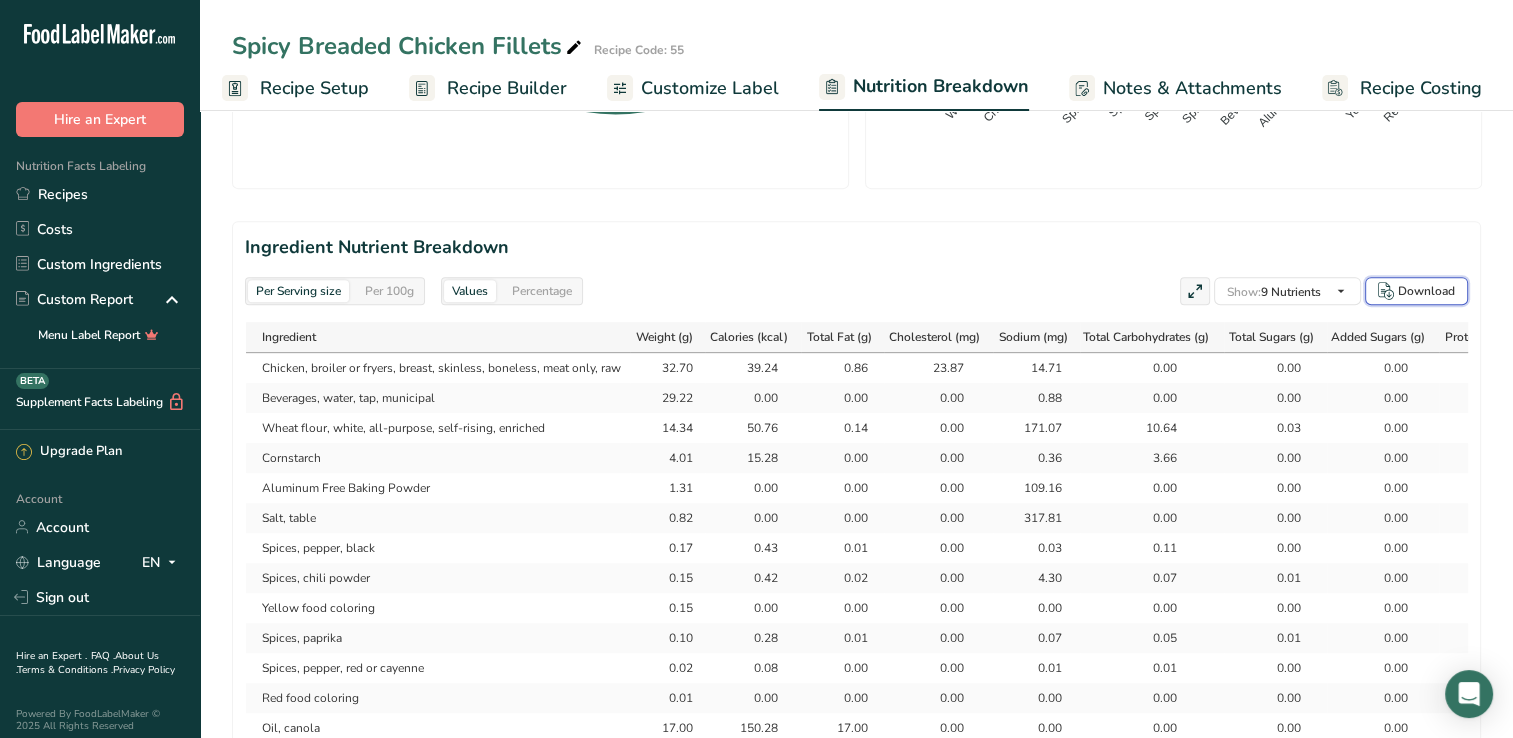 click on "Download" at bounding box center [1426, 291] 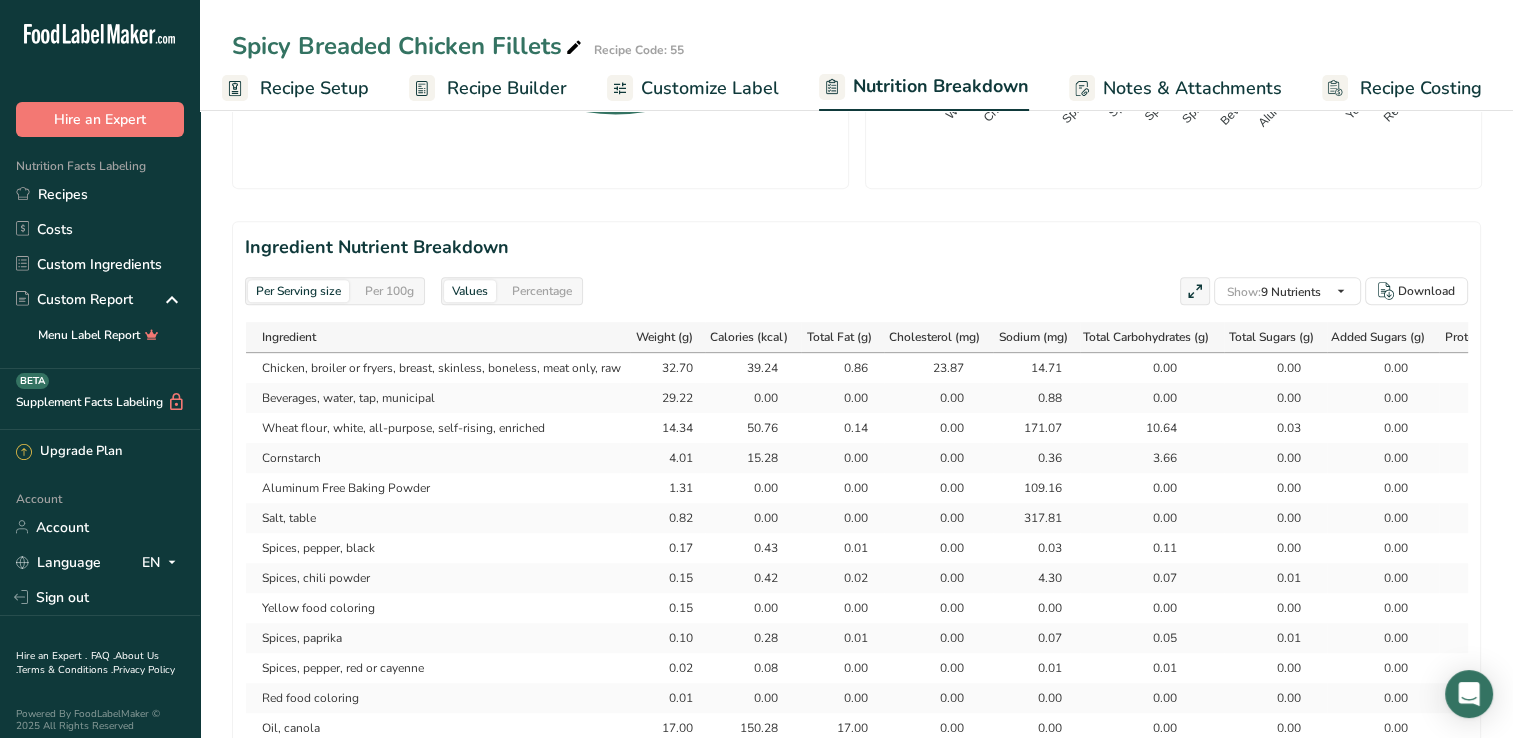 click on "Spicy Breaded Chicken Fillets
Recipe Code: 55
Recipe Setup                       Recipe Builder   Customize Label               Nutrition Breakdown               Notes & Attachments                 Recipe Costing" at bounding box center (856, 55) 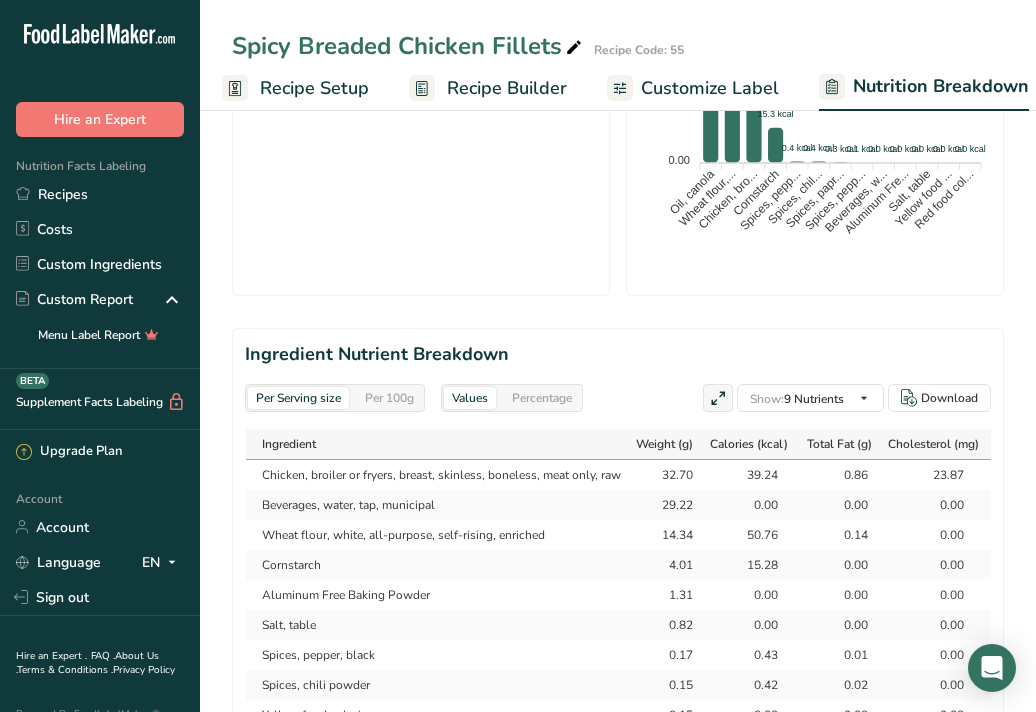 scroll, scrollTop: 868, scrollLeft: 0, axis: vertical 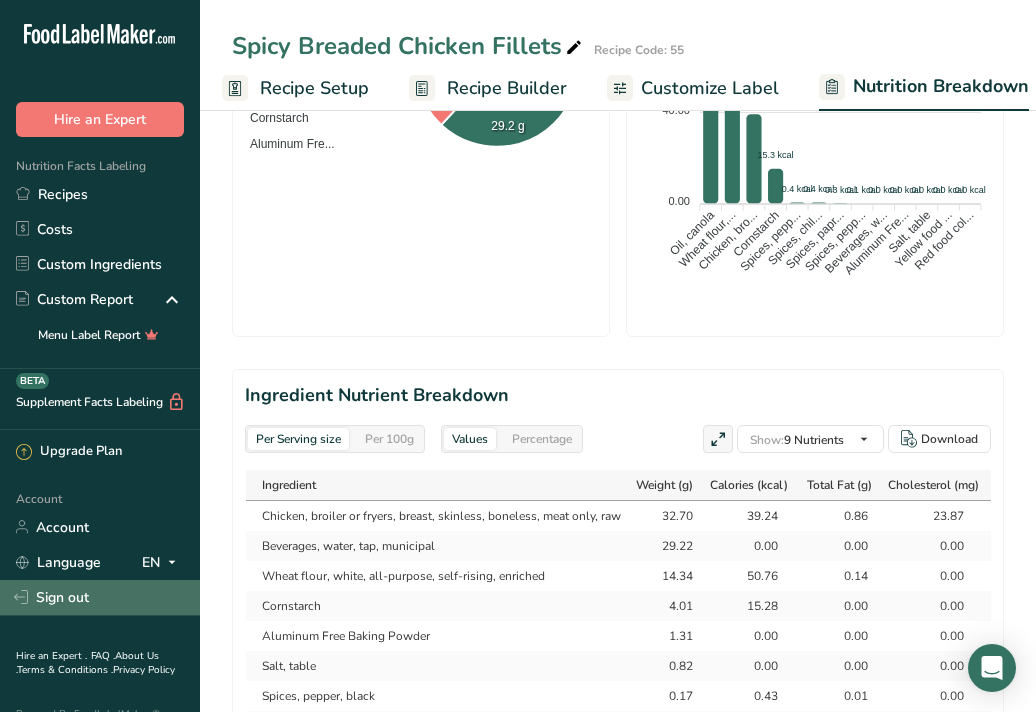 click on "Sign out" at bounding box center [100, 597] 